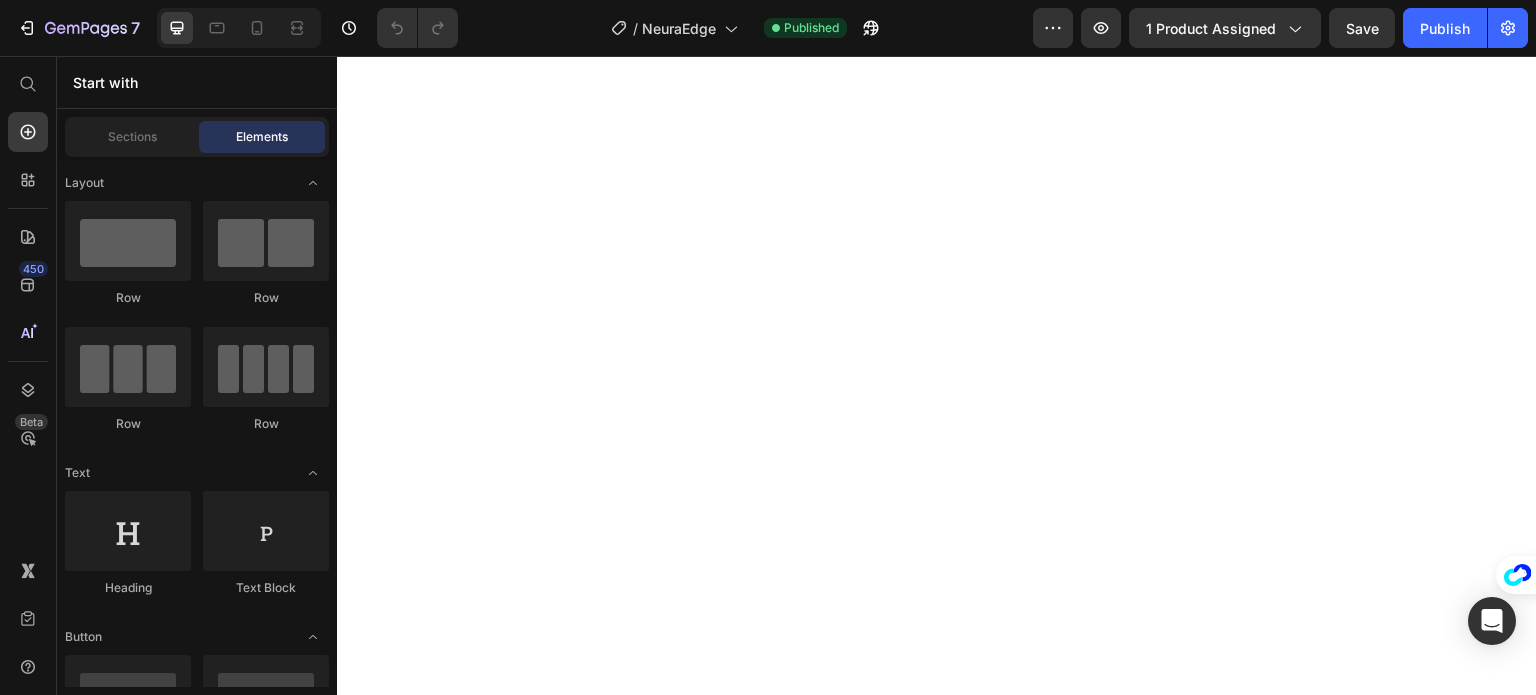 scroll, scrollTop: 0, scrollLeft: 0, axis: both 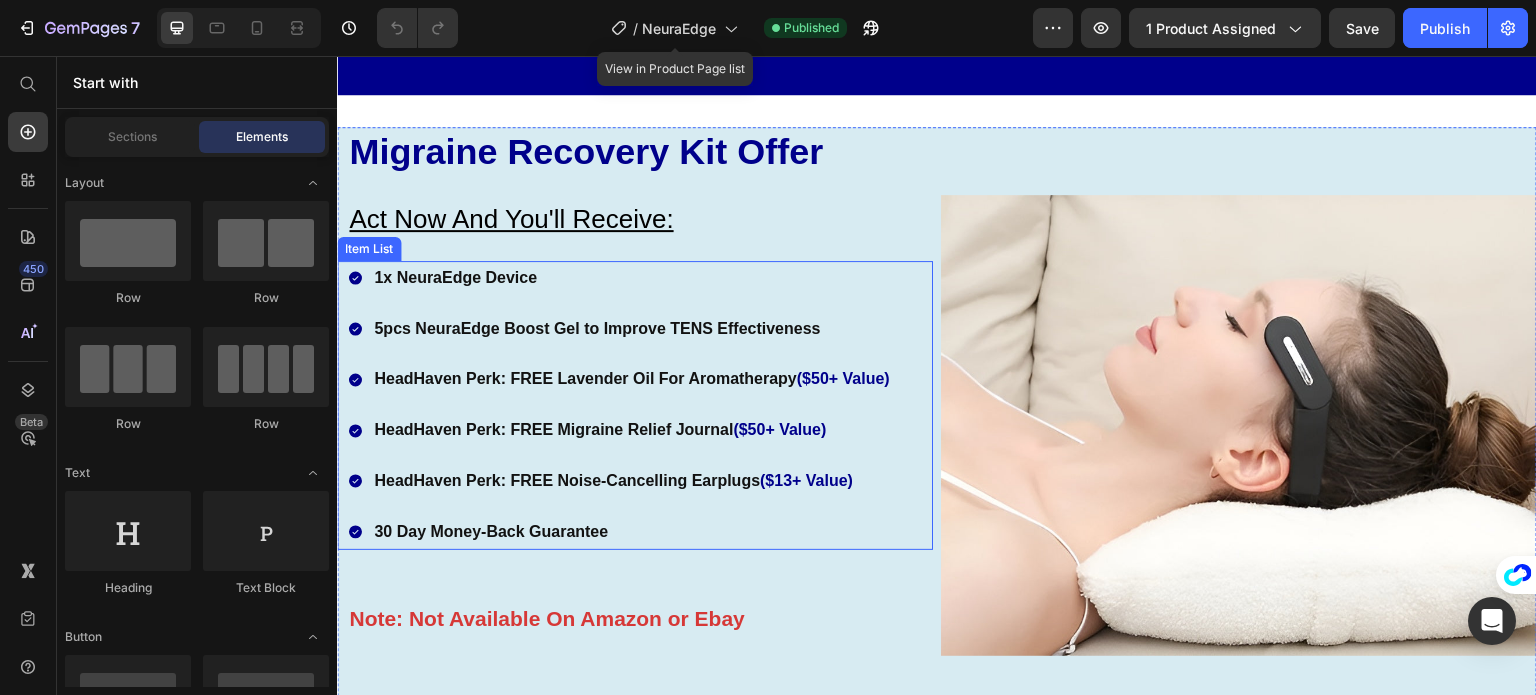 click on "HeadHaven Perk: FREE Lavender Oil For Aromatherapy  ($50+ Value)" at bounding box center [632, 379] 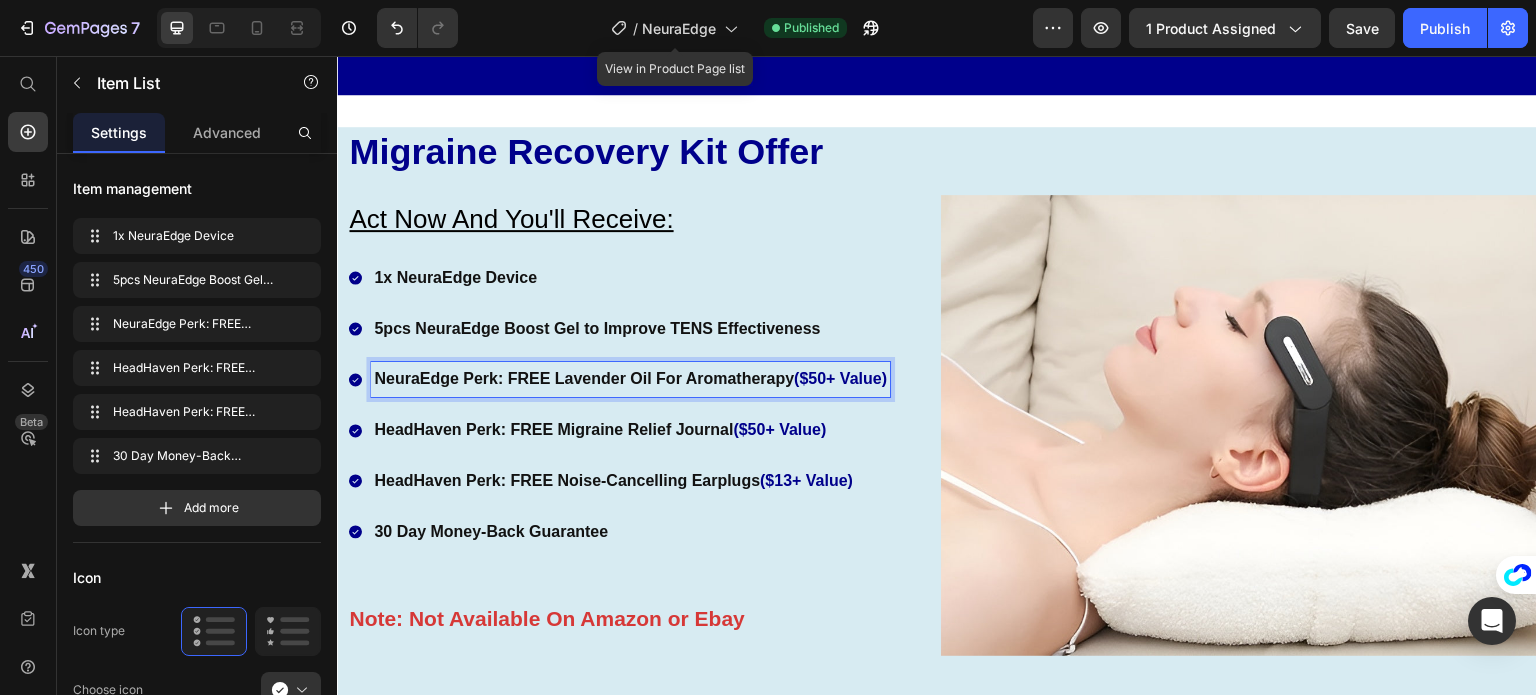 click on "NeuraEdge Perk: FREE Lavender Oil For Aromatherapy  ($50+ Value)" at bounding box center [630, 379] 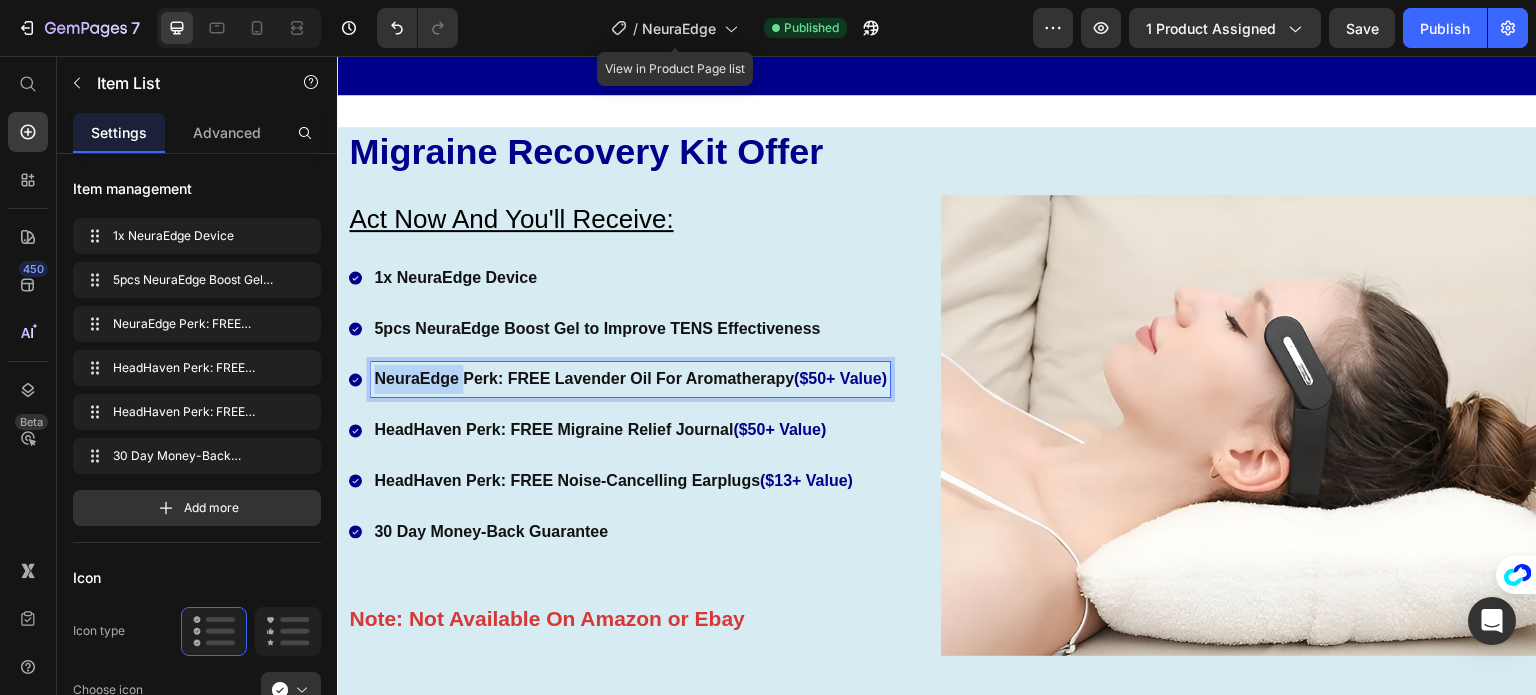 click on "NeuraEdge Perk: FREE Lavender Oil For Aromatherapy  ($50+ Value)" at bounding box center [630, 379] 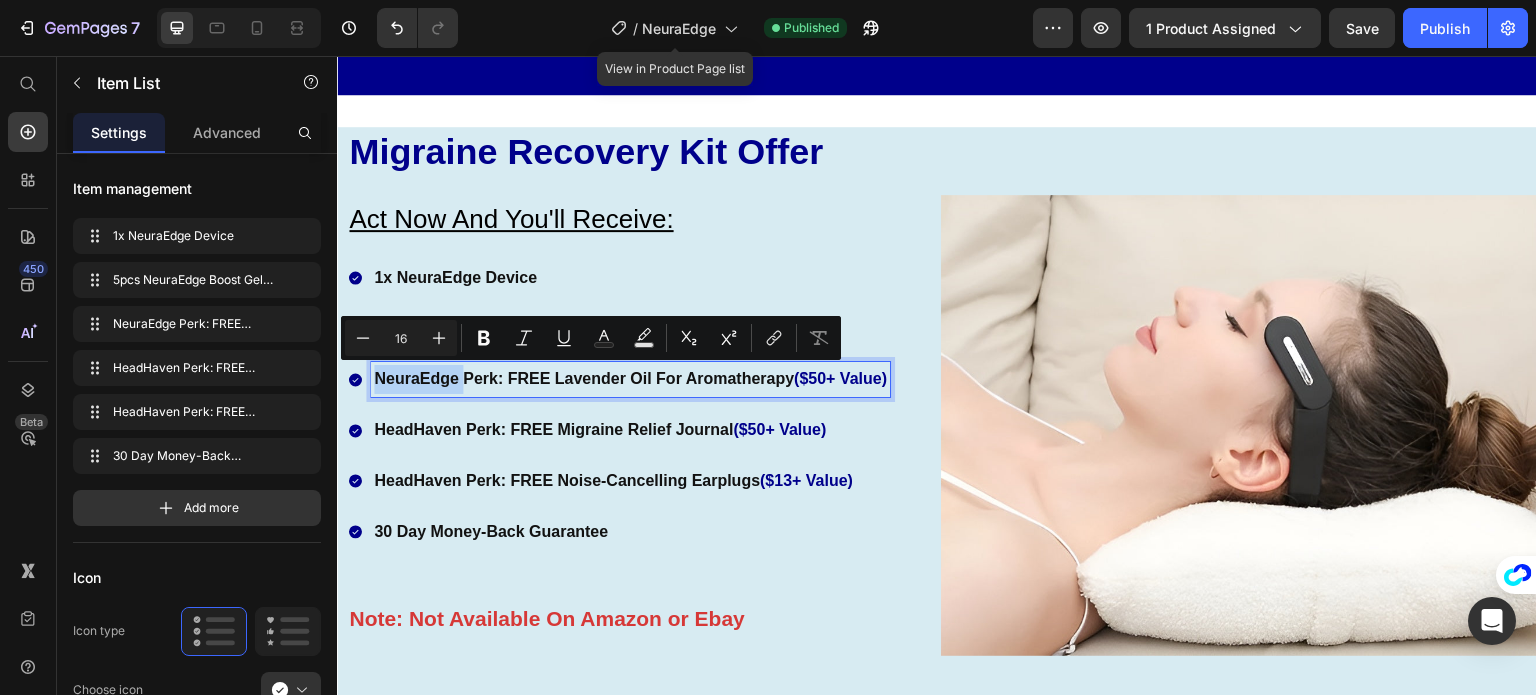 copy on "NeuraEdge" 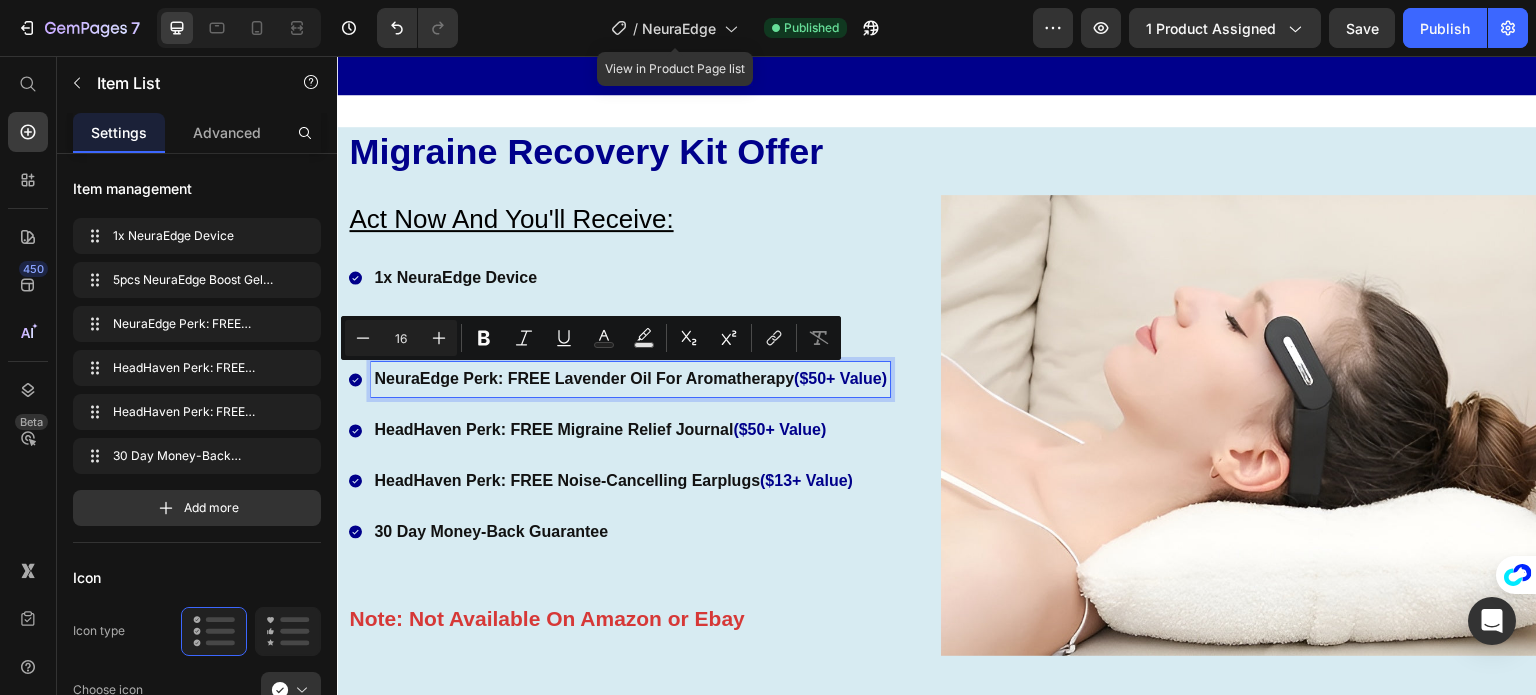 click on "HeadHaven Perk: FREE Migraine Relief Journal  ($50+ Value)" at bounding box center [630, 430] 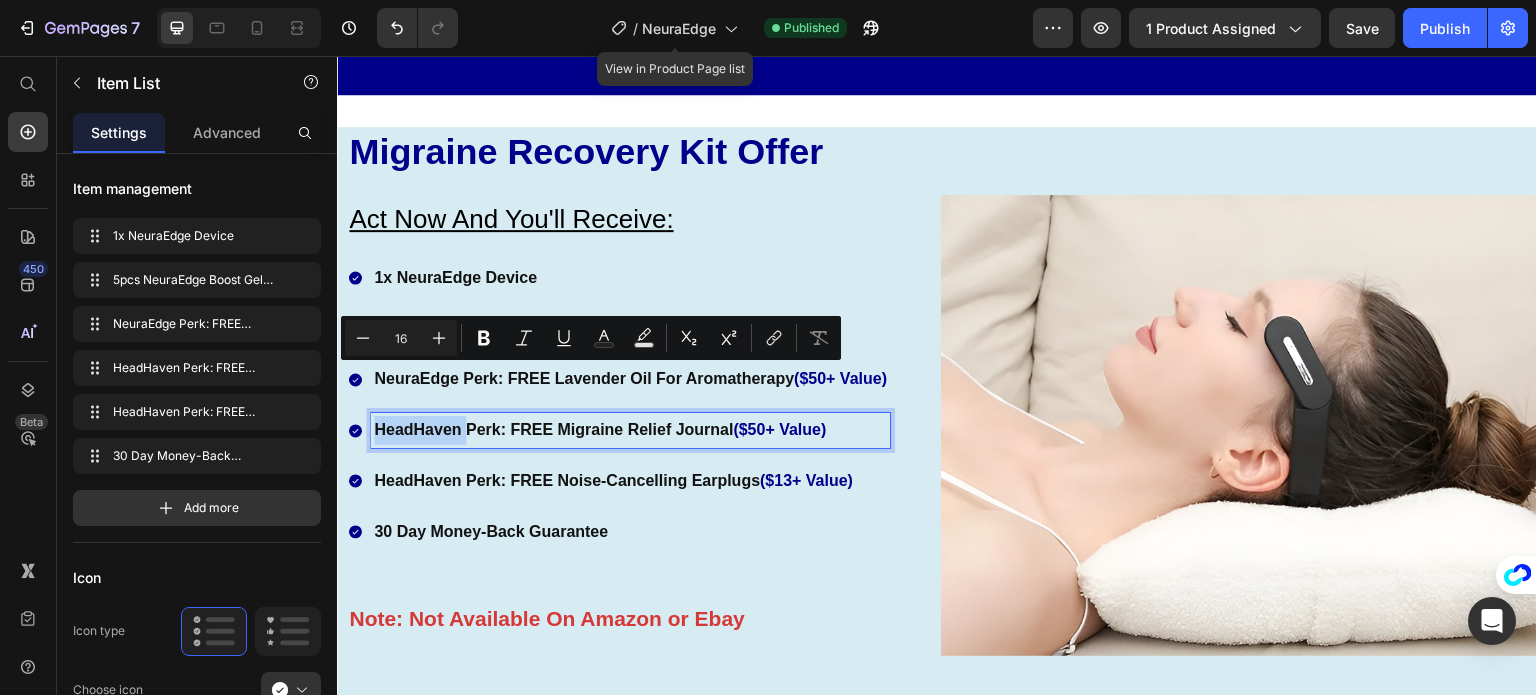 click on "HeadHaven Perk: FREE Migraine Relief Journal  ($50+ Value)" at bounding box center [630, 430] 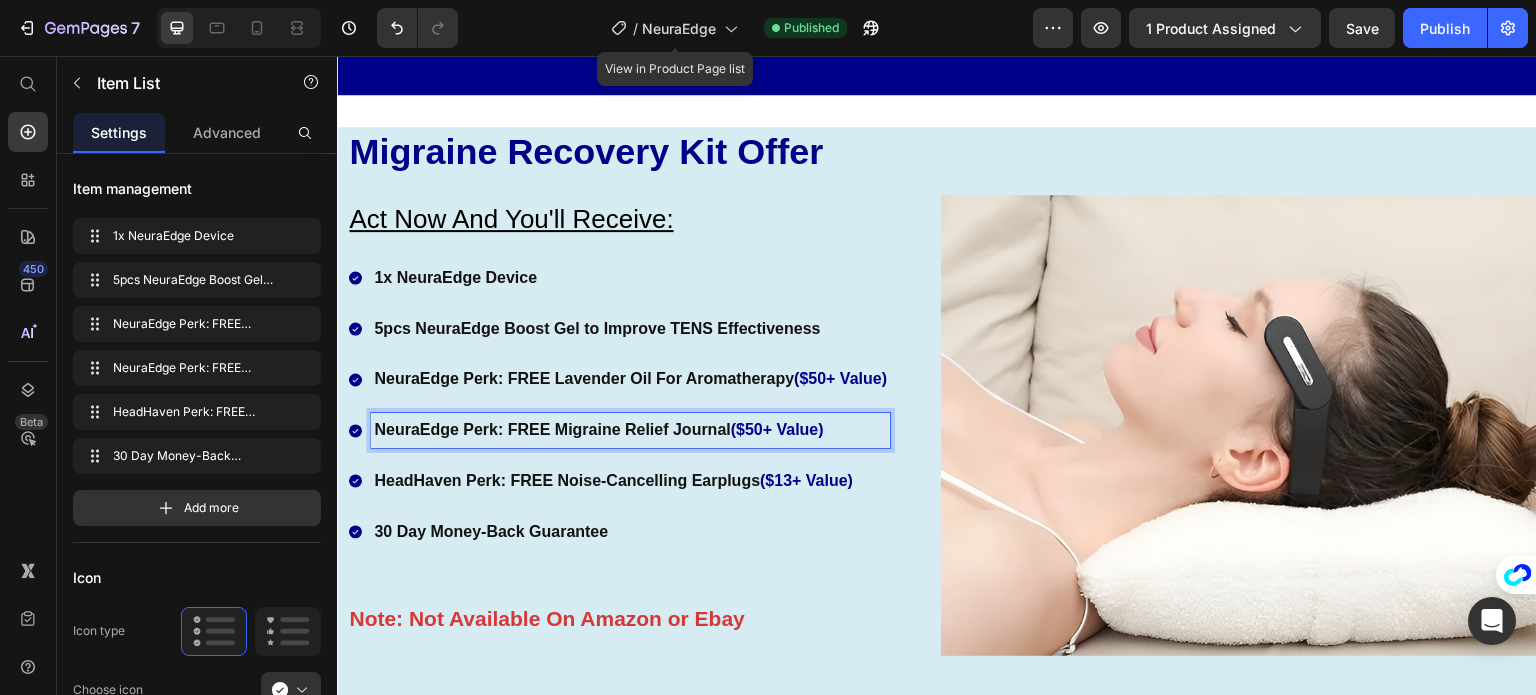 click on "HeadHaven Perk: FREE Noise-Cancelling Earplugs  ($13+ Value)" at bounding box center (630, 481) 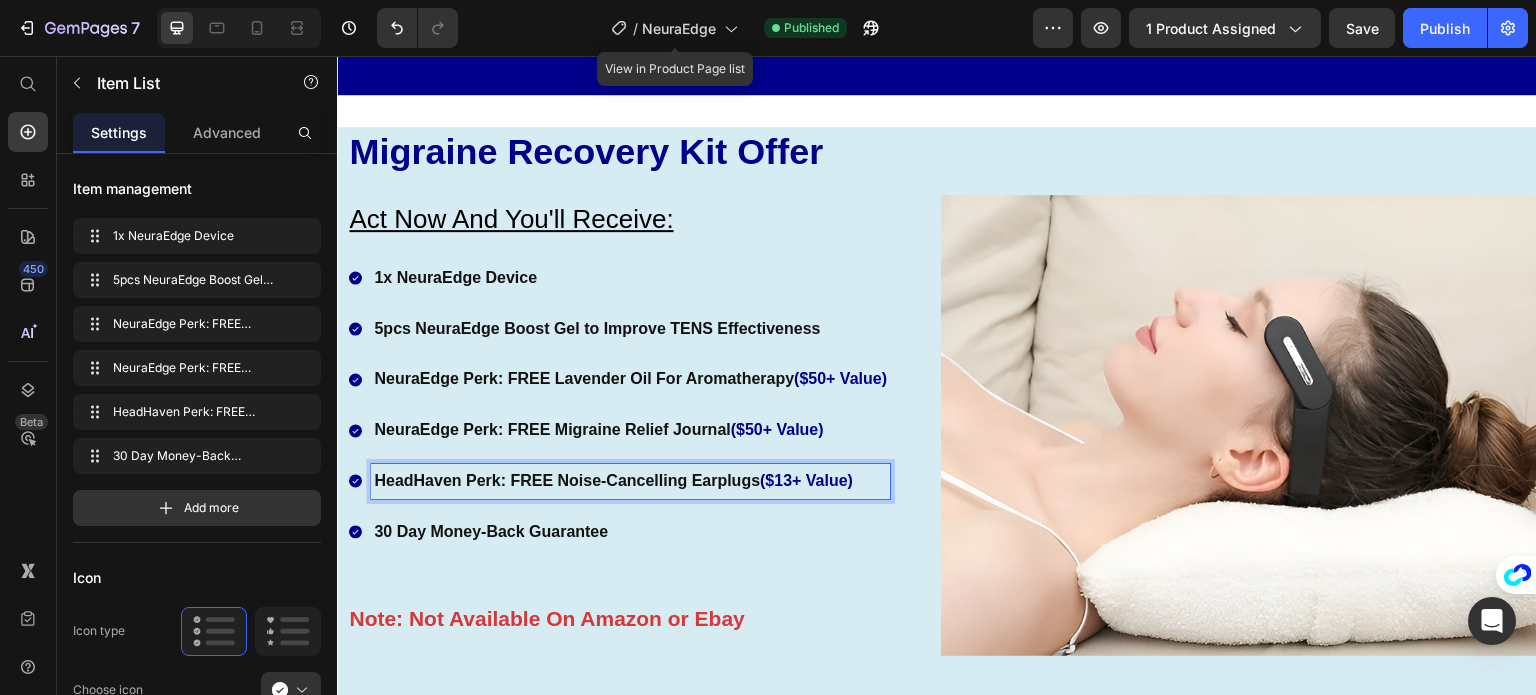 click on "HeadHaven Perk: FREE Noise-Cancelling Earplugs  ($13+ Value)" at bounding box center [630, 481] 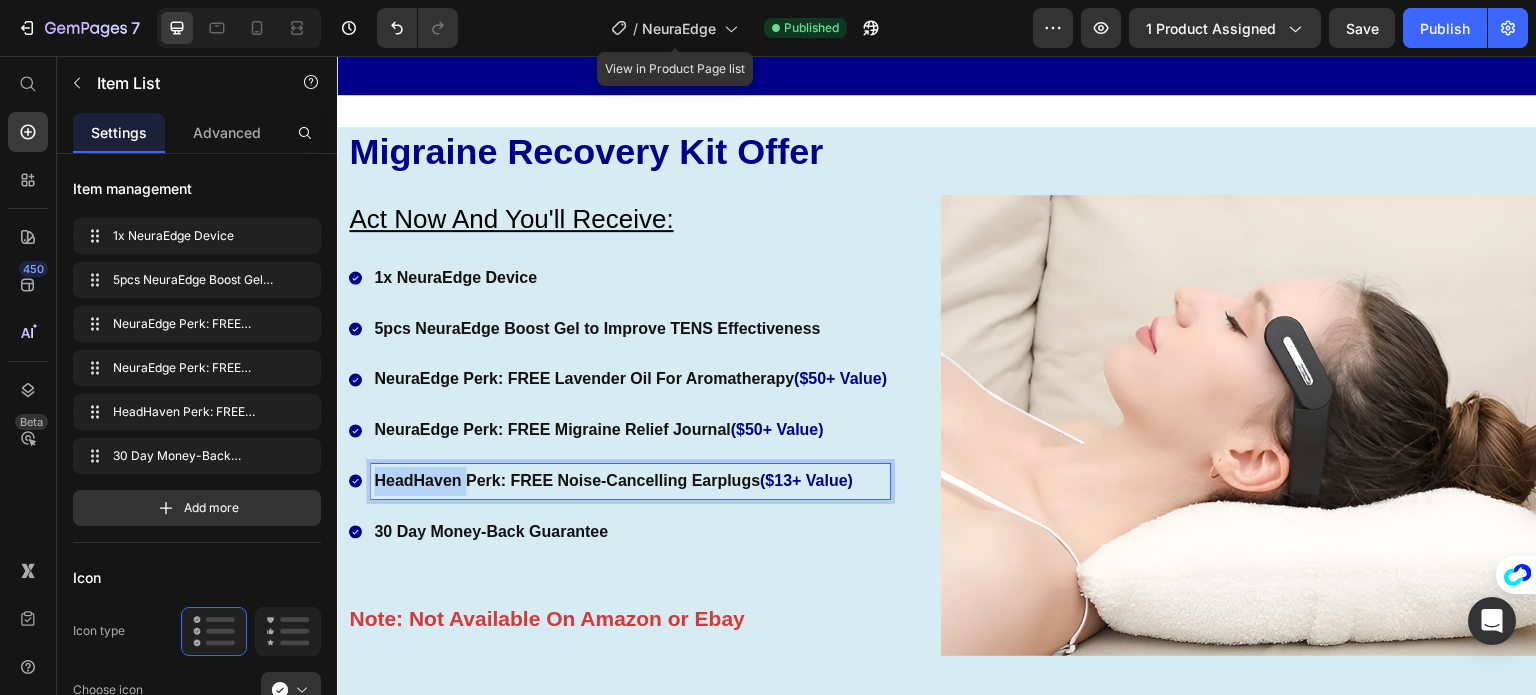 click on "HeadHaven Perk: FREE Noise-Cancelling Earplugs  ($13+ Value)" at bounding box center (630, 481) 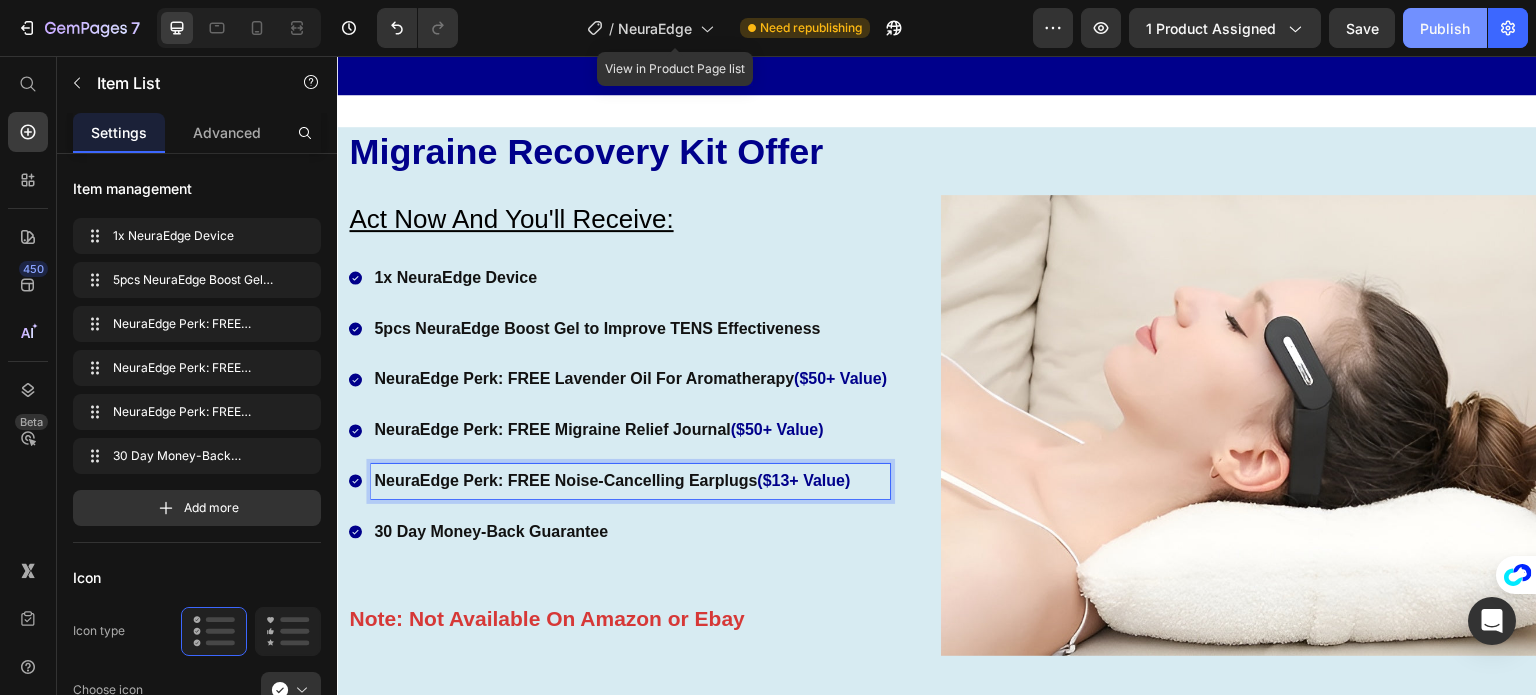 drag, startPoint x: 1448, startPoint y: 13, endPoint x: 1082, endPoint y: 5, distance: 366.08743 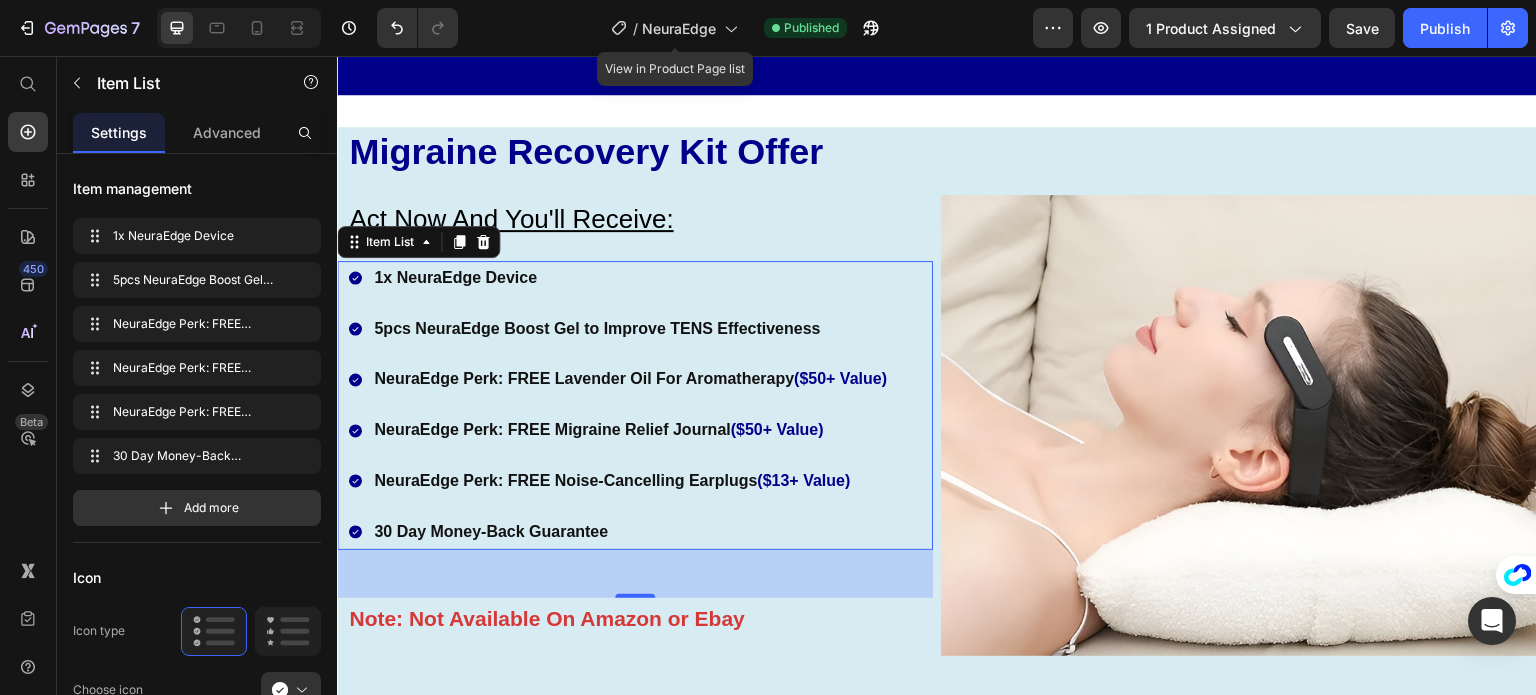 click on "/  NeuraEdge View in Product Page list Published" 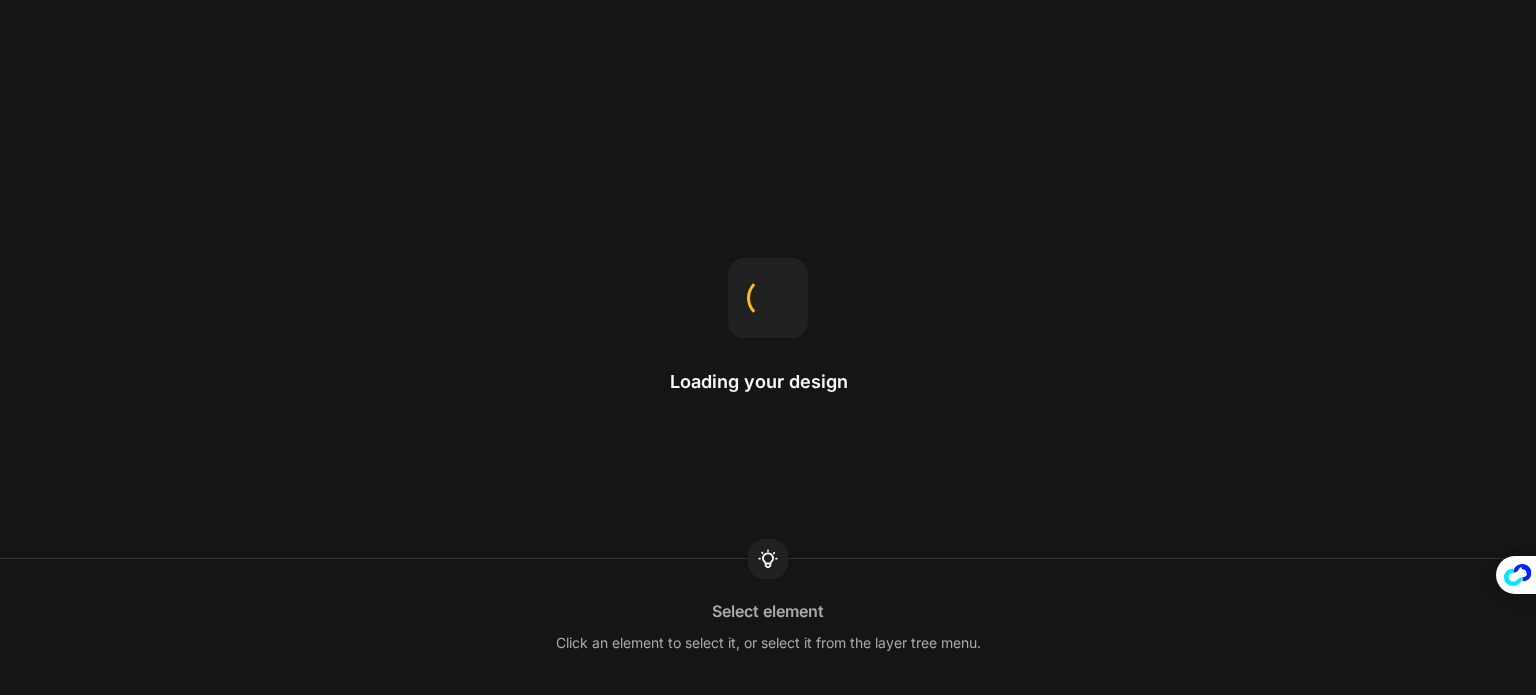 scroll, scrollTop: 0, scrollLeft: 0, axis: both 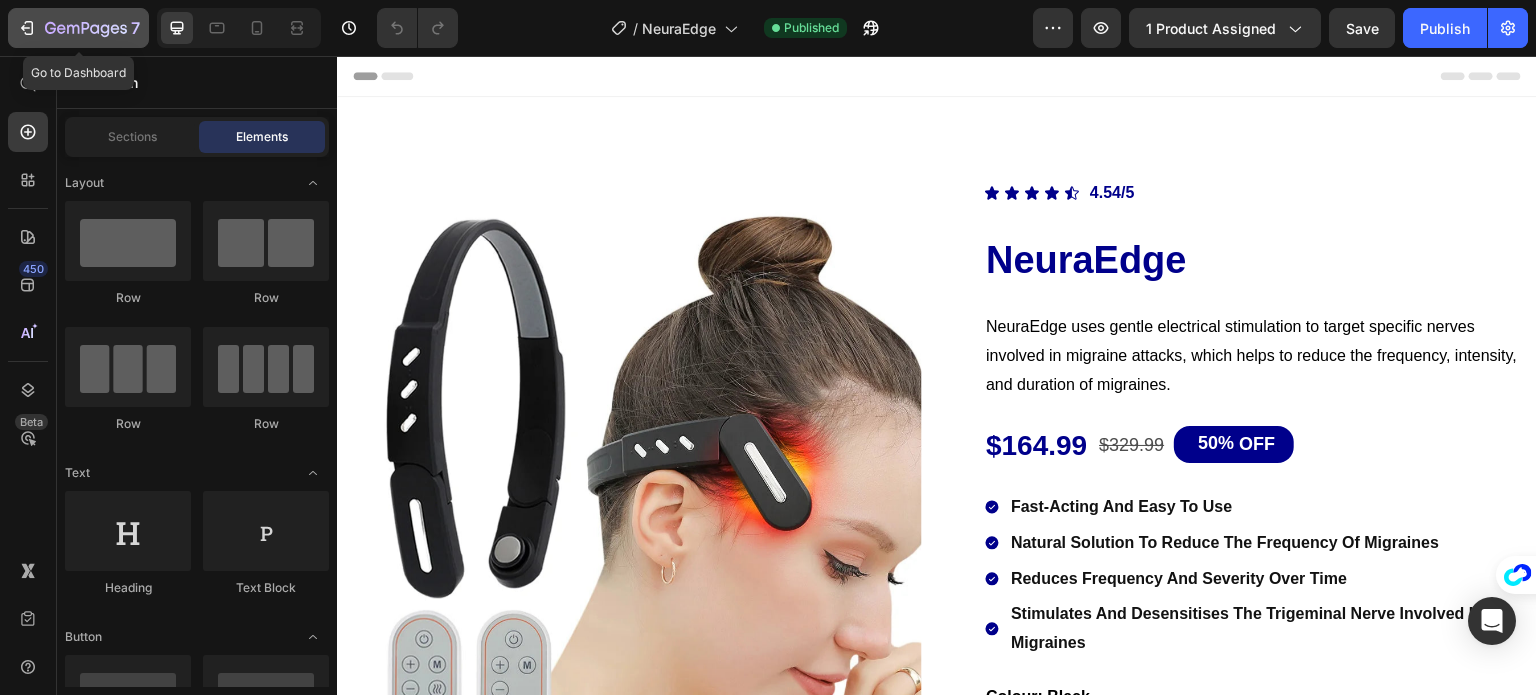click on "7" 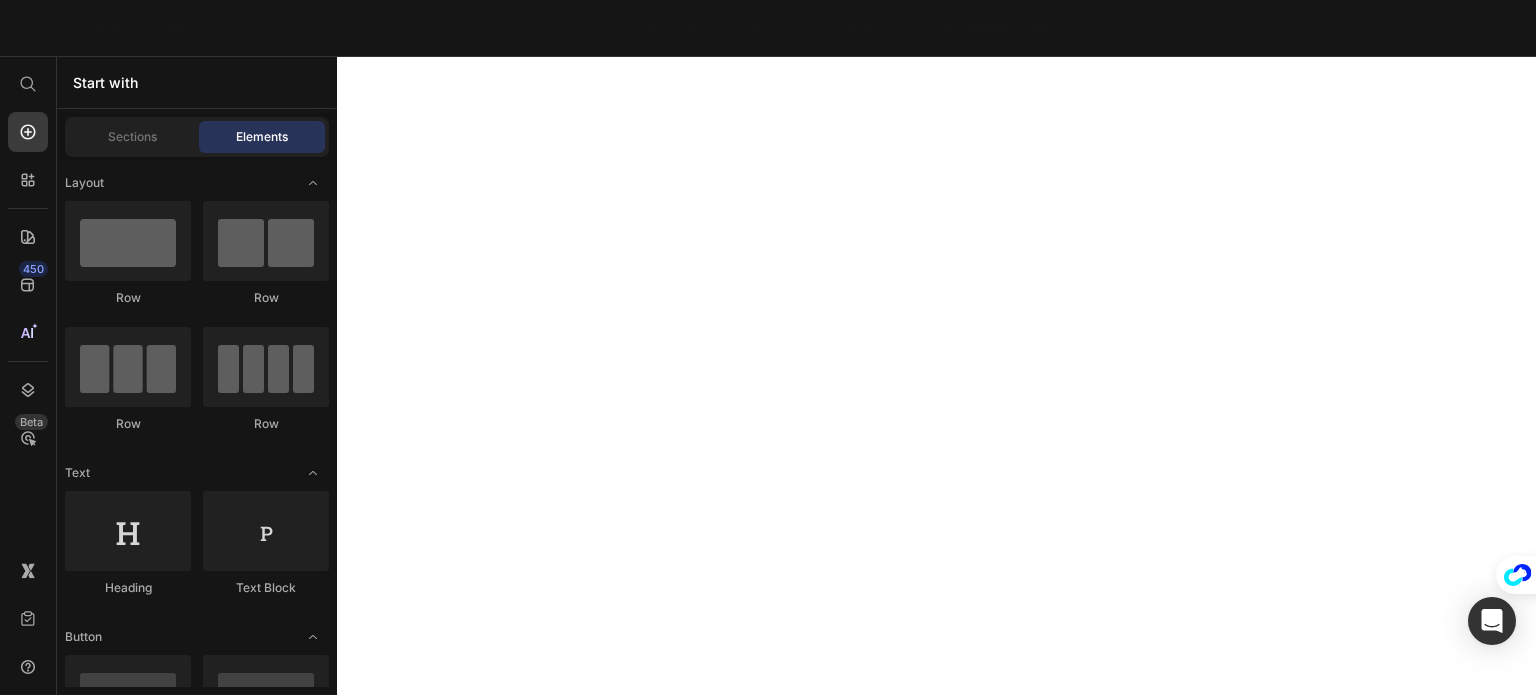 scroll, scrollTop: 0, scrollLeft: 0, axis: both 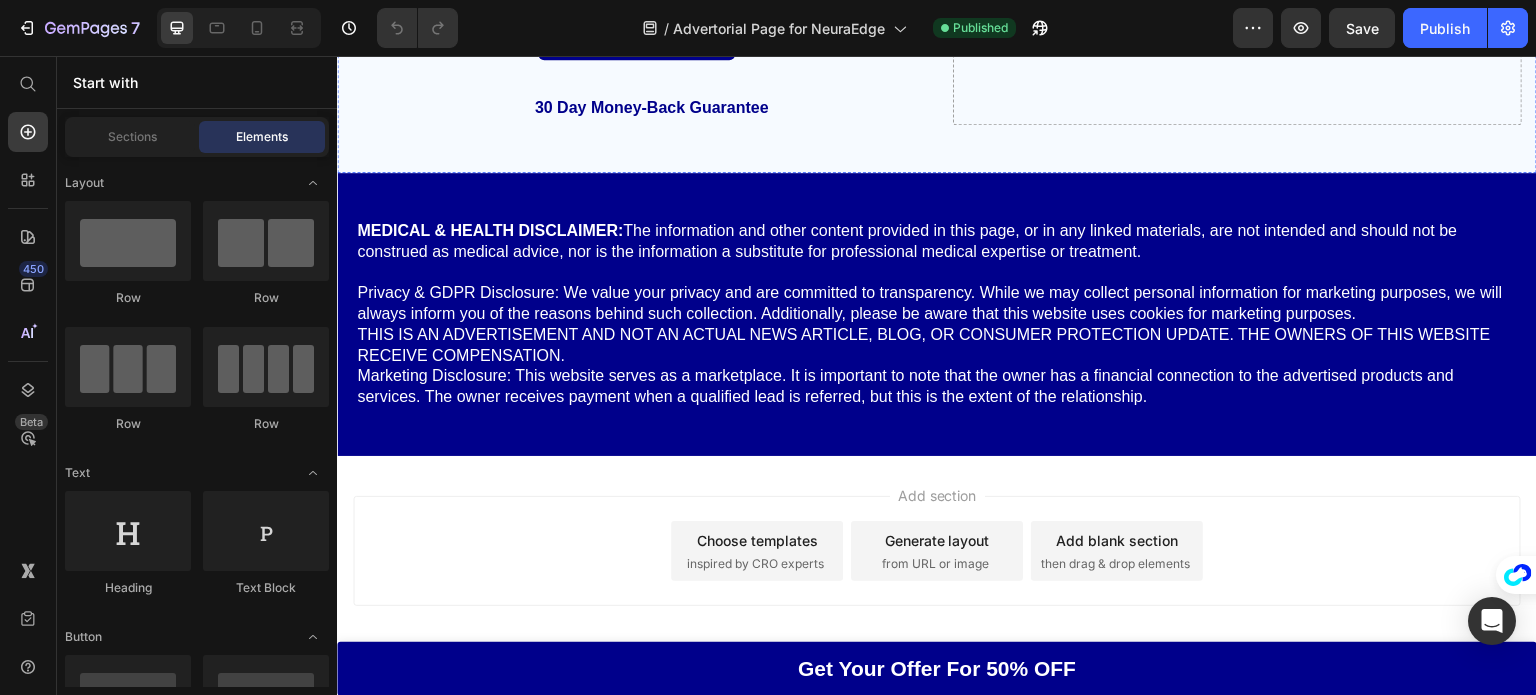 click on "We're here to give real people real relief and that starts with giving you the confidence to try it for yourself, 100% risk-free." at bounding box center (636, -86) 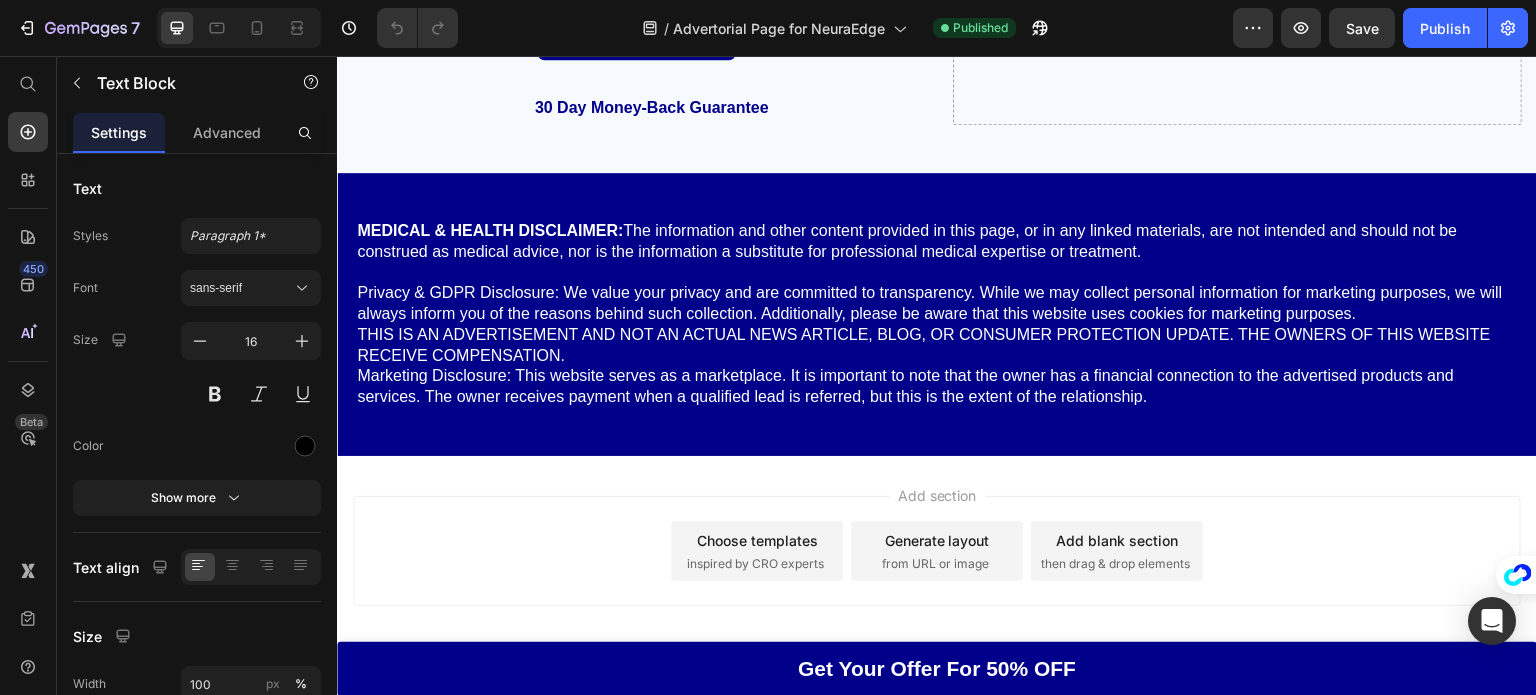 click on "We're here to give real people real relief and that starts with giving you the confidence to try it for yourself, 100% risk-free." at bounding box center (636, -86) 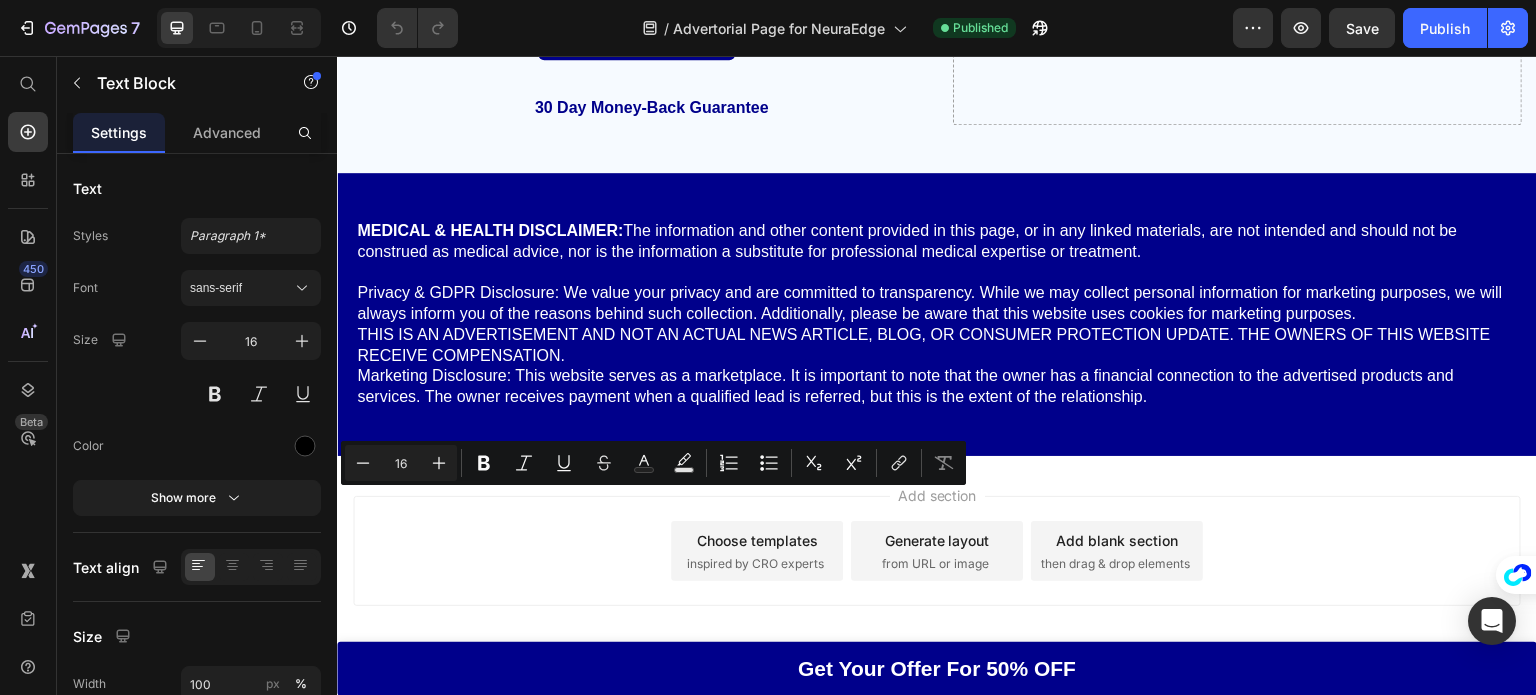 drag, startPoint x: 701, startPoint y: 493, endPoint x: 567, endPoint y: 514, distance: 135.63554 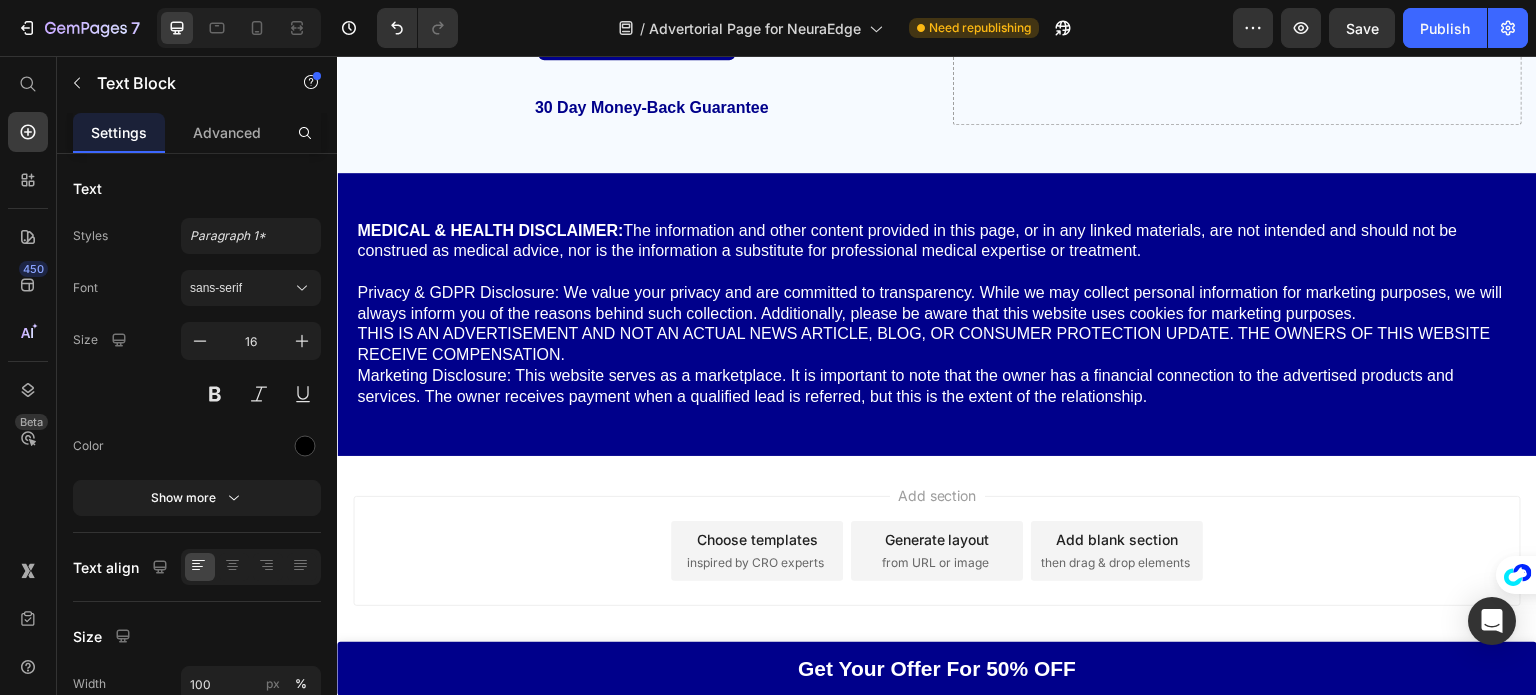 scroll, scrollTop: 23360, scrollLeft: 0, axis: vertical 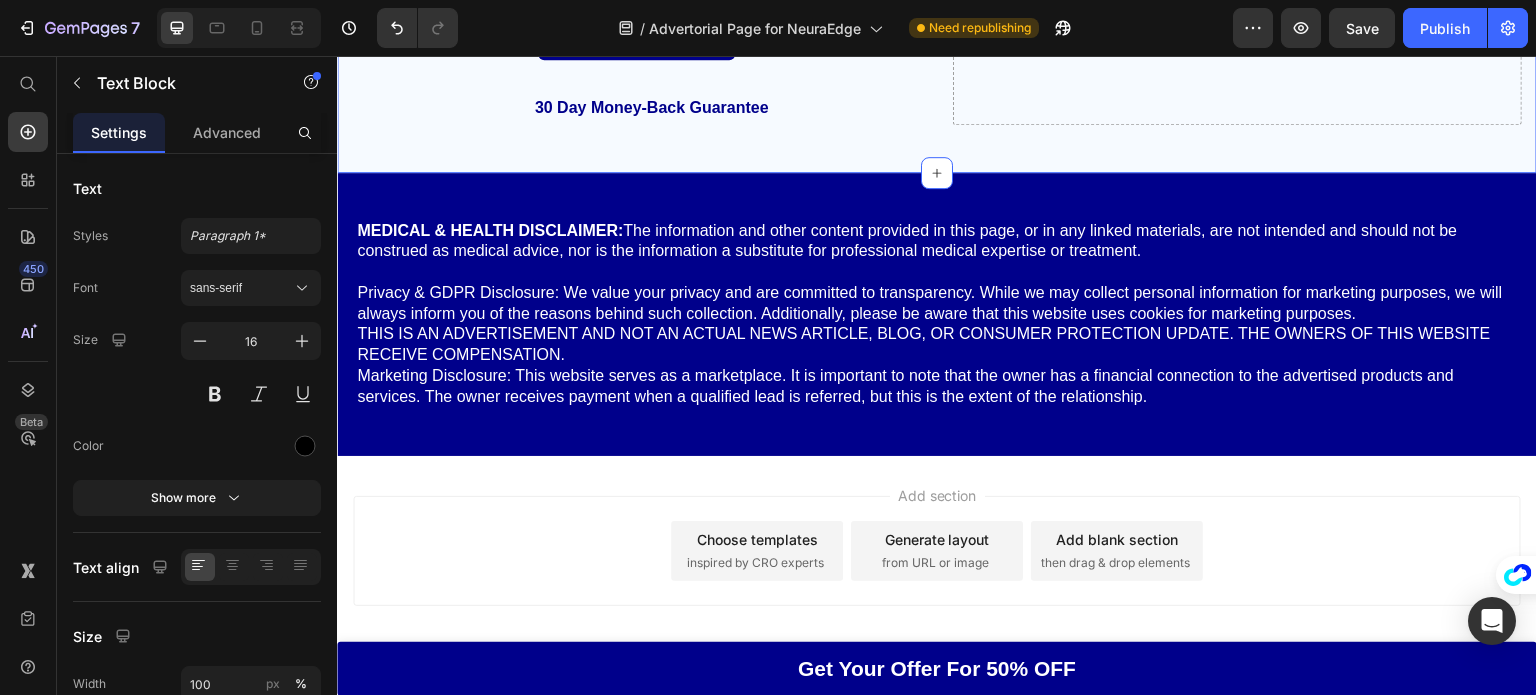 click on "Drop element here" at bounding box center [1237, -4675] 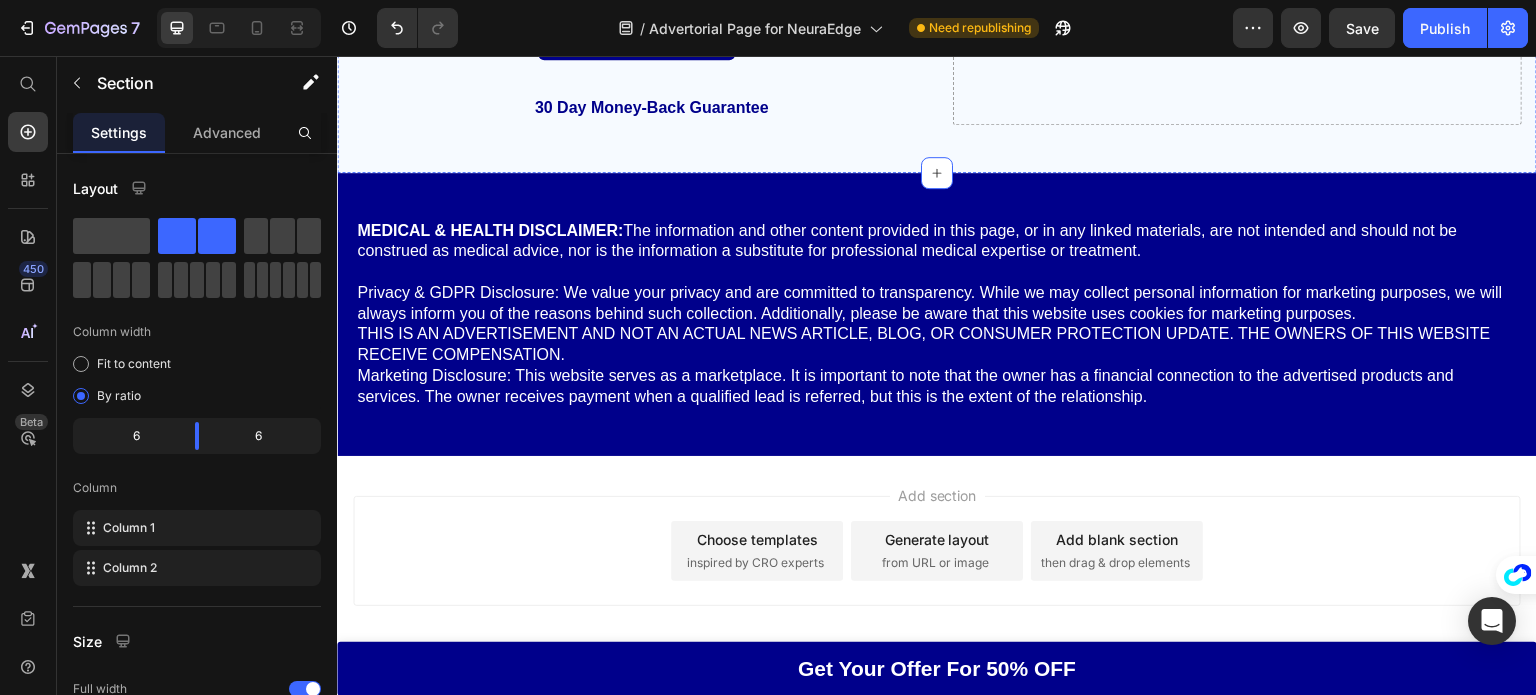 scroll, scrollTop: 23554, scrollLeft: 0, axis: vertical 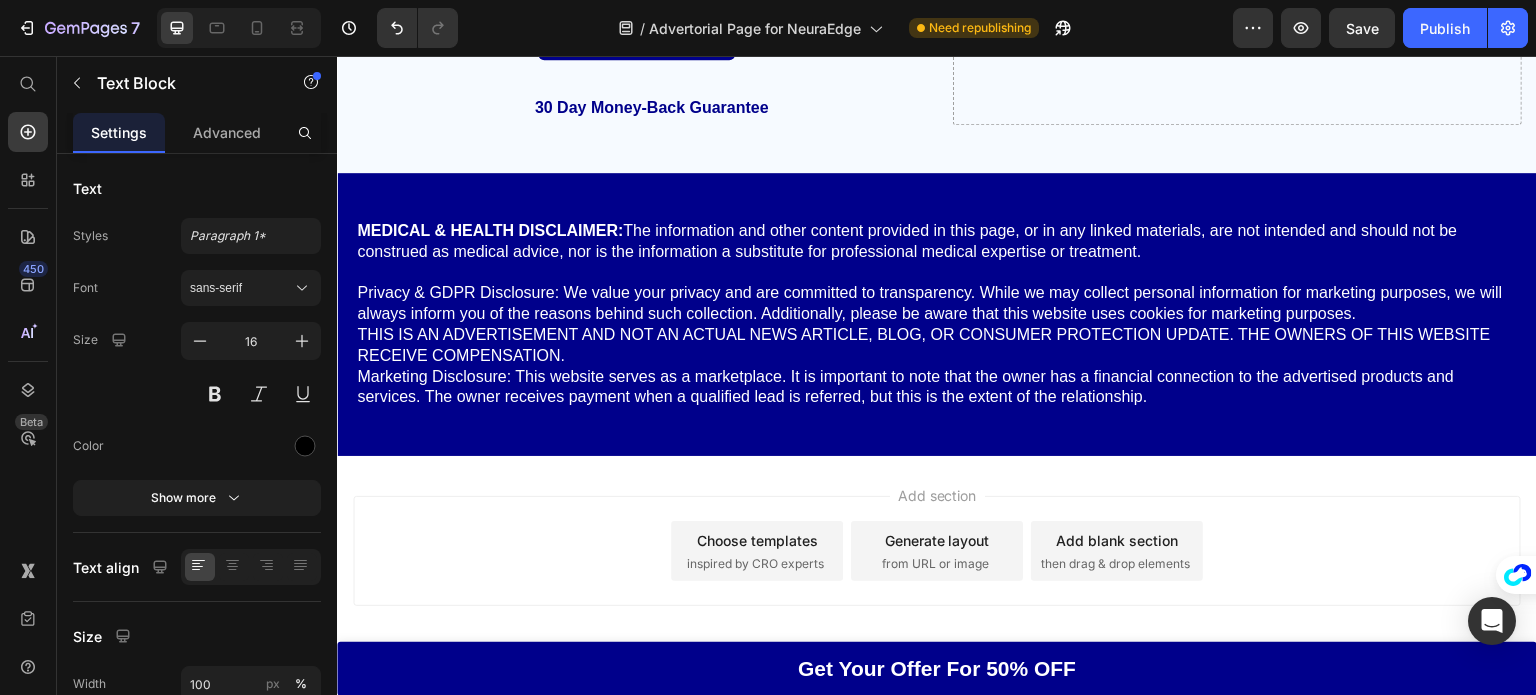 drag, startPoint x: 610, startPoint y: 482, endPoint x: 527, endPoint y: 487, distance: 83.15047 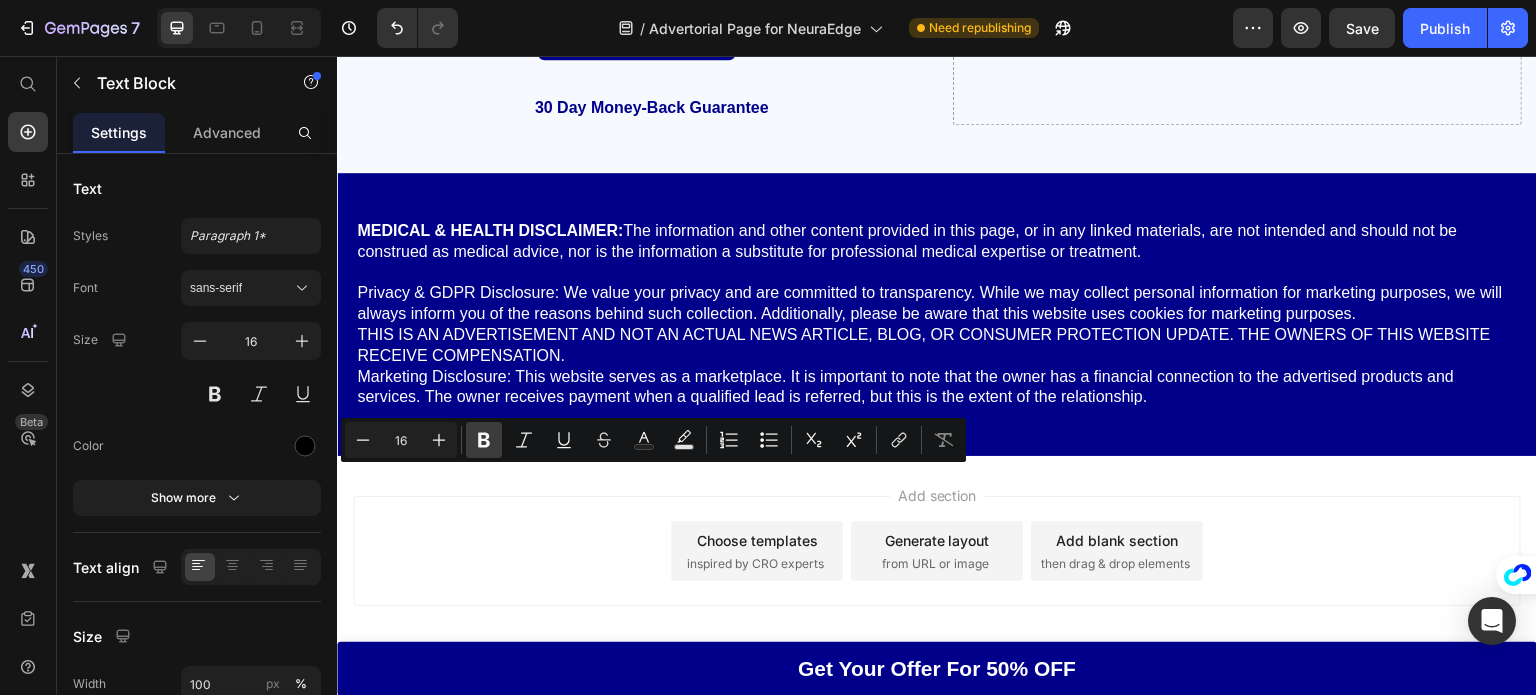 click on "Bold" at bounding box center (484, 440) 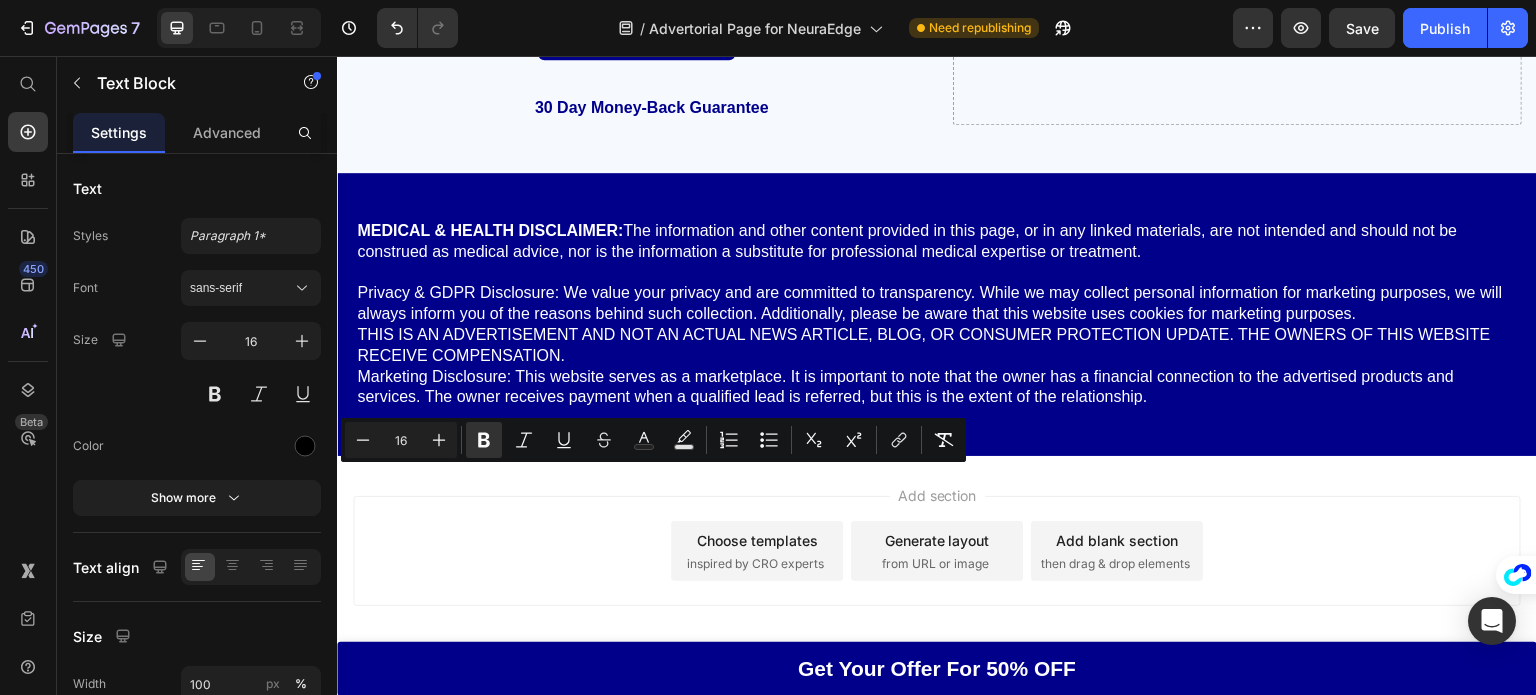click on "We've made sure that from the moment you" at bounding box center (636, -76) 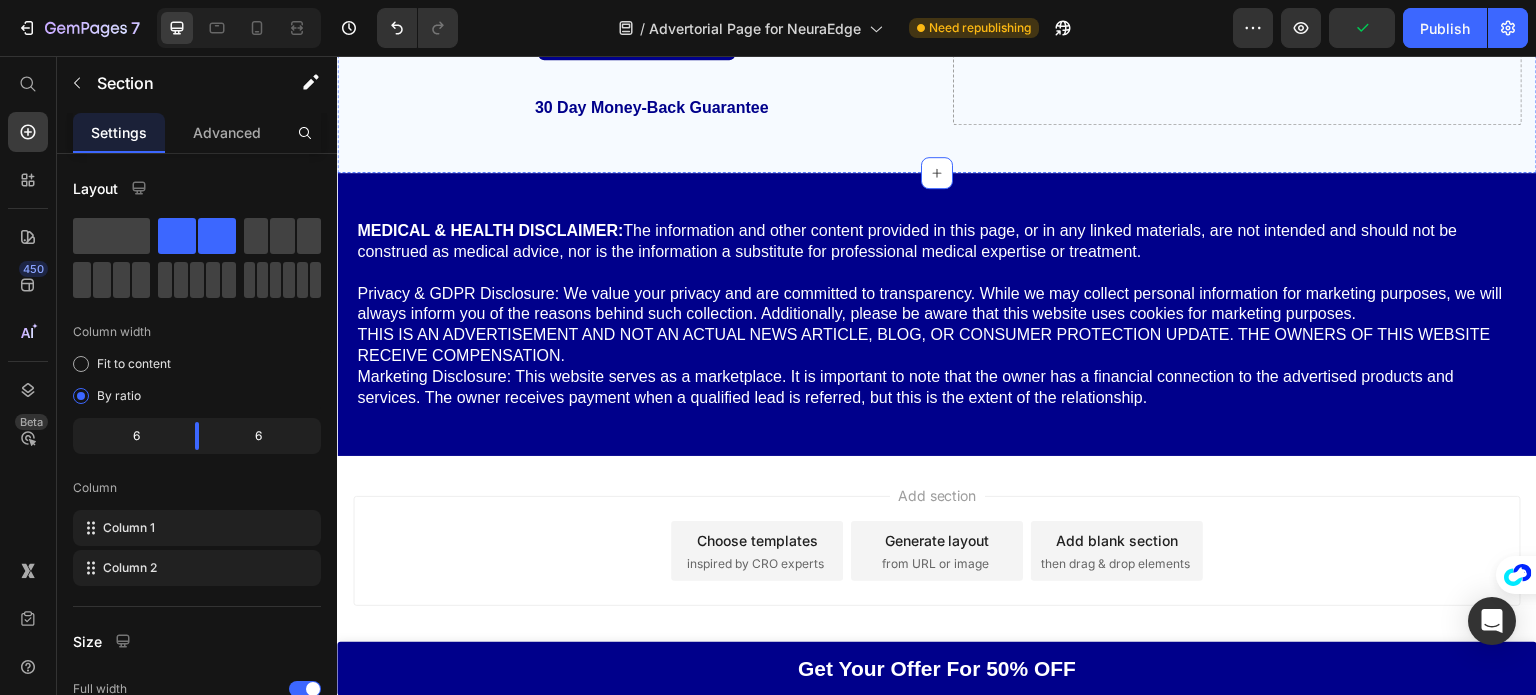 scroll, scrollTop: 23312, scrollLeft: 0, axis: vertical 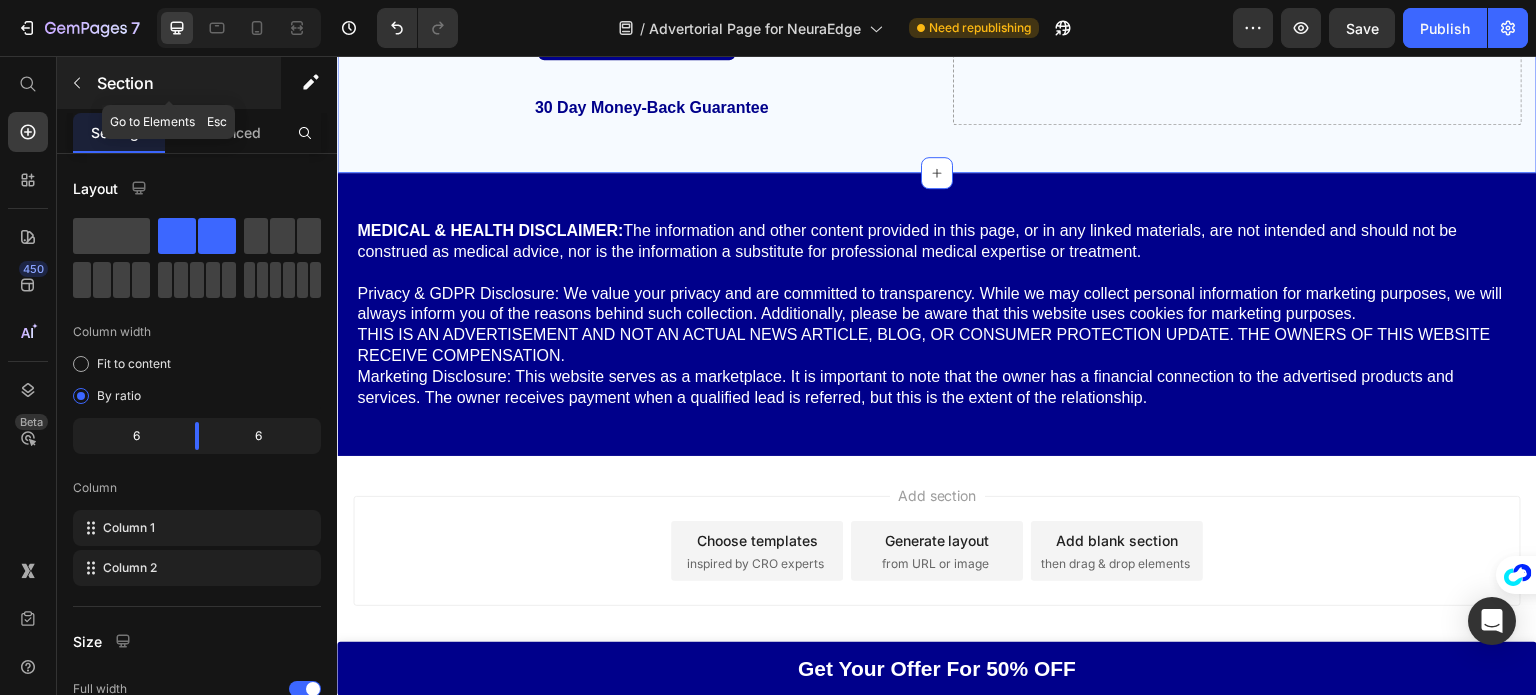 click at bounding box center (77, 83) 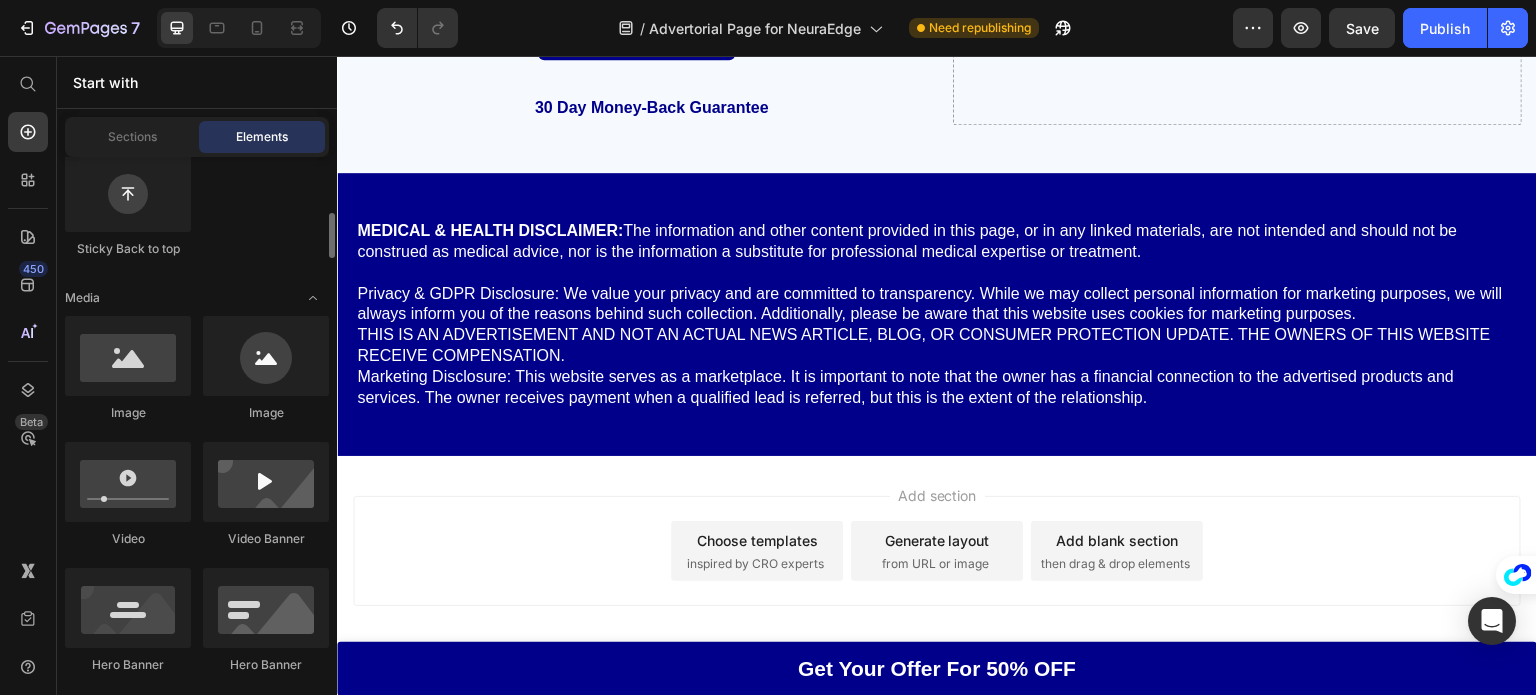 scroll, scrollTop: 631, scrollLeft: 0, axis: vertical 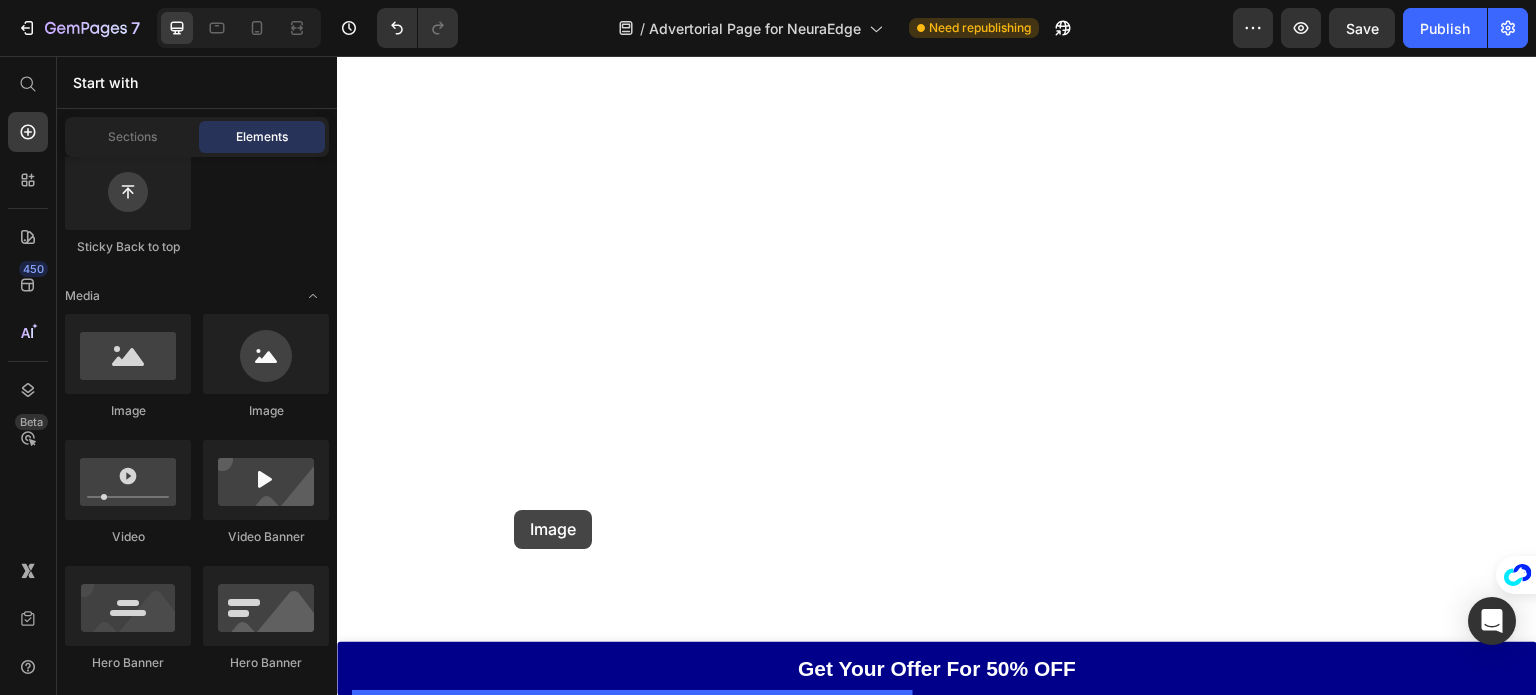 drag, startPoint x: 494, startPoint y: 492, endPoint x: 514, endPoint y: 510, distance: 26.907248 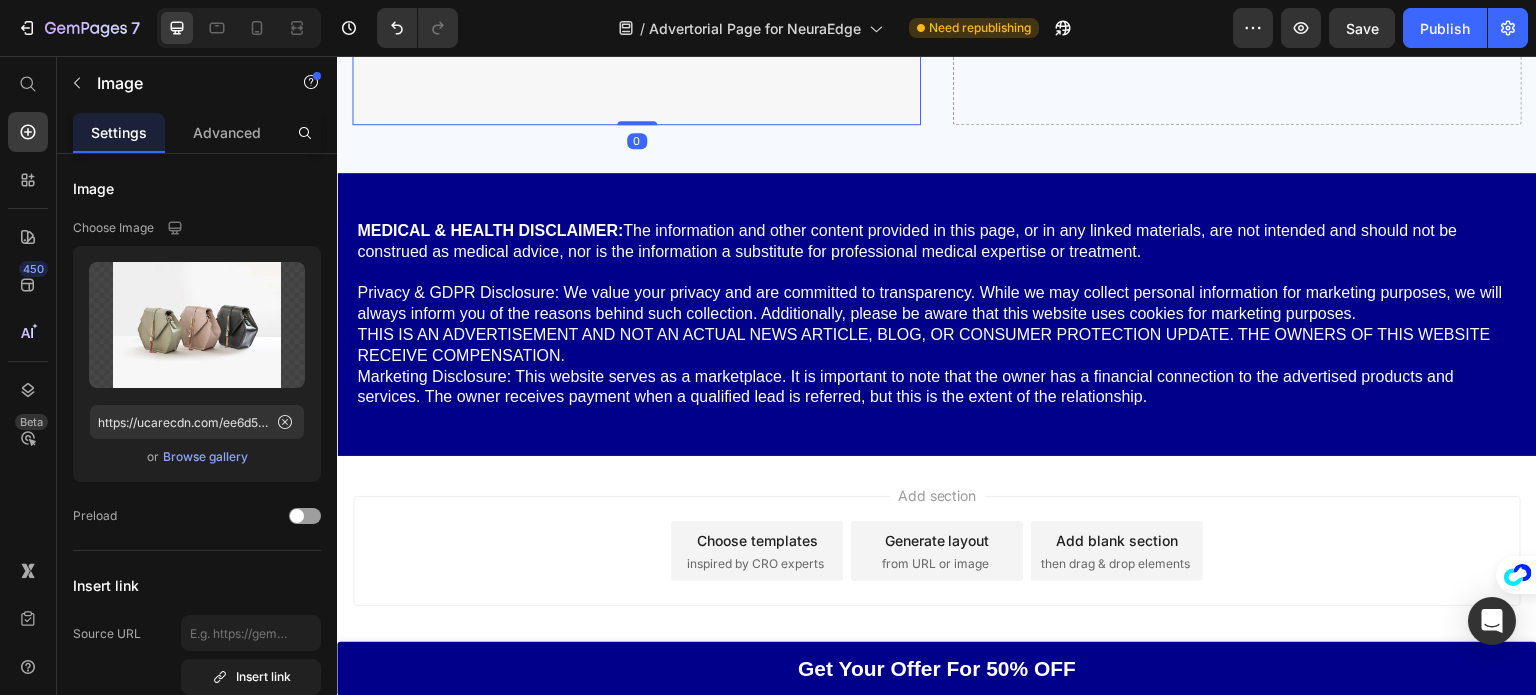 scroll, scrollTop: 23967, scrollLeft: 0, axis: vertical 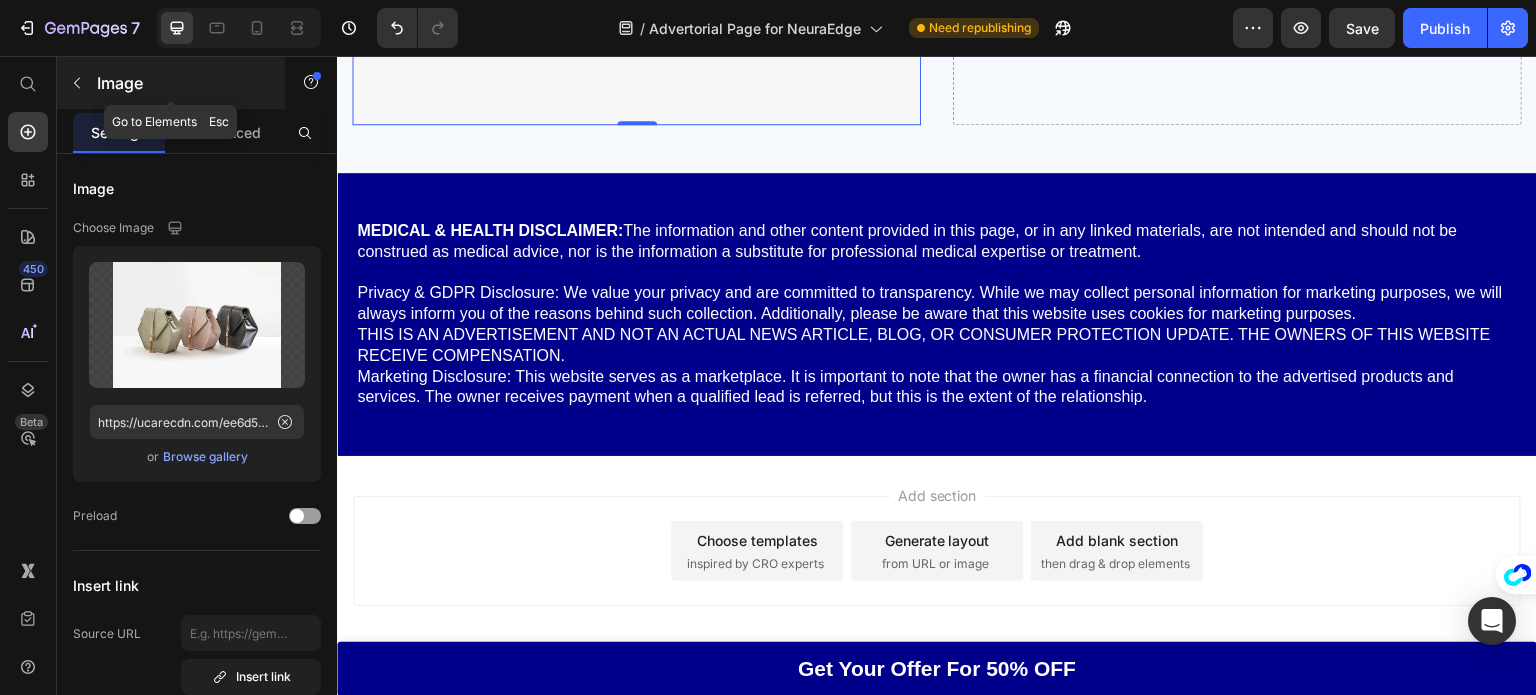 click on "Image" at bounding box center (182, 83) 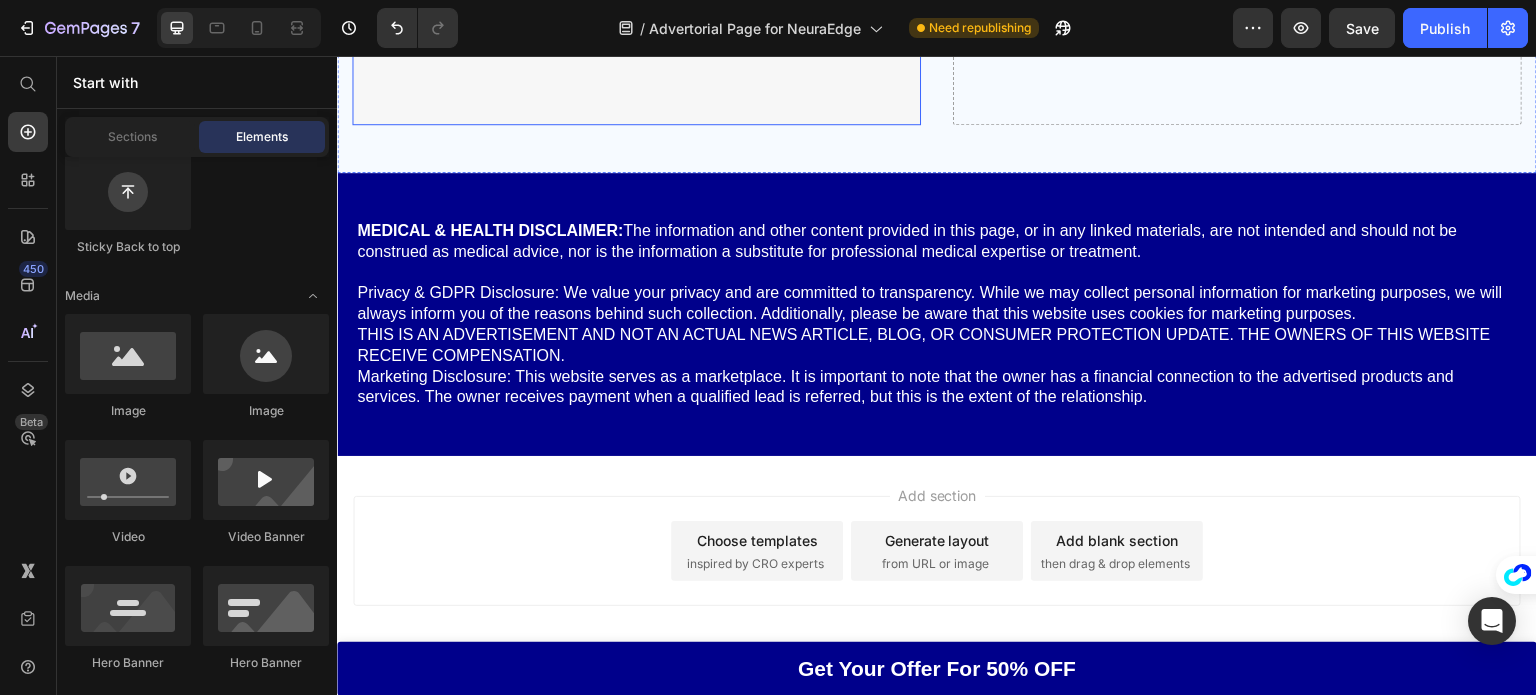 scroll, scrollTop: 23843, scrollLeft: 0, axis: vertical 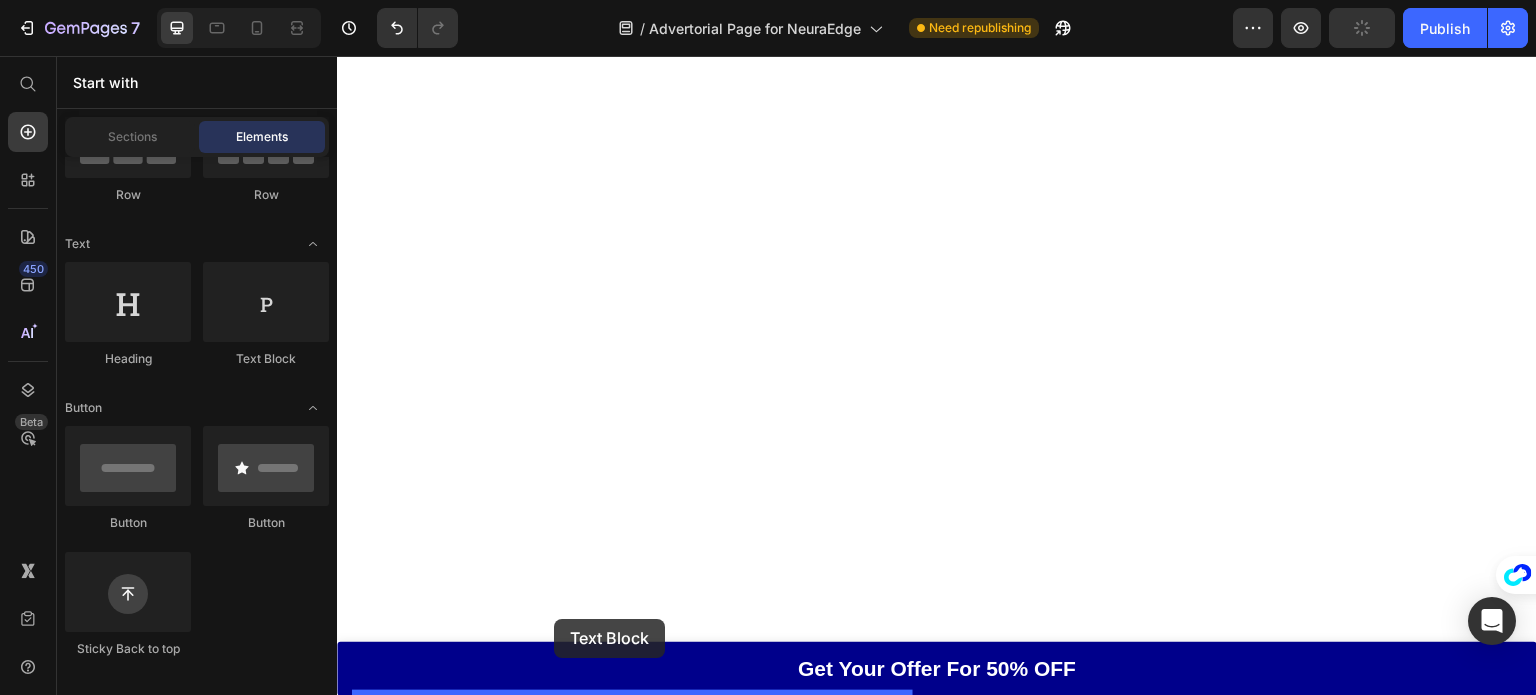 drag, startPoint x: 599, startPoint y: 372, endPoint x: 572, endPoint y: 539, distance: 169.16855 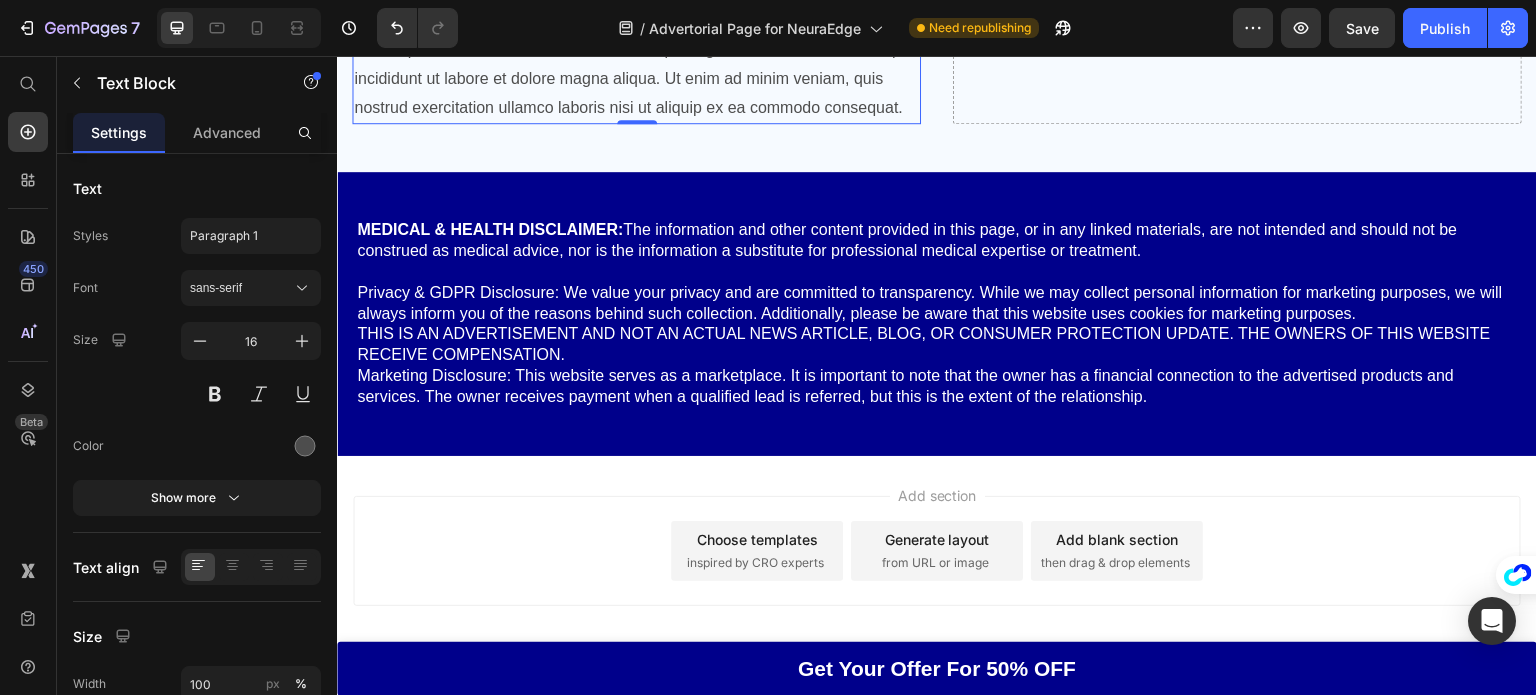 scroll, scrollTop: 24166, scrollLeft: 0, axis: vertical 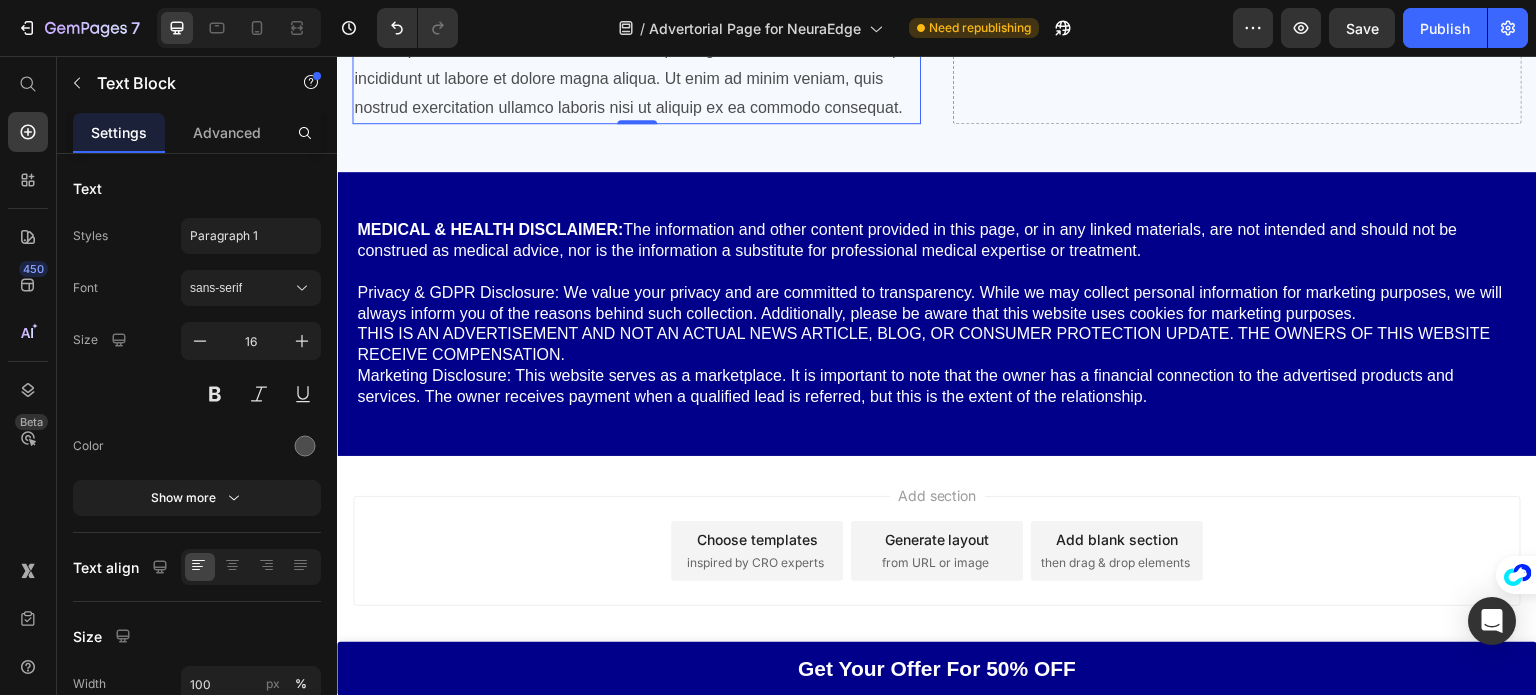 click on "Lorem ipsum dolor sit amet, consectetur adipiscing elit, sed do eiusmod tempor incididunt ut labore et dolore magna aliqua. Ut enim ad minim veniam, quis nostrud exercitation ullamco laboris nisi ut aliquip ex ea commodo consequat." at bounding box center (636, 79) 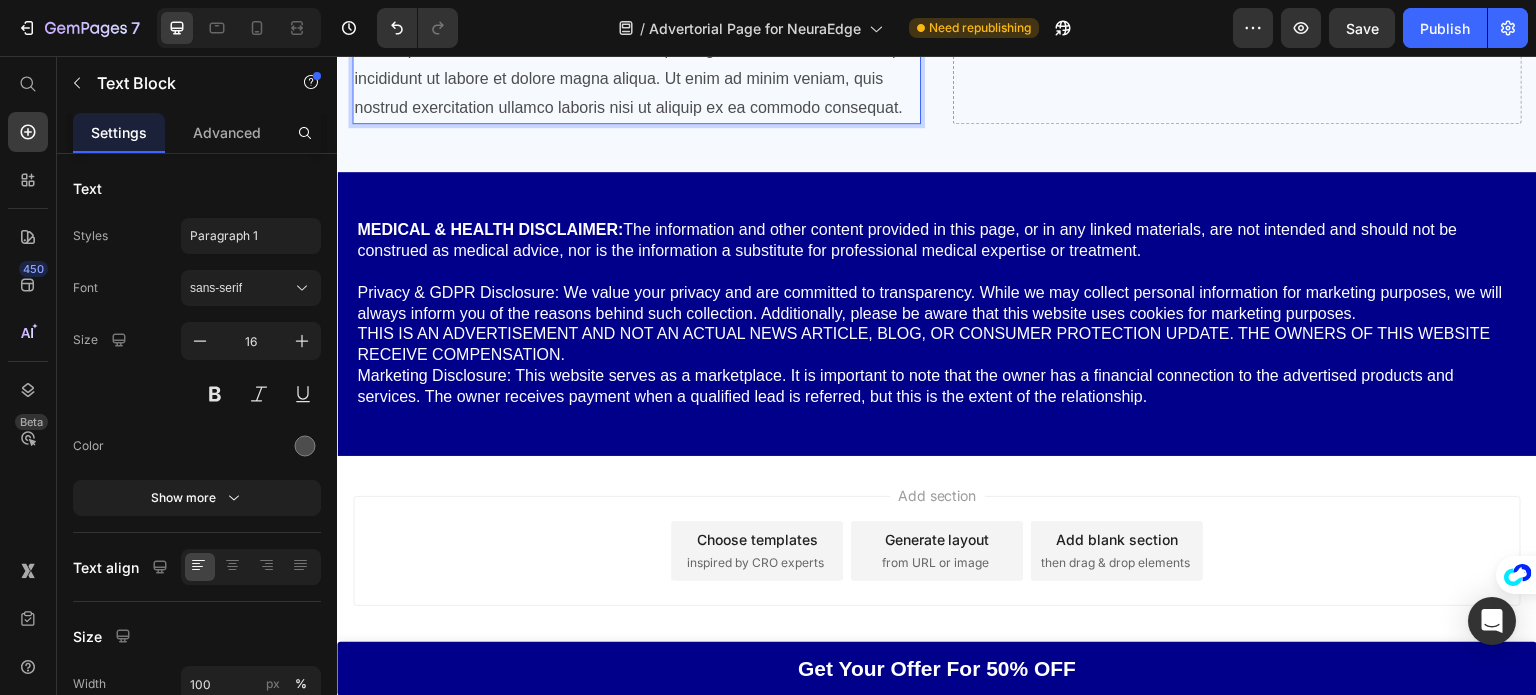 click on "Lorem ipsum dolor sit amet, consectetur adipiscing elit, sed do eiusmod tempor incididunt ut labore et dolore magna aliqua. Ut enim ad minim veniam, quis nostrud exercitation ullamco laboris nisi ut aliquip ex ea commodo consequat." at bounding box center (636, 79) 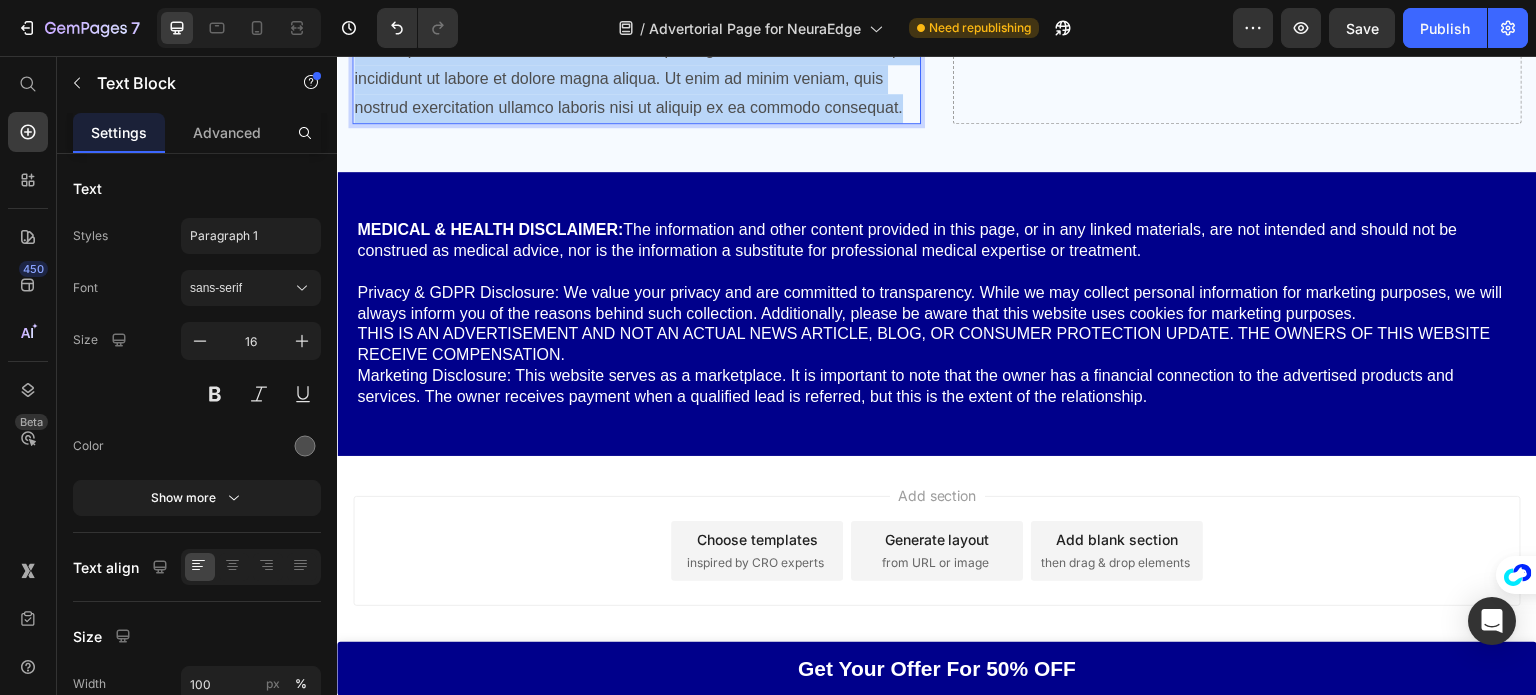 click on "Lorem ipsum dolor sit amet, consectetur adipiscing elit, sed do eiusmod tempor incididunt ut labore et dolore magna aliqua. Ut enim ad minim veniam, quis nostrud exercitation ullamco laboris nisi ut aliquip ex ea commodo consequat." at bounding box center (636, 79) 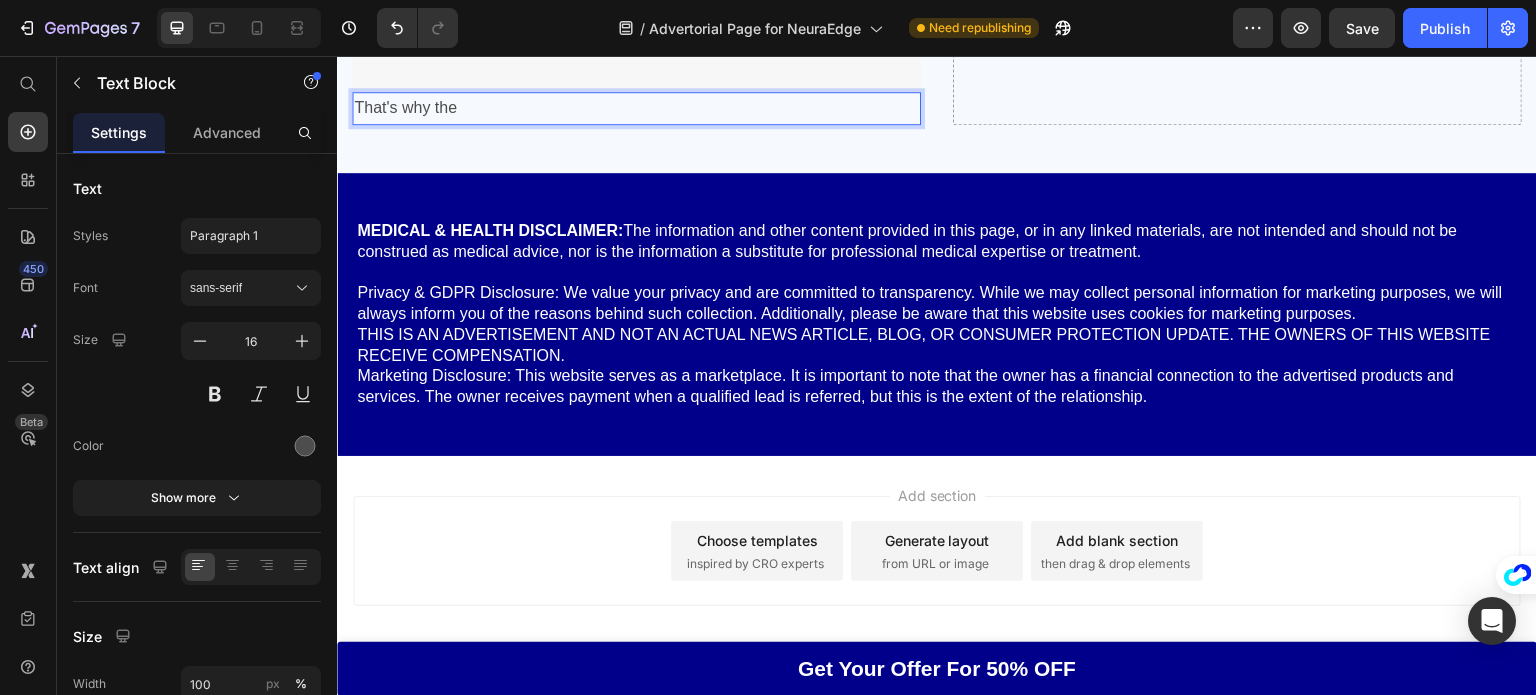 scroll, scrollTop: 23540, scrollLeft: 0, axis: vertical 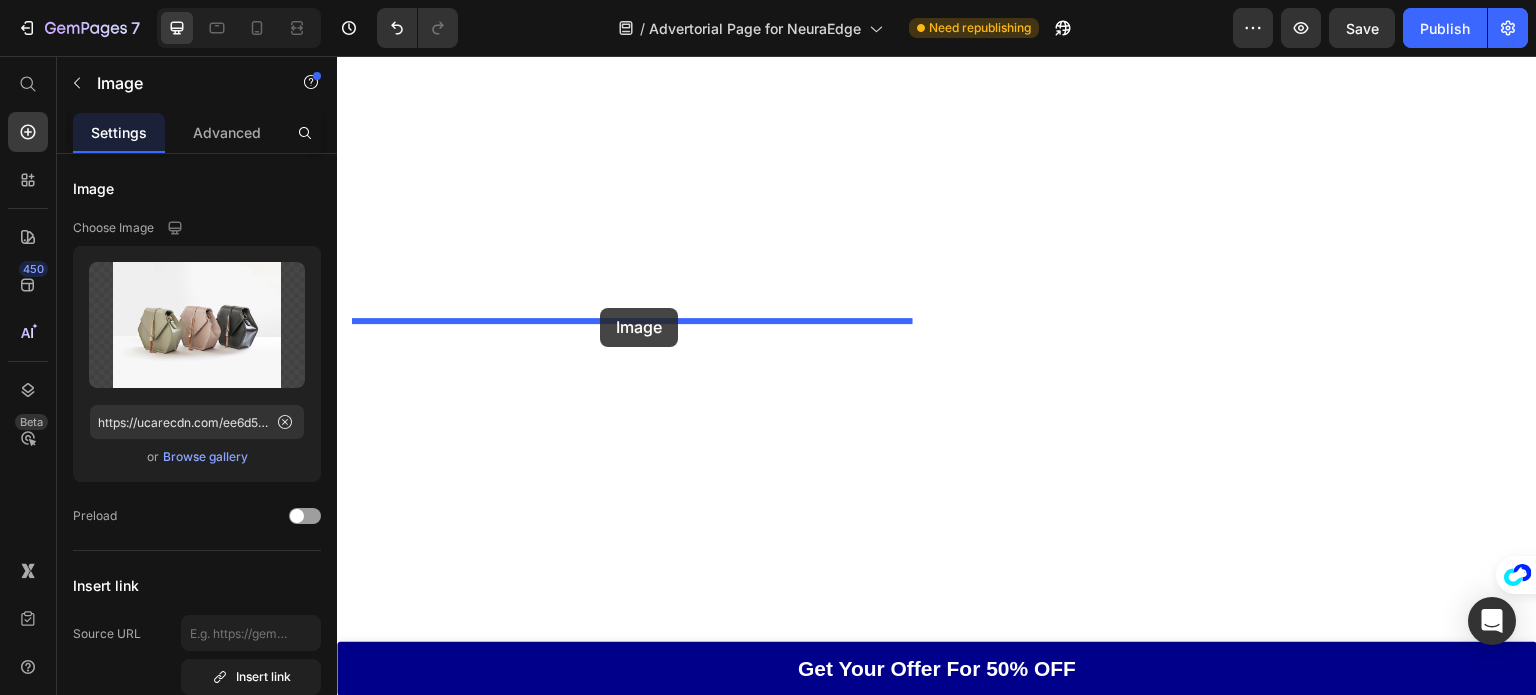 drag, startPoint x: 628, startPoint y: 524, endPoint x: 600, endPoint y: 308, distance: 217.80725 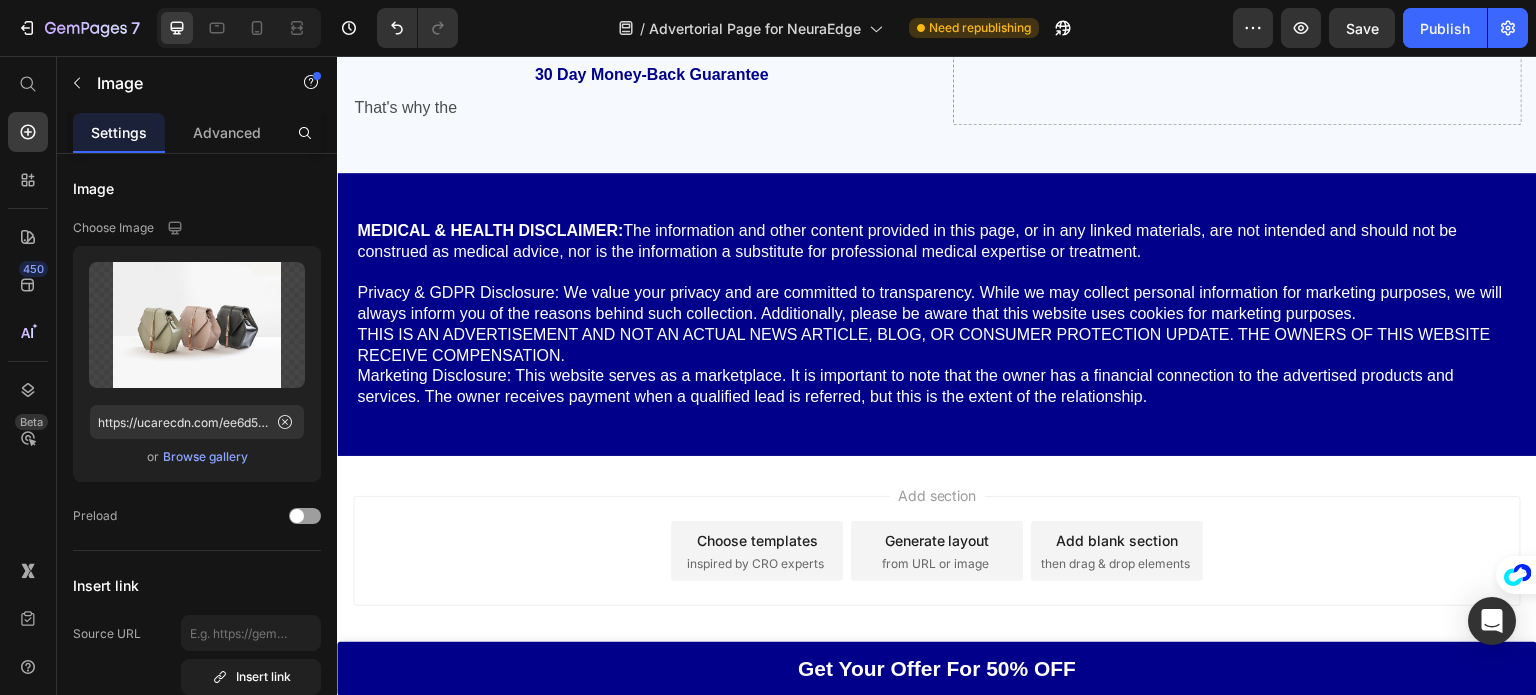 scroll, scrollTop: 24204, scrollLeft: 0, axis: vertical 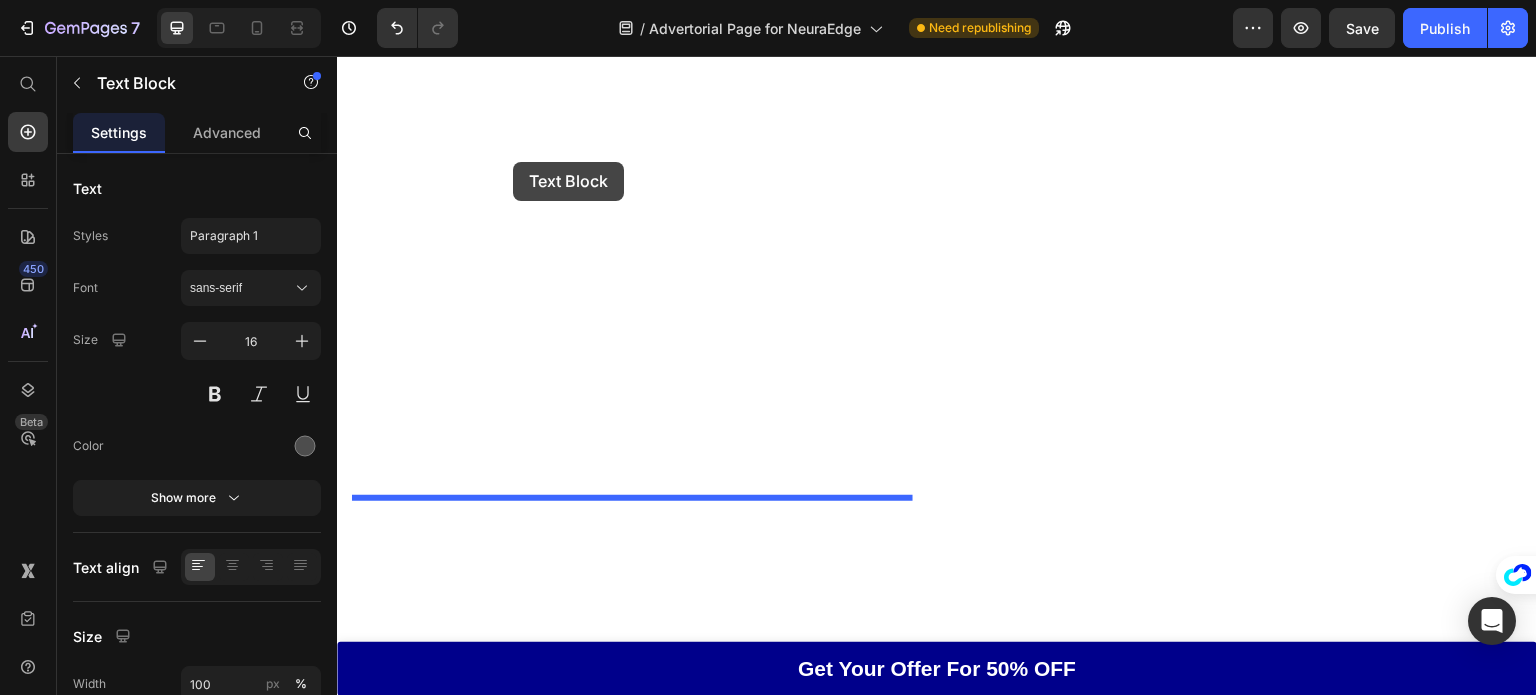 drag, startPoint x: 476, startPoint y: 358, endPoint x: 512, endPoint y: 162, distance: 199.2787 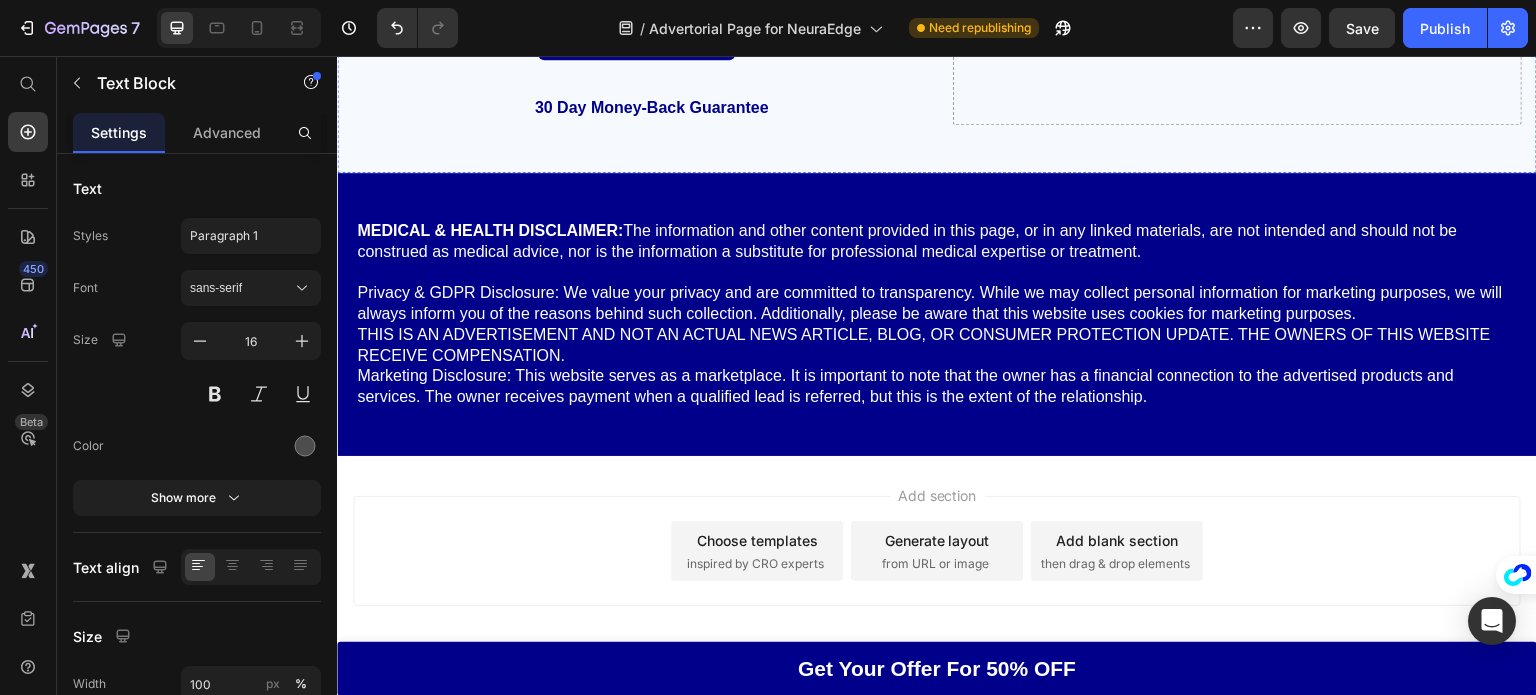 scroll, scrollTop: 23460, scrollLeft: 0, axis: vertical 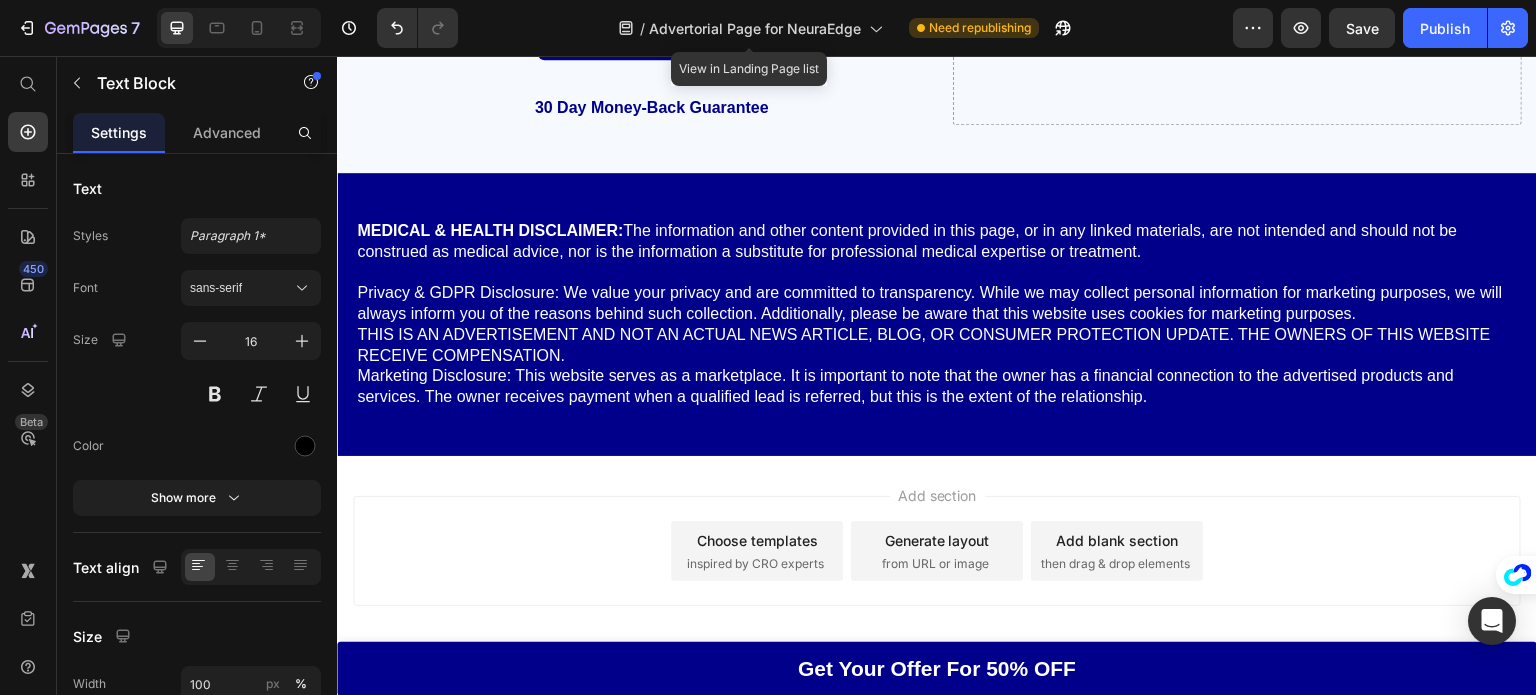 click on "So you can try NeuraEdge with total peace of mind." at bounding box center [636, -584] 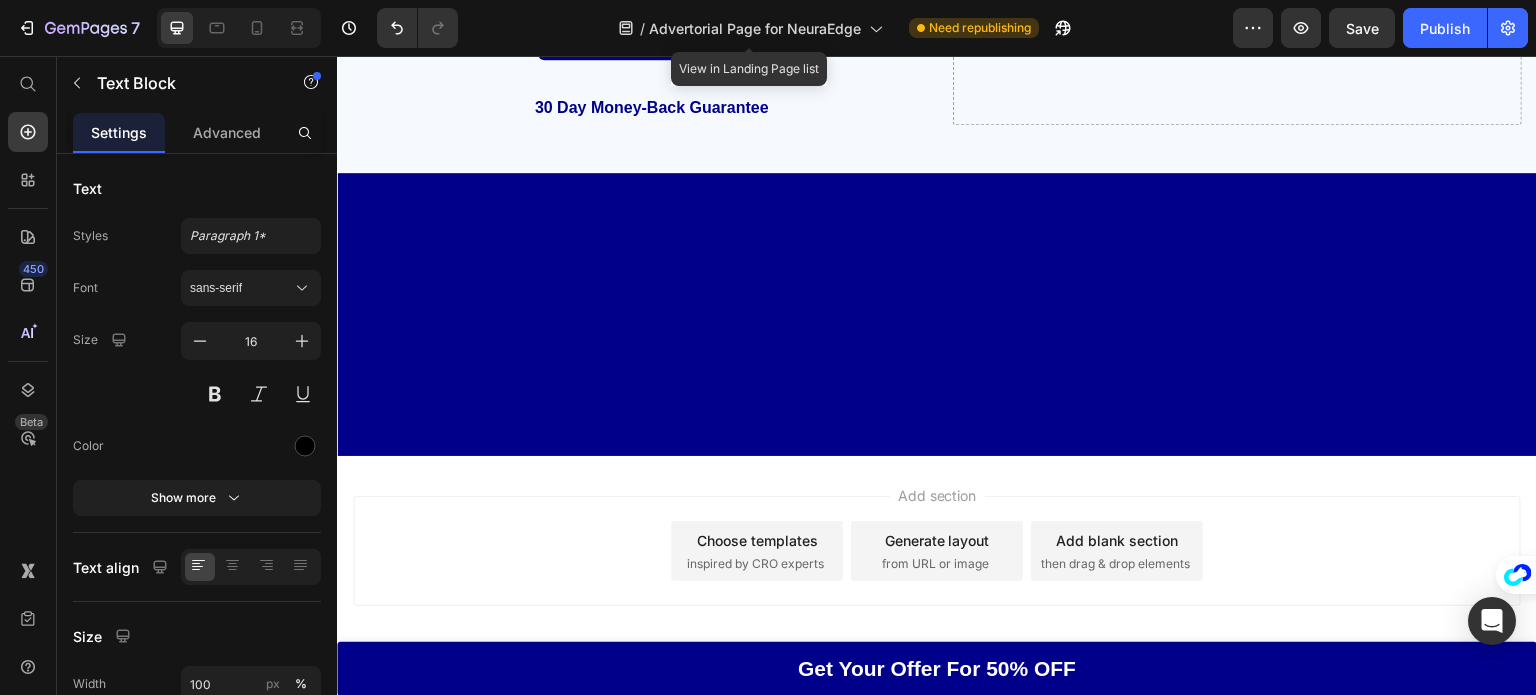 scroll, scrollTop: 23427, scrollLeft: 0, axis: vertical 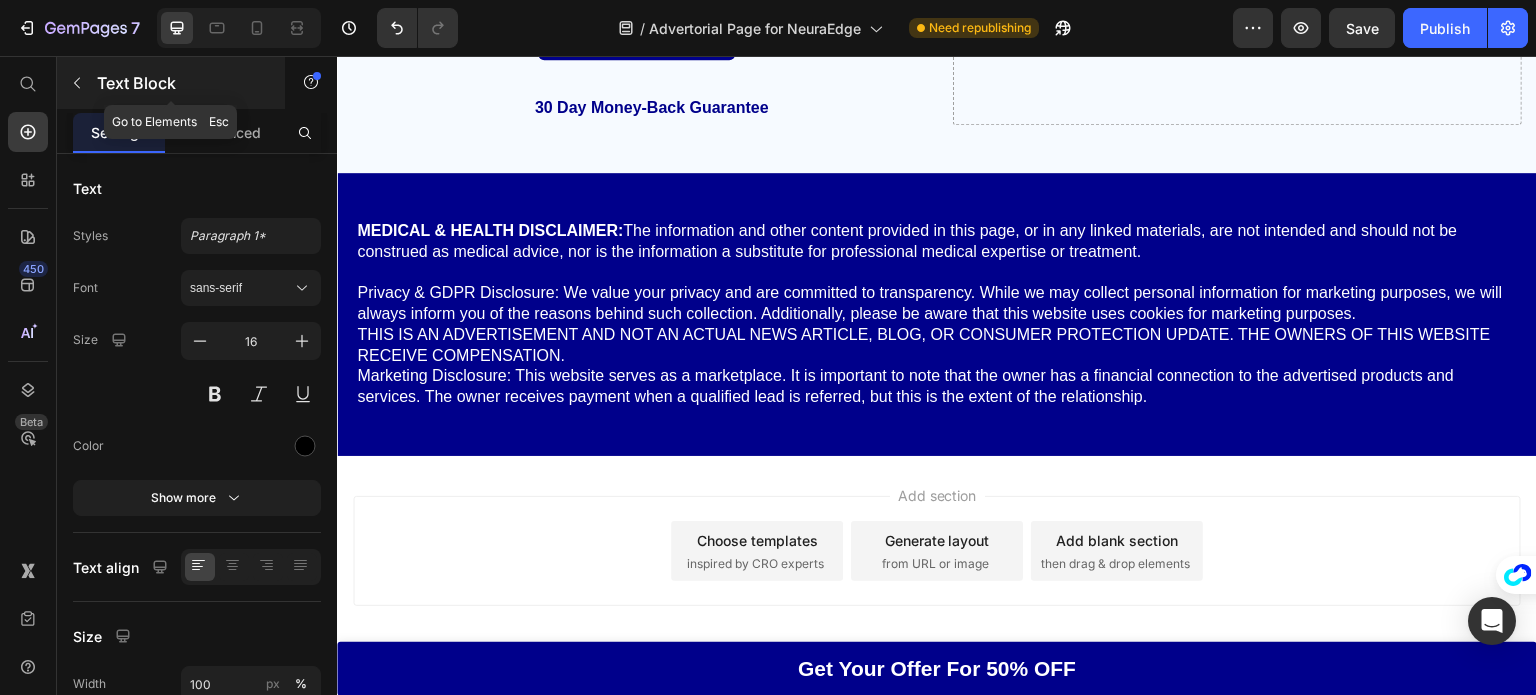 click at bounding box center (77, 83) 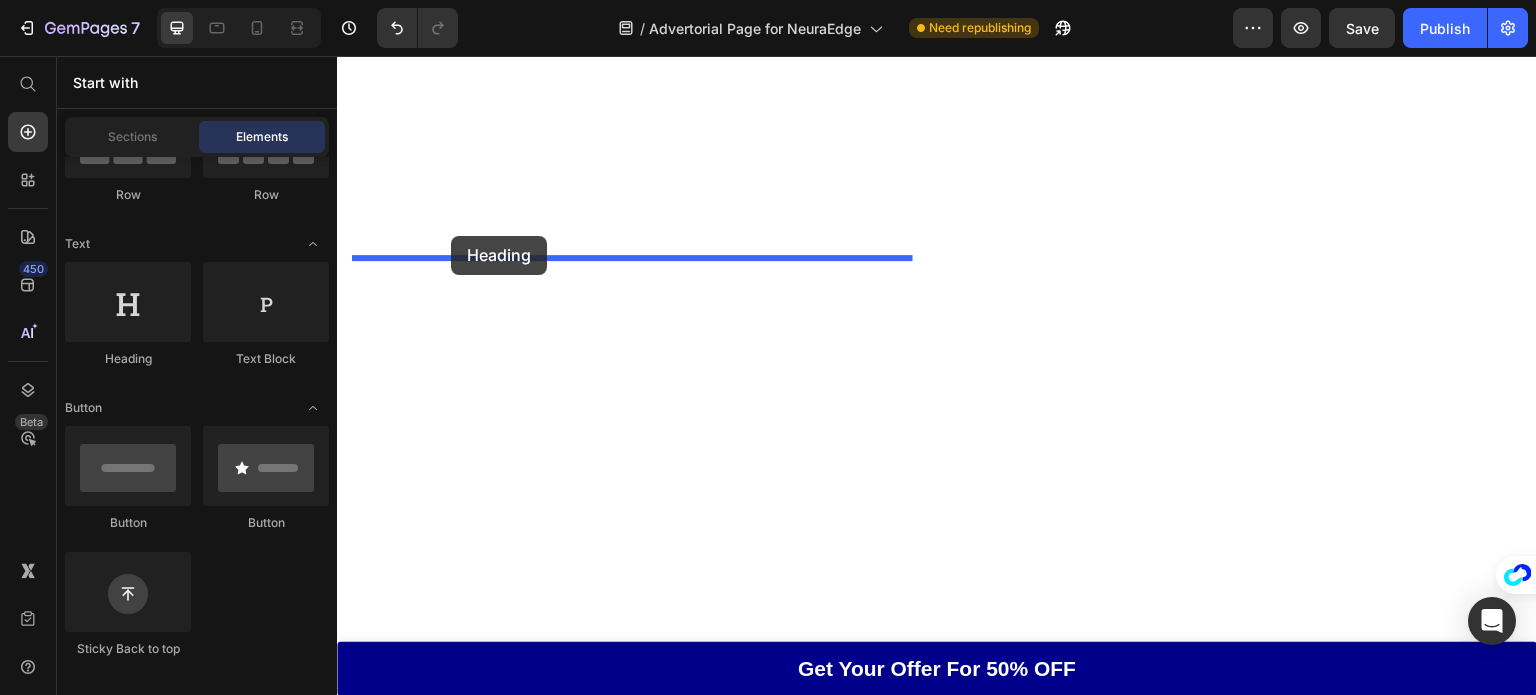 drag, startPoint x: 475, startPoint y: 388, endPoint x: 452, endPoint y: 236, distance: 153.73029 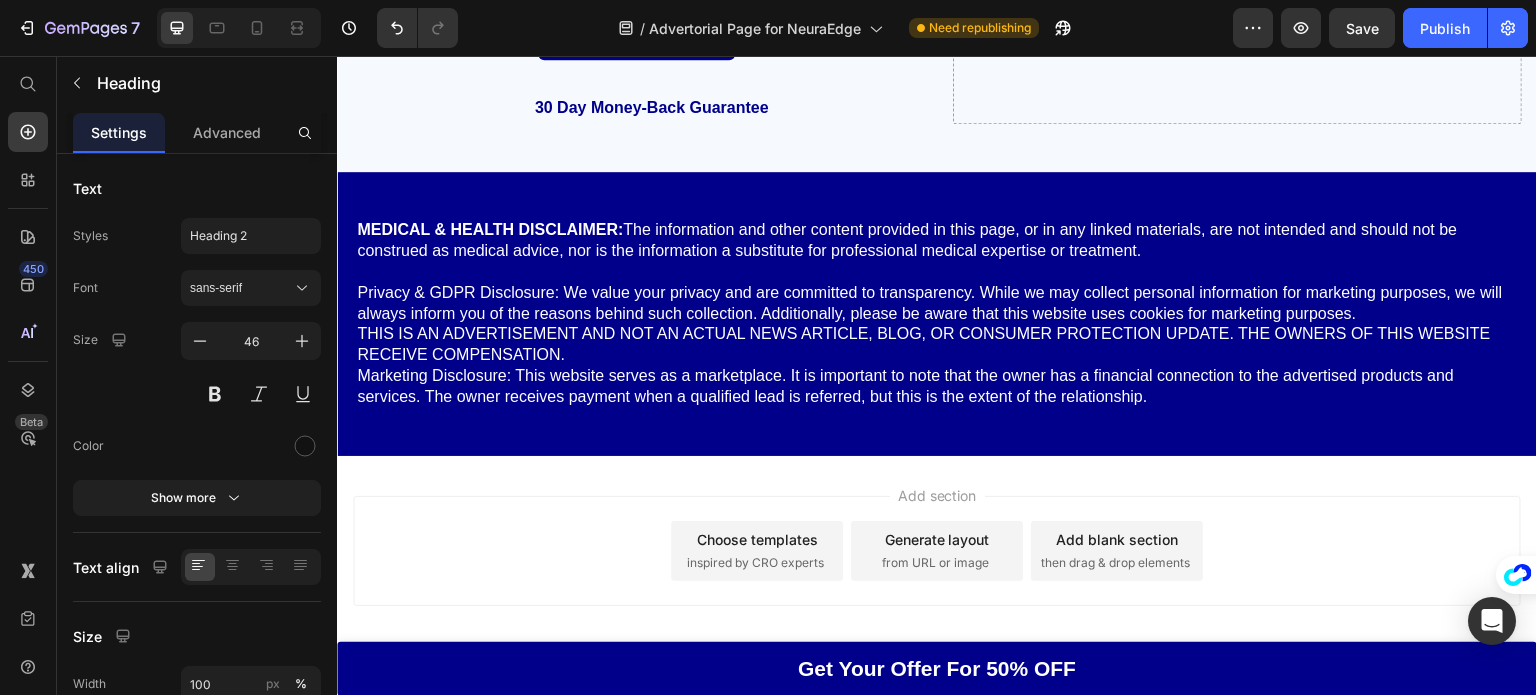 click on "Your heading text goes here" at bounding box center (636, -633) 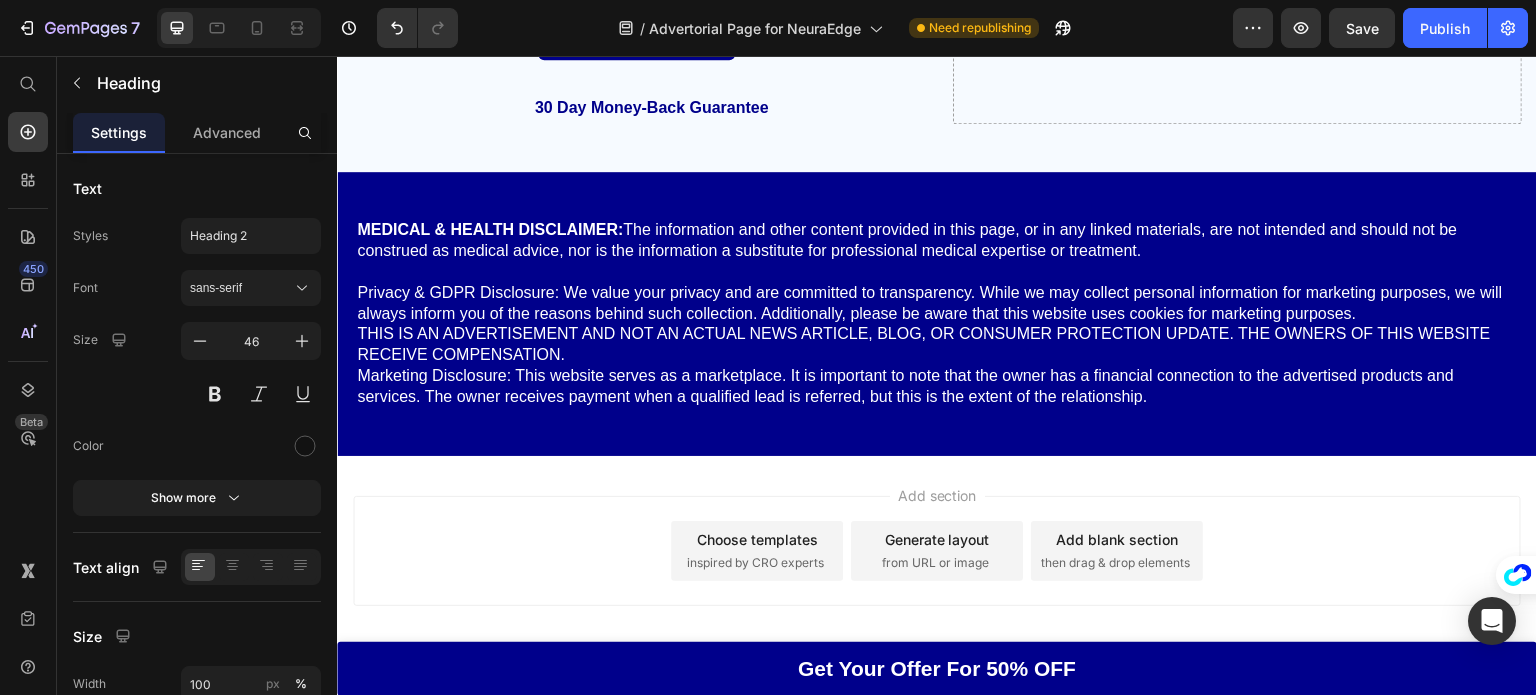 click on "Your heading text goes here" at bounding box center (636, -633) 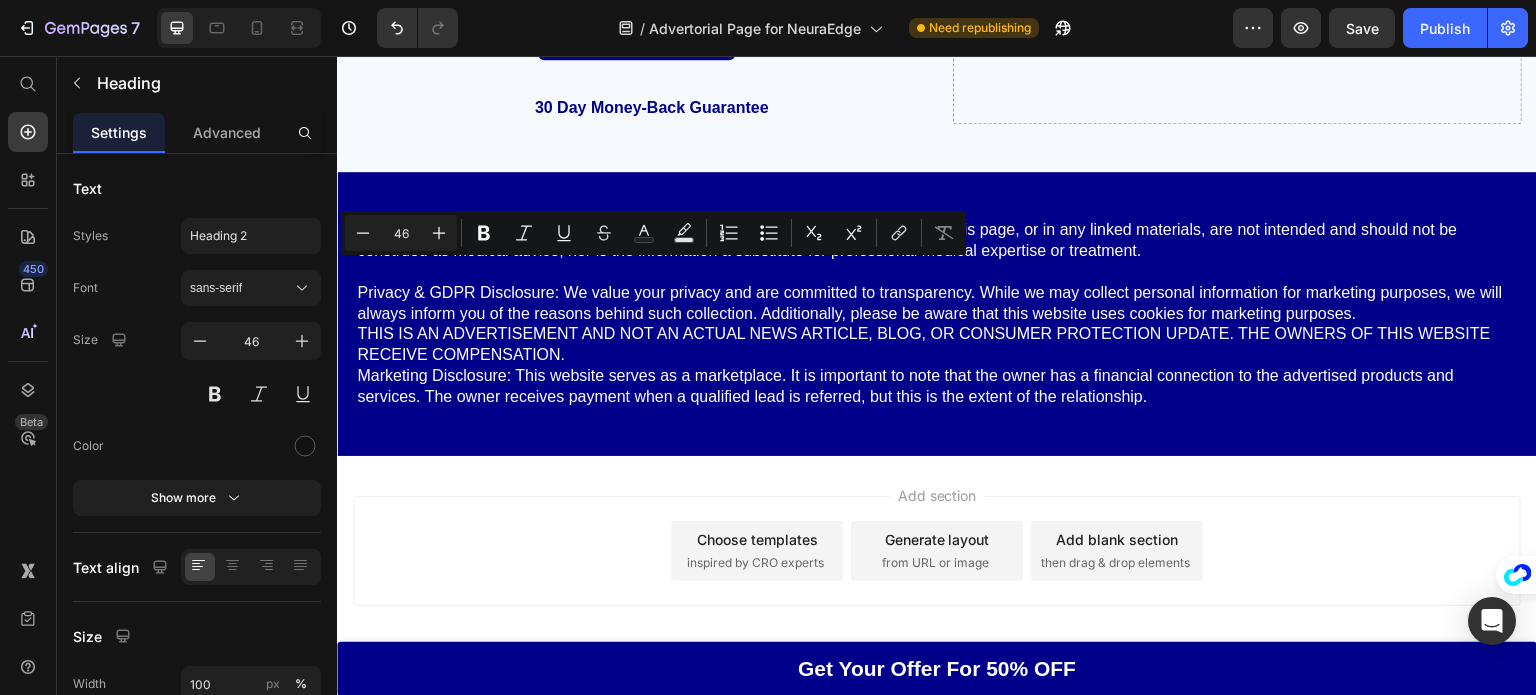 click on "Your heading text goes here" at bounding box center (636, -633) 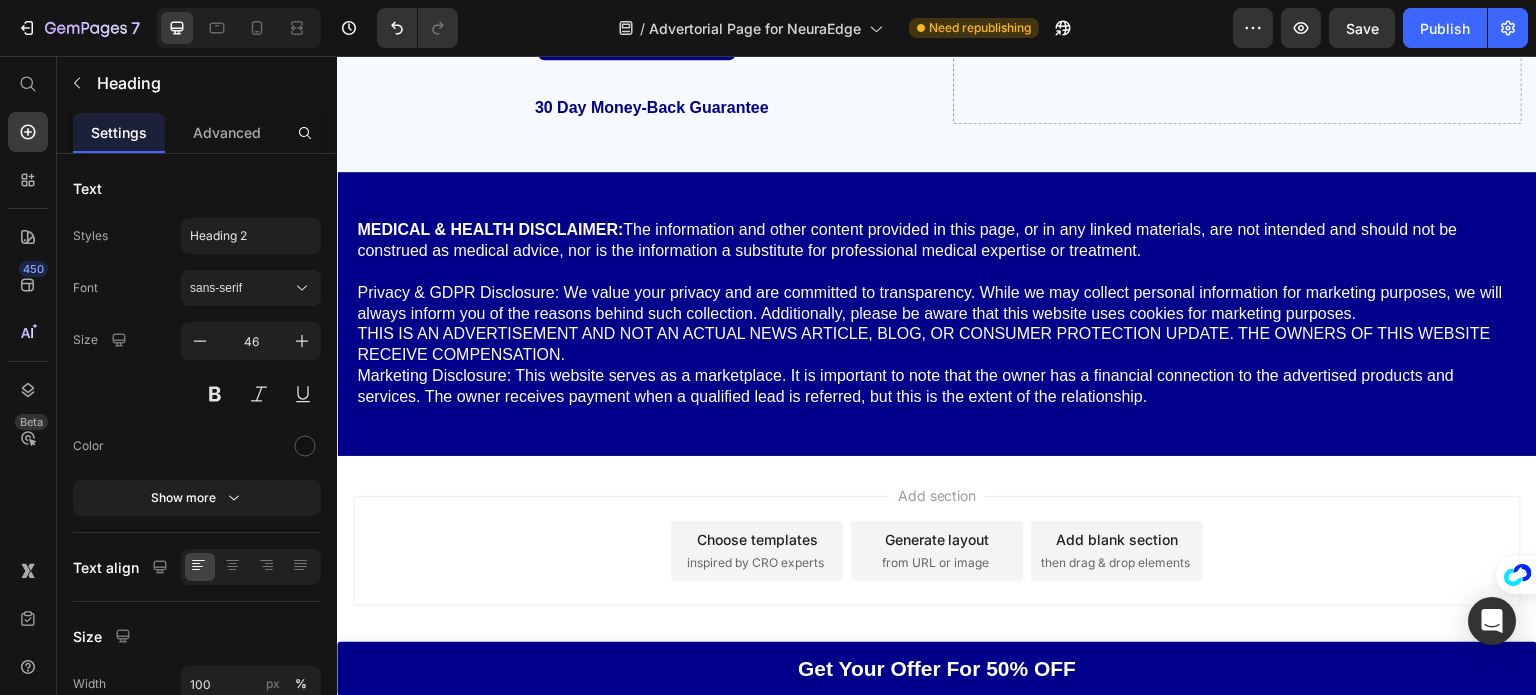 click on "Your heading text goes here" at bounding box center [636, -633] 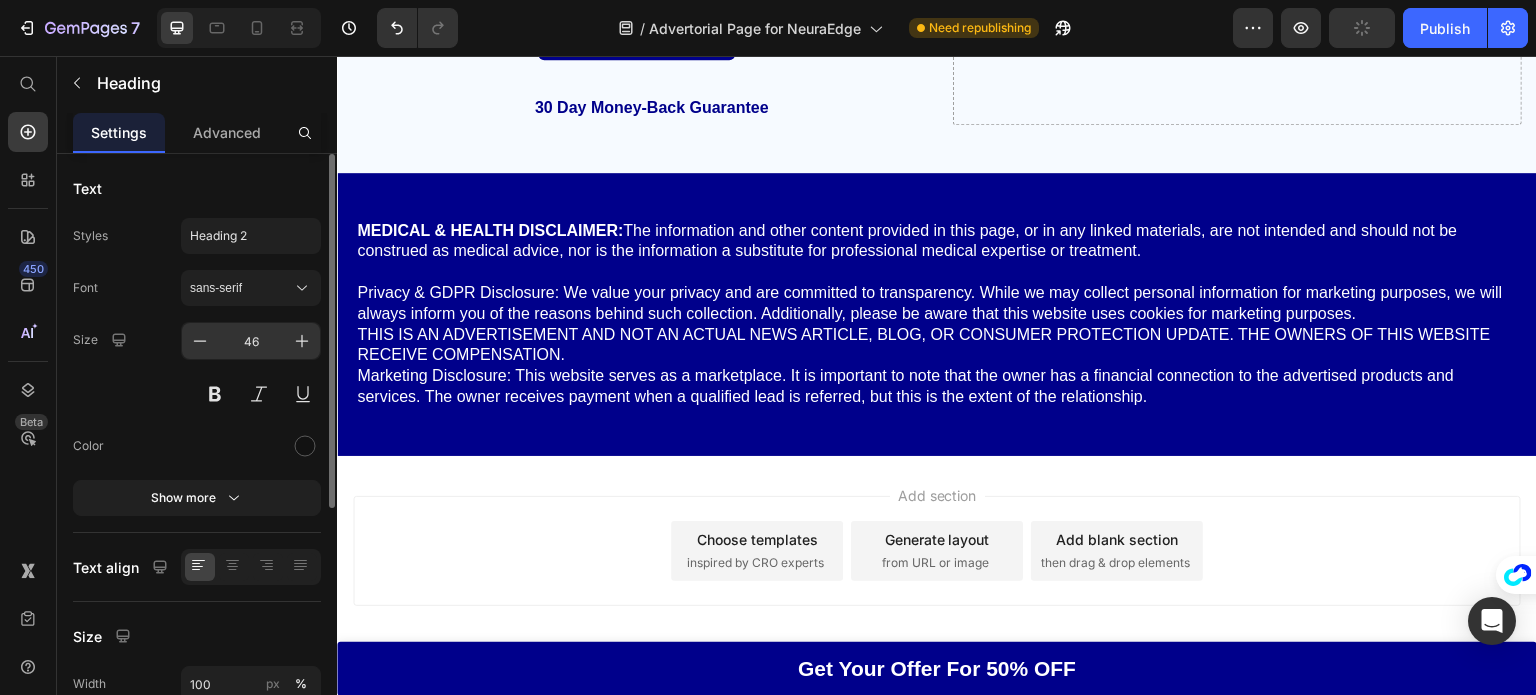 click on "46" at bounding box center (251, 341) 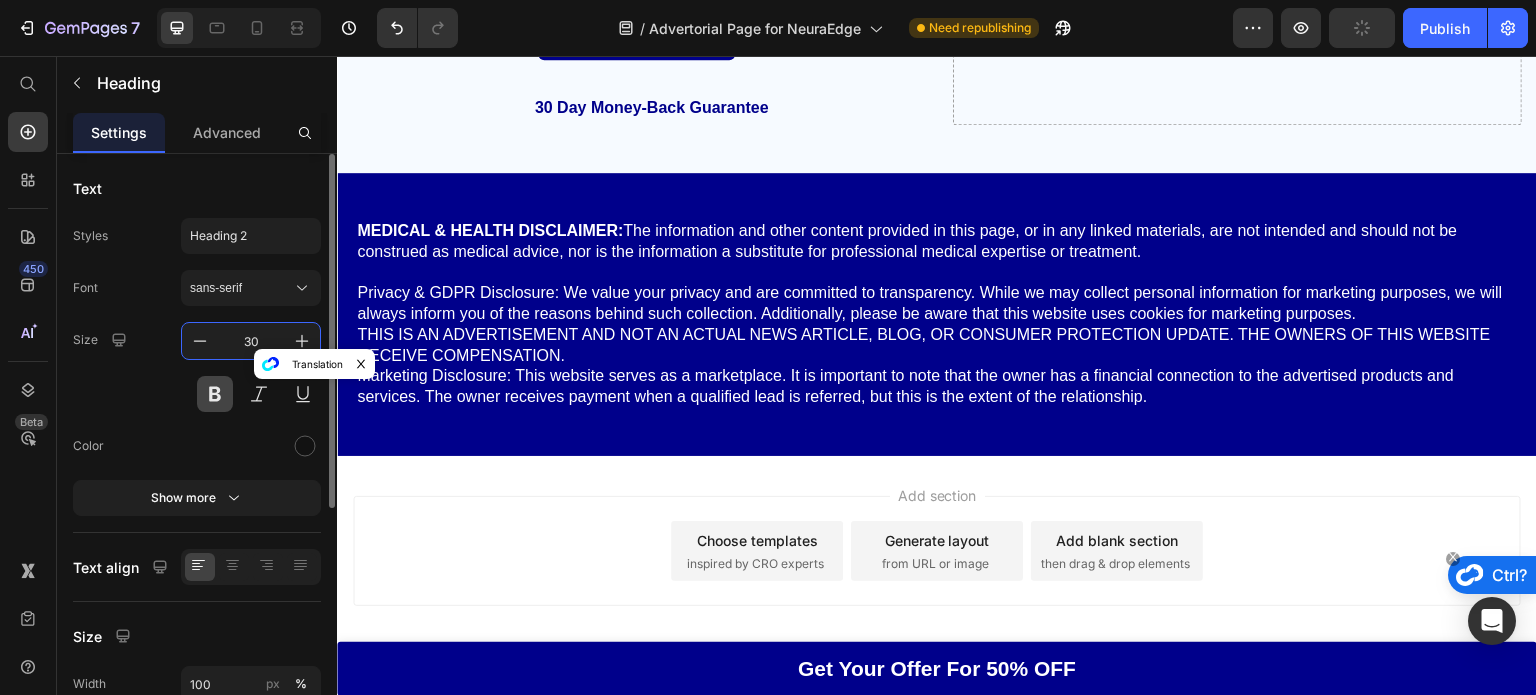 type on "30" 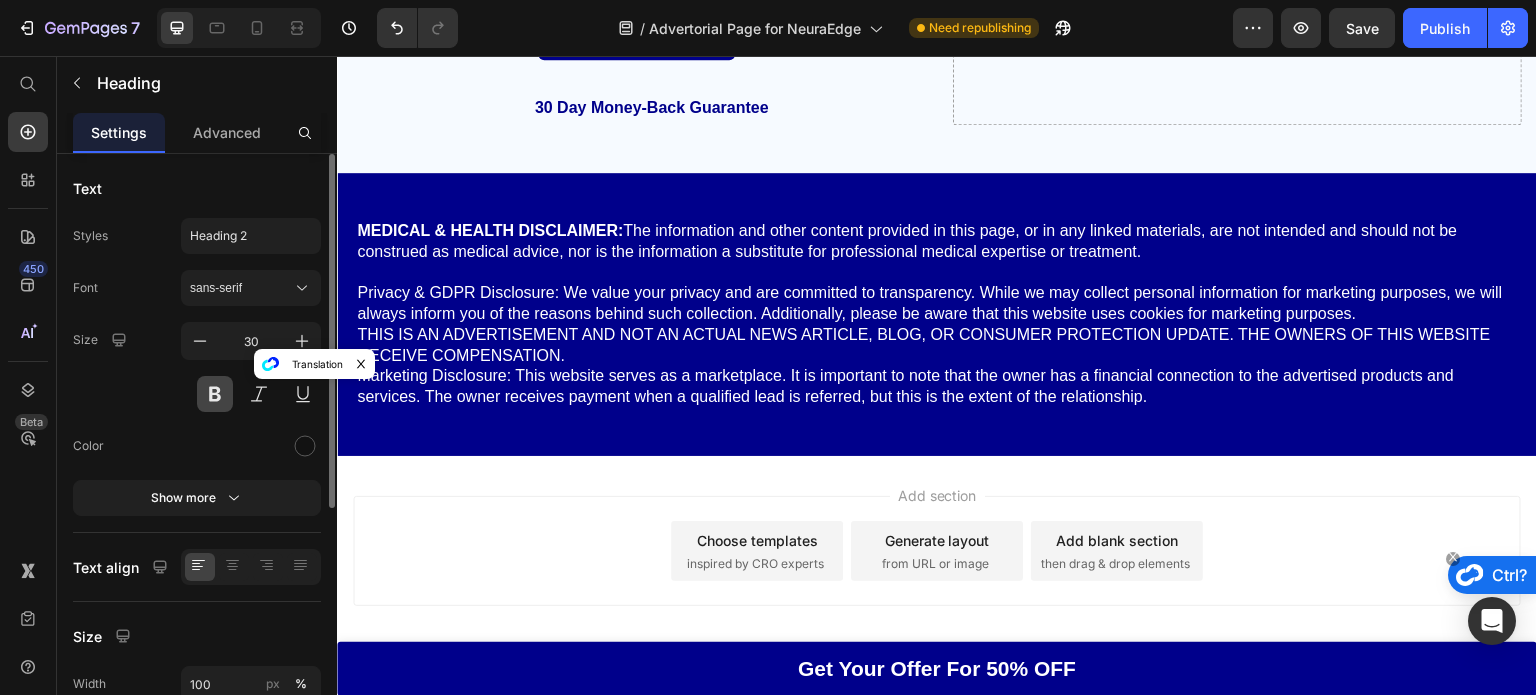 click at bounding box center [215, 394] 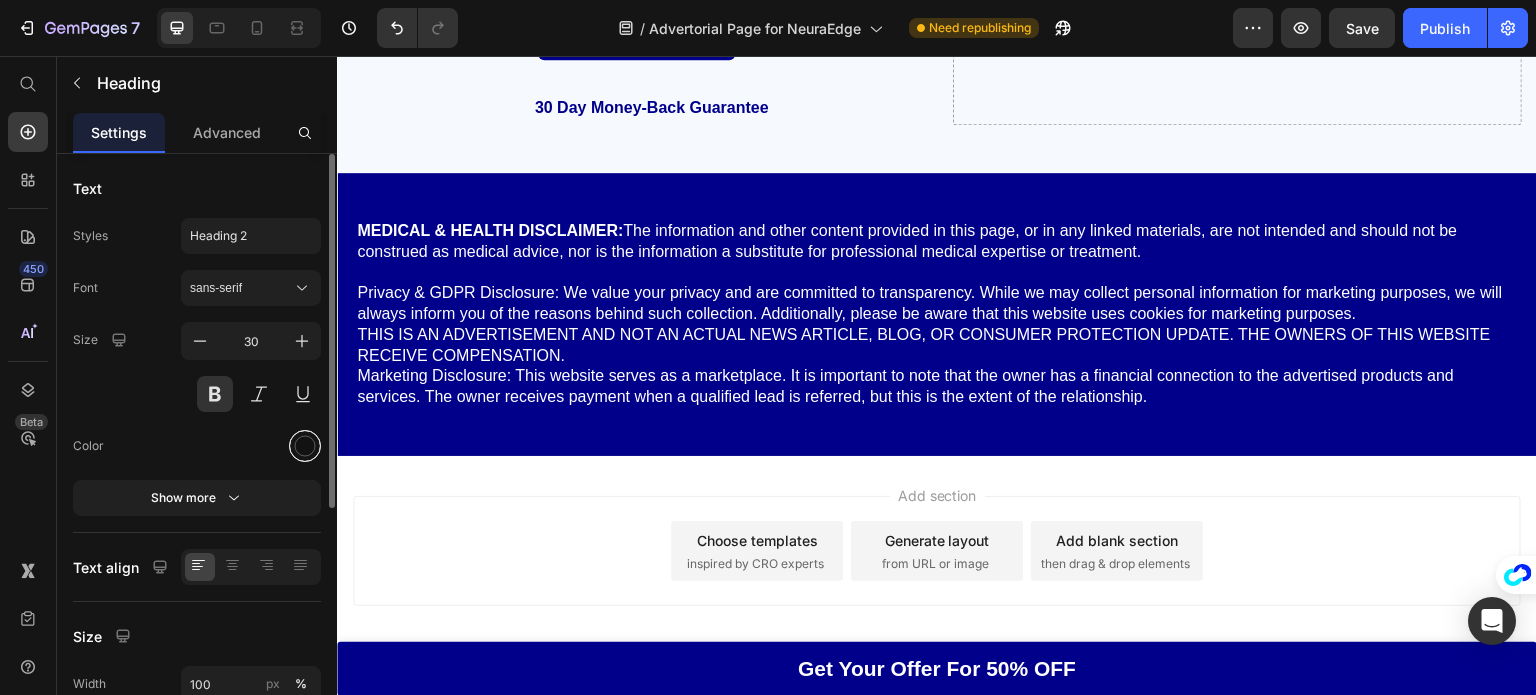 click at bounding box center [305, 446] 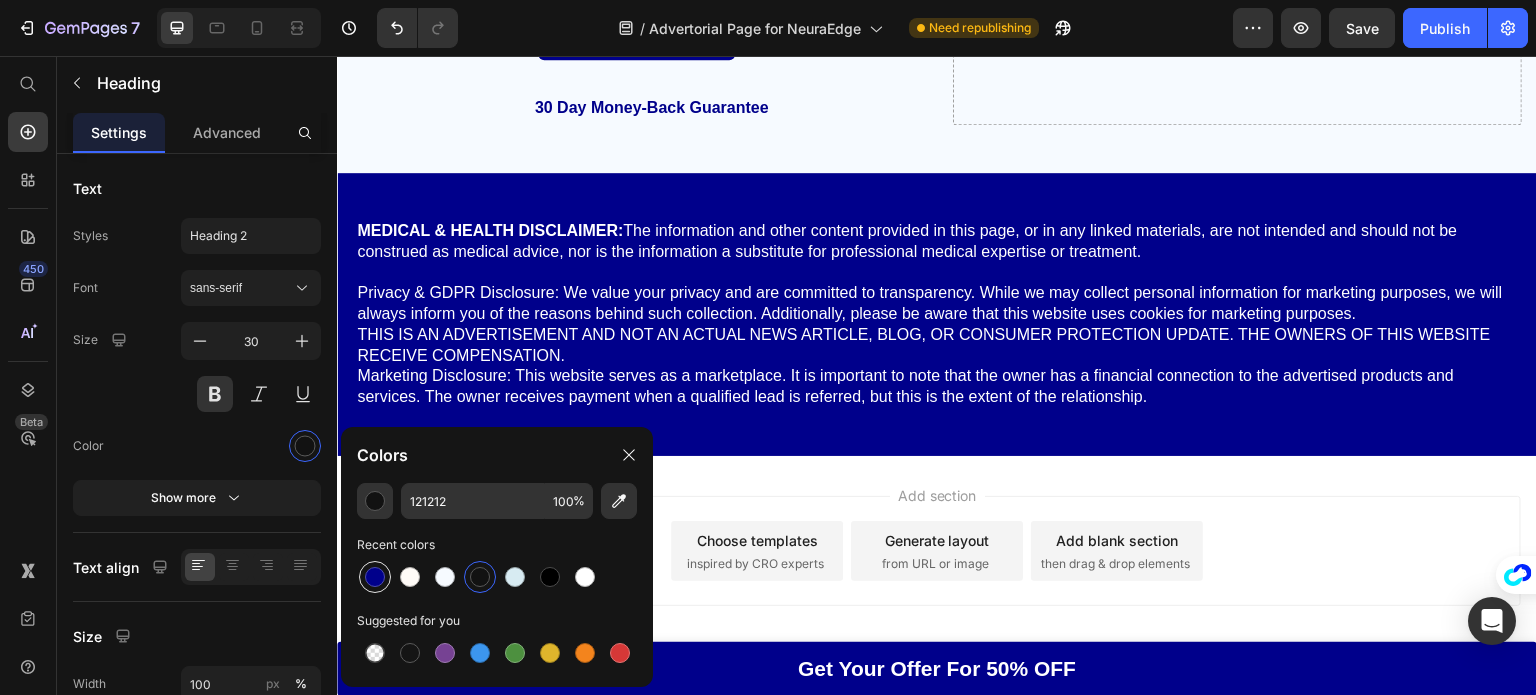 click at bounding box center [375, 577] 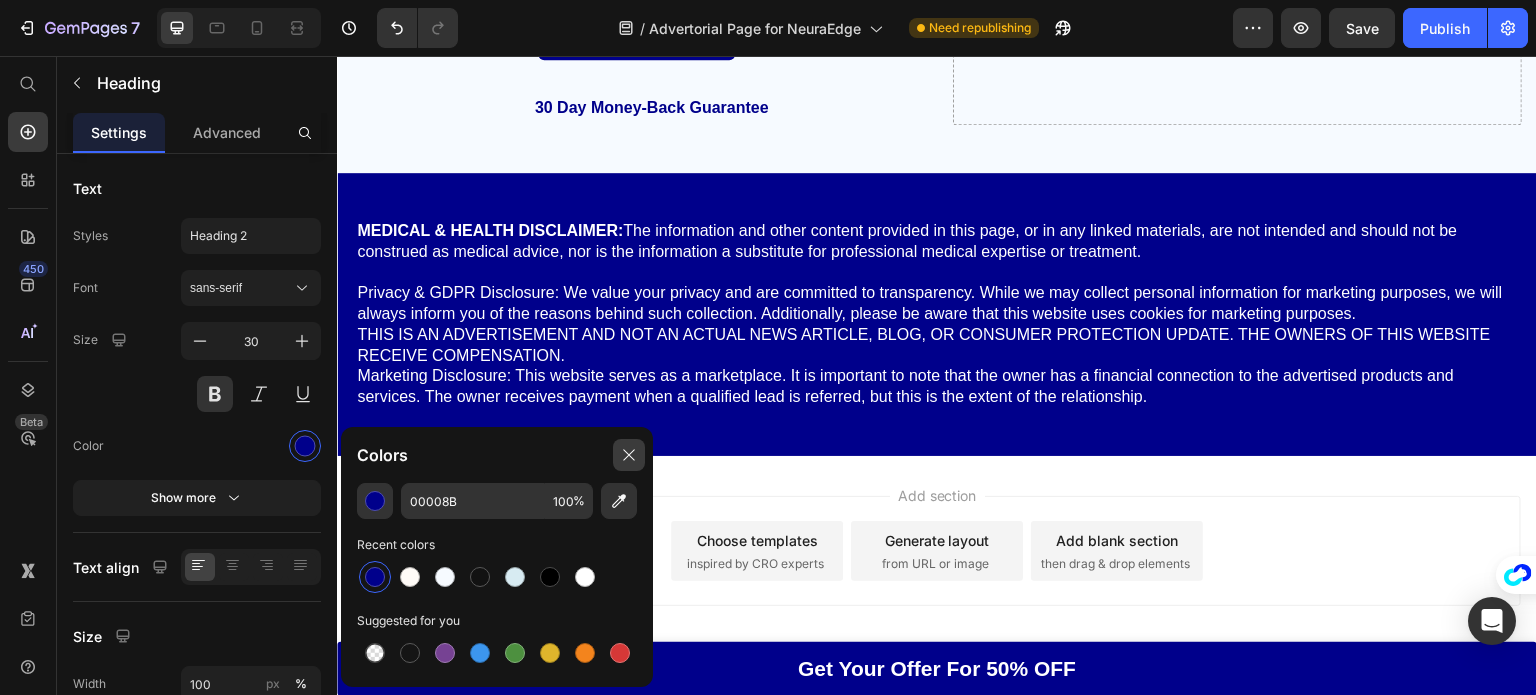 click at bounding box center [629, 455] 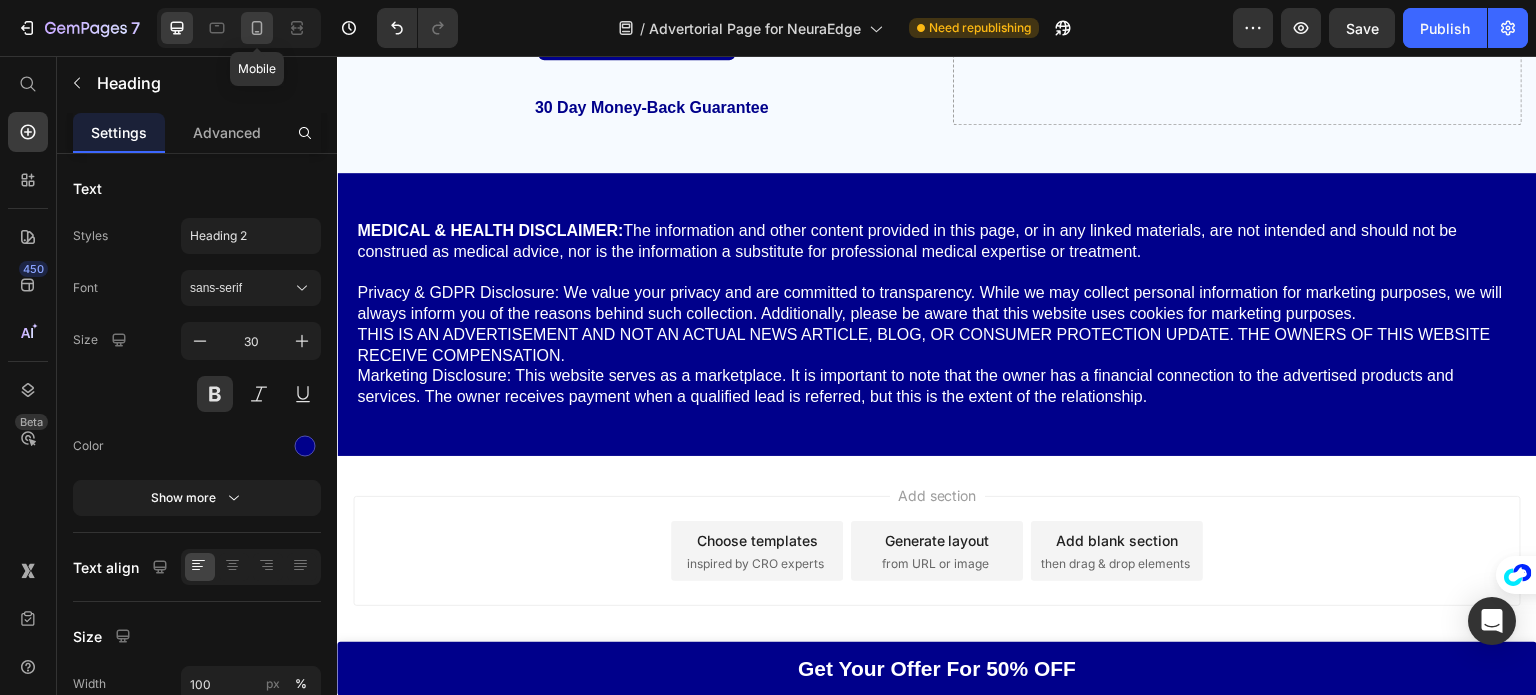 click 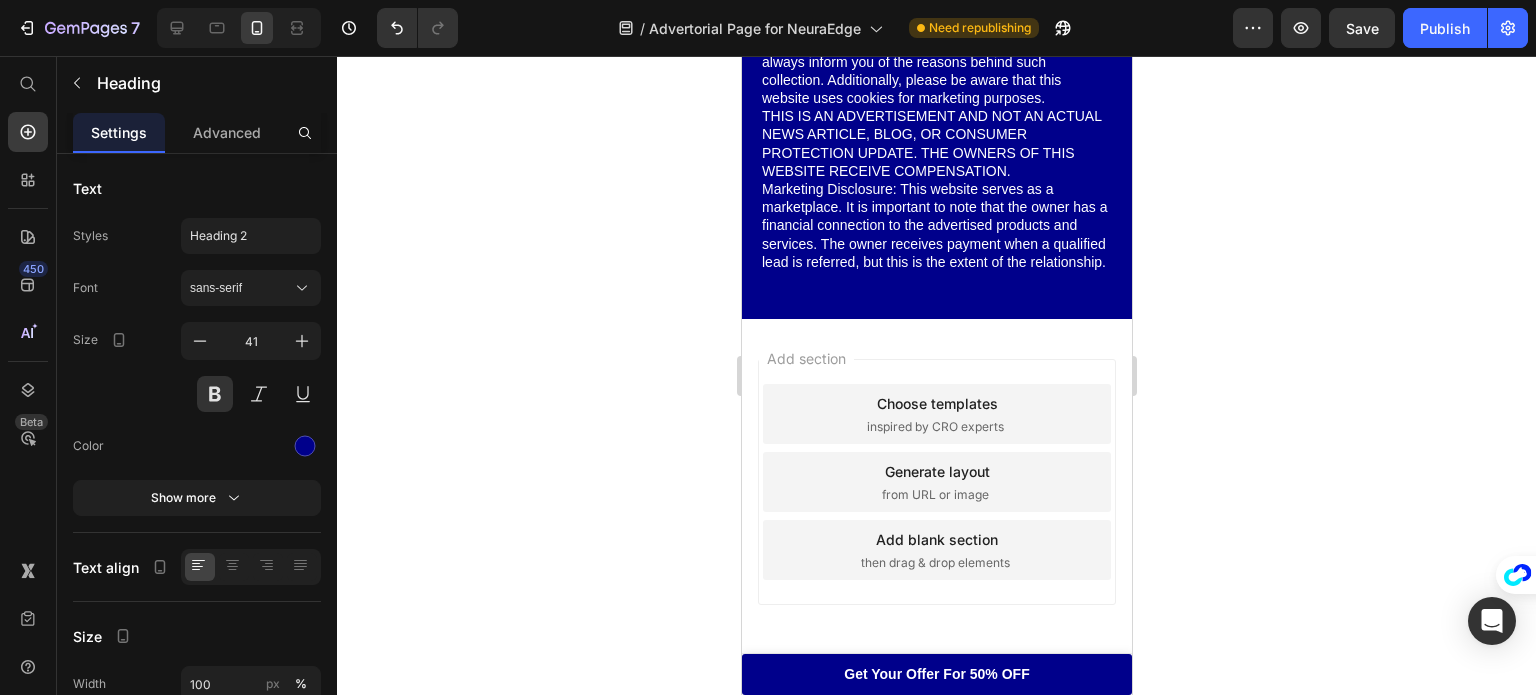 scroll, scrollTop: 22196, scrollLeft: 0, axis: vertical 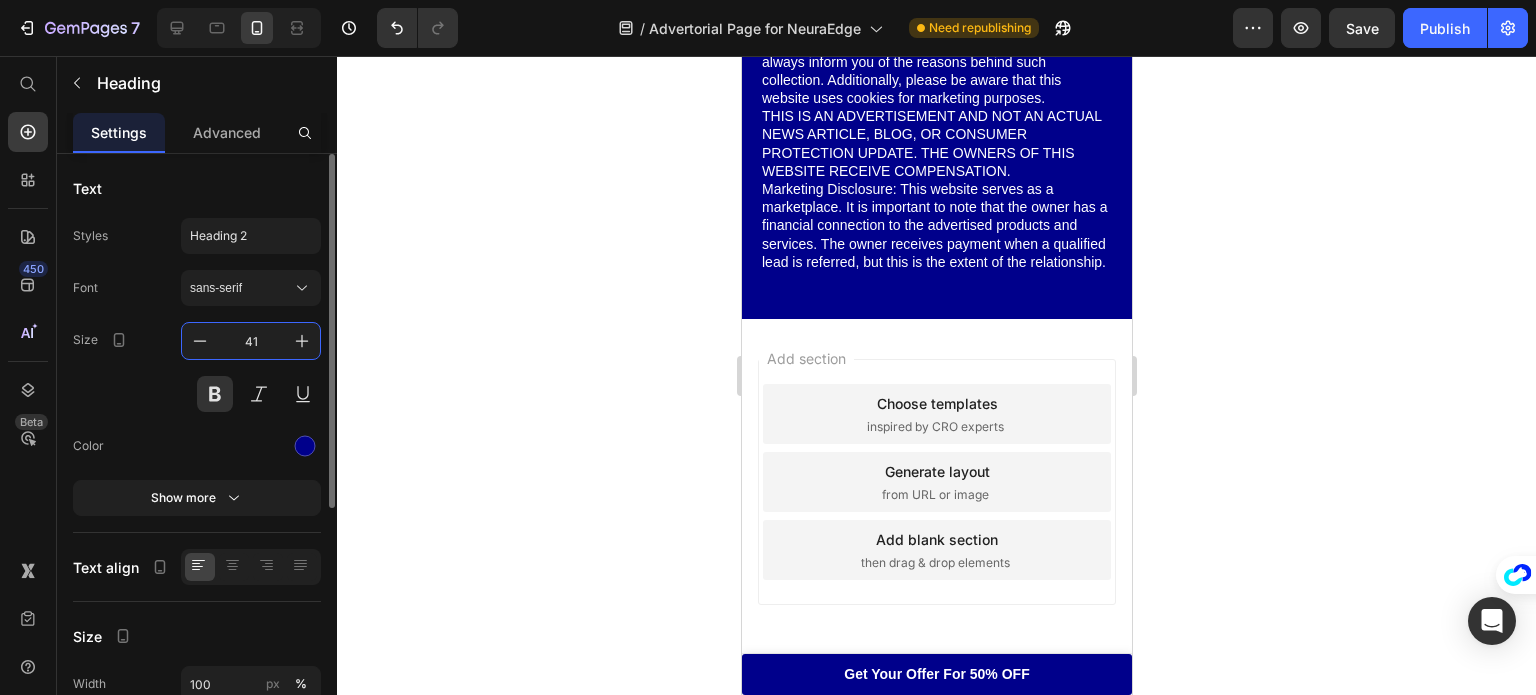 click on "41" at bounding box center (251, 341) 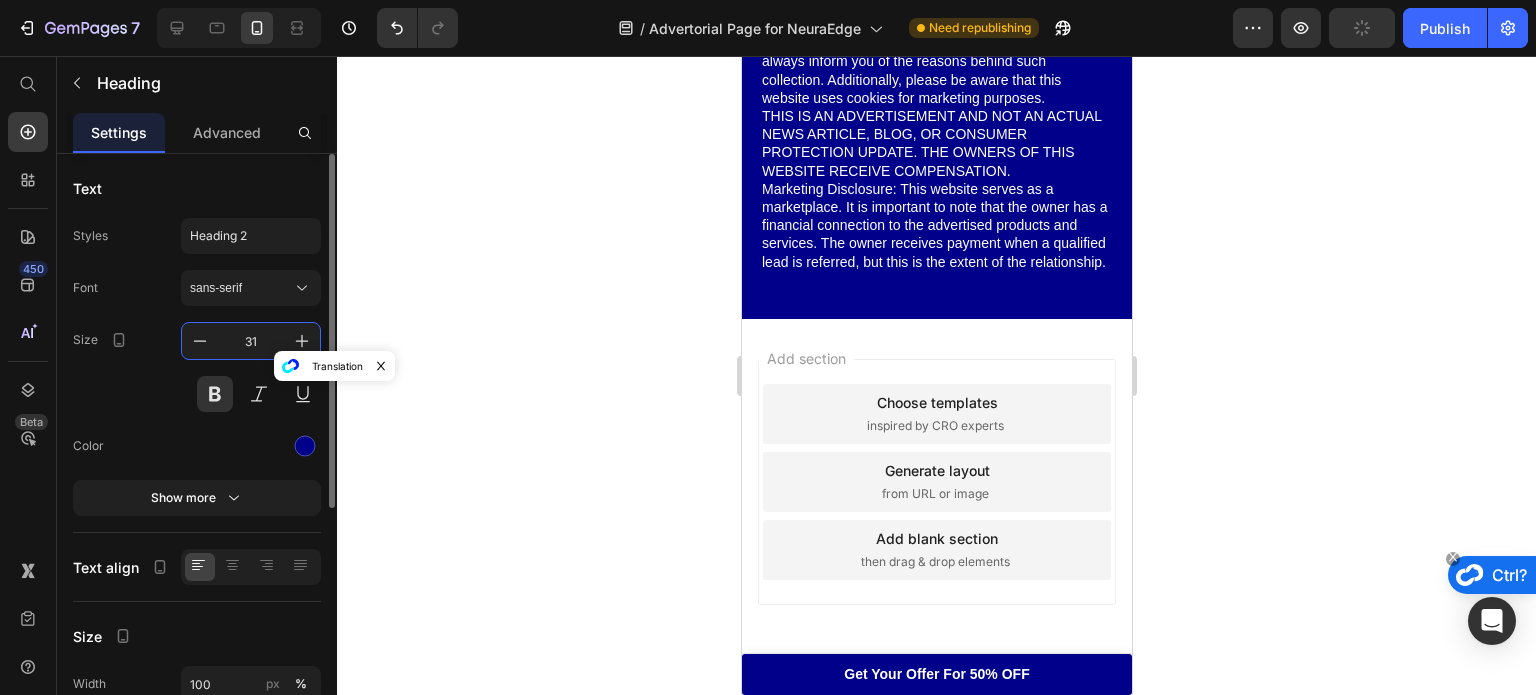 click on "Size 31" at bounding box center (197, 367) 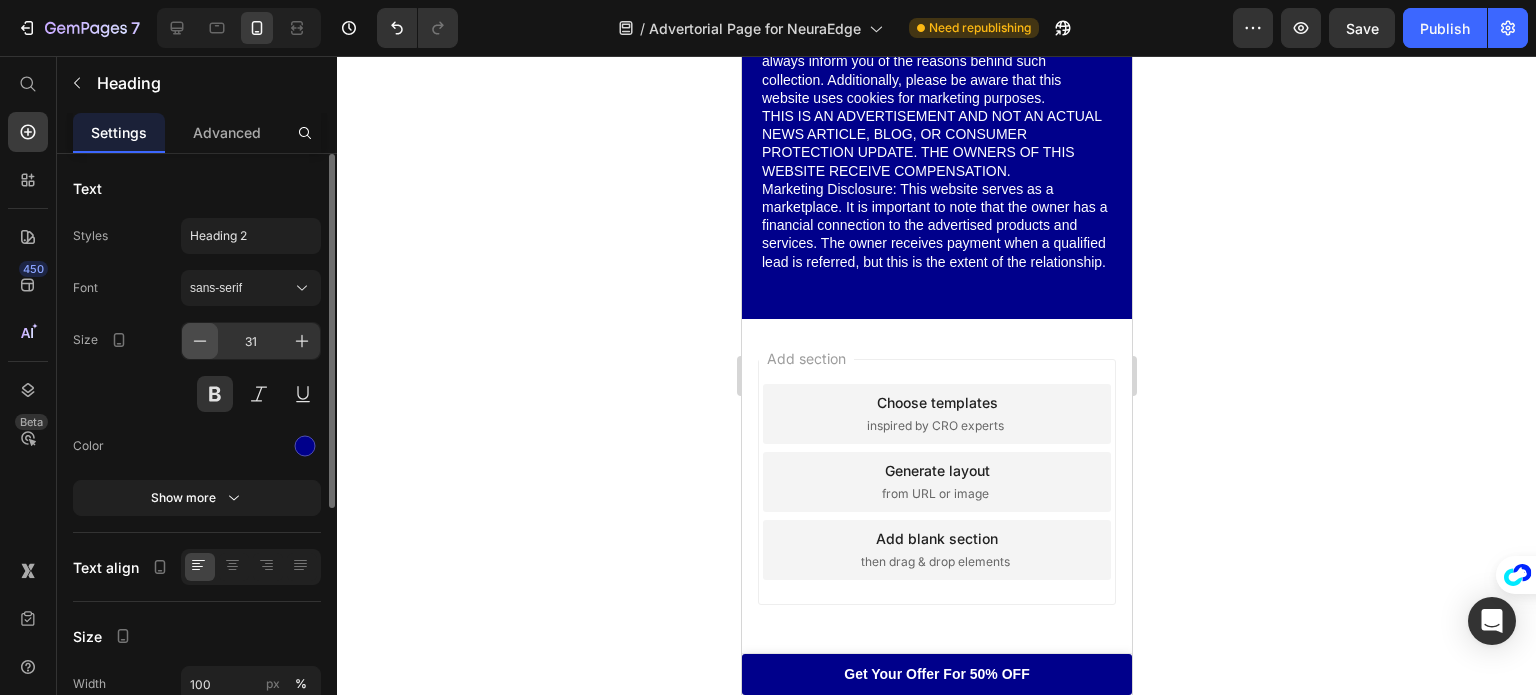 click at bounding box center [200, 341] 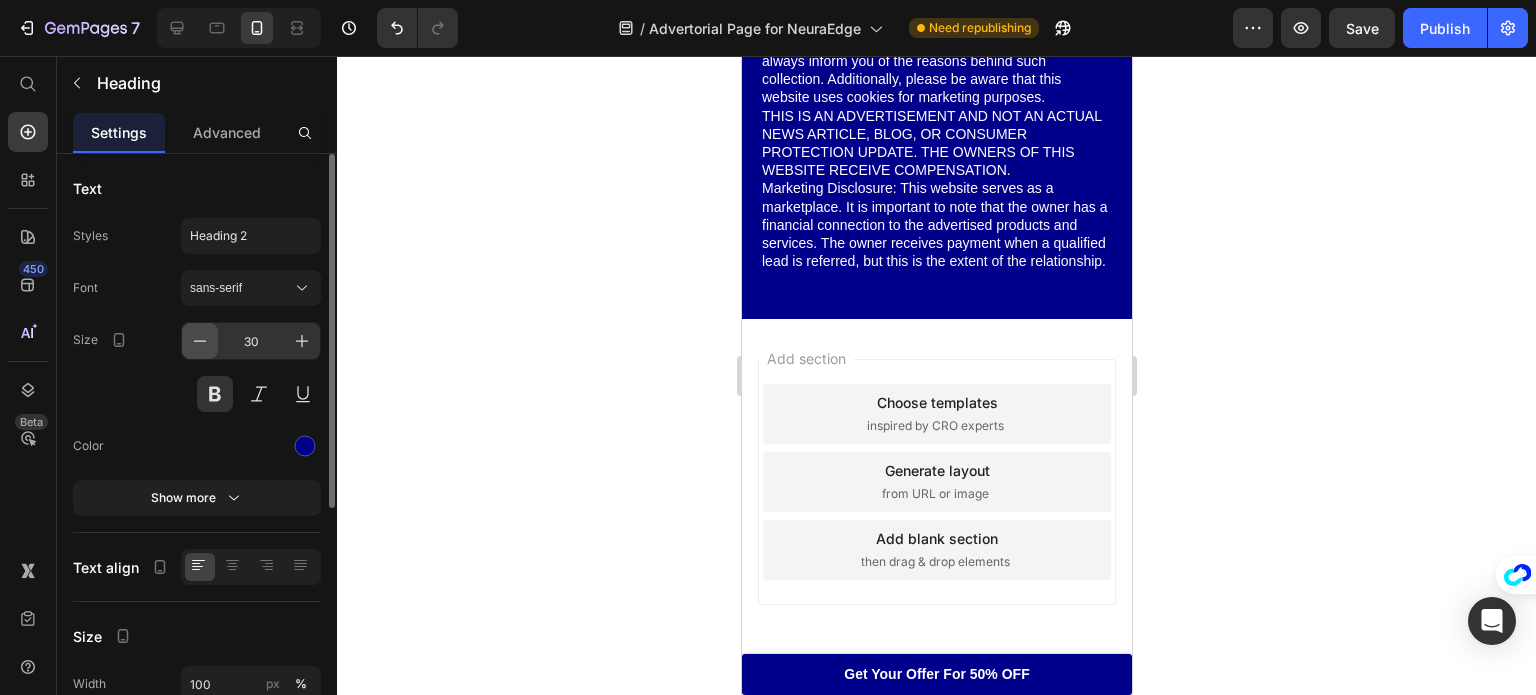 click at bounding box center [200, 341] 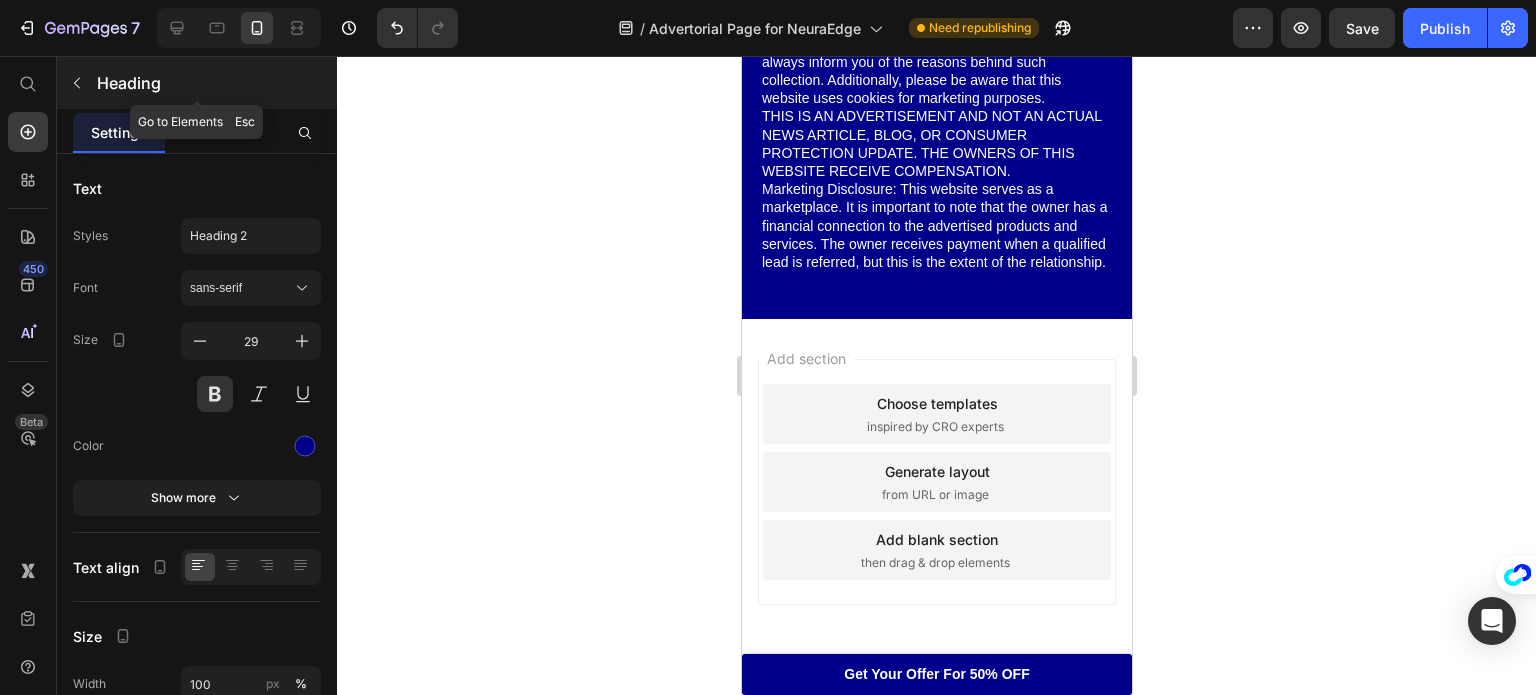 click 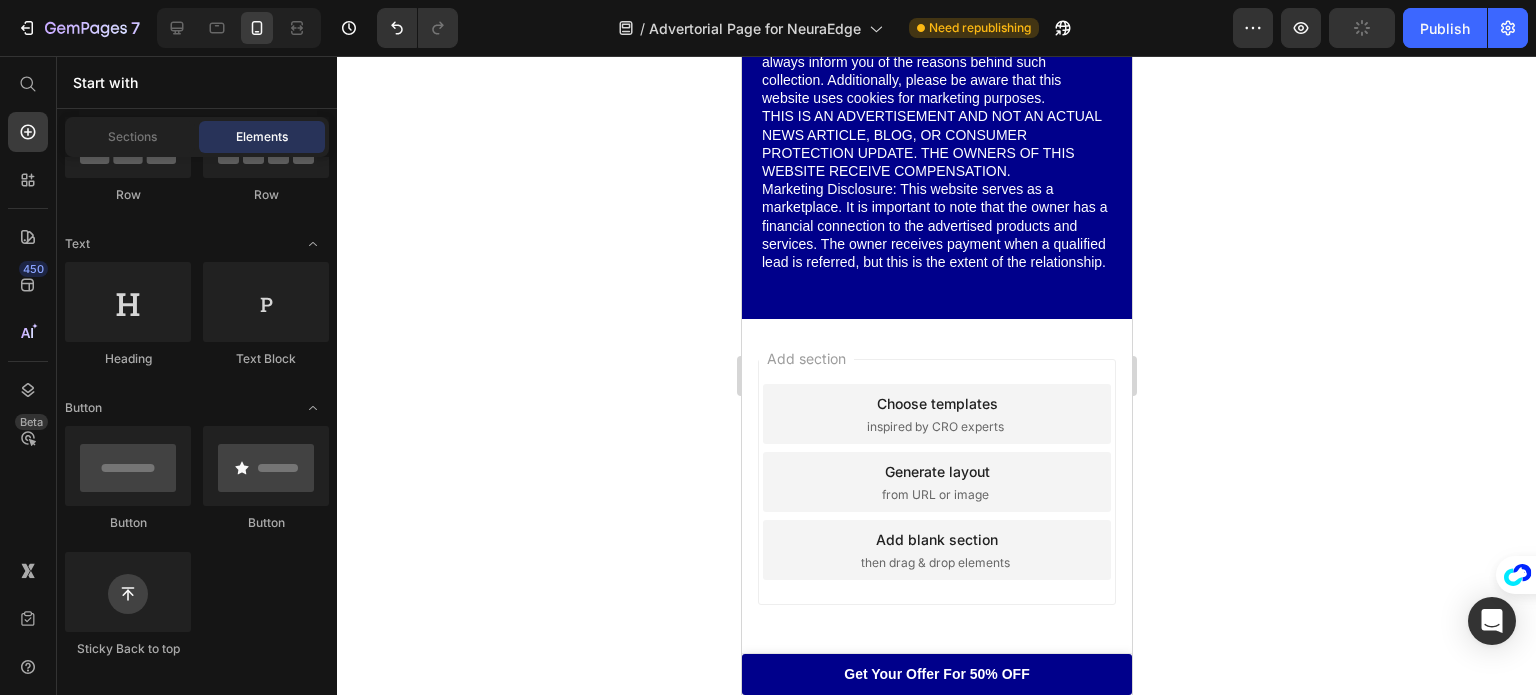click on "That's why the" at bounding box center (936, -490) 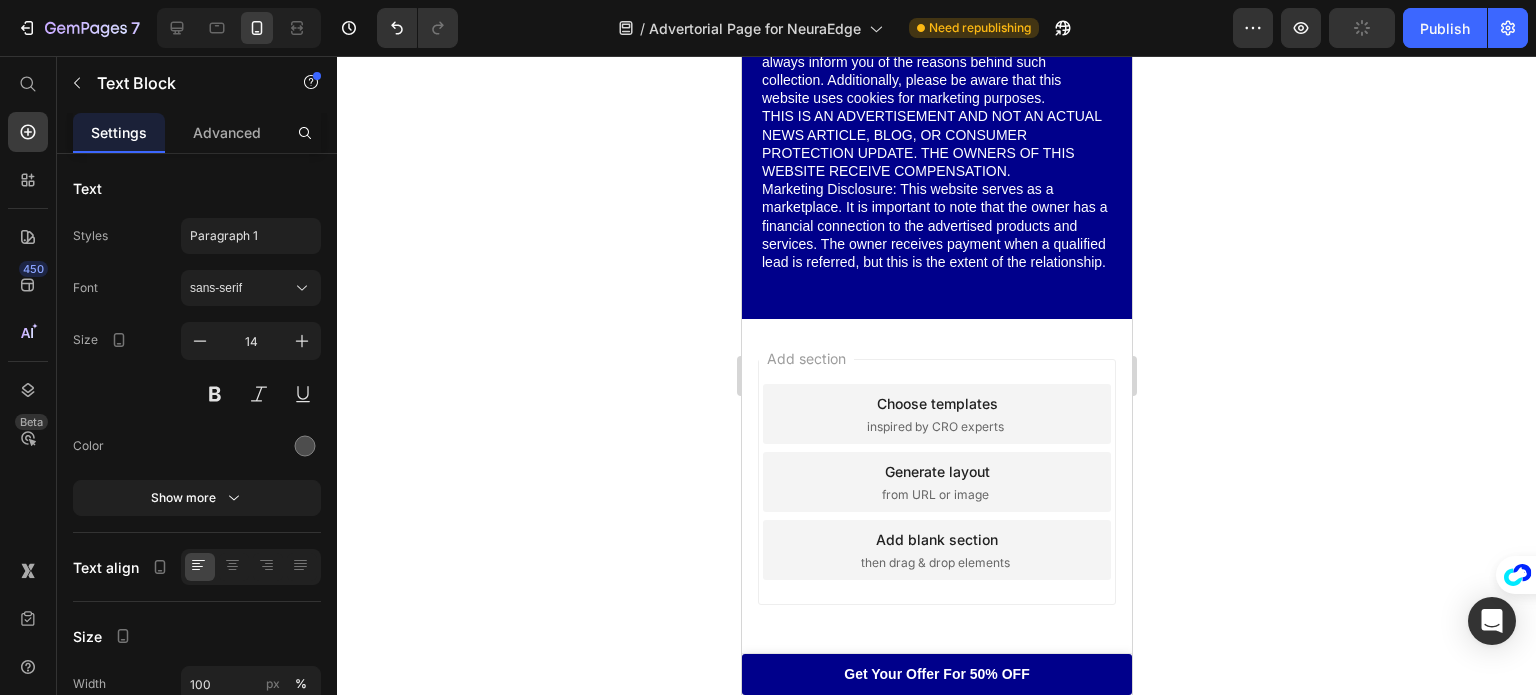 click on "That's why the" at bounding box center [936, -490] 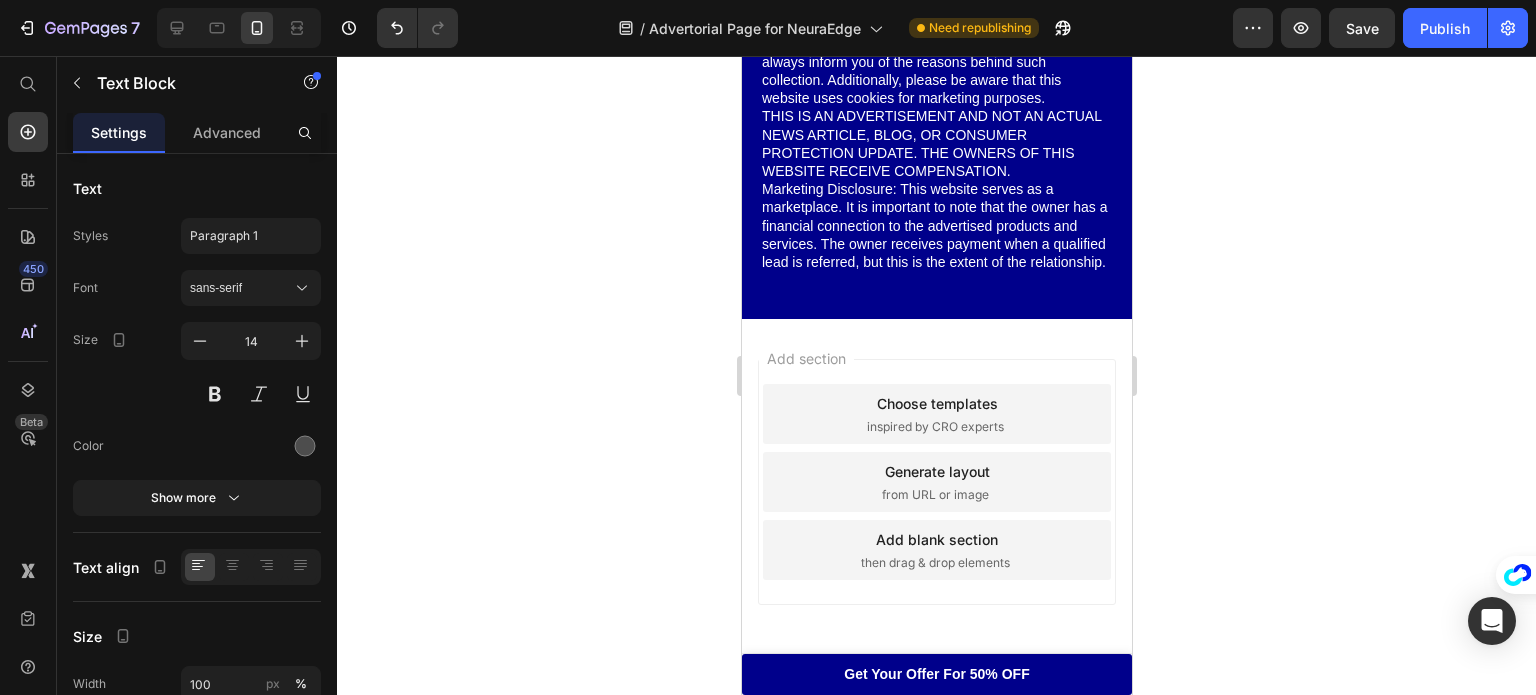 scroll, scrollTop: 22260, scrollLeft: 0, axis: vertical 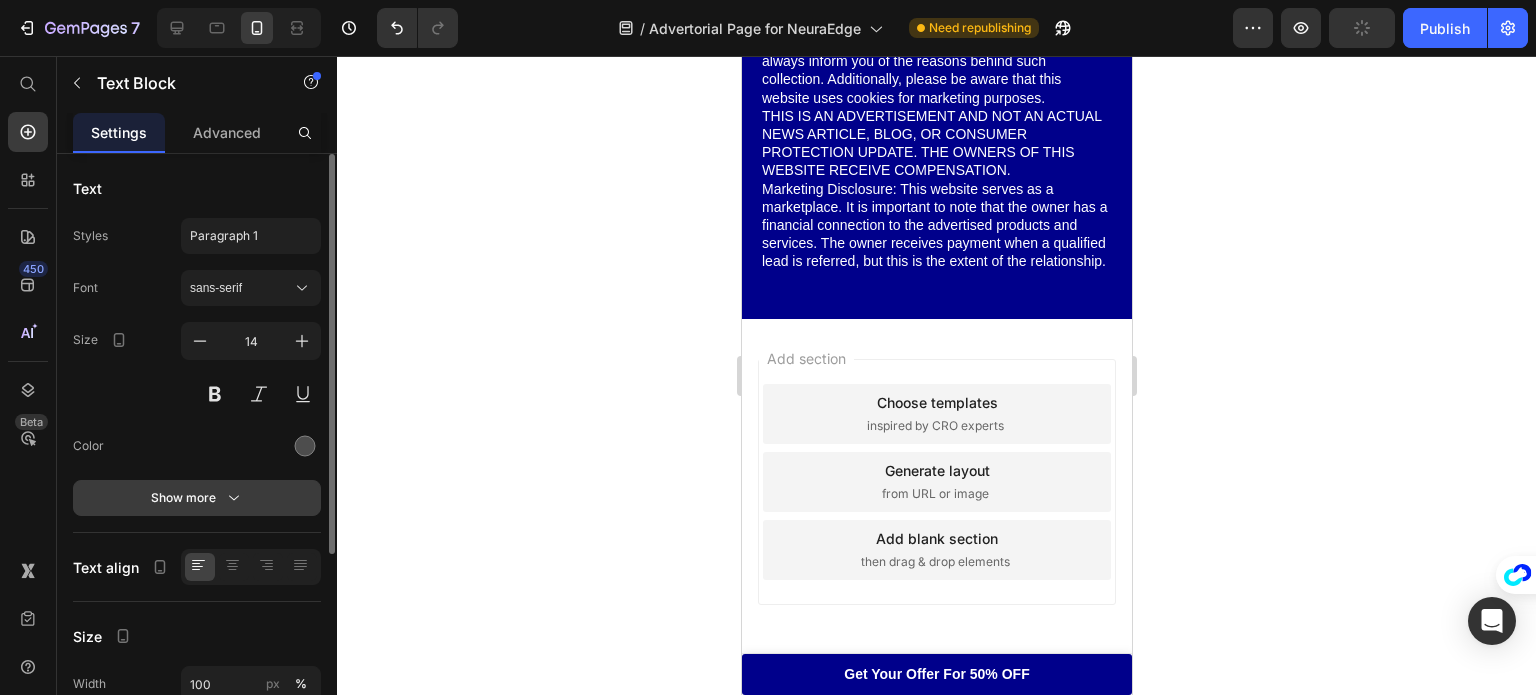 click on "Show more" at bounding box center (197, 498) 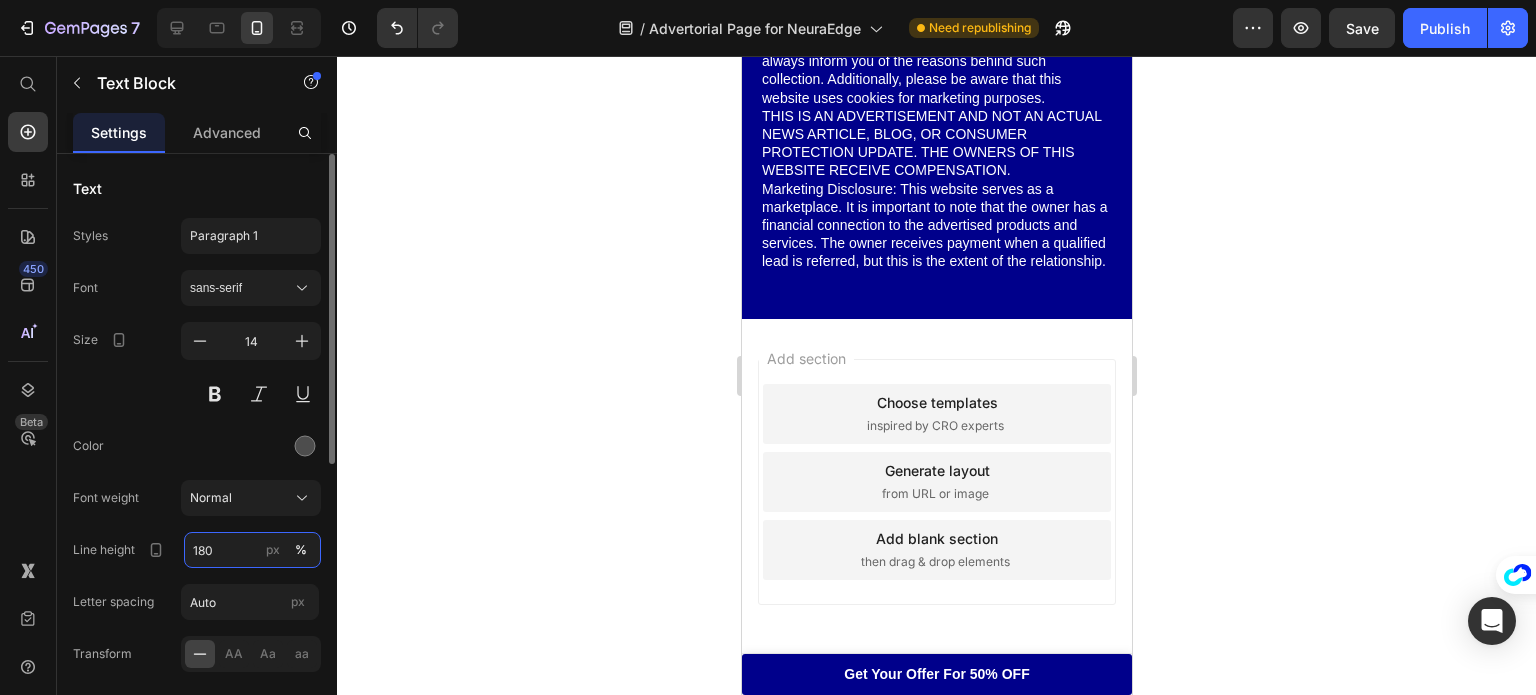 click on "180" at bounding box center (252, 550) 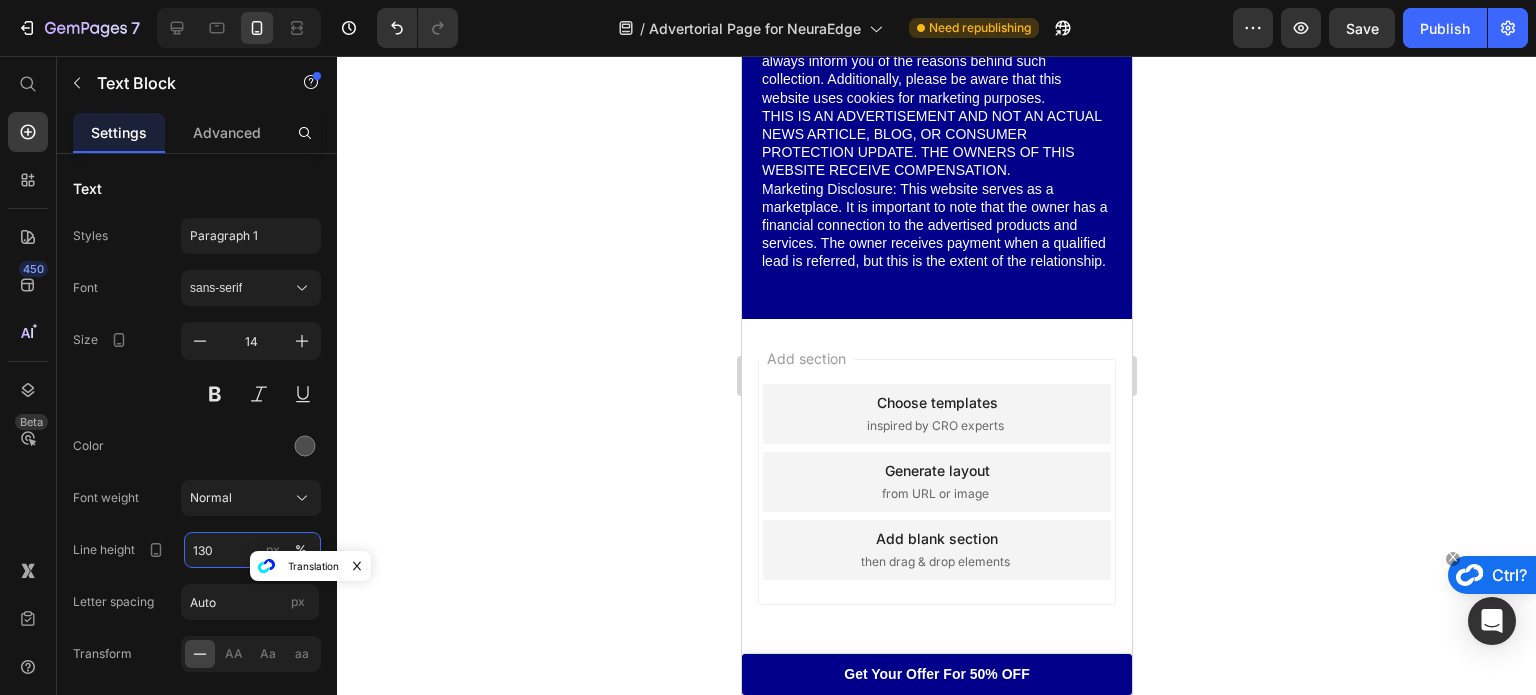 type on "130" 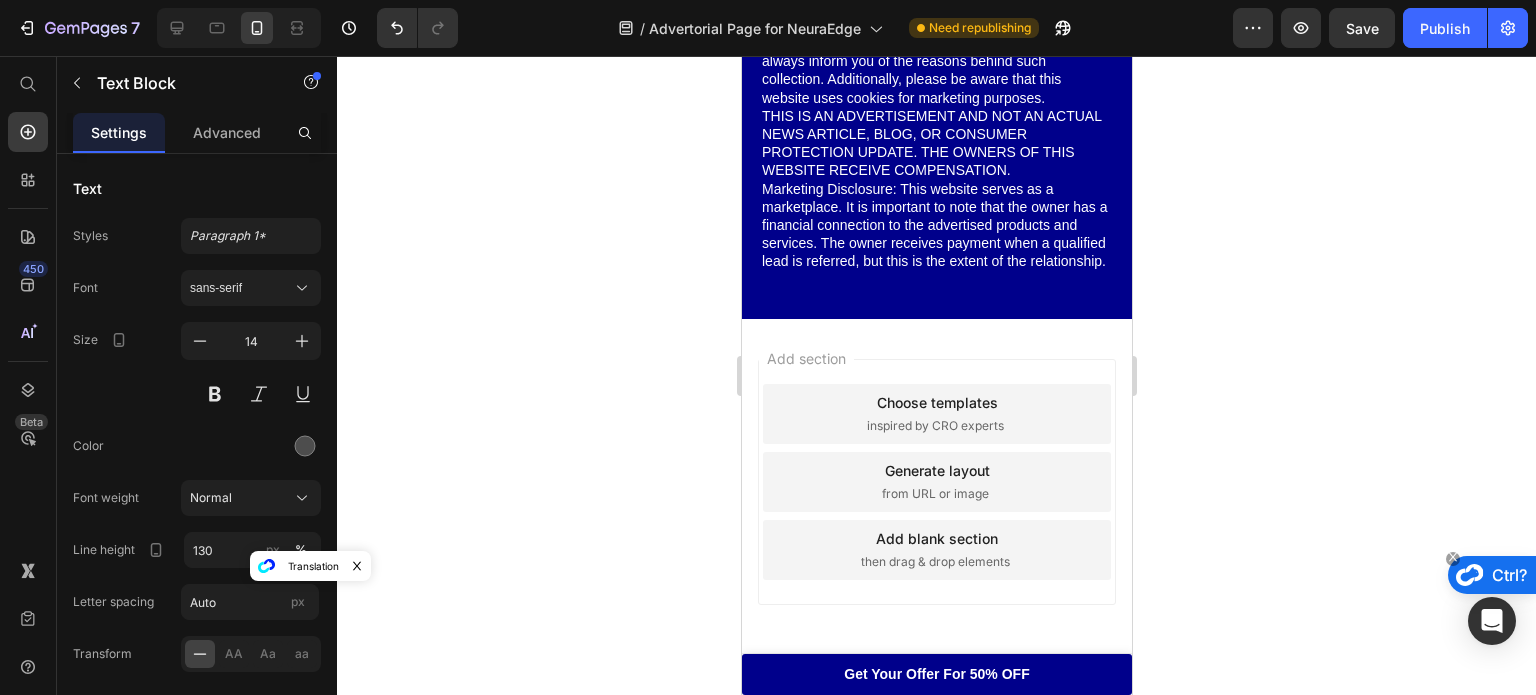 scroll, scrollTop: 22441, scrollLeft: 0, axis: vertical 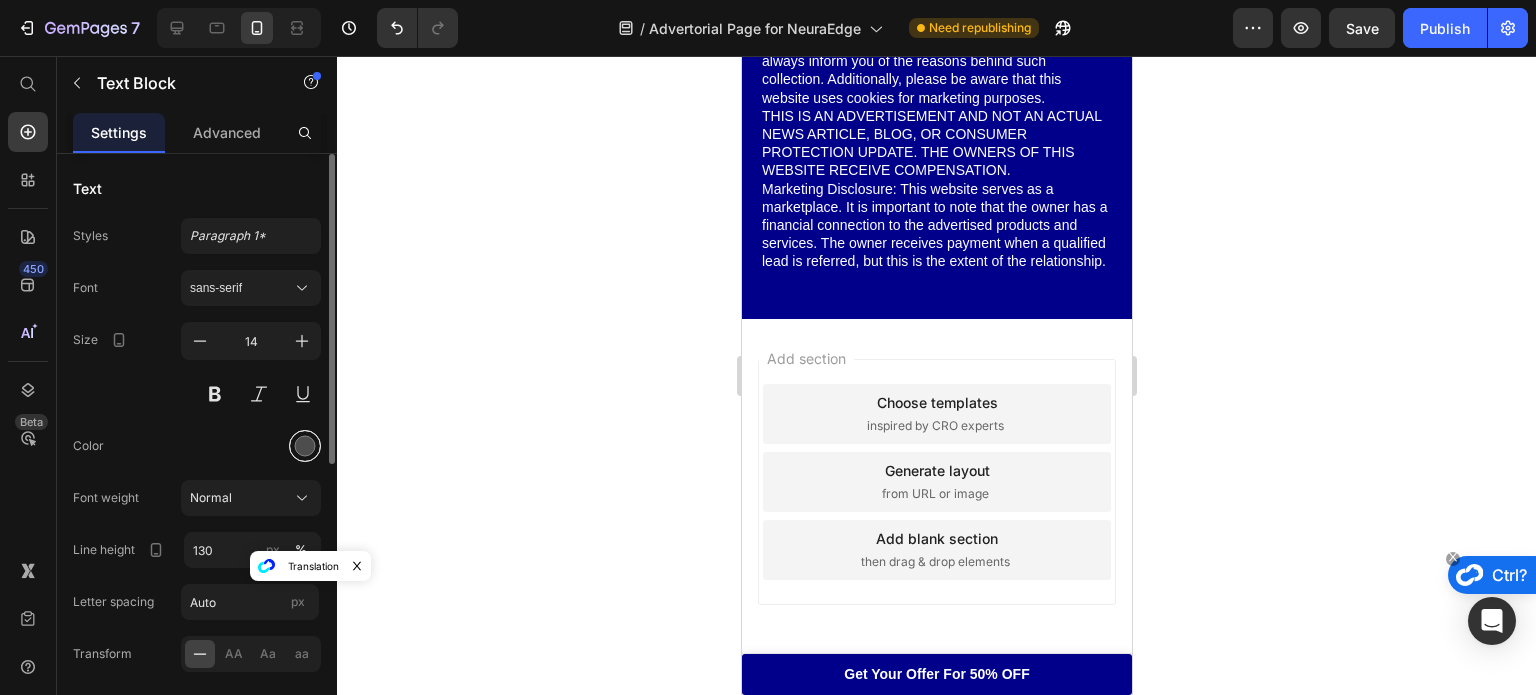 click at bounding box center [305, 446] 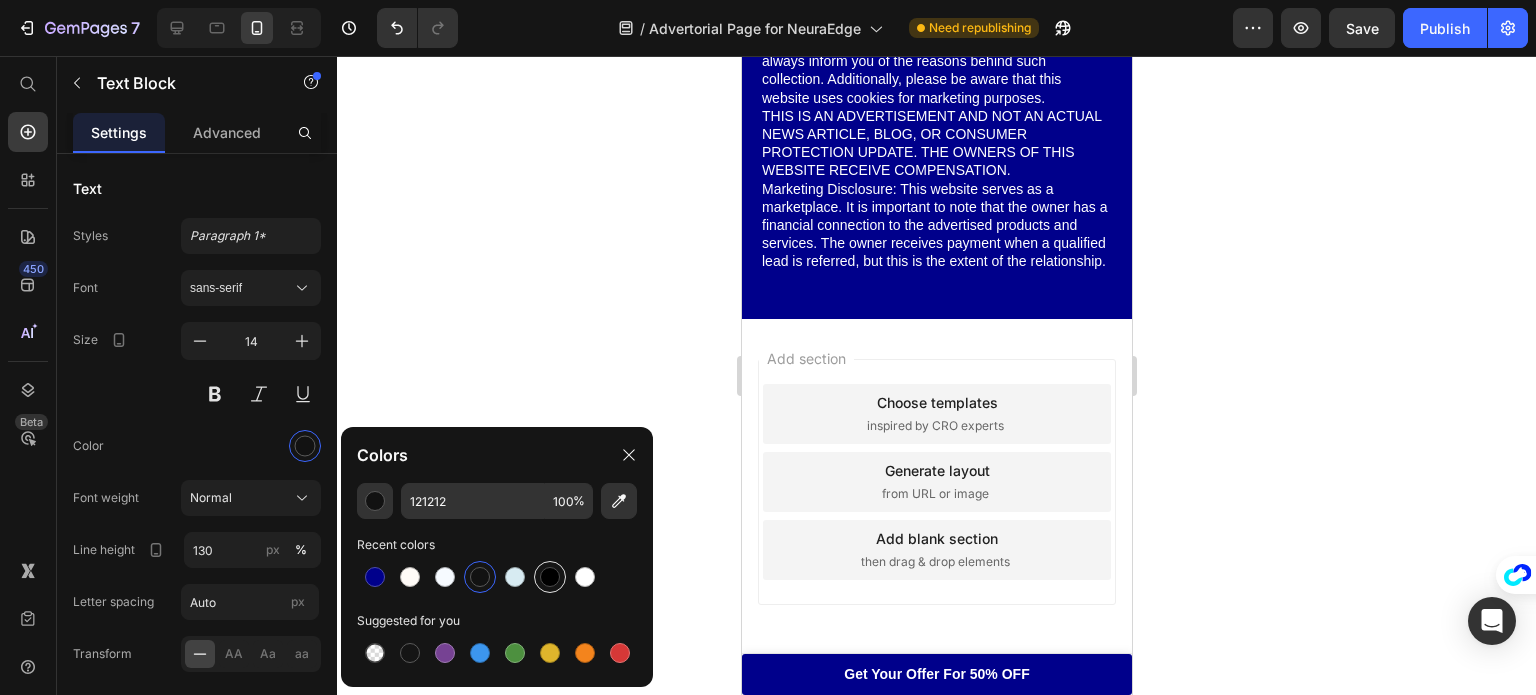 click at bounding box center (550, 577) 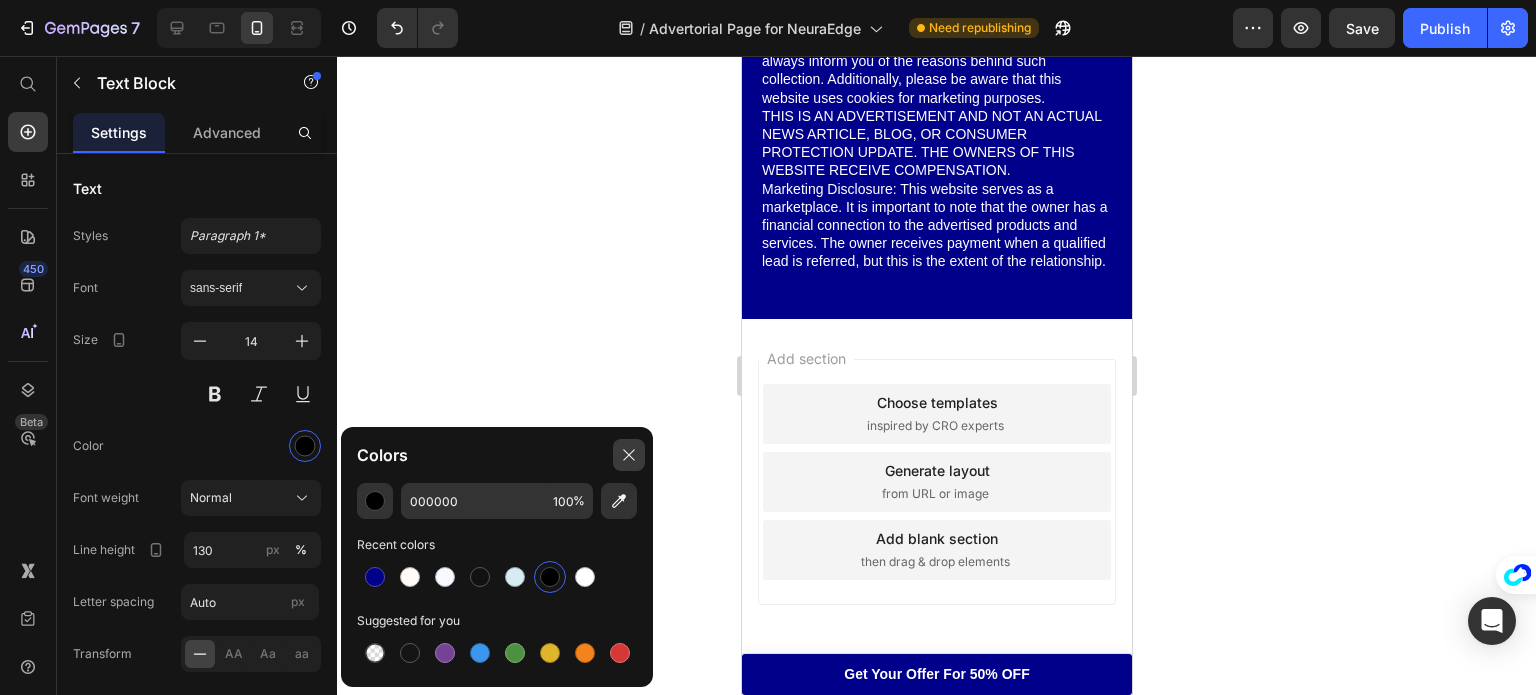 click at bounding box center [629, 455] 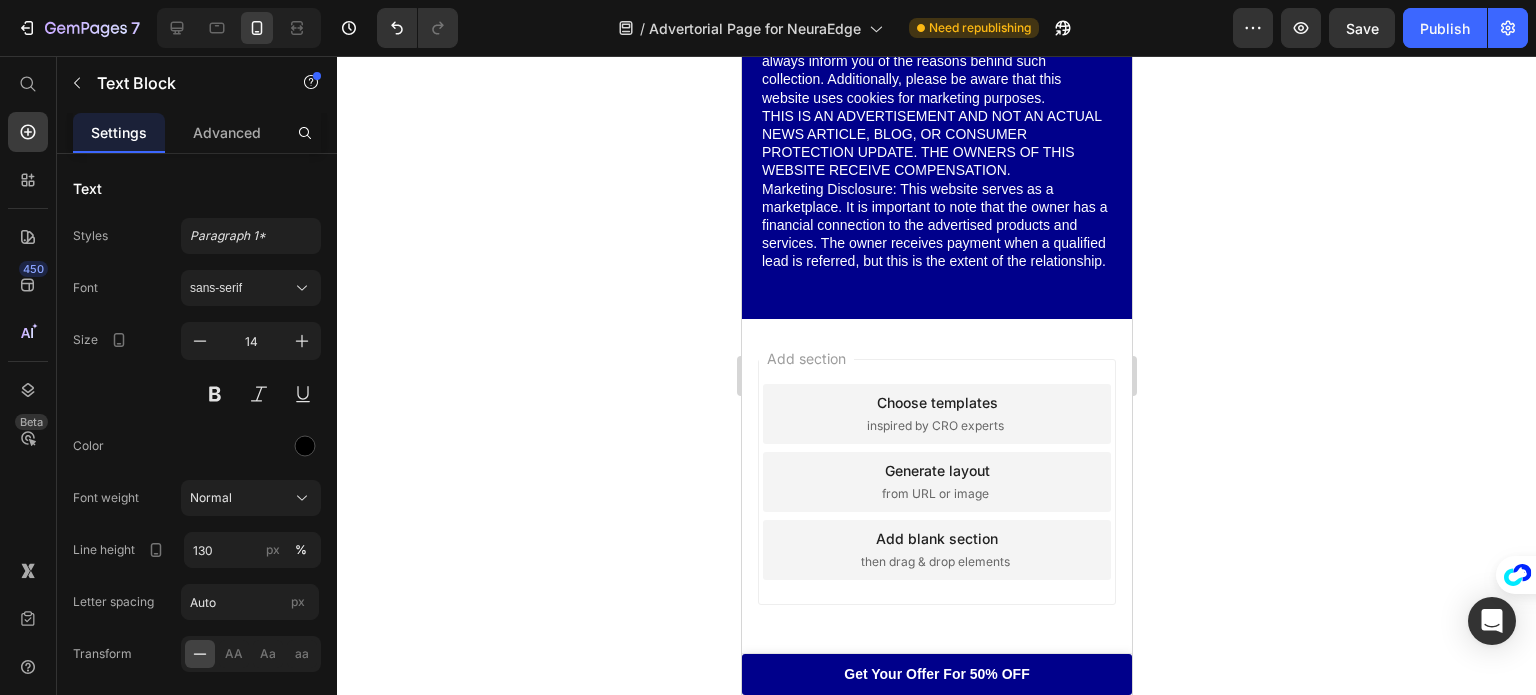 click at bounding box center [936, -487] 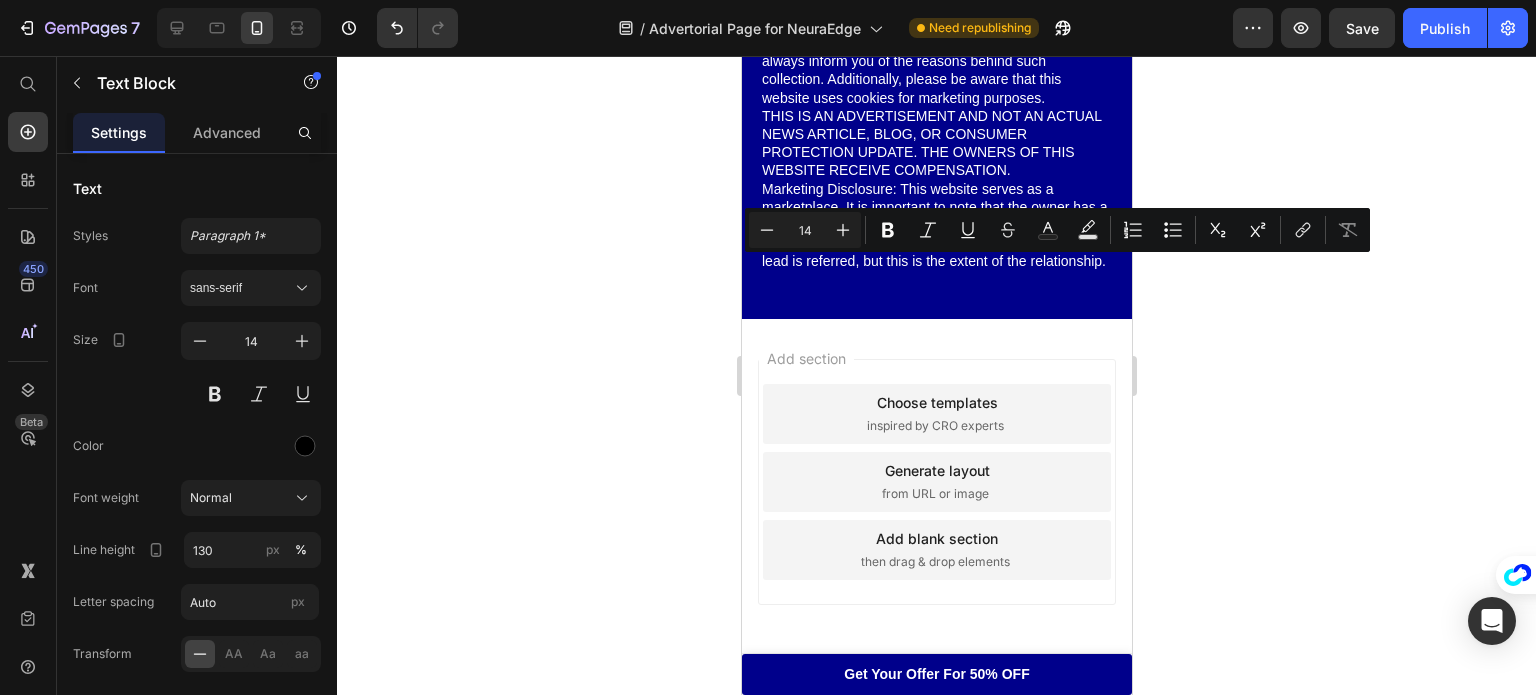 drag, startPoint x: 923, startPoint y: 266, endPoint x: 847, endPoint y: 295, distance: 81.34495 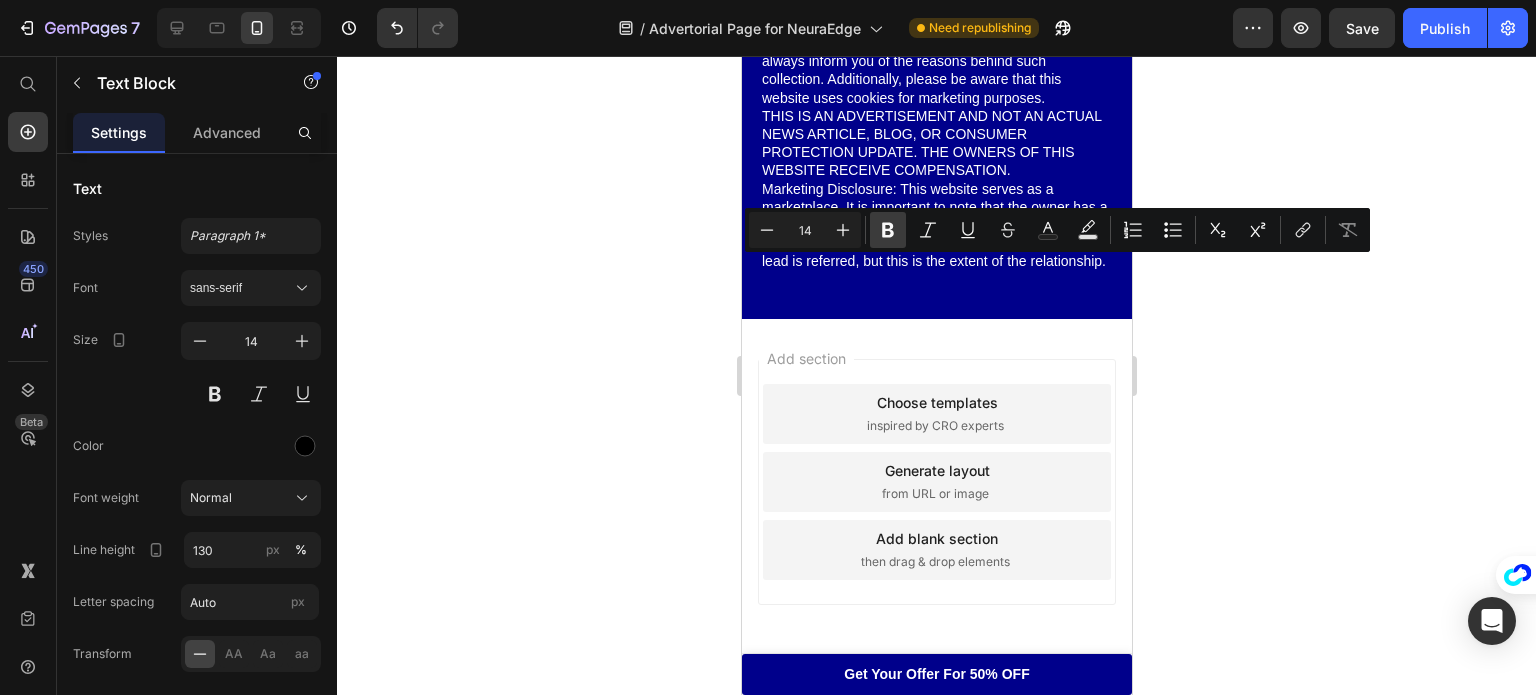 click on "Bold" at bounding box center (888, 230) 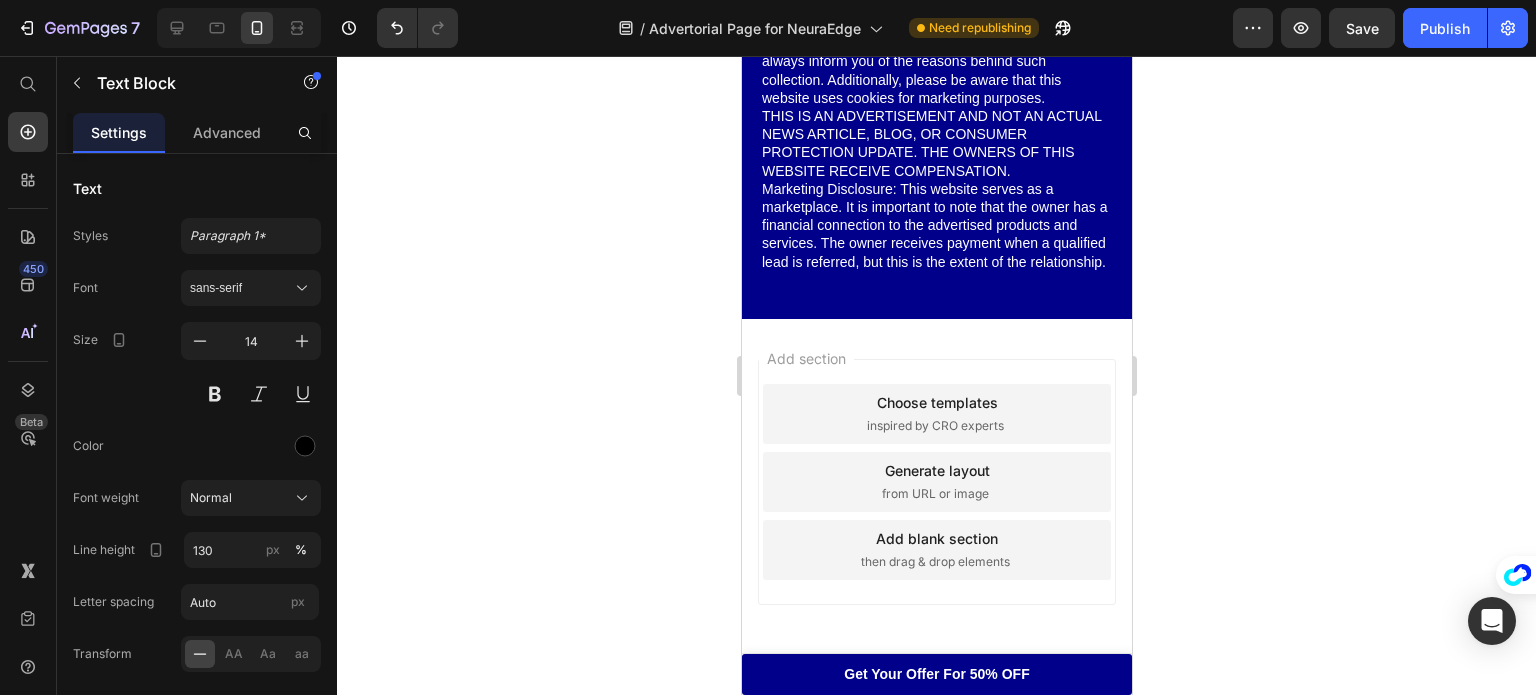 click at bounding box center (936, -505) 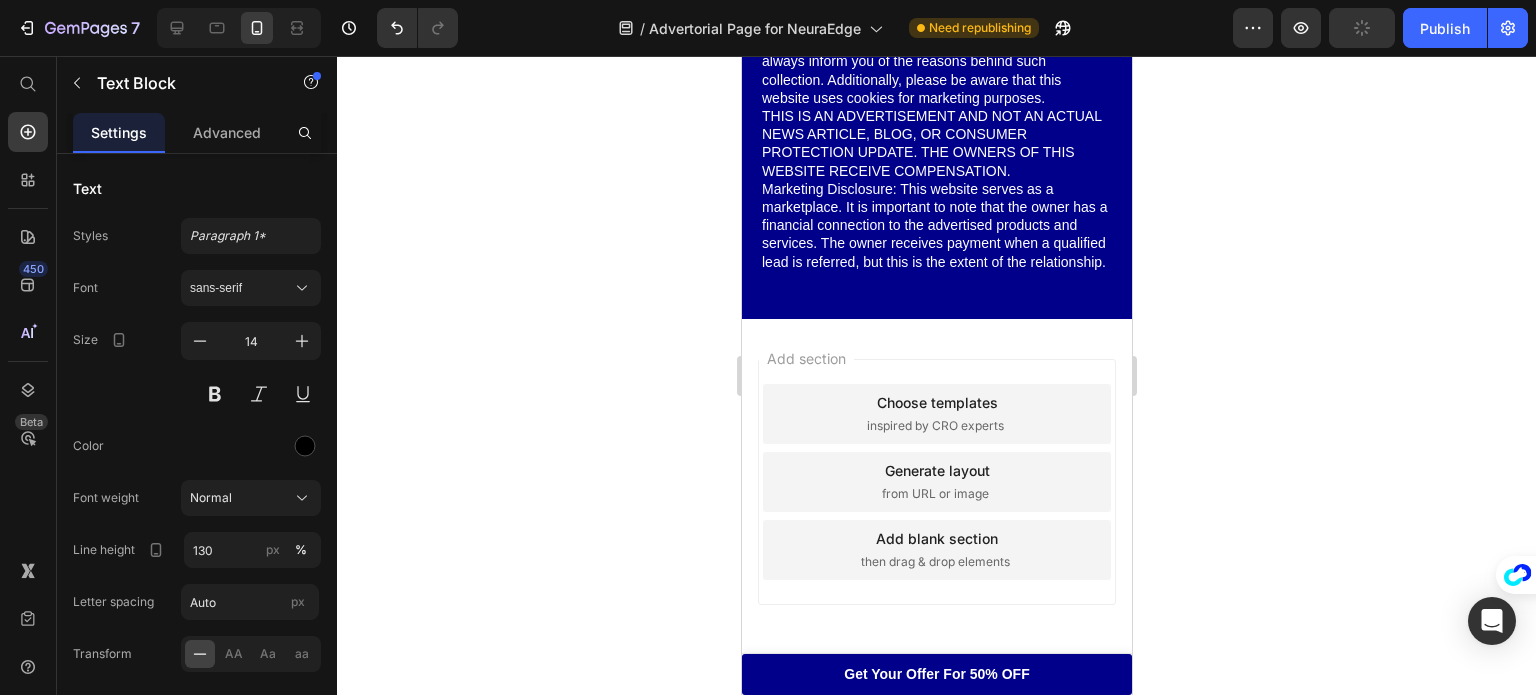 scroll, scrollTop: 22313, scrollLeft: 0, axis: vertical 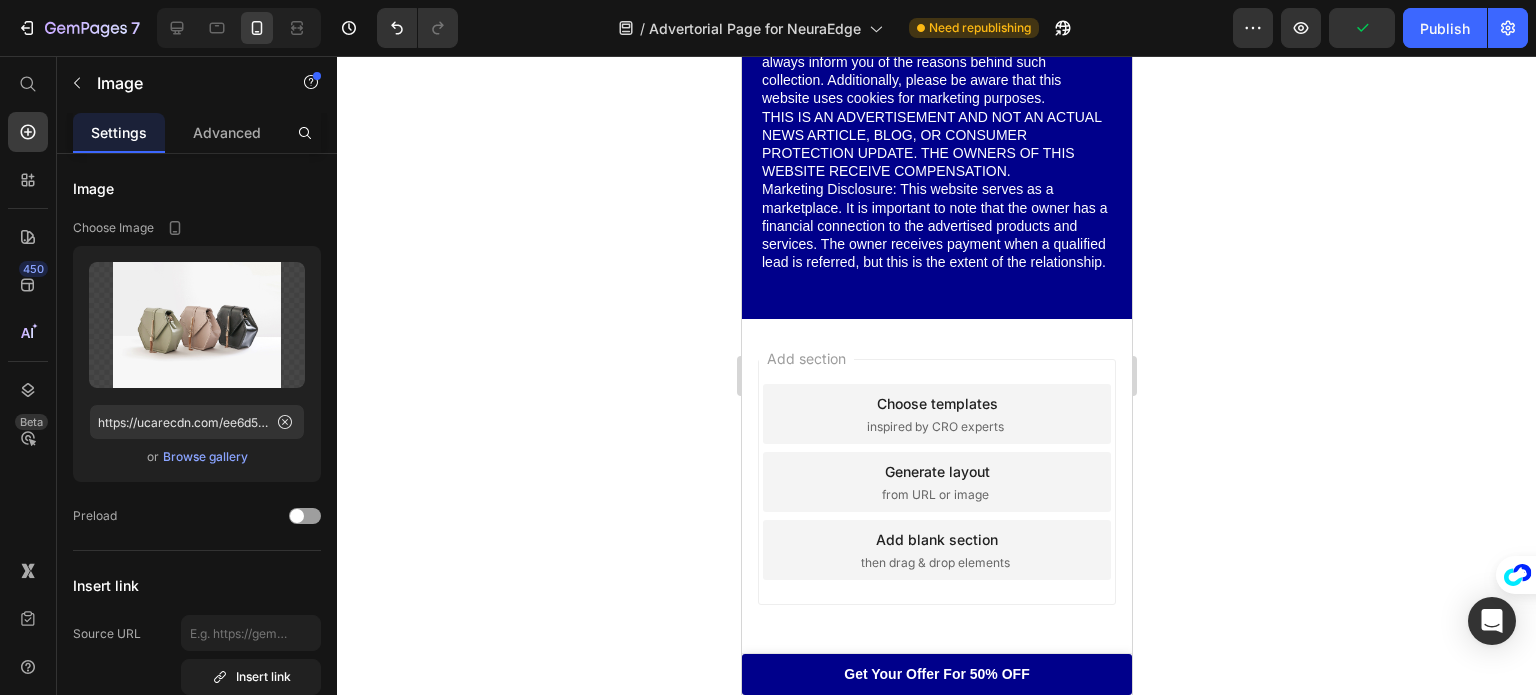 click at bounding box center [936, -765] 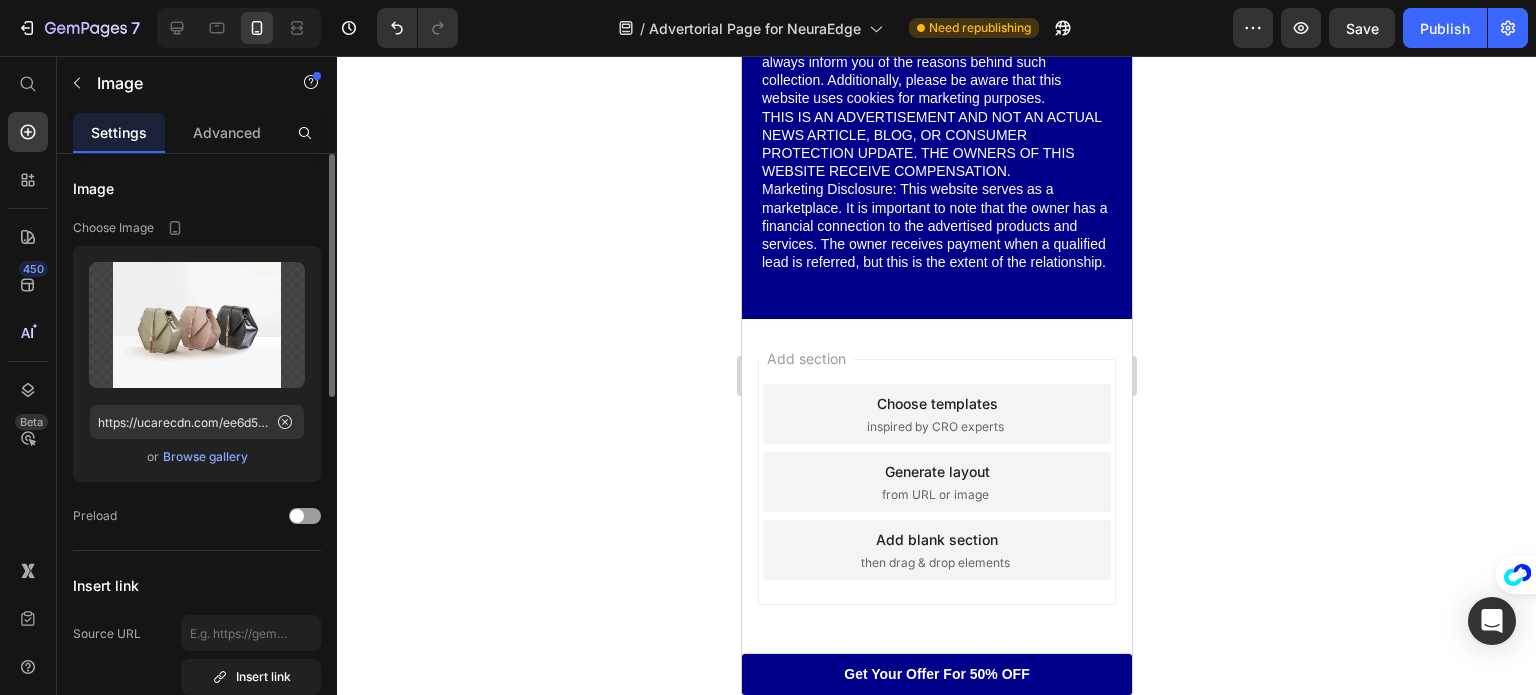 click on "Browse gallery" at bounding box center [205, 457] 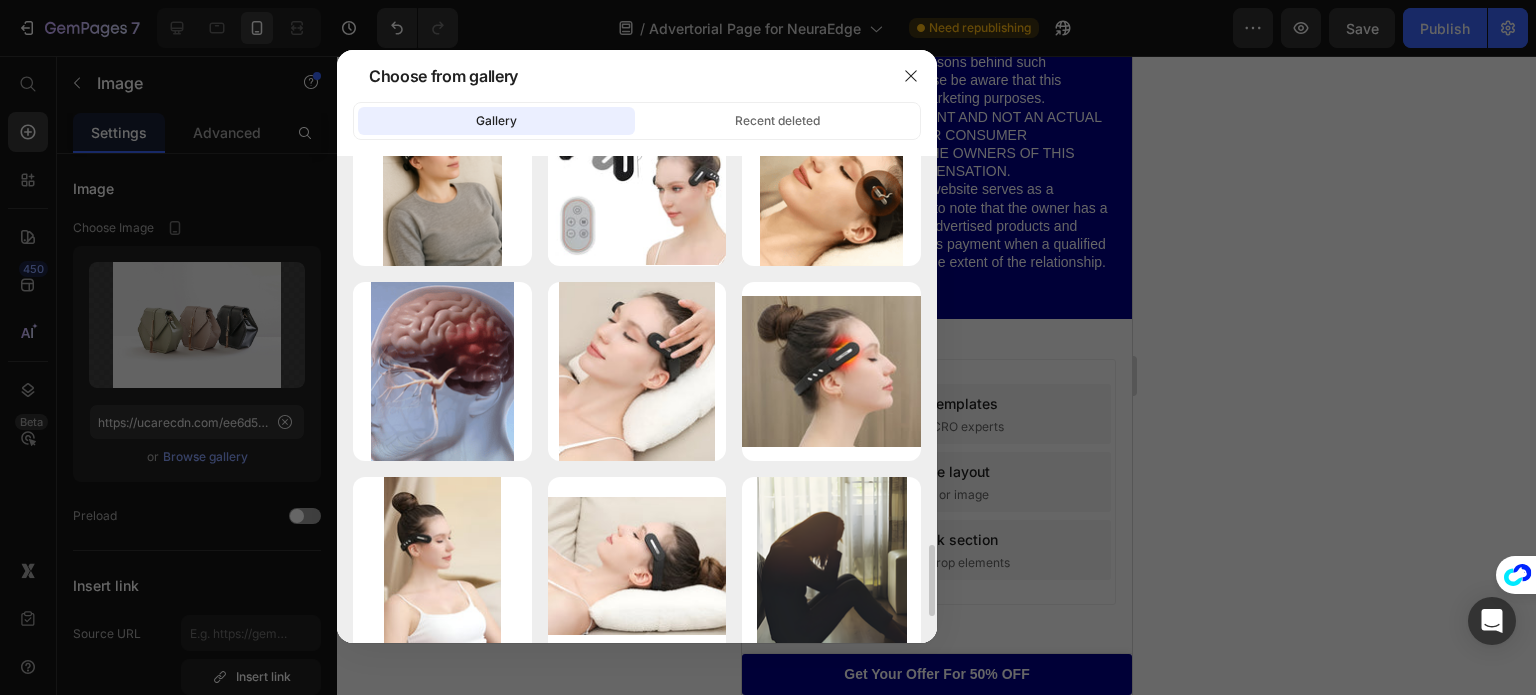 scroll, scrollTop: 2622, scrollLeft: 0, axis: vertical 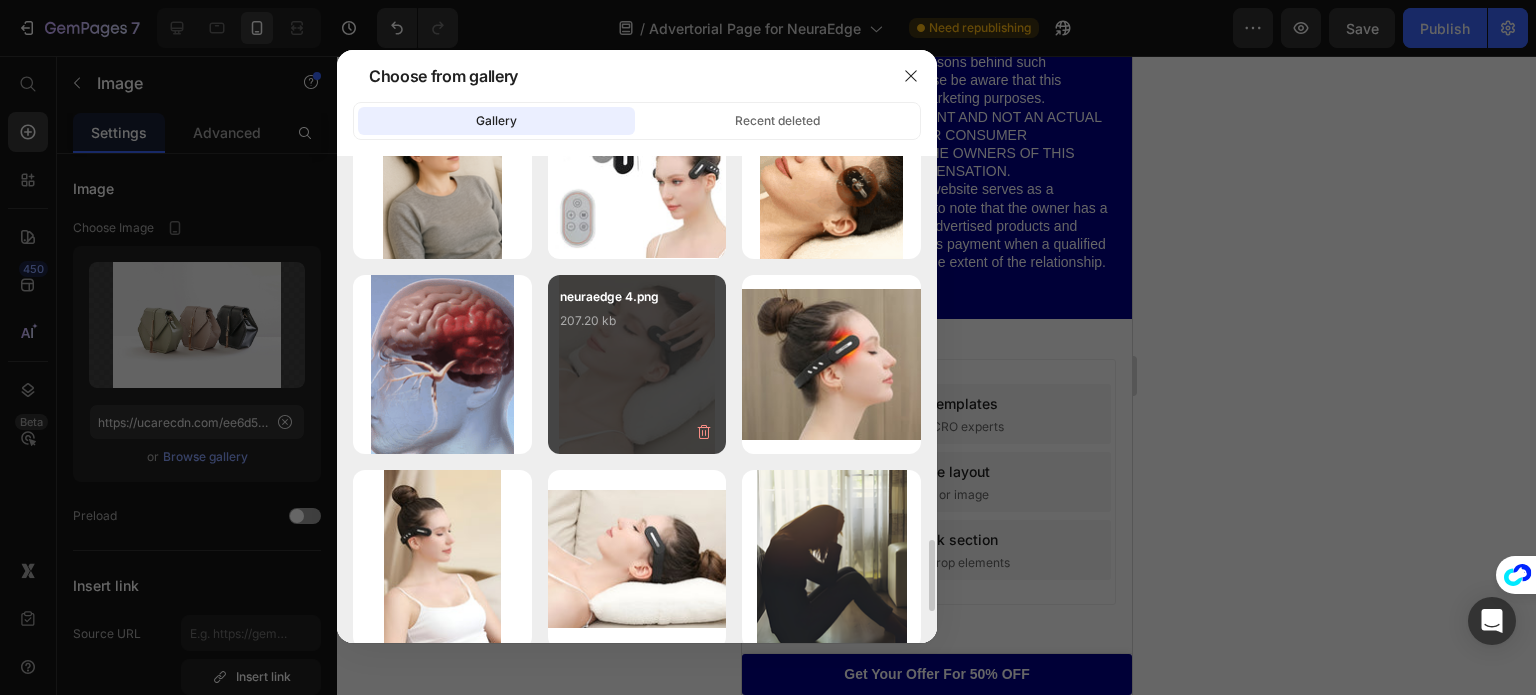 click on "[PRODUCT] 4.png 207.20 kb" at bounding box center (637, 327) 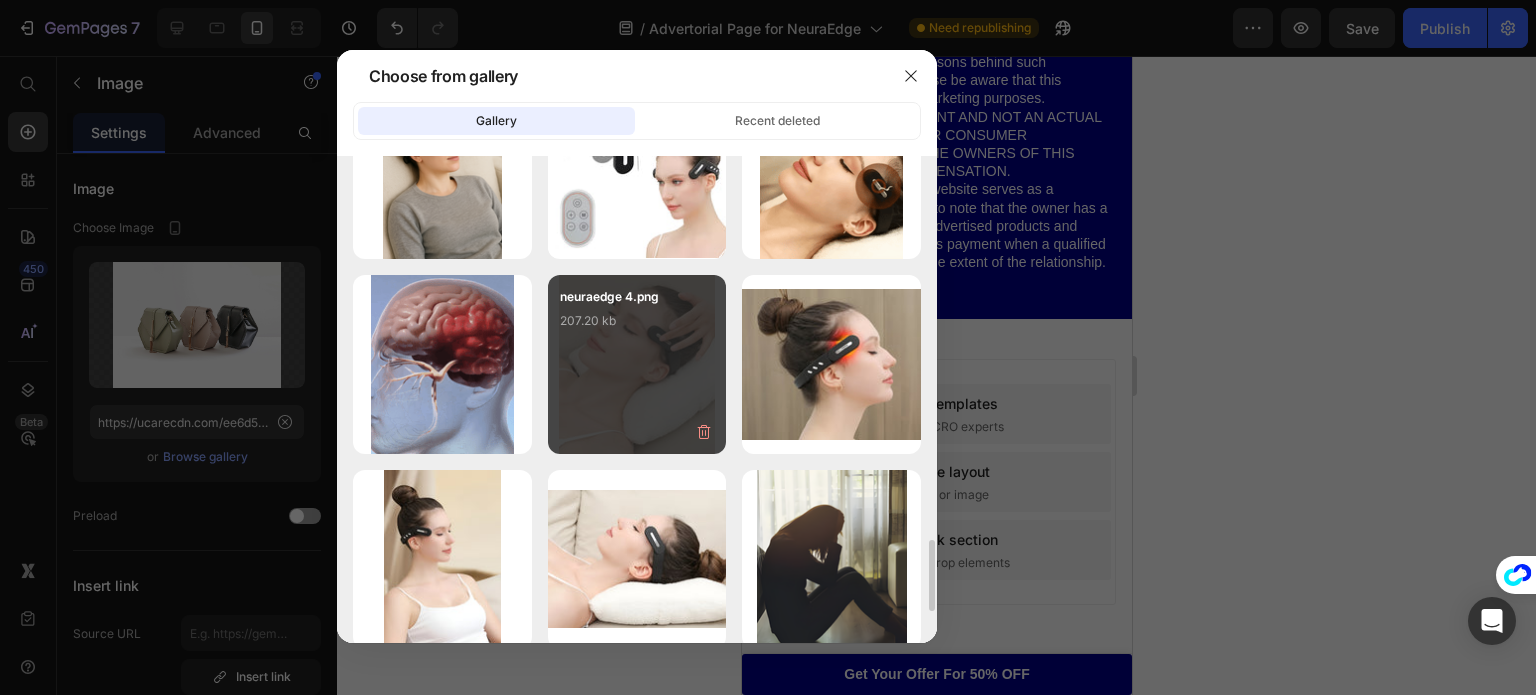 type on "https://cdn.shopify.com/s/files/1/0740/5944/8601/files/gempages_523423371124278516-48e76965-b1fc-4832-b308-126b8a085967.jpg" 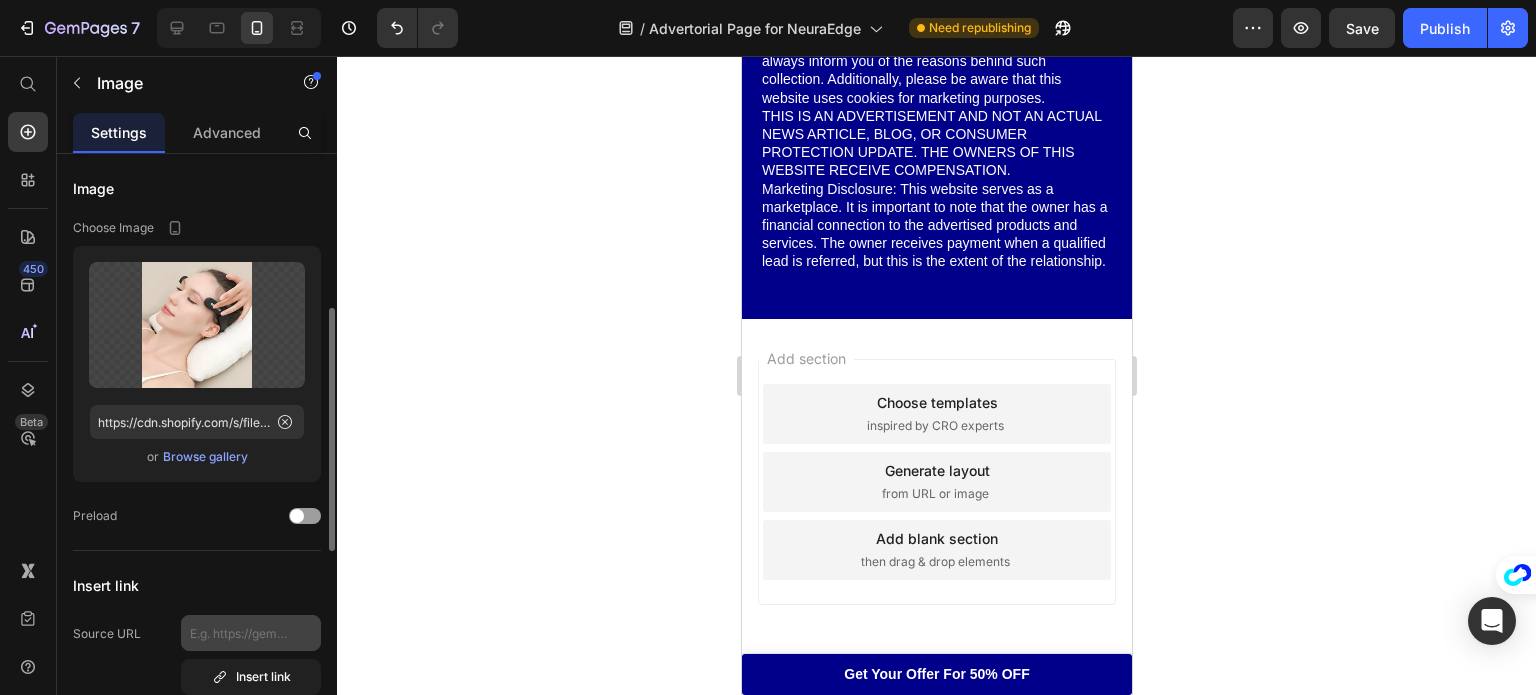 scroll, scrollTop: 211, scrollLeft: 0, axis: vertical 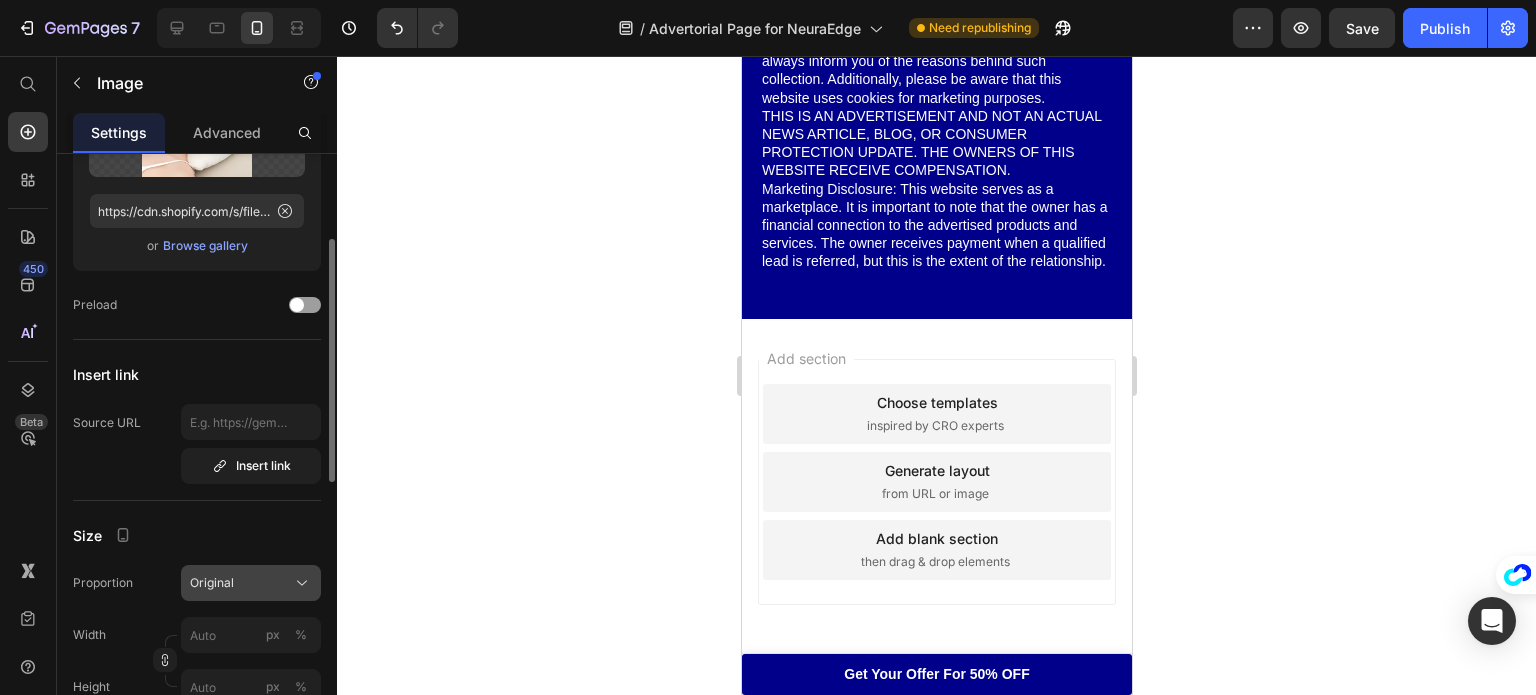 click on "Original" 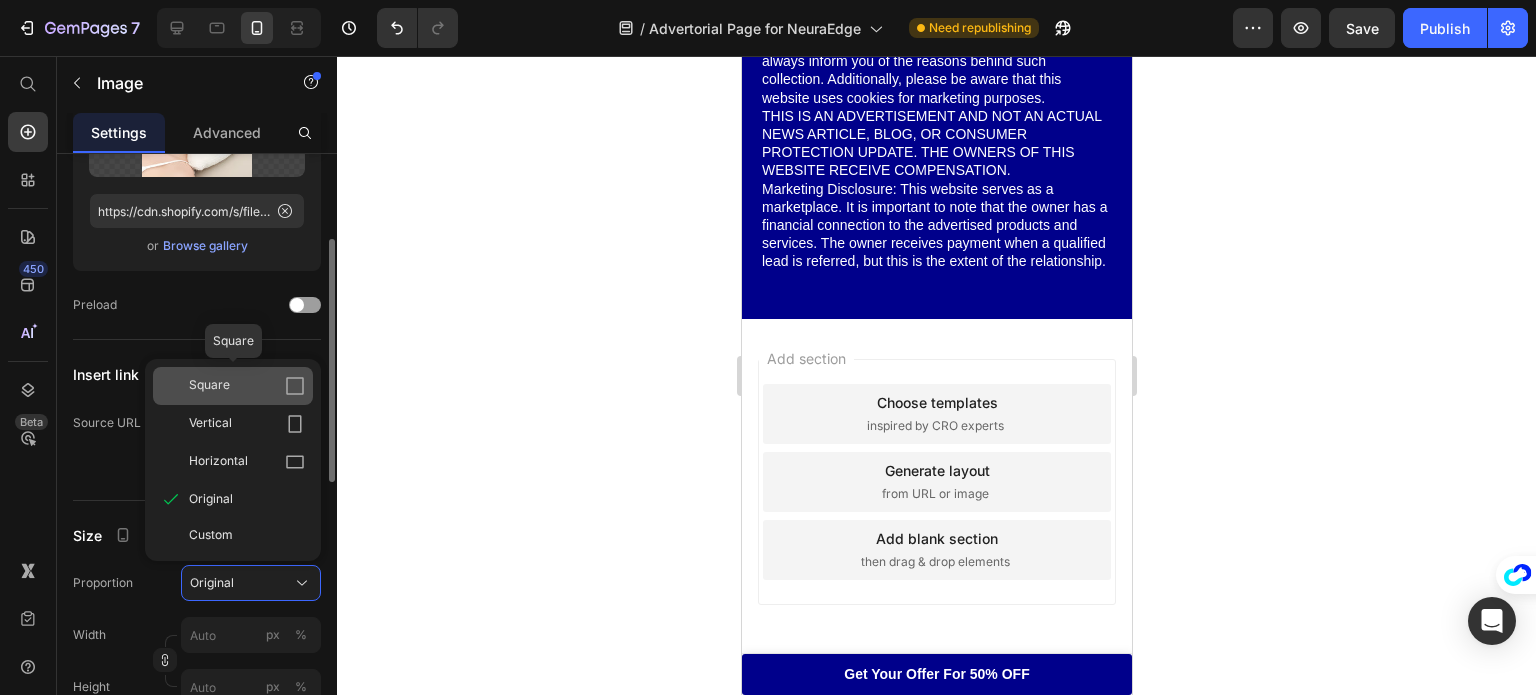 click on "Square" at bounding box center [209, 386] 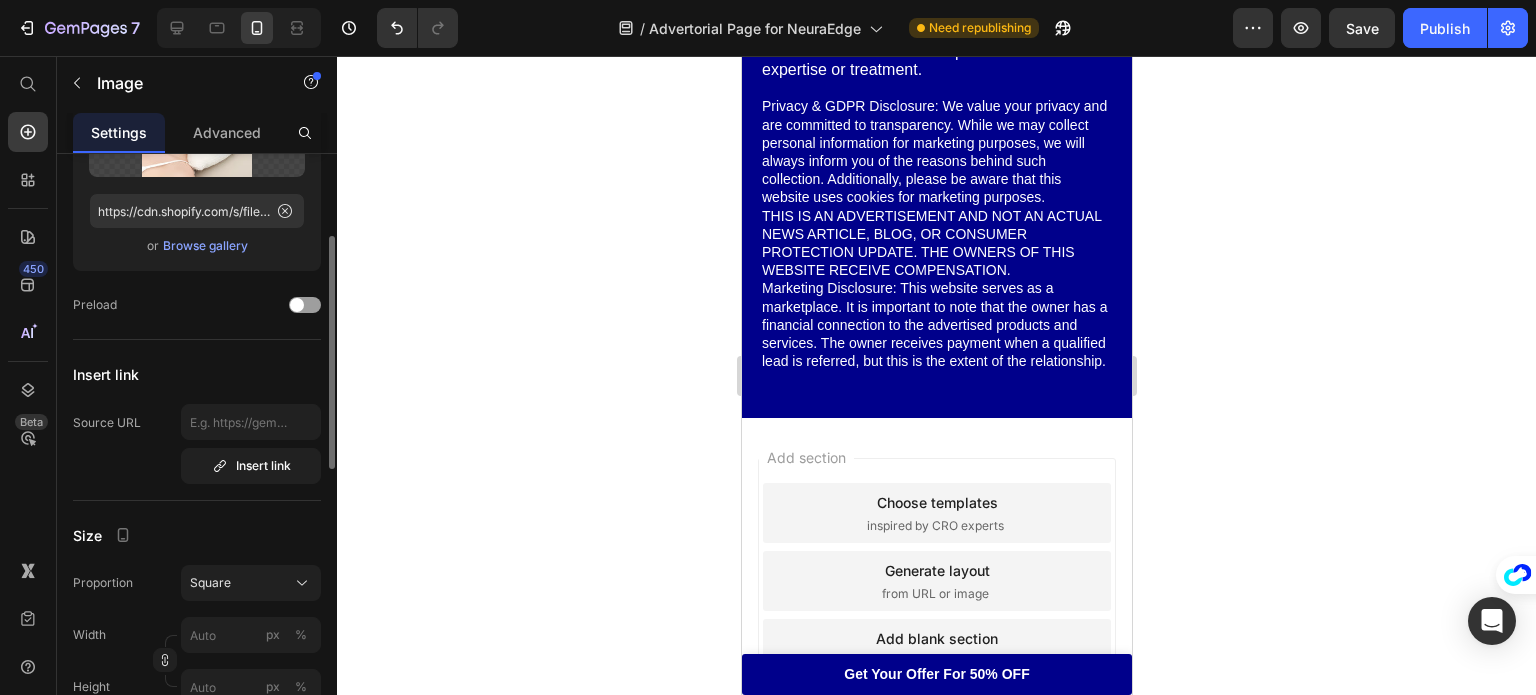scroll, scrollTop: 22116, scrollLeft: 0, axis: vertical 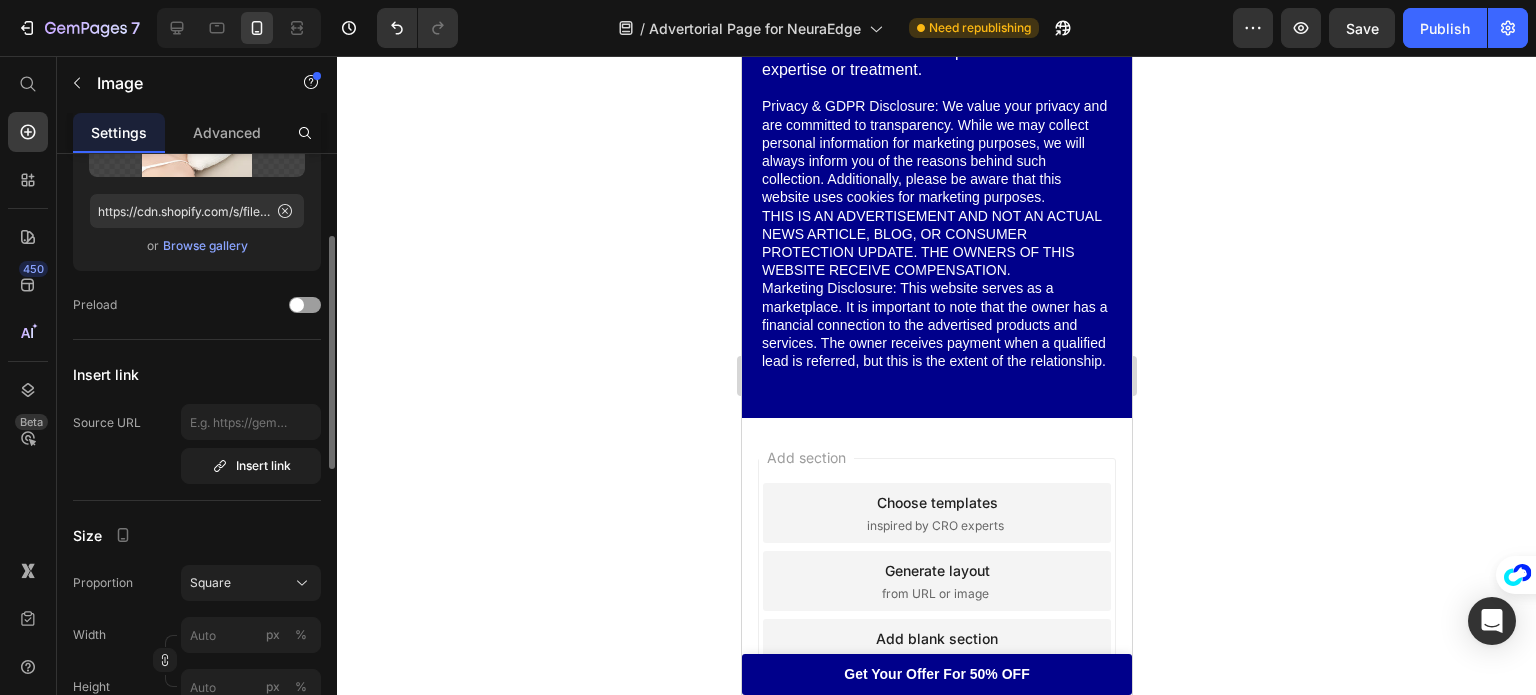 click on "Icon Icon Icon Icon Icon Icon List I’ve struggled with migraines for years and have tried everything: Medications, cold compresses, cutting out foods. Some things helped a bit, but nothing ever really stopped the attacks from ruining my day. I got NeuraEdge after reading about it. After using it for a couple of weeks, I’ve noticed a real shift. The pressure and pounding don’t spiral the way they used to. I use it when I feel a migraine coming on, and it usually helps calm it before it gets severe. I’ve also been sleeping better and relying less on my prescription meds over time. Text Block - [FIRST] [LAST]. Text Block Verified Customer Item List Row Icon Icon Icon Icon Icon Icon List Text Block -[FIRST] [LAST]. Text Block Verified Customer Item List Row Icon Icon Icon Icon Icon Icon List . I have stopped relying on my medication now. This is a game-changer! Text Block - [FIRST] [LAST]. Text Block Verified Customer Item List Row Icon Icon Icon Icon Icon Icon List Text Block -[FIRST] [LAST]. Text Block Verified Customer Row Icon" at bounding box center [936, -4916] 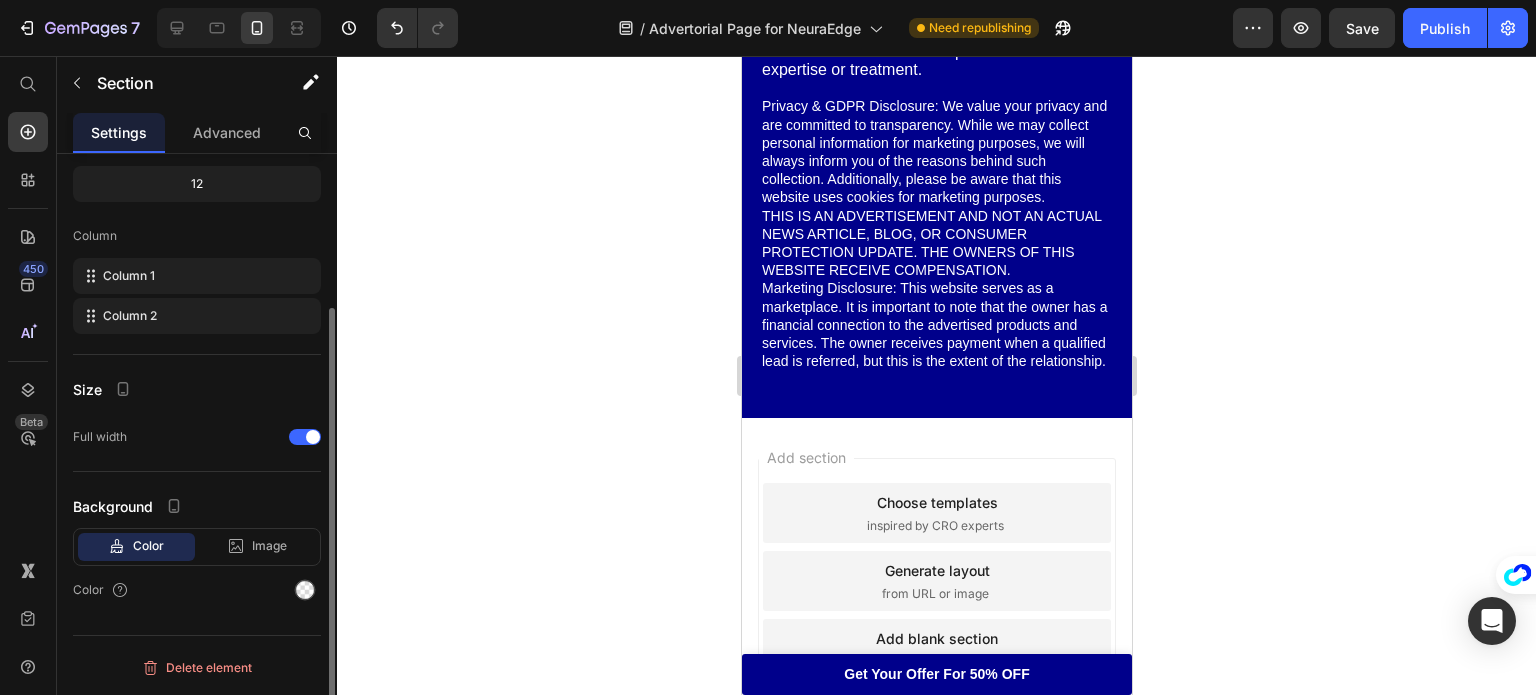 scroll, scrollTop: 0, scrollLeft: 0, axis: both 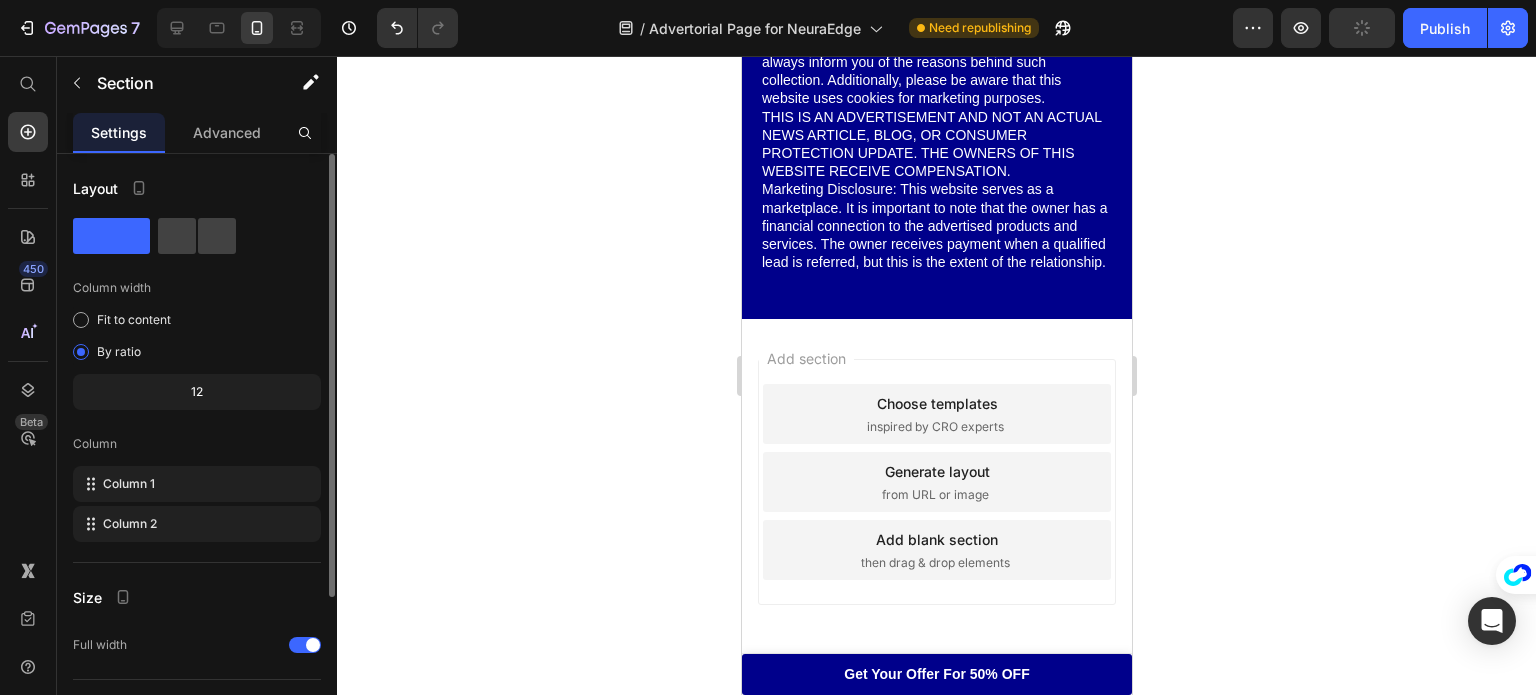 click on "I suggest that you take advantage of this one-time deal and get NeuraEdge at its lowest price ever." at bounding box center [936, -532] 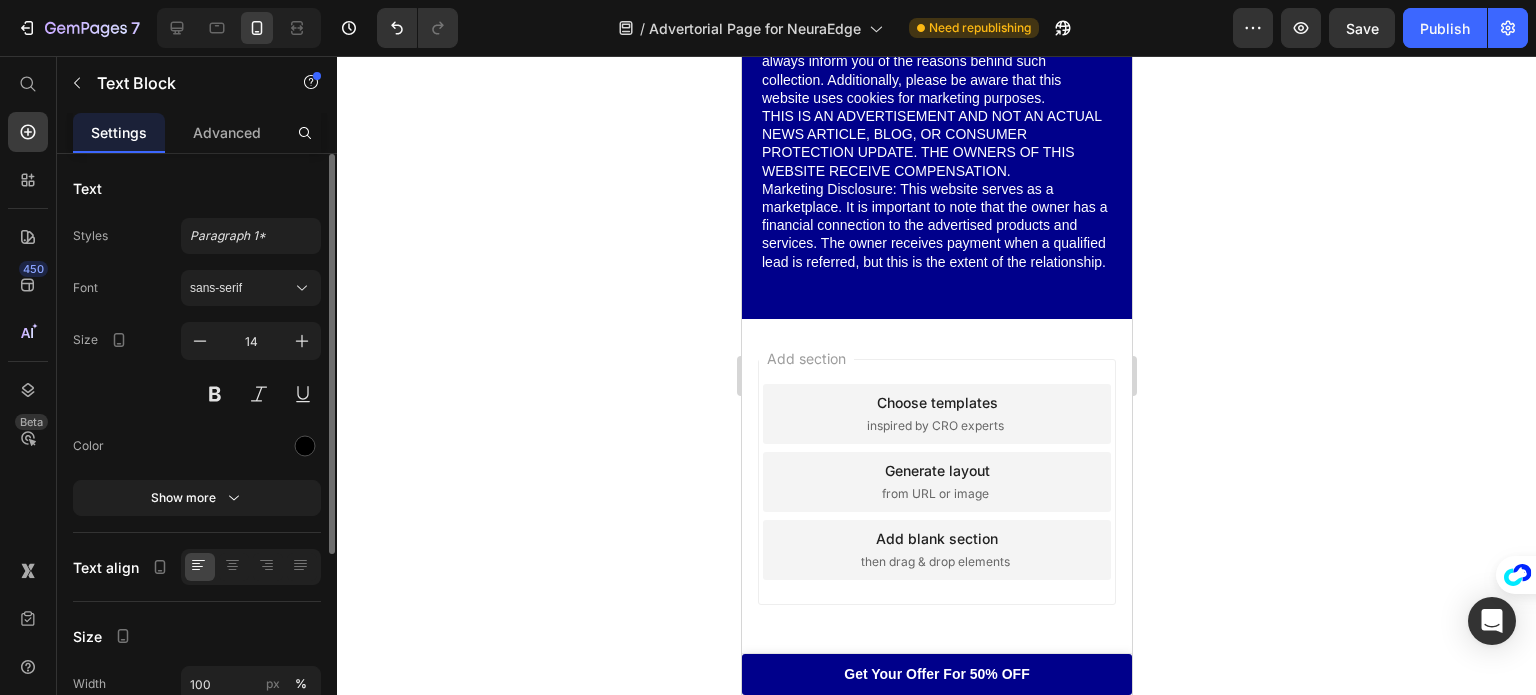 scroll, scrollTop: 20256, scrollLeft: 0, axis: vertical 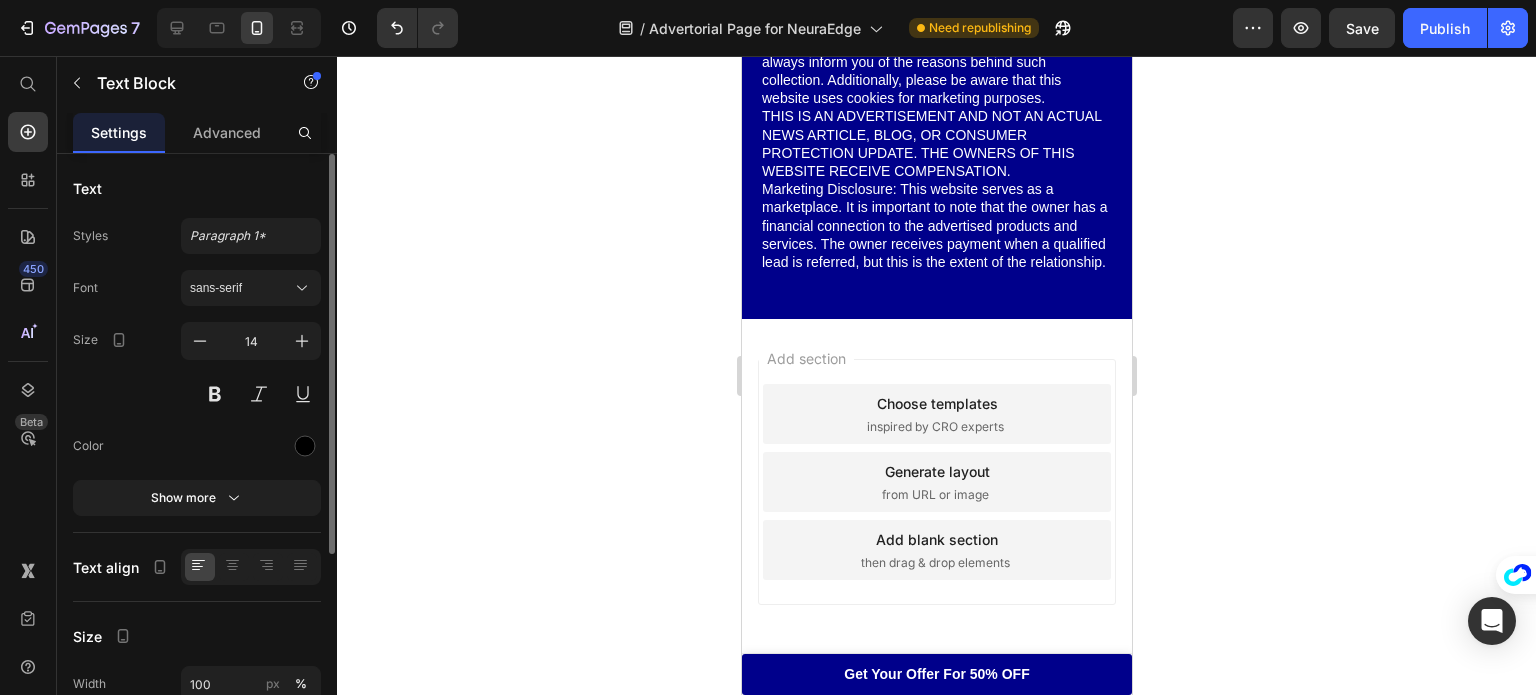 click on "Remember this isn't about you..." at bounding box center [936, -523] 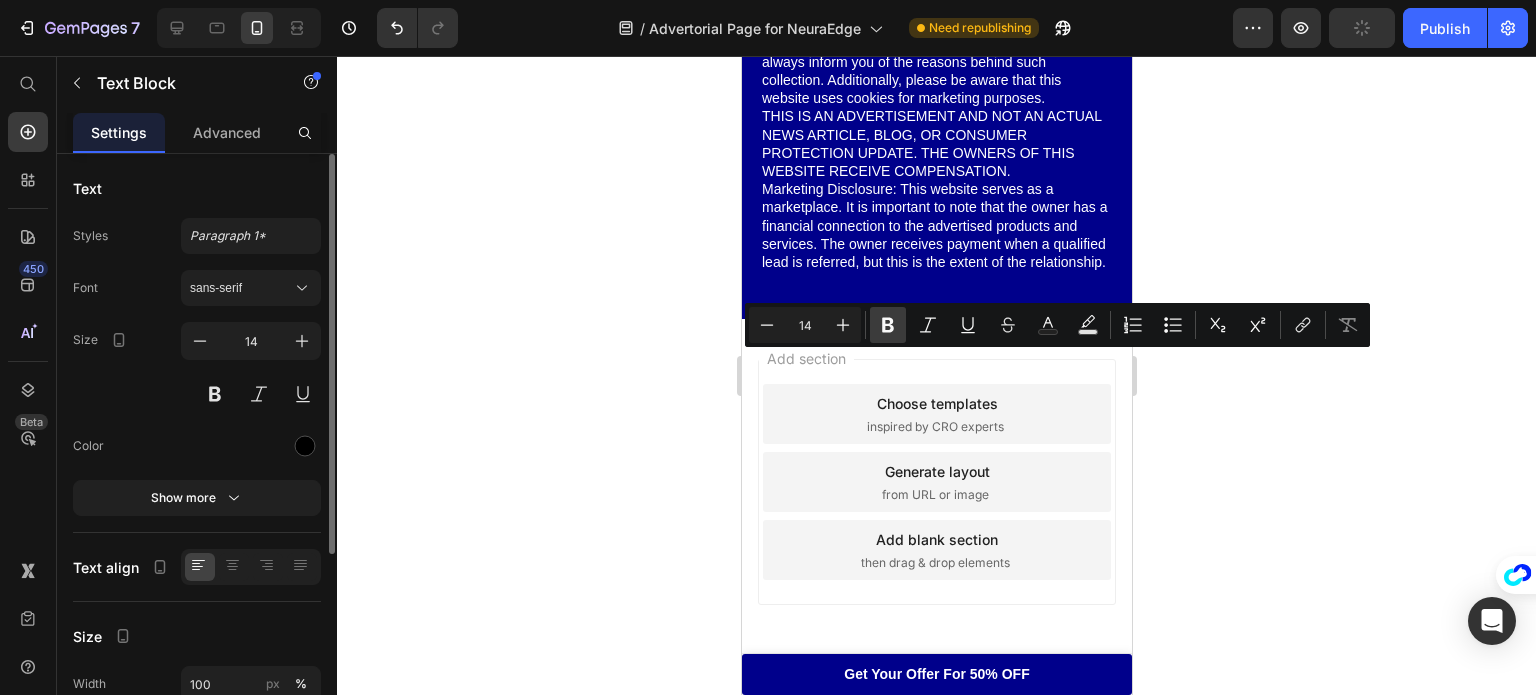 click on "Bold" at bounding box center [888, 325] 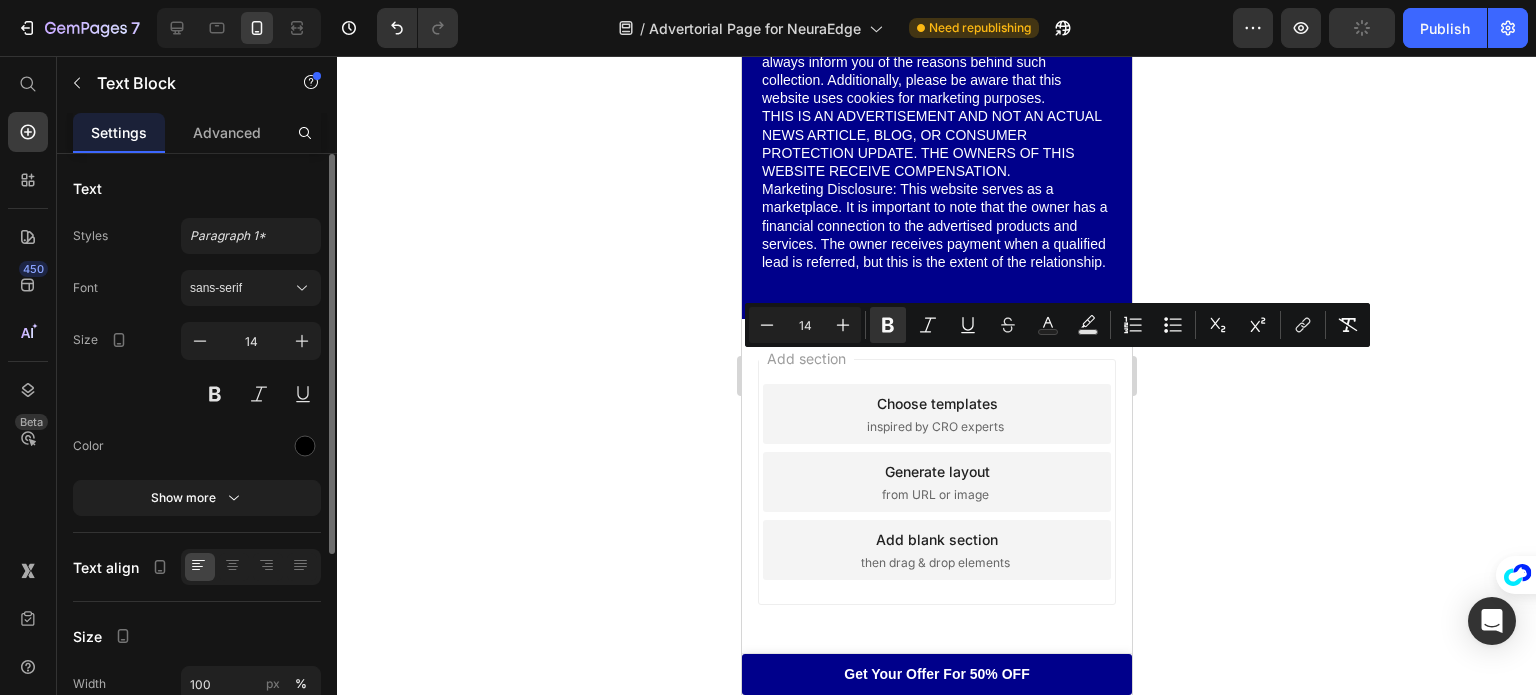 click on "Remember this isn't about you..." at bounding box center (936, -523) 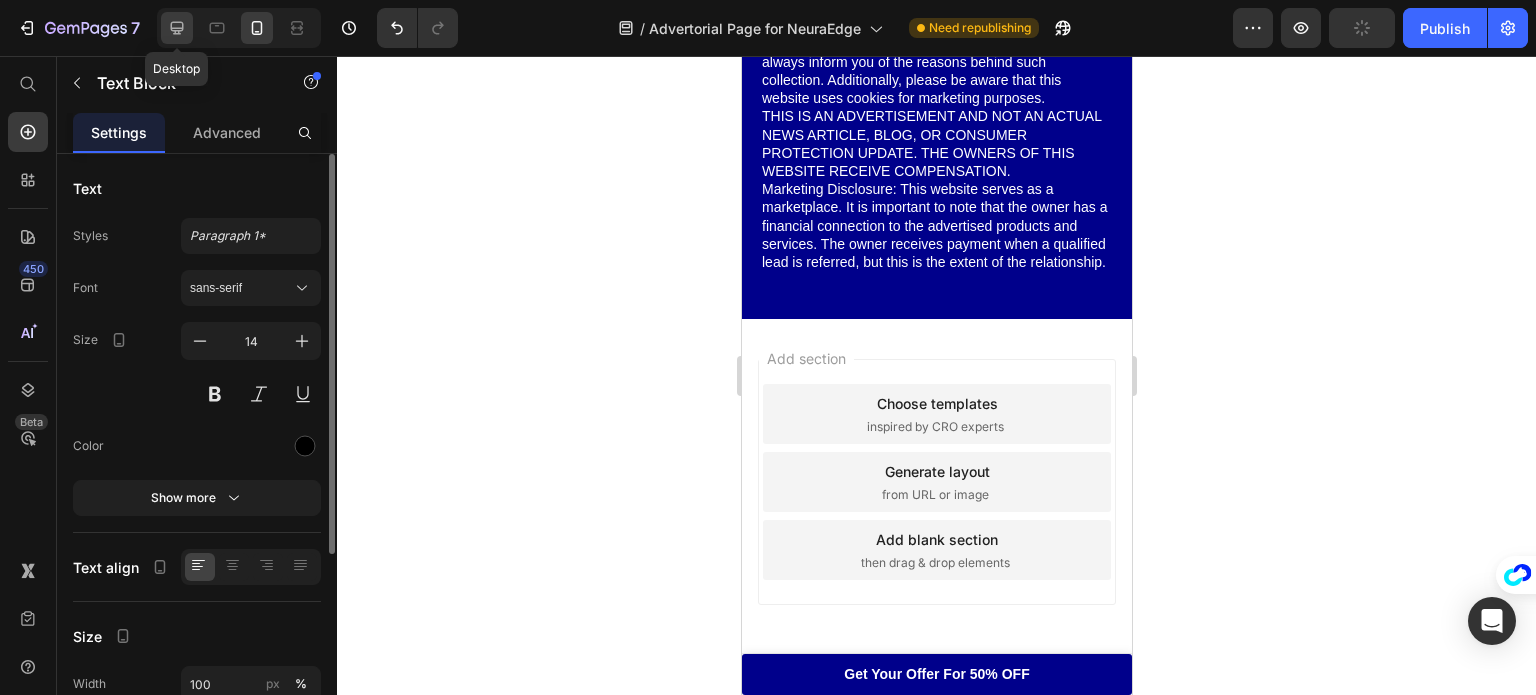 click 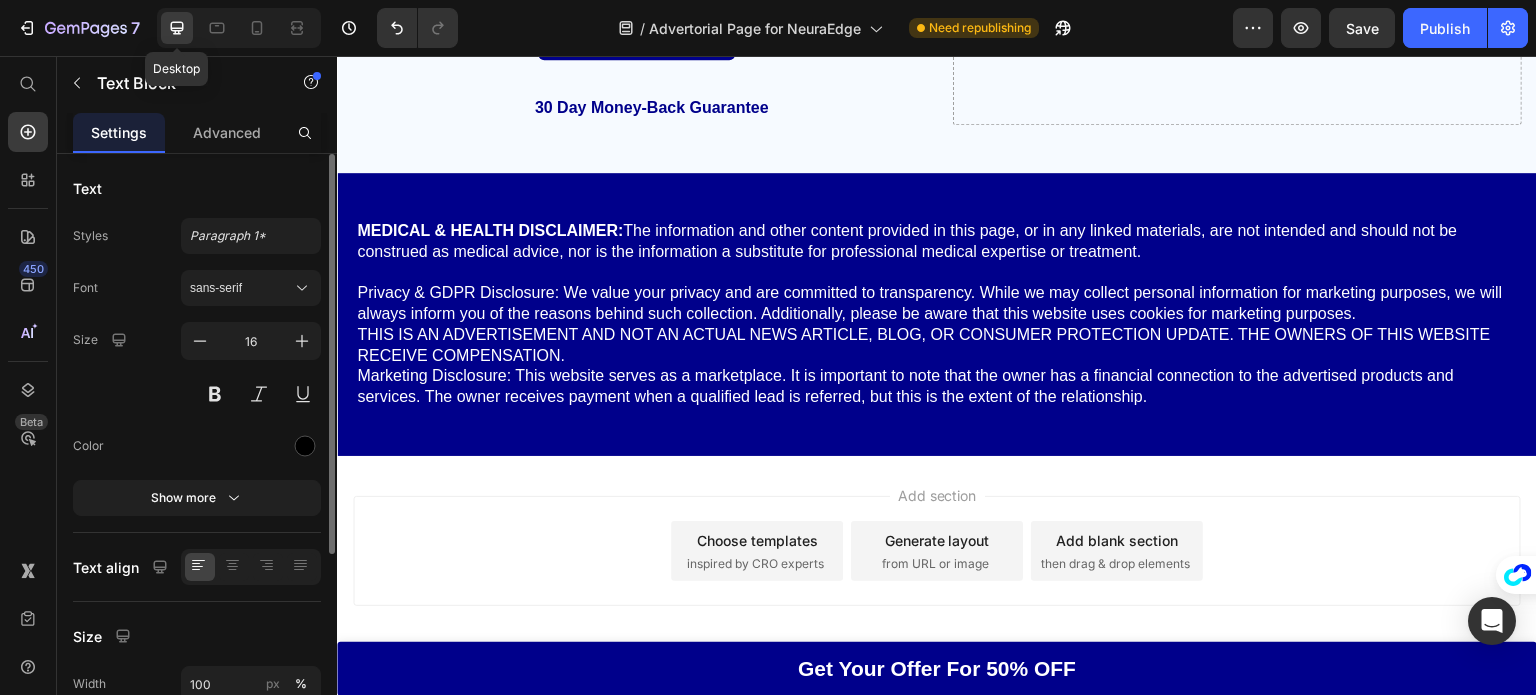 scroll, scrollTop: 22028, scrollLeft: 0, axis: vertical 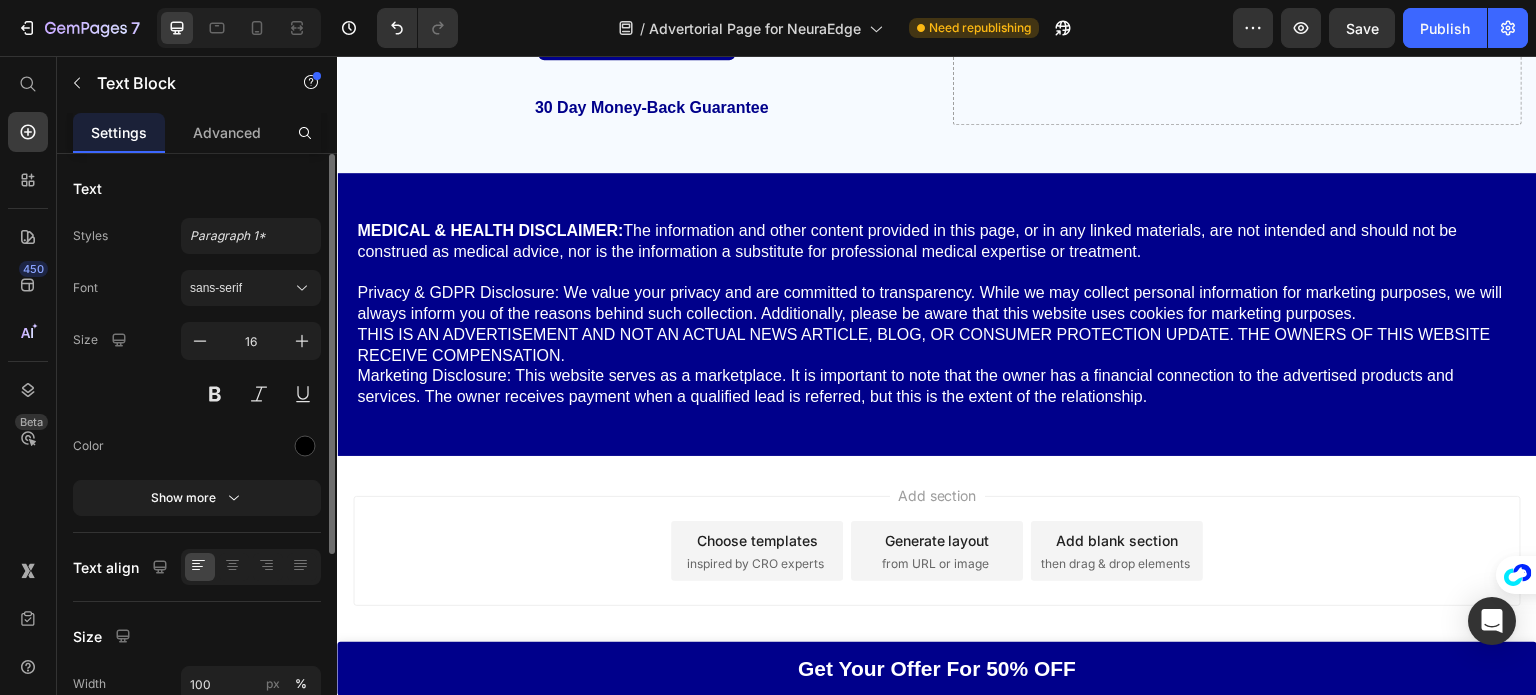 click on "Remember this isn't about you..." at bounding box center (636, -138) 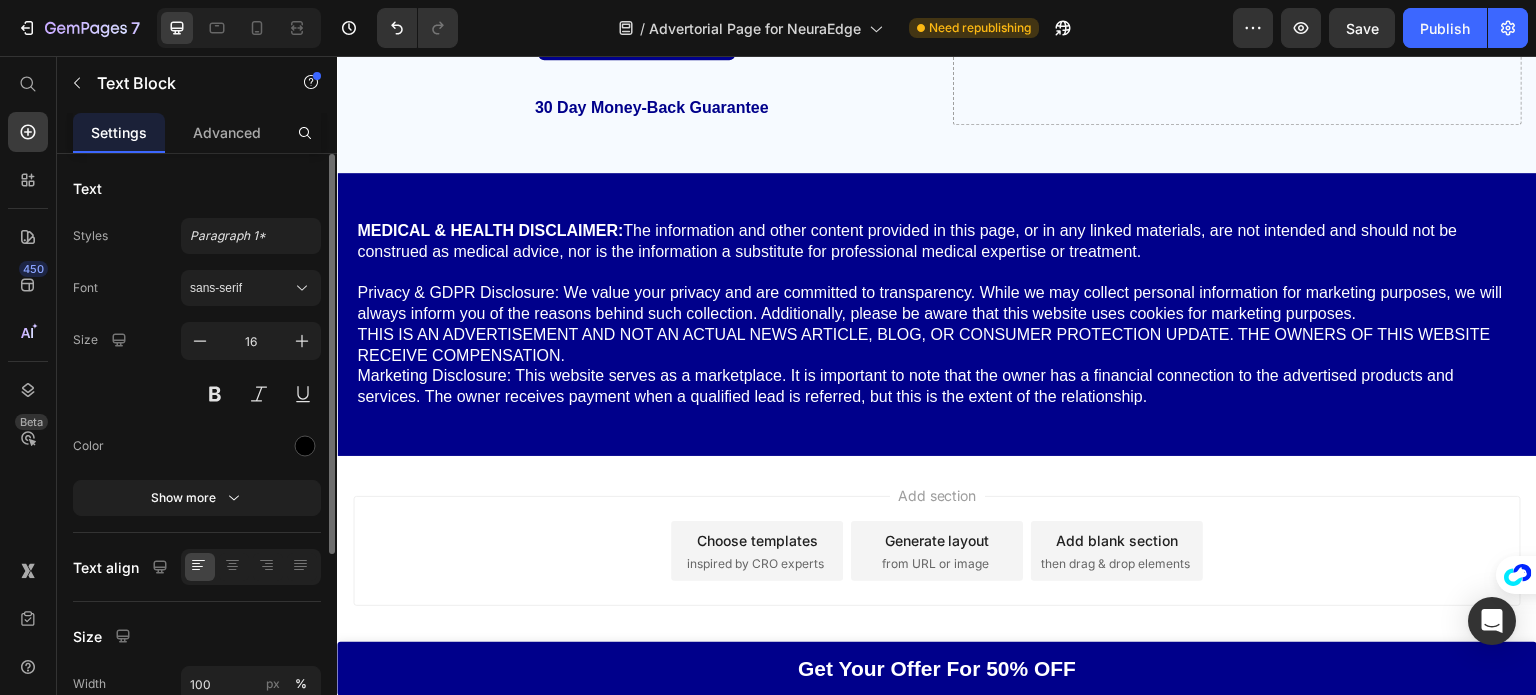 scroll, scrollTop: 21459, scrollLeft: 0, axis: vertical 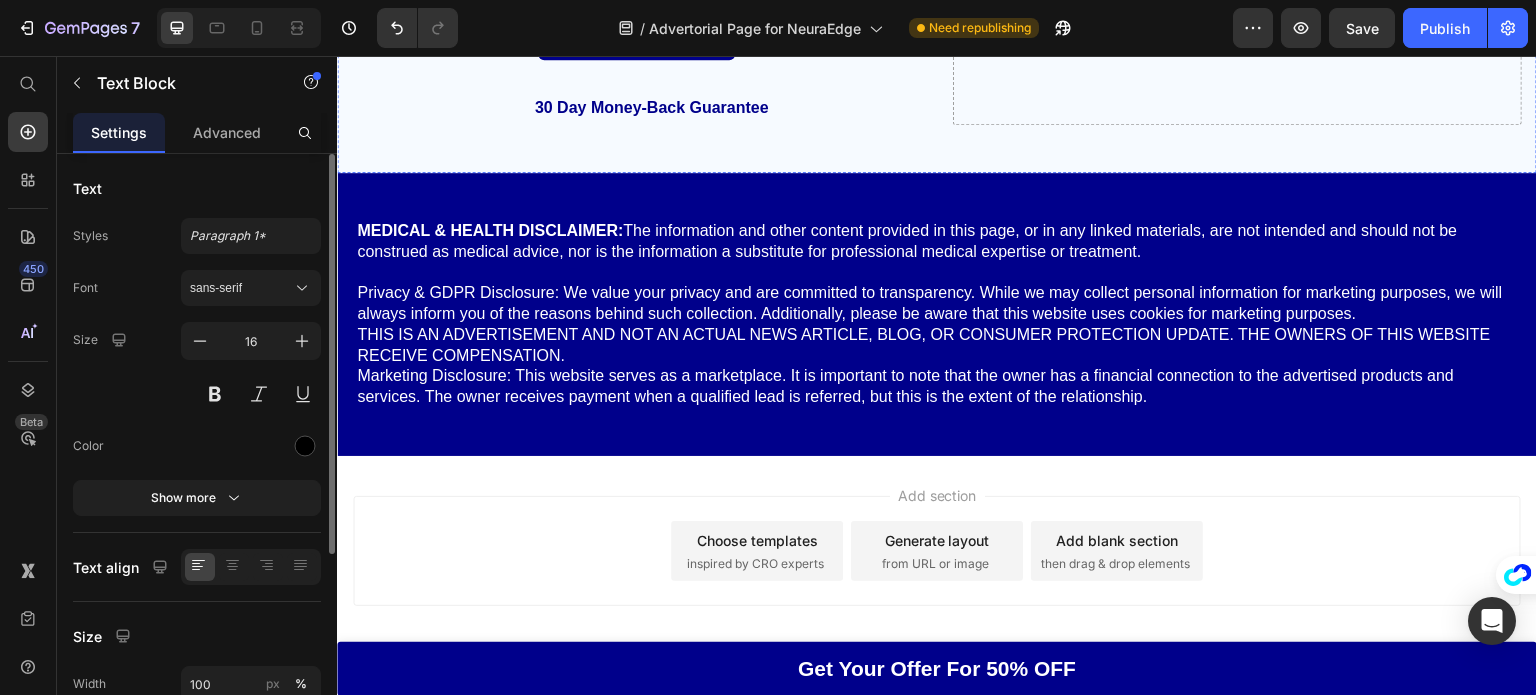 click at bounding box center [636, -536] 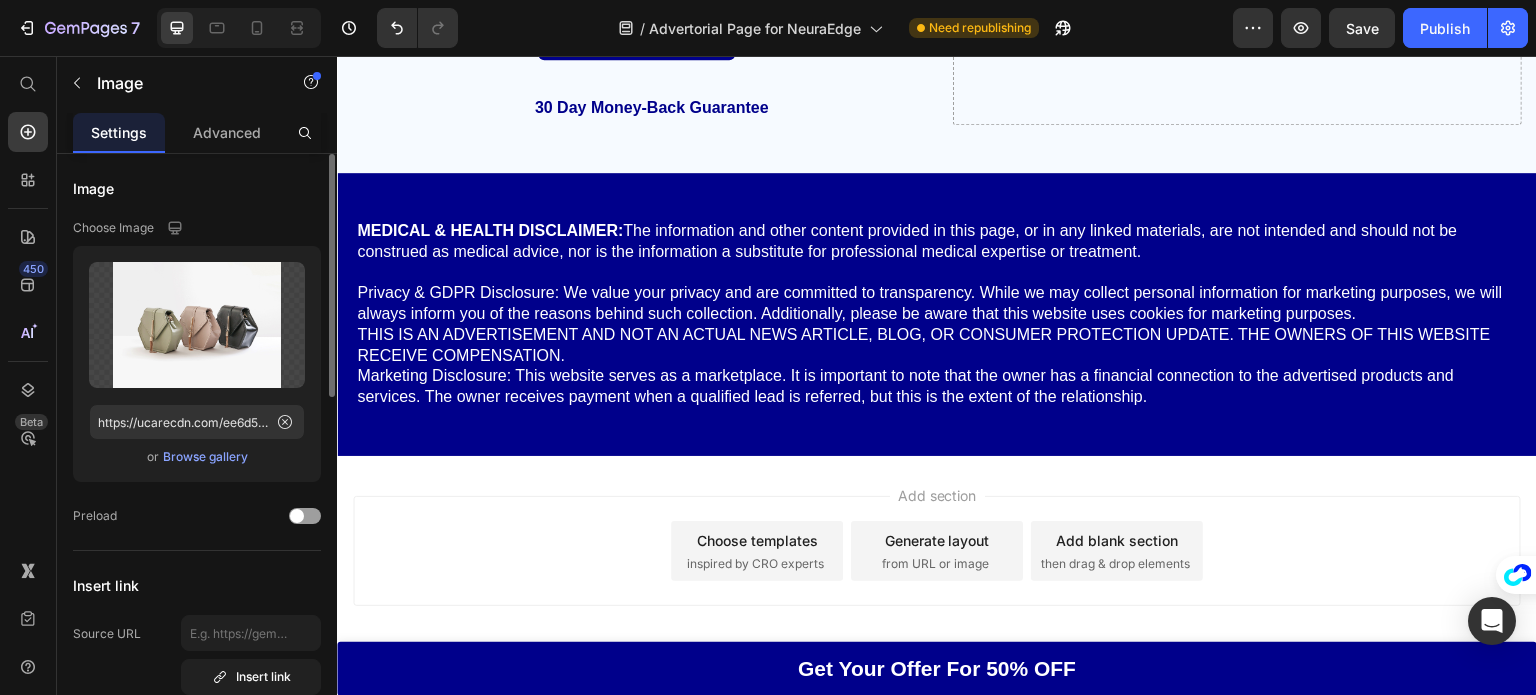 click on "Browse gallery" at bounding box center [205, 457] 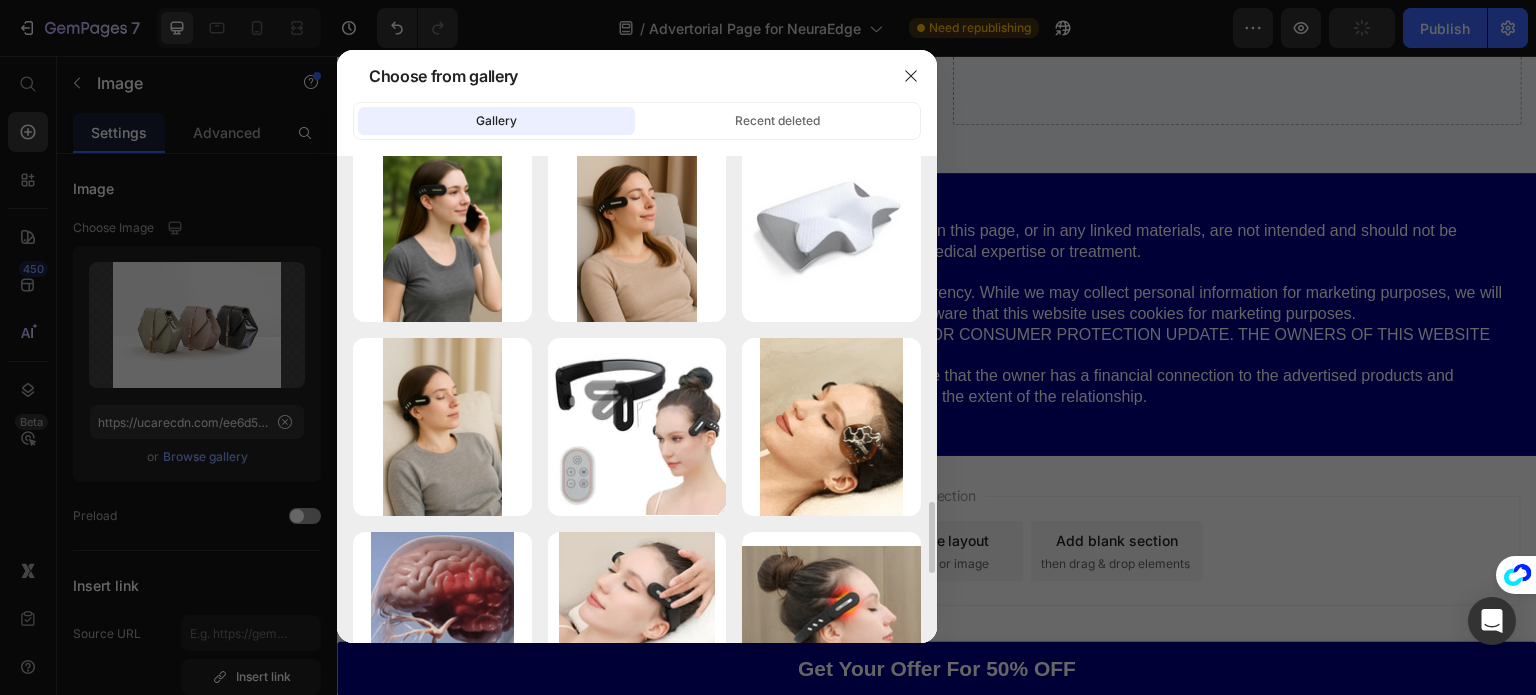 scroll, scrollTop: 2541, scrollLeft: 0, axis: vertical 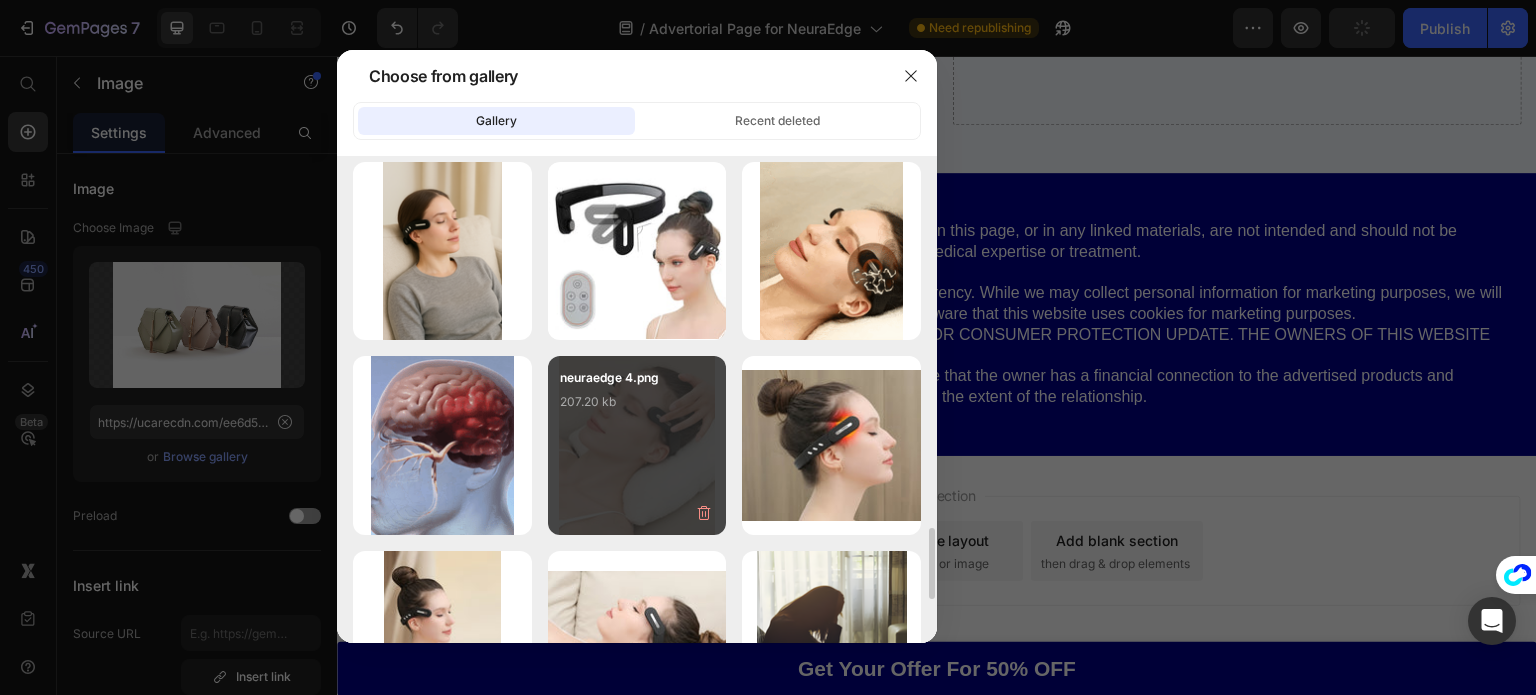 click on "[PRODUCT] 4.png 207.20 kb" at bounding box center (637, 408) 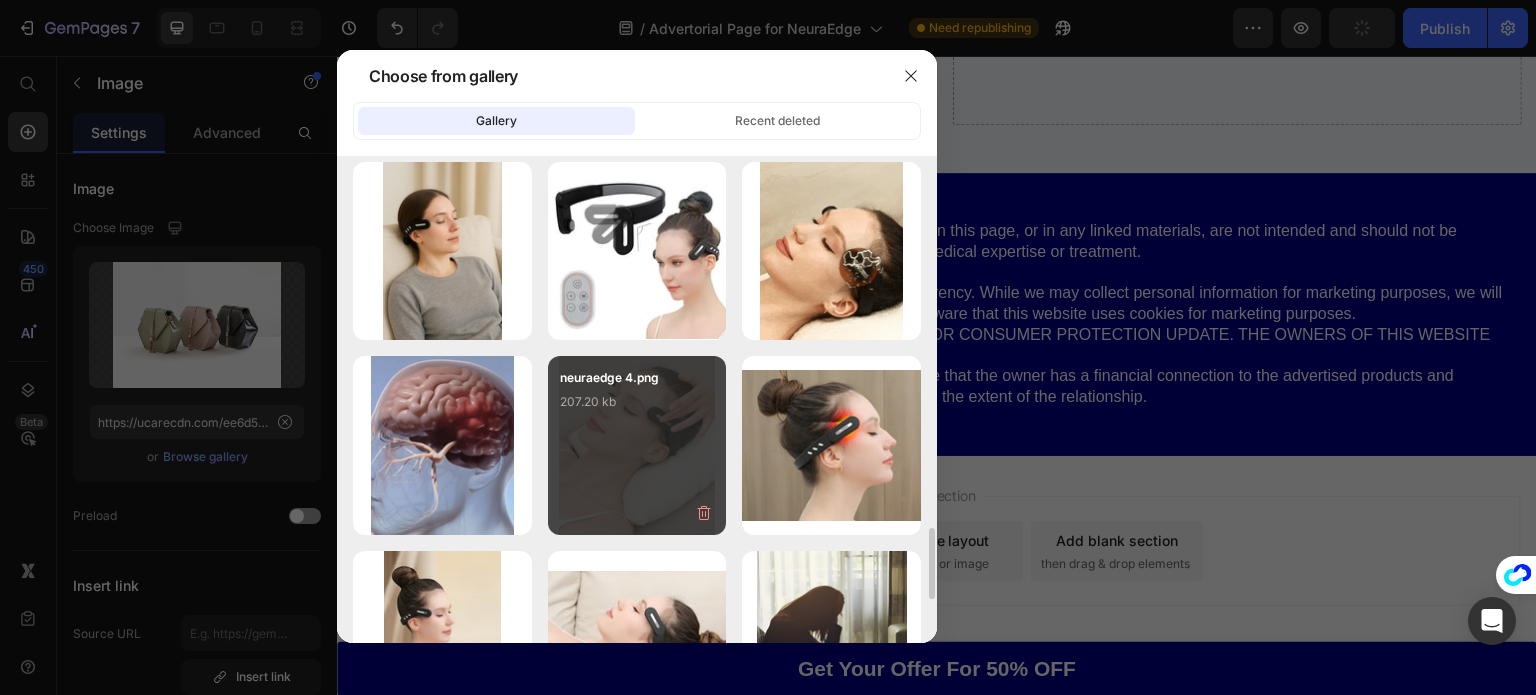type on "https://cdn.shopify.com/s/files/1/0740/5944/8601/files/gempages_523423371124278516-48e76965-b1fc-4832-b308-126b8a085967.jpg" 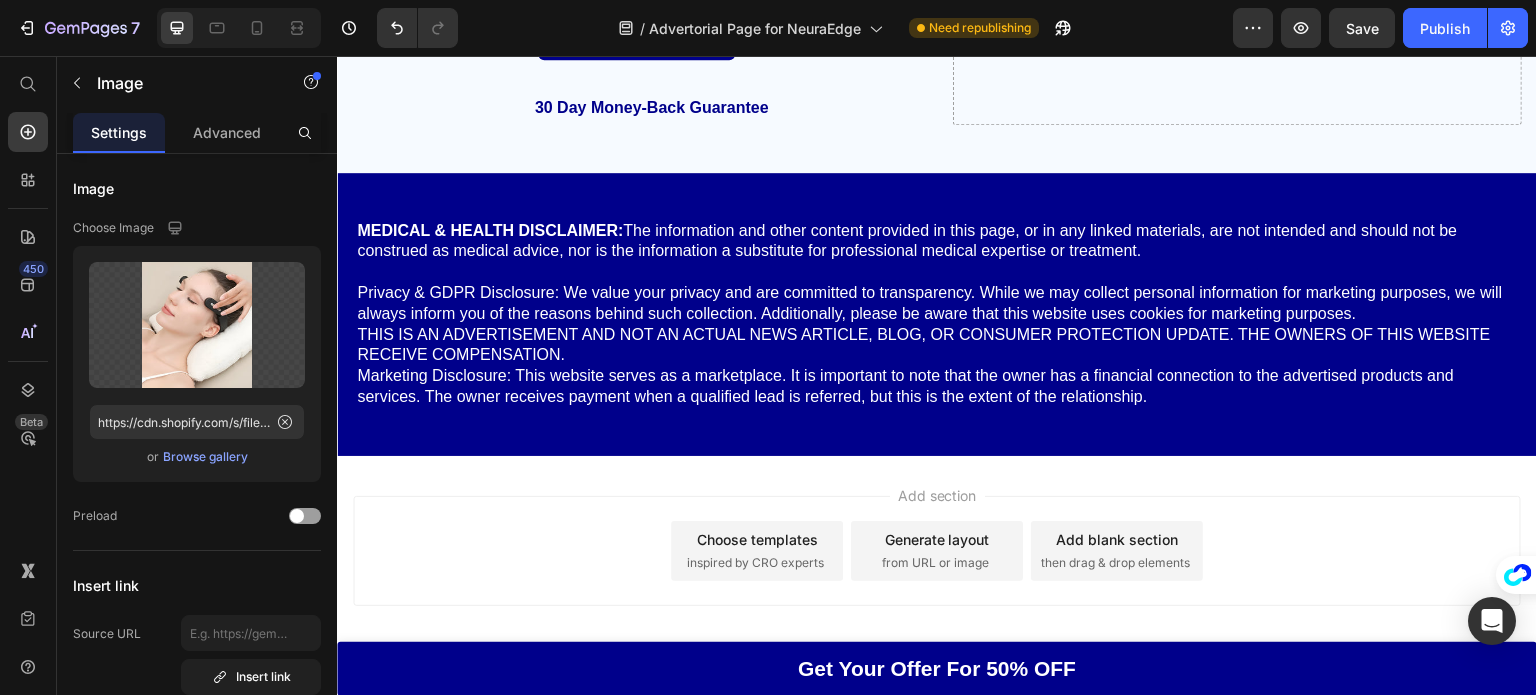 scroll, scrollTop: 21919, scrollLeft: 0, axis: vertical 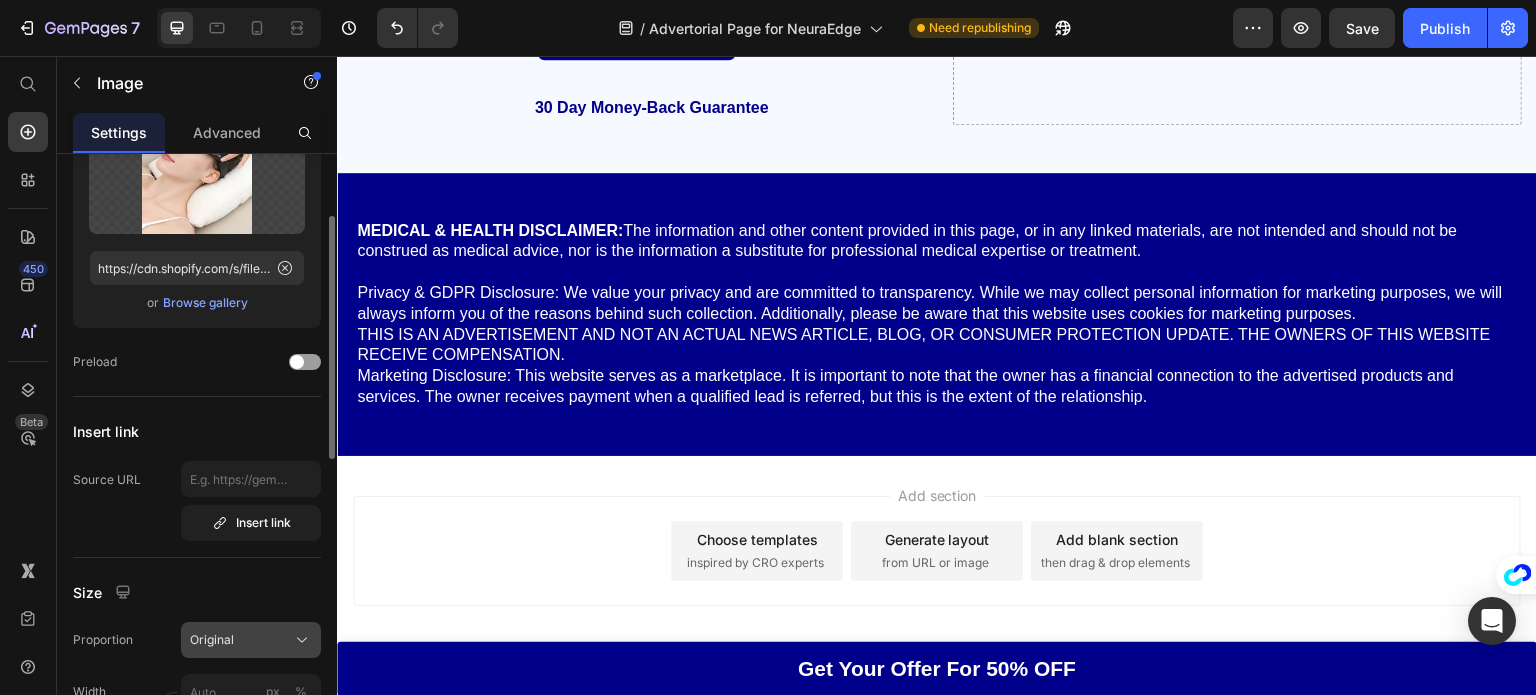 click on "Original" 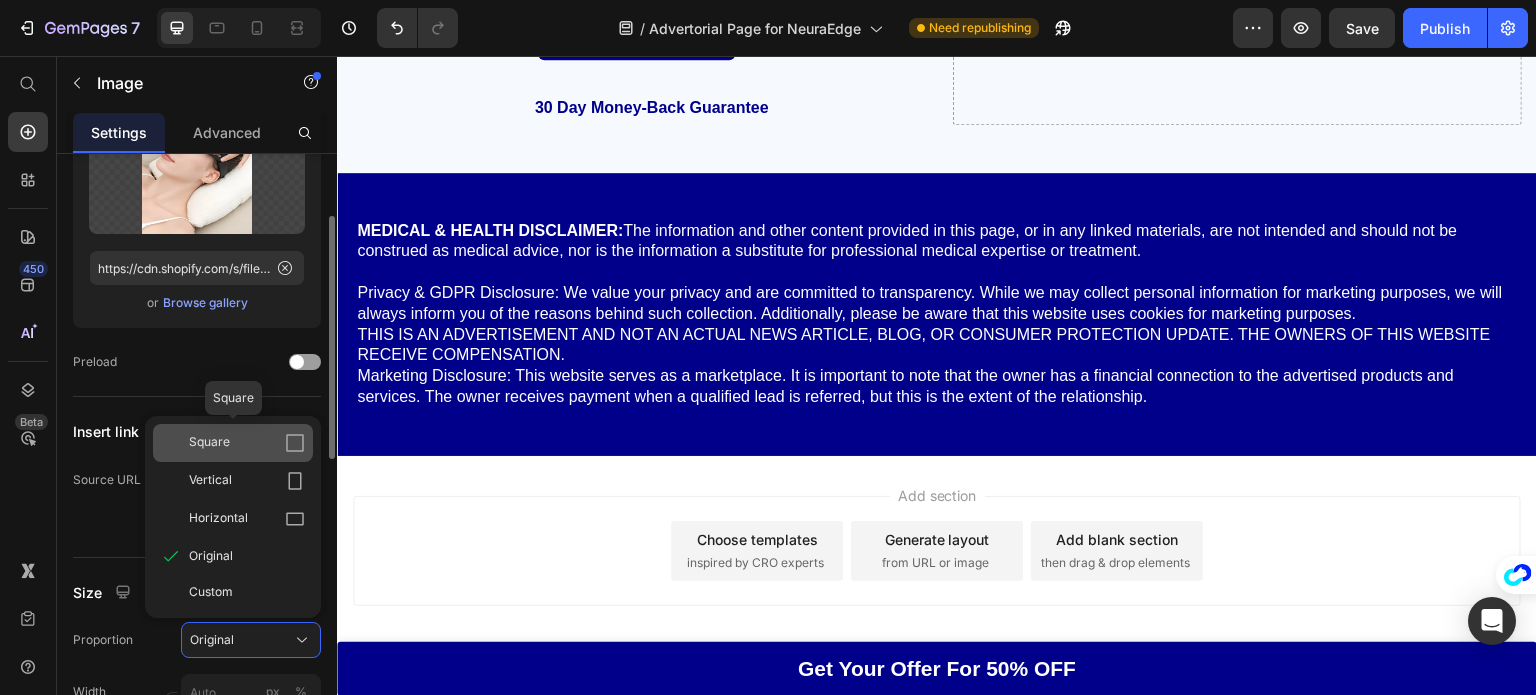 click on "Square" 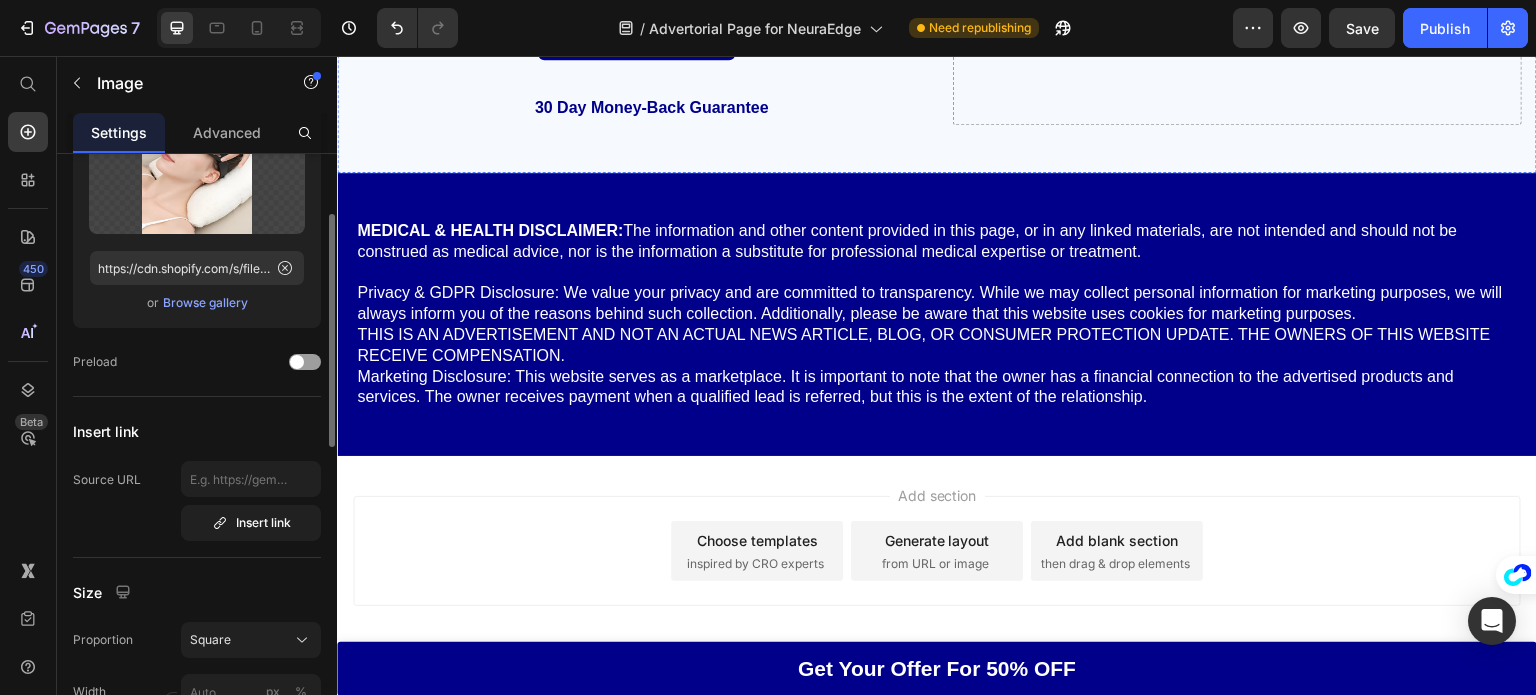 click at bounding box center (636, -80) 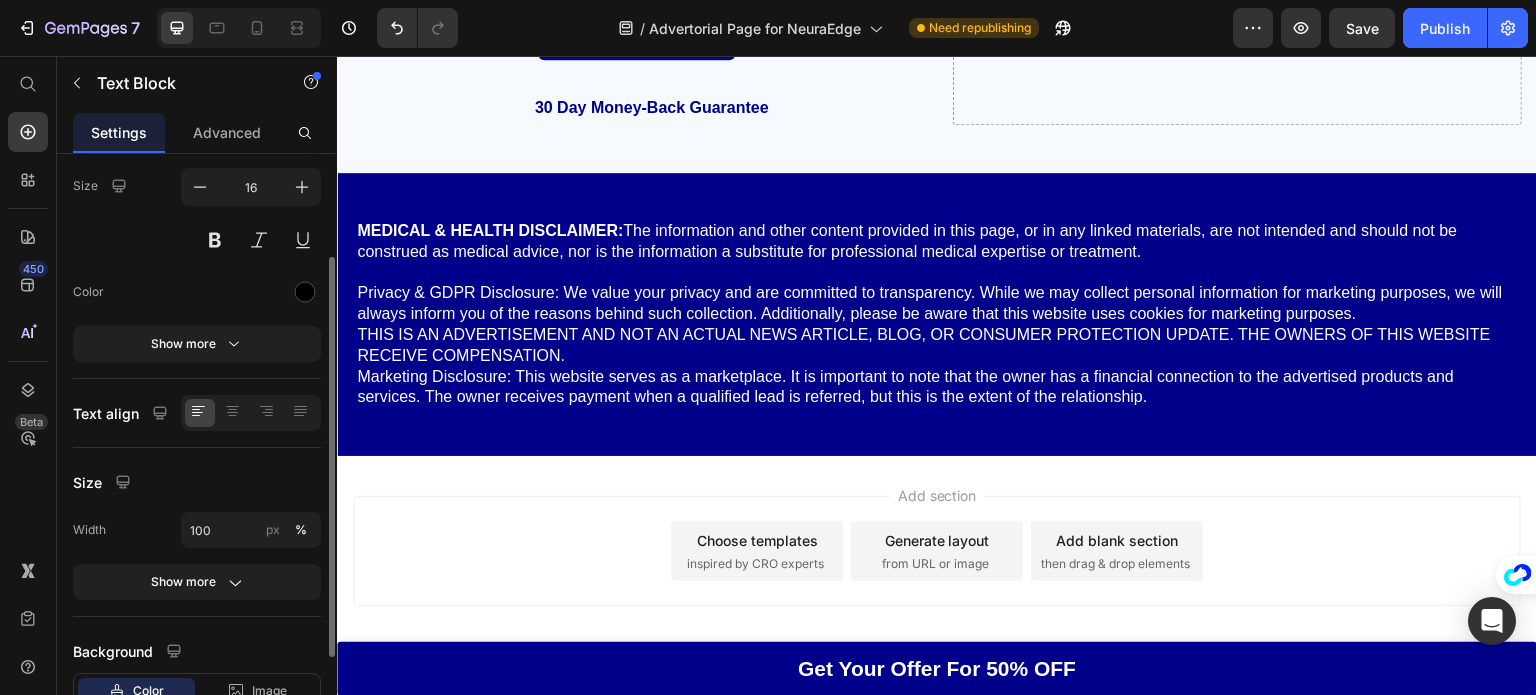 scroll, scrollTop: 0, scrollLeft: 0, axis: both 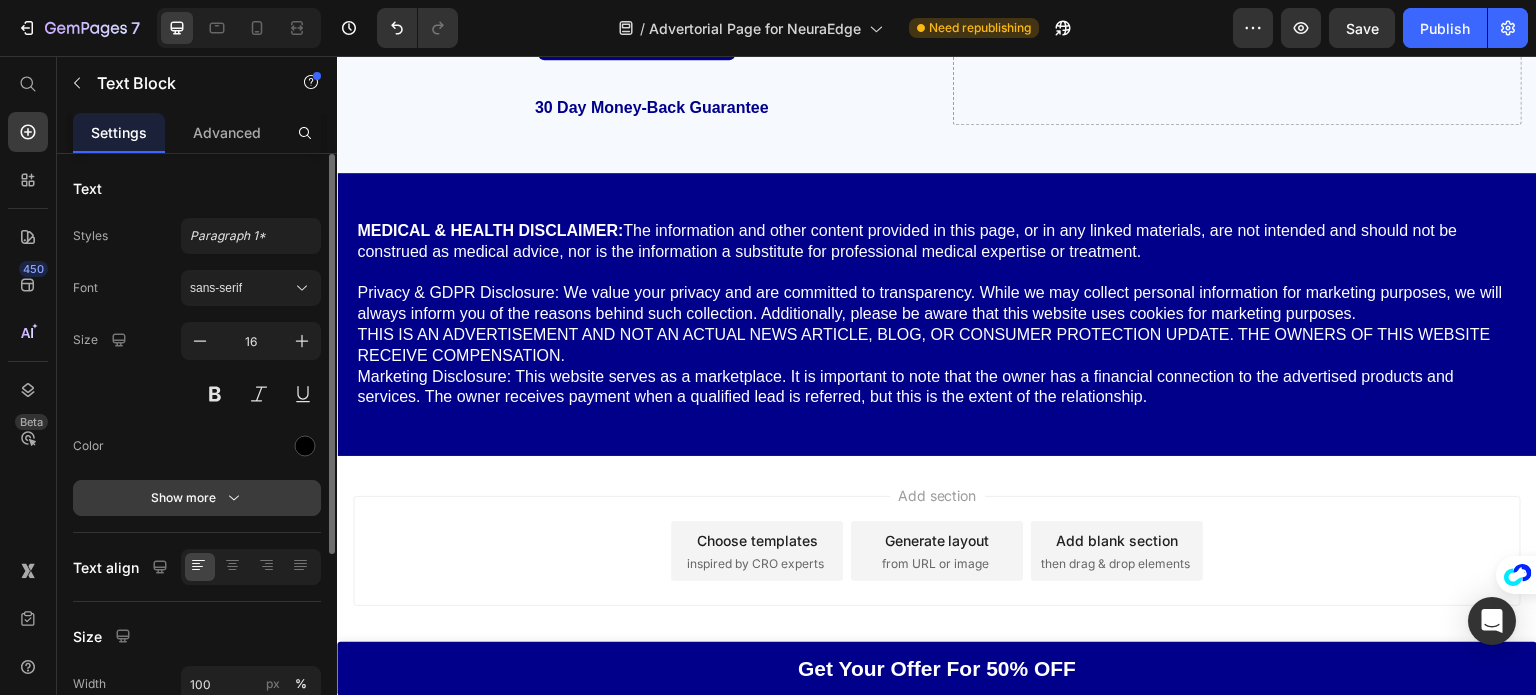 click 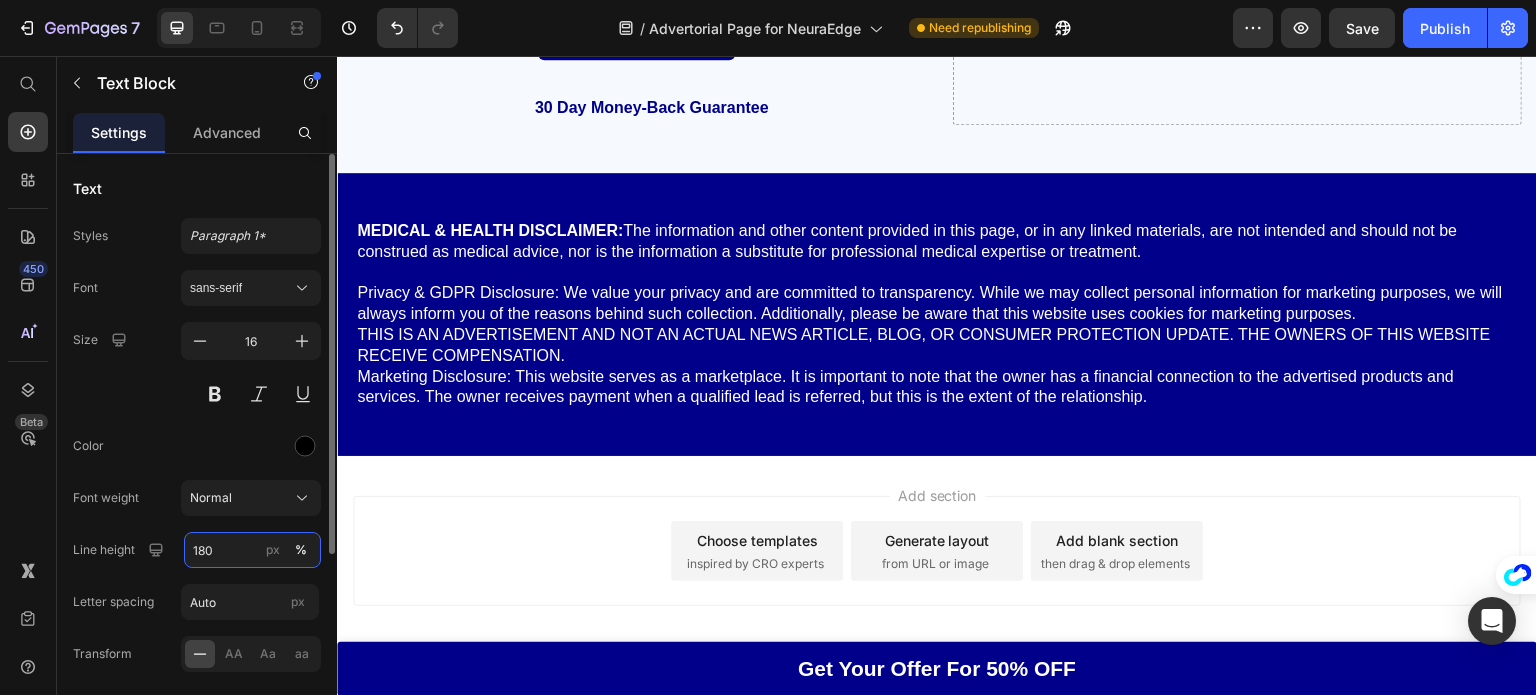click on "180" at bounding box center [252, 550] 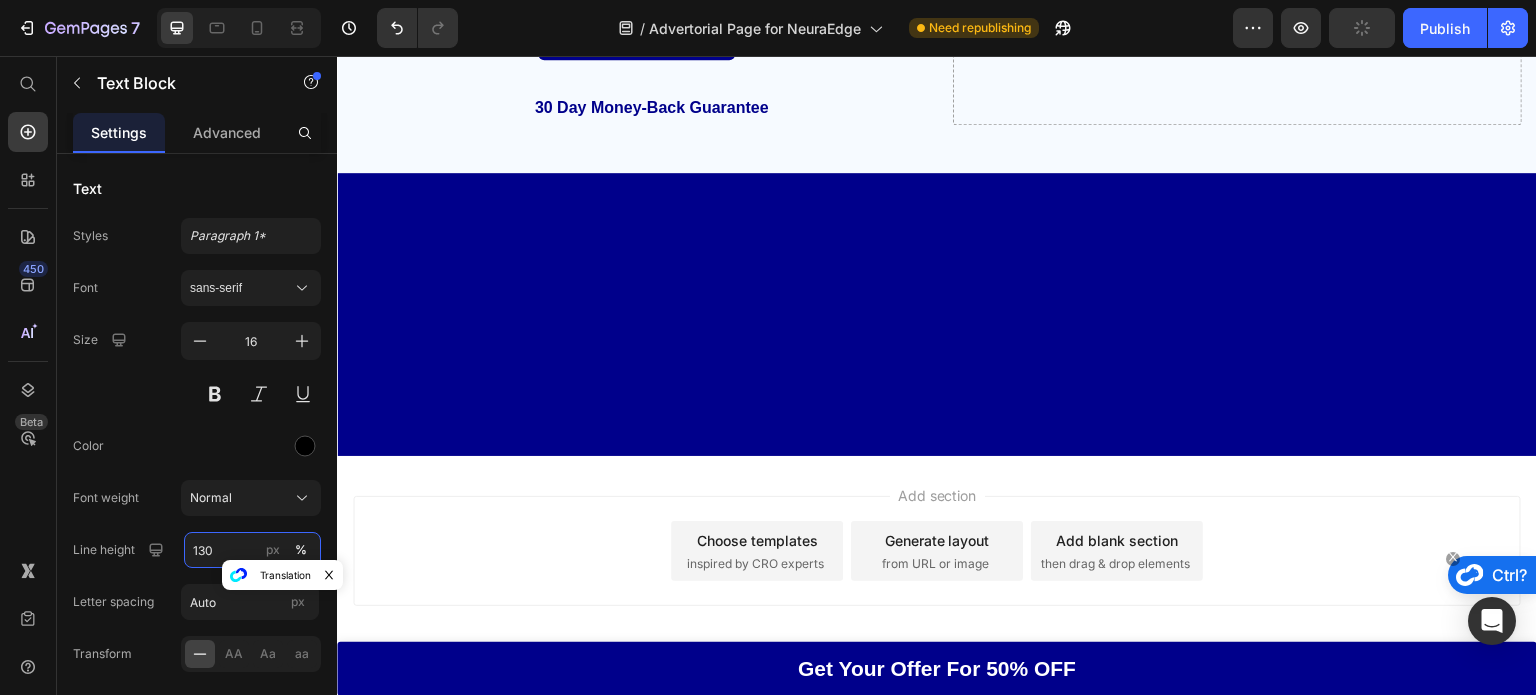scroll, scrollTop: 21256, scrollLeft: 0, axis: vertical 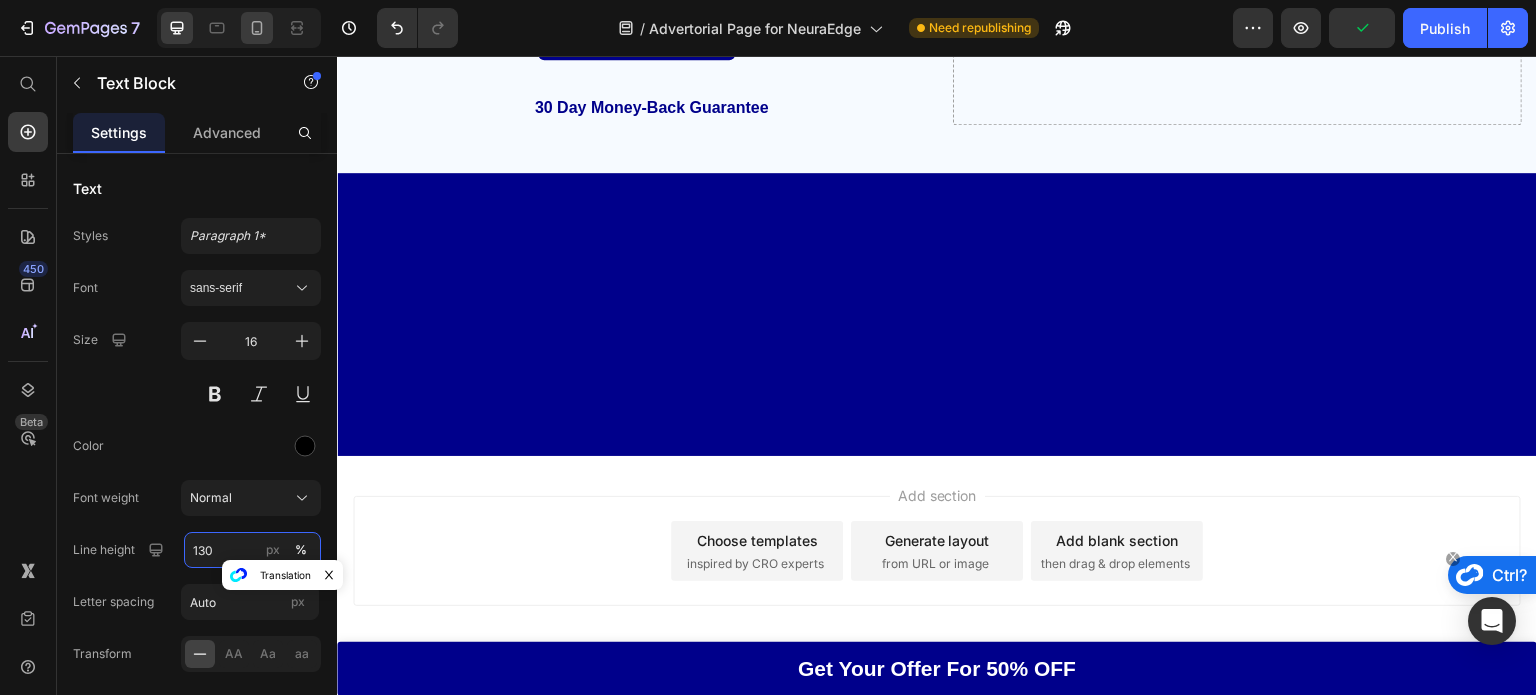 type on "130" 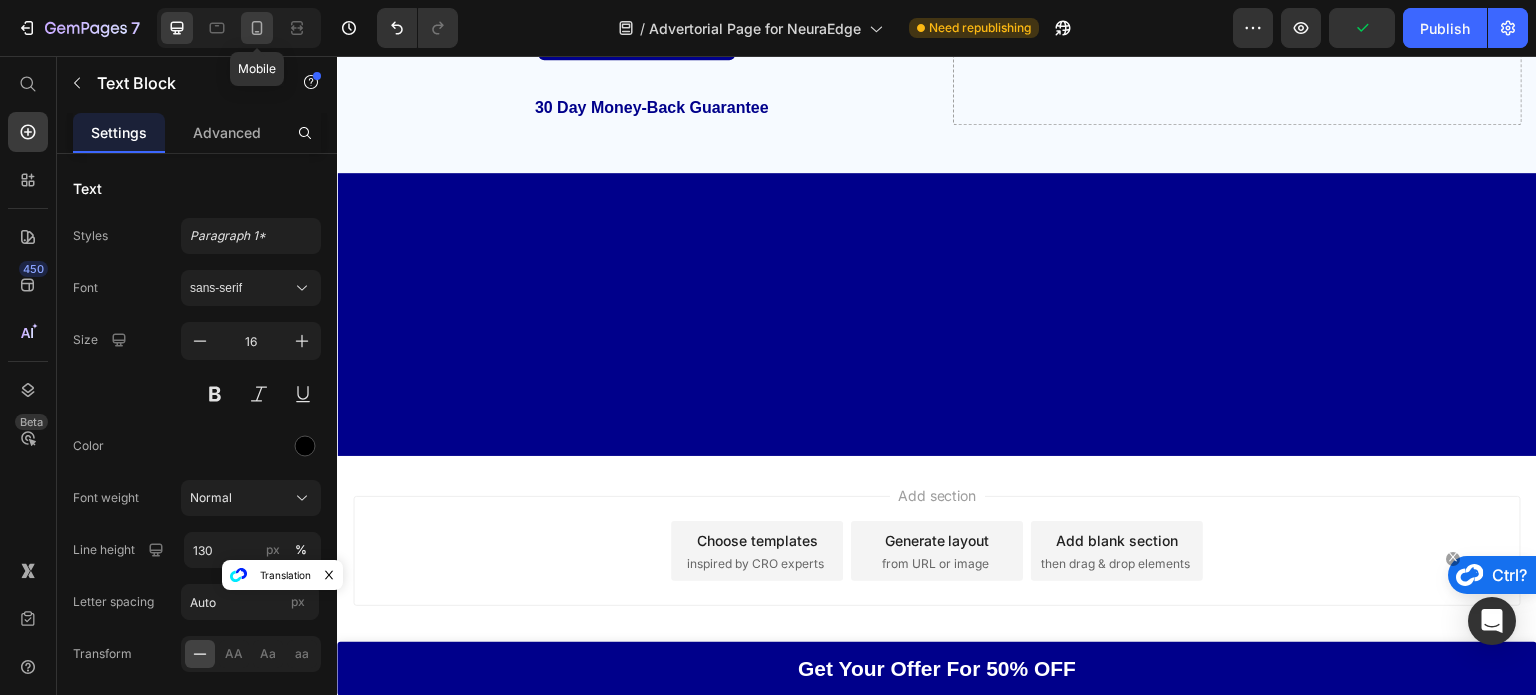 drag, startPoint x: 254, startPoint y: 37, endPoint x: 38, endPoint y: 100, distance: 225 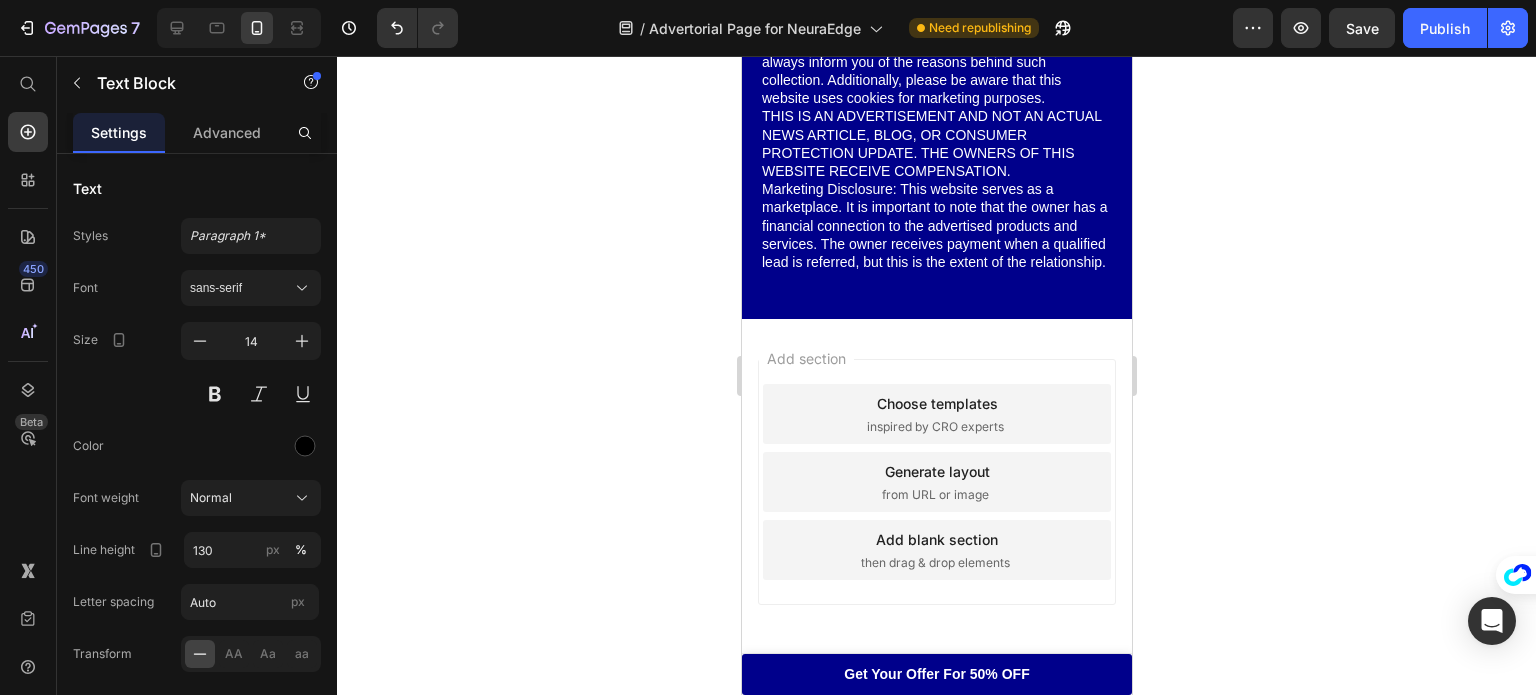 scroll, scrollTop: 20144, scrollLeft: 0, axis: vertical 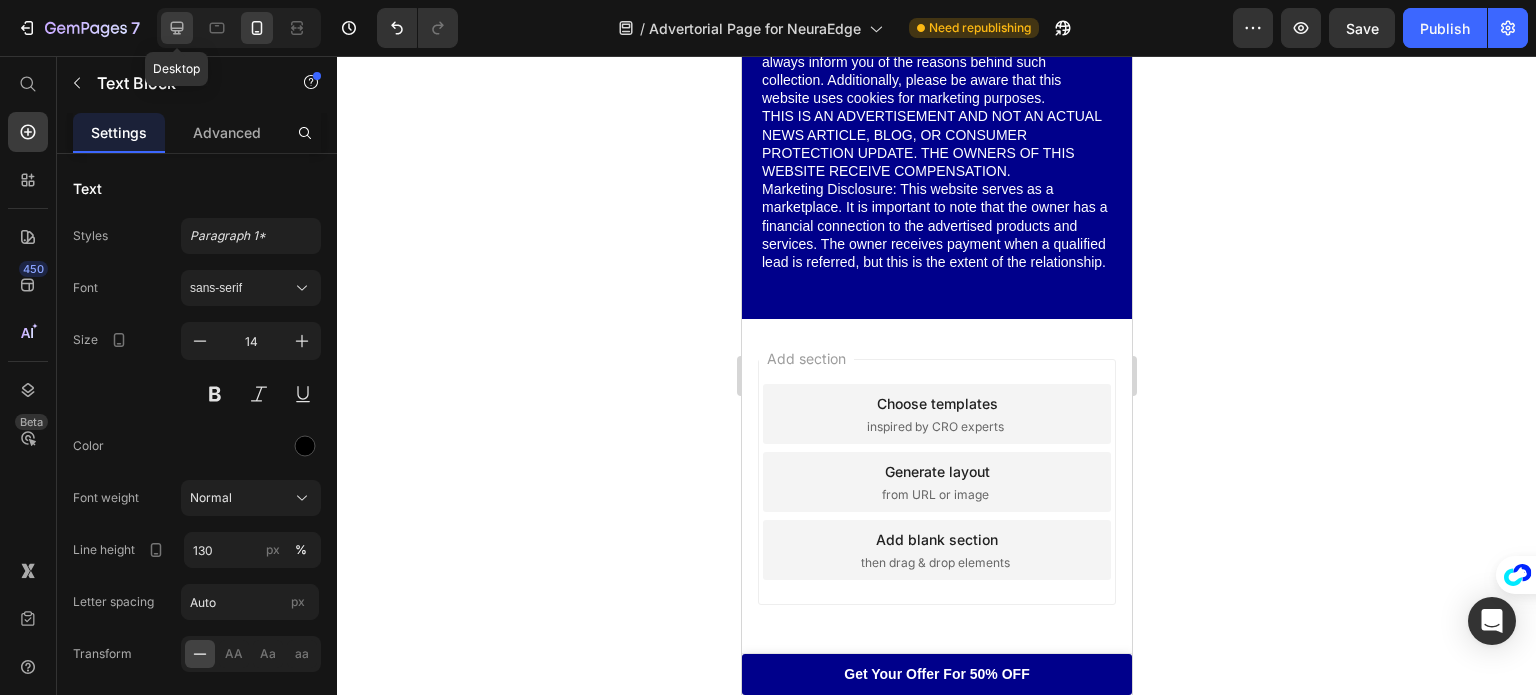 click 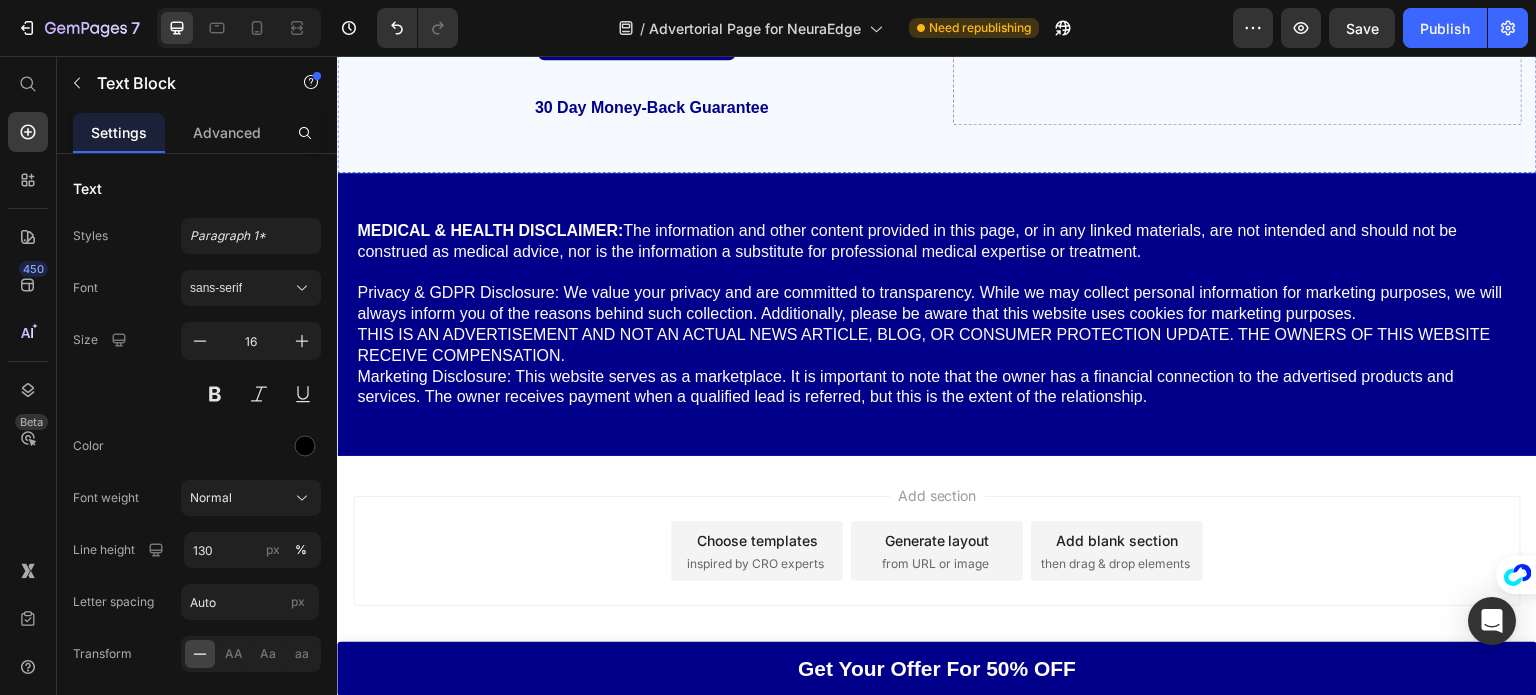 scroll, scrollTop: 22168, scrollLeft: 0, axis: vertical 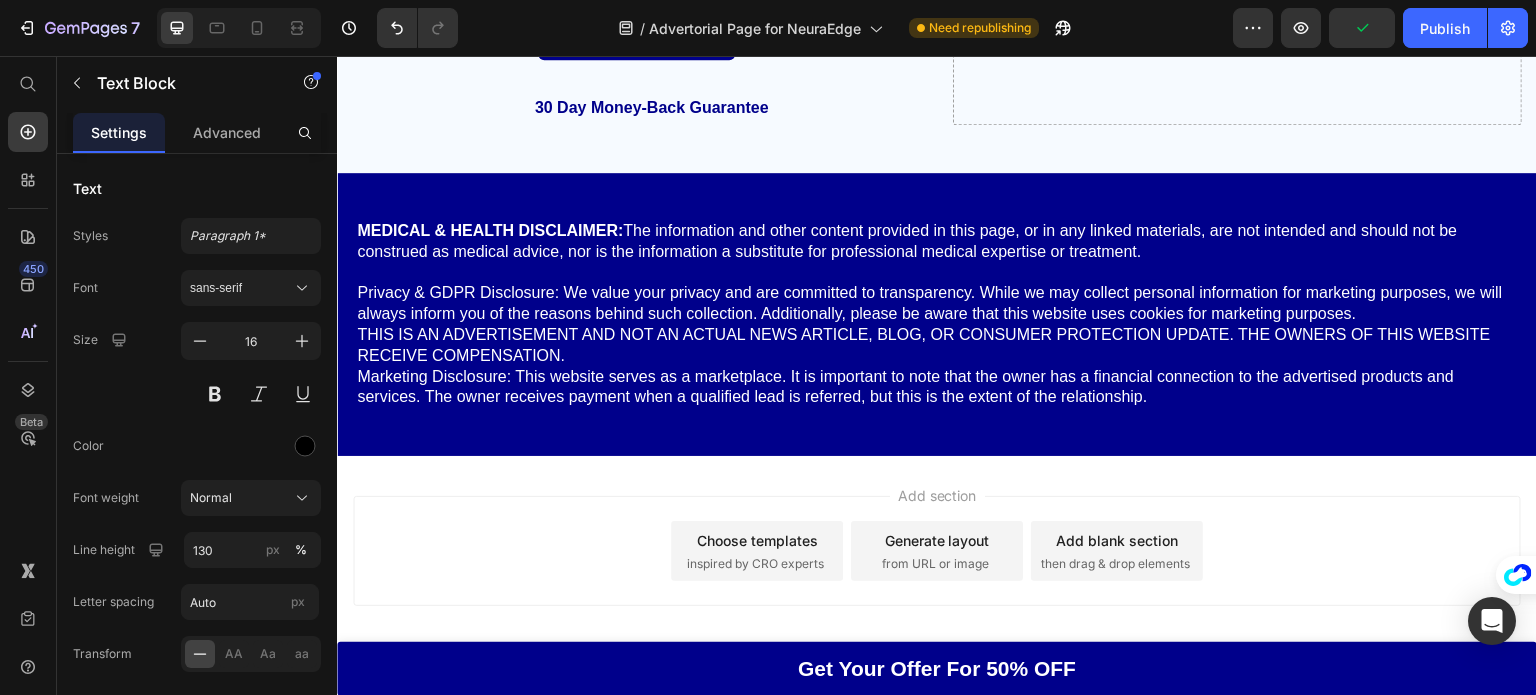 click on "Remember this isn't about you..." at bounding box center (477, -119) 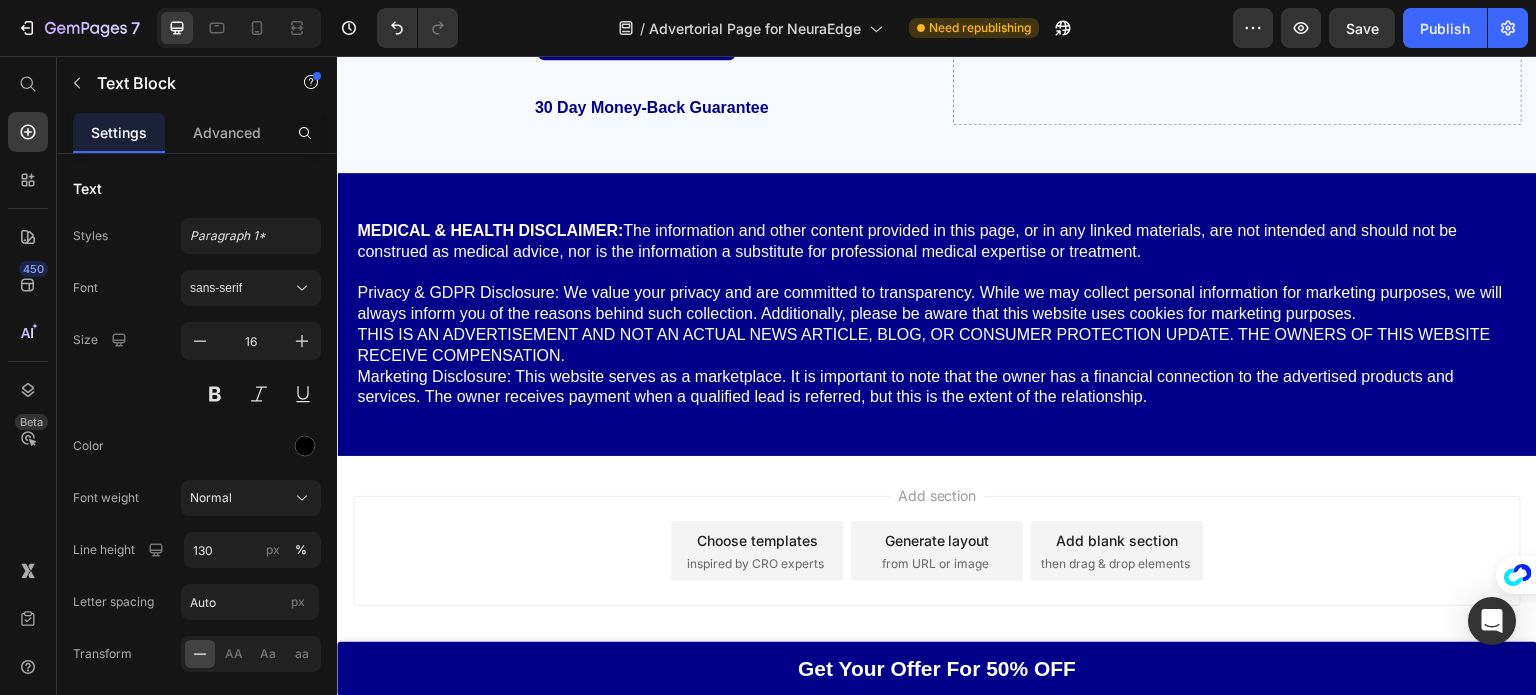 click at bounding box center (636, -76) 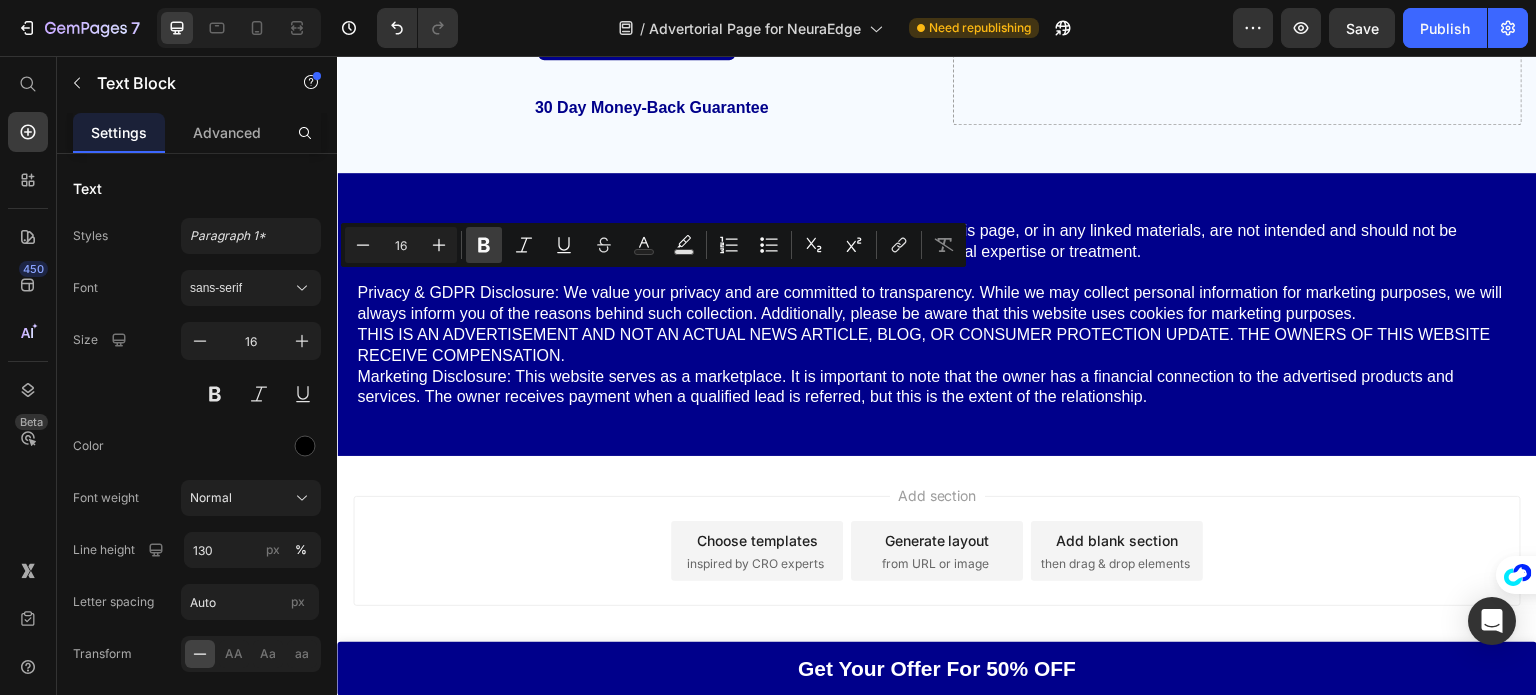 click 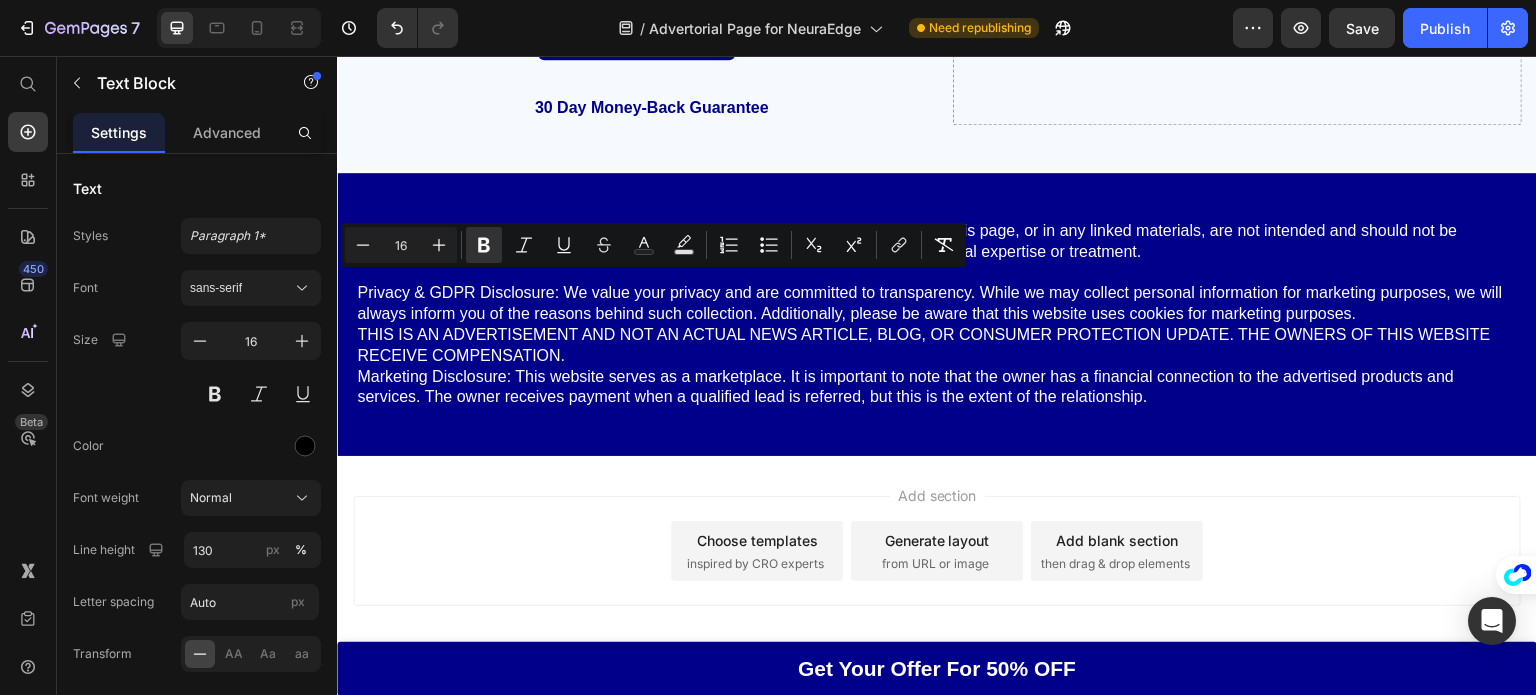 click on "This is about your family who will be constantly worried about you" at bounding box center [636, -76] 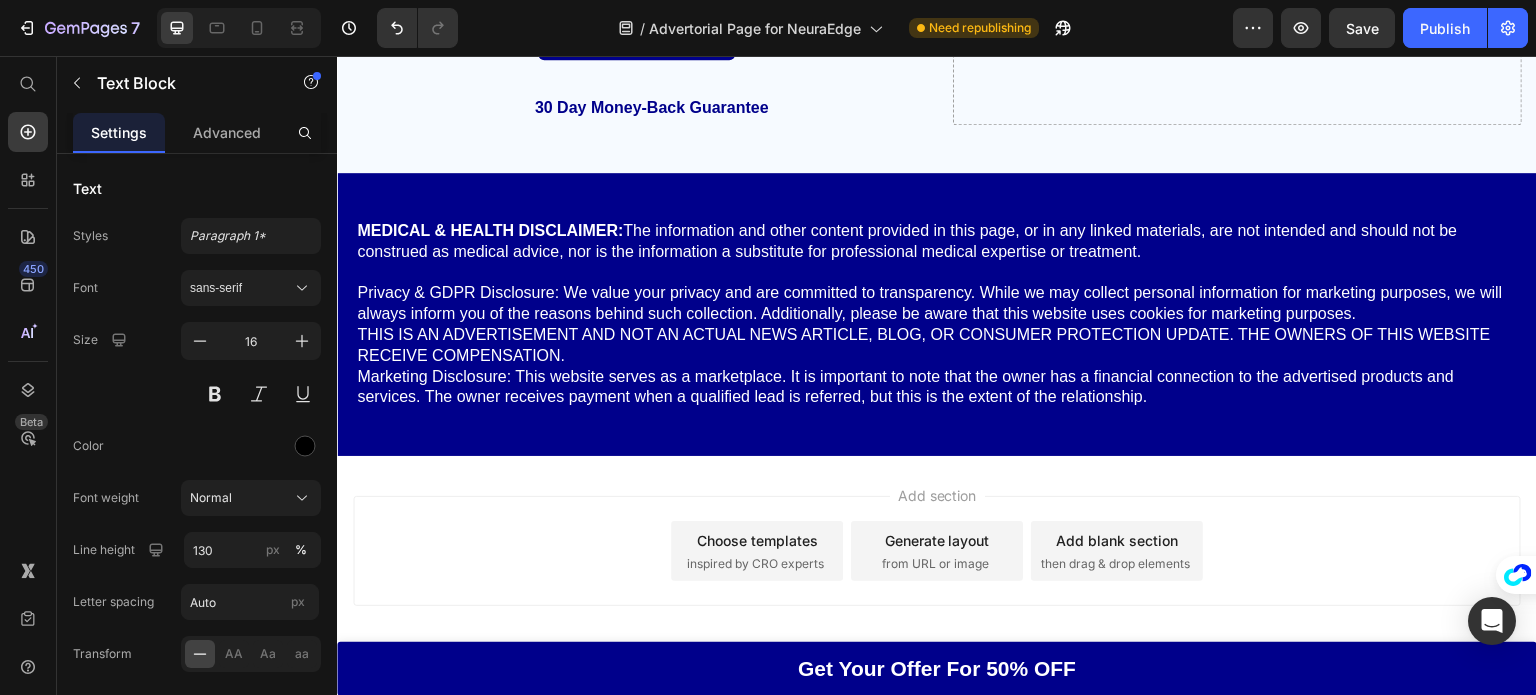 click on "This is about your family who will be constantly worried about you" at bounding box center [636, -76] 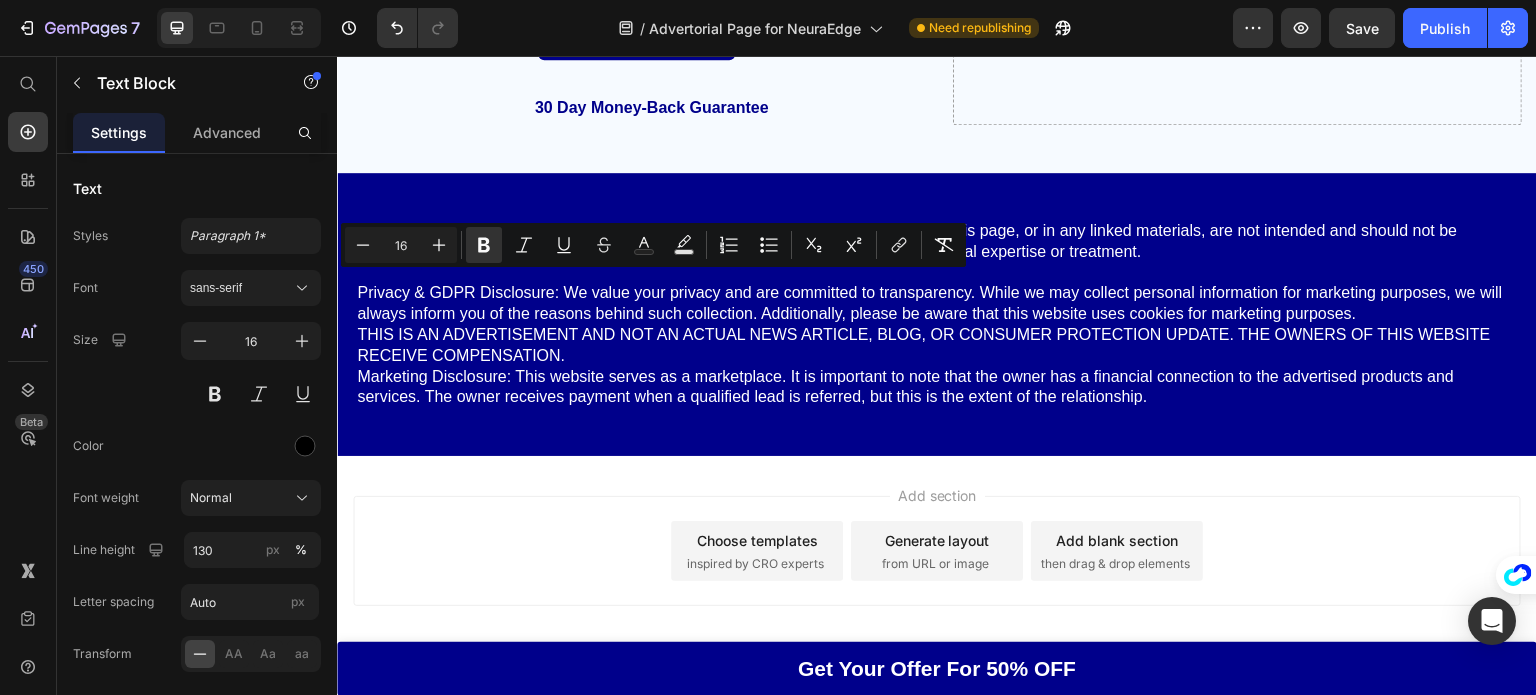 copy on "This is about your family who will be constantly worried about you" 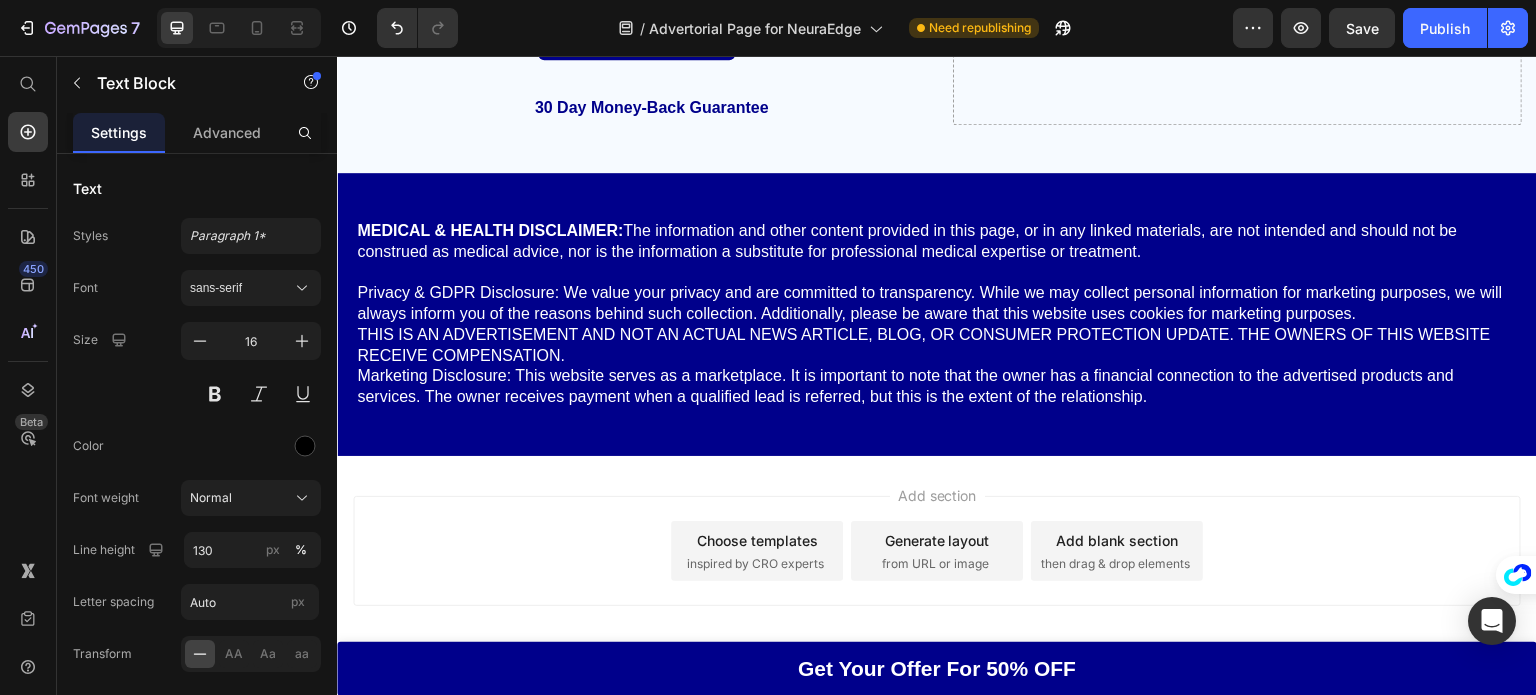 click on "It’s about your family—who worry every time you disappear into a dark room, miss another dinner, or cancel another weekend plan." at bounding box center (623, -87) 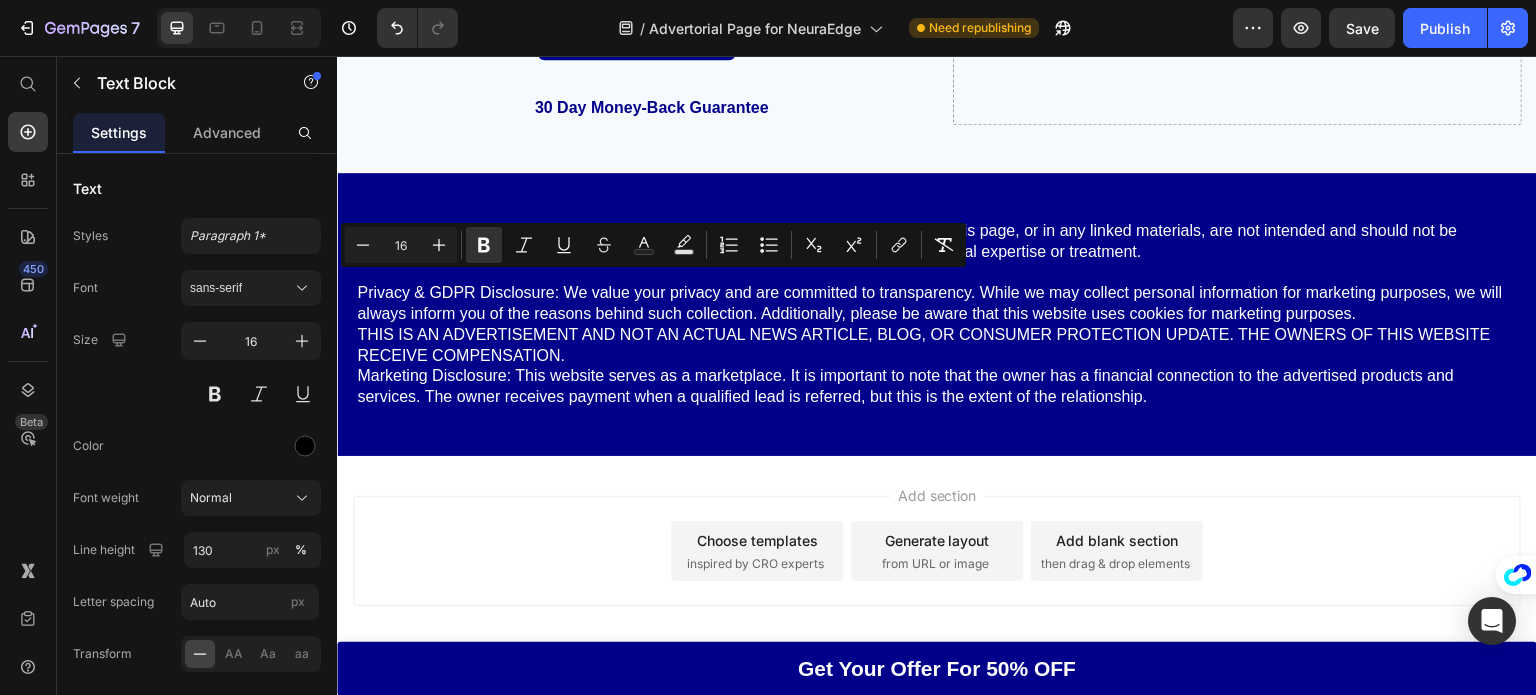 click on "It’s about your family—who worry every time you disappear into a dark room, miss another dinner, or cancel another weekend plan." at bounding box center (623, -87) 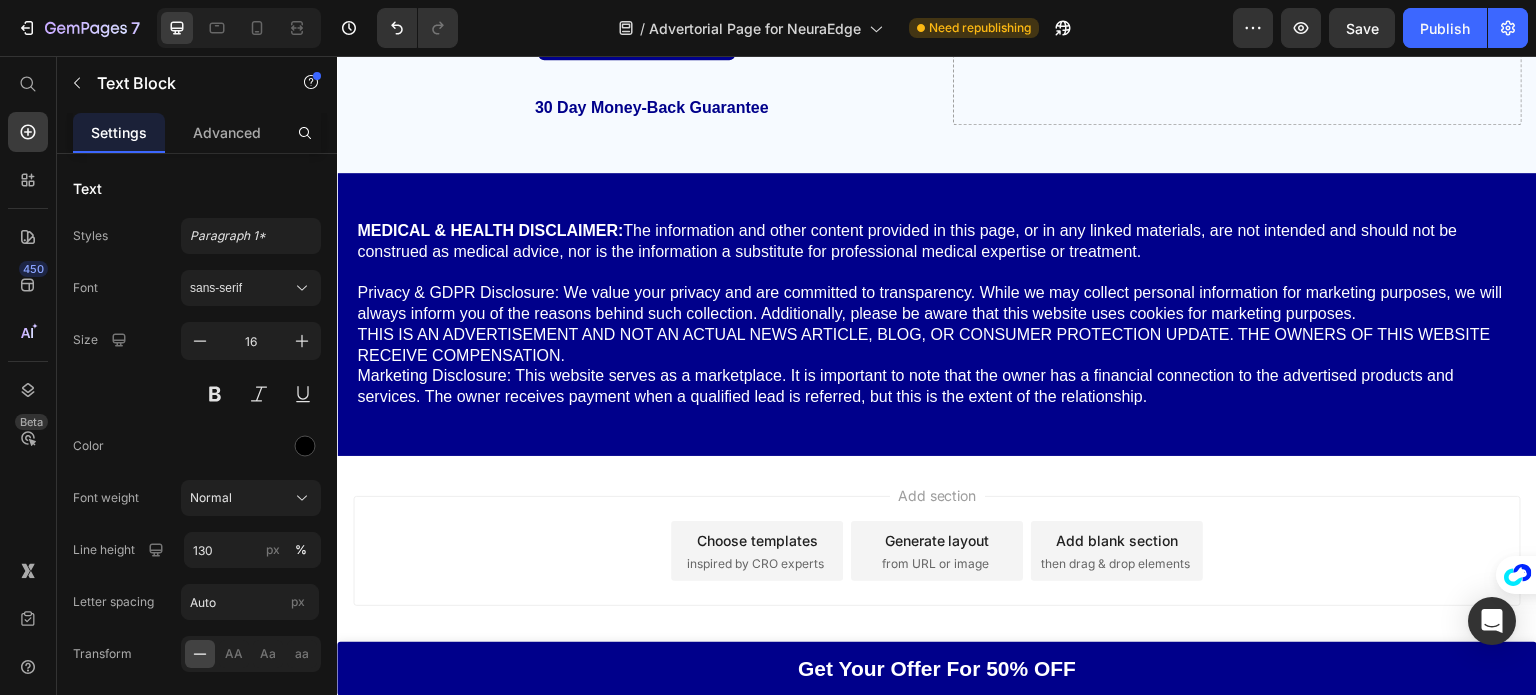 drag, startPoint x: 530, startPoint y: 286, endPoint x: 814, endPoint y: 309, distance: 284.9298 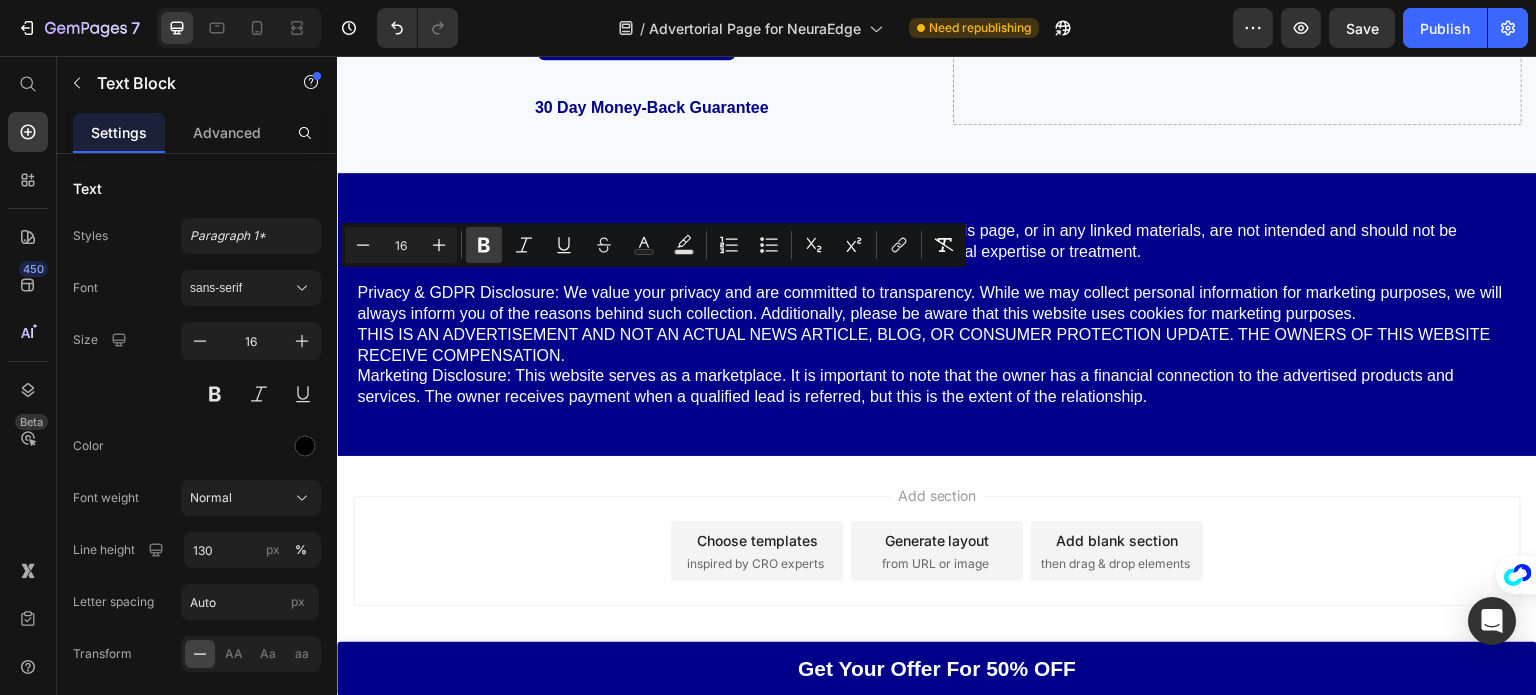 click on "Bold" at bounding box center (484, 245) 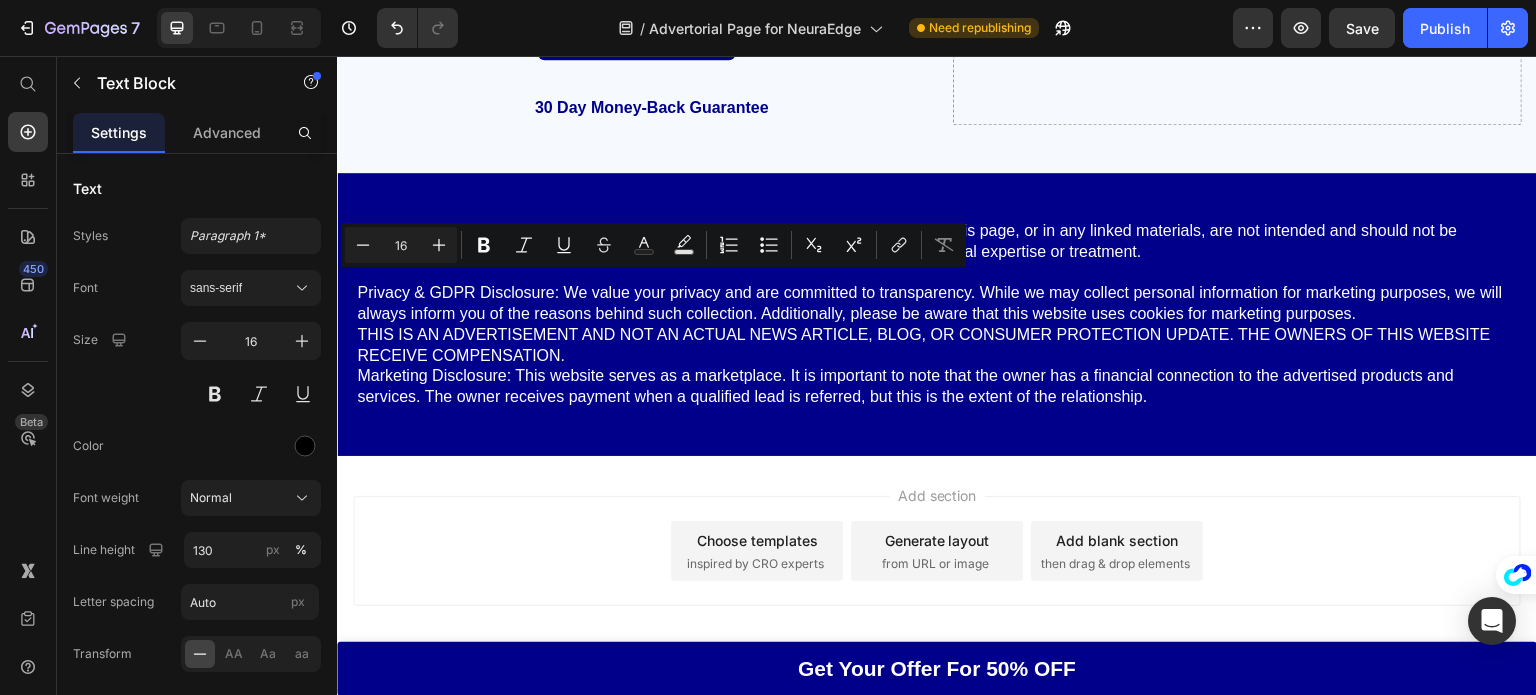 click on "It’s about your family— who worry every time you disappear into a dark room, miss another dinner, or cancel another weekend plan." at bounding box center [636, -86] 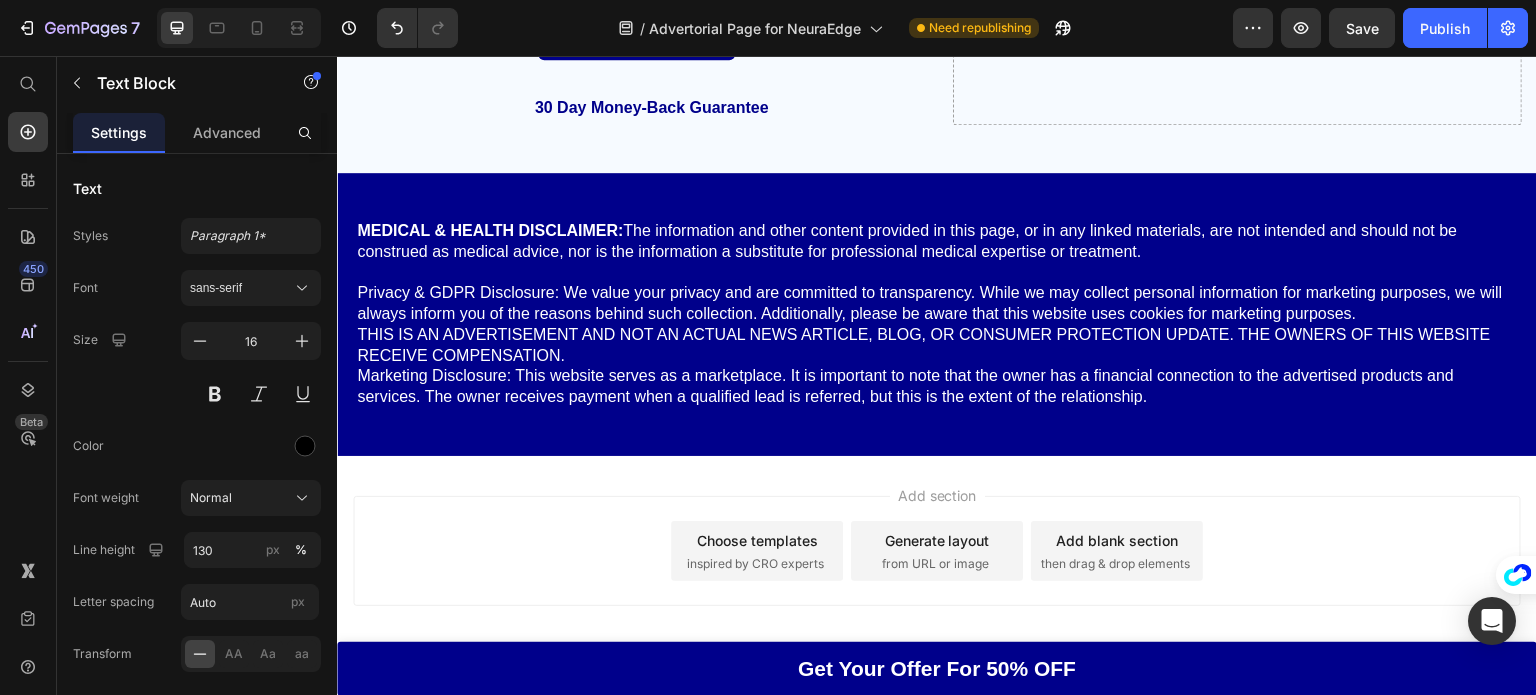 click on "It’s about your family— who worry every time you disappear into a dark room, miss another dinner, or cancel another weekend plan." at bounding box center [636, -86] 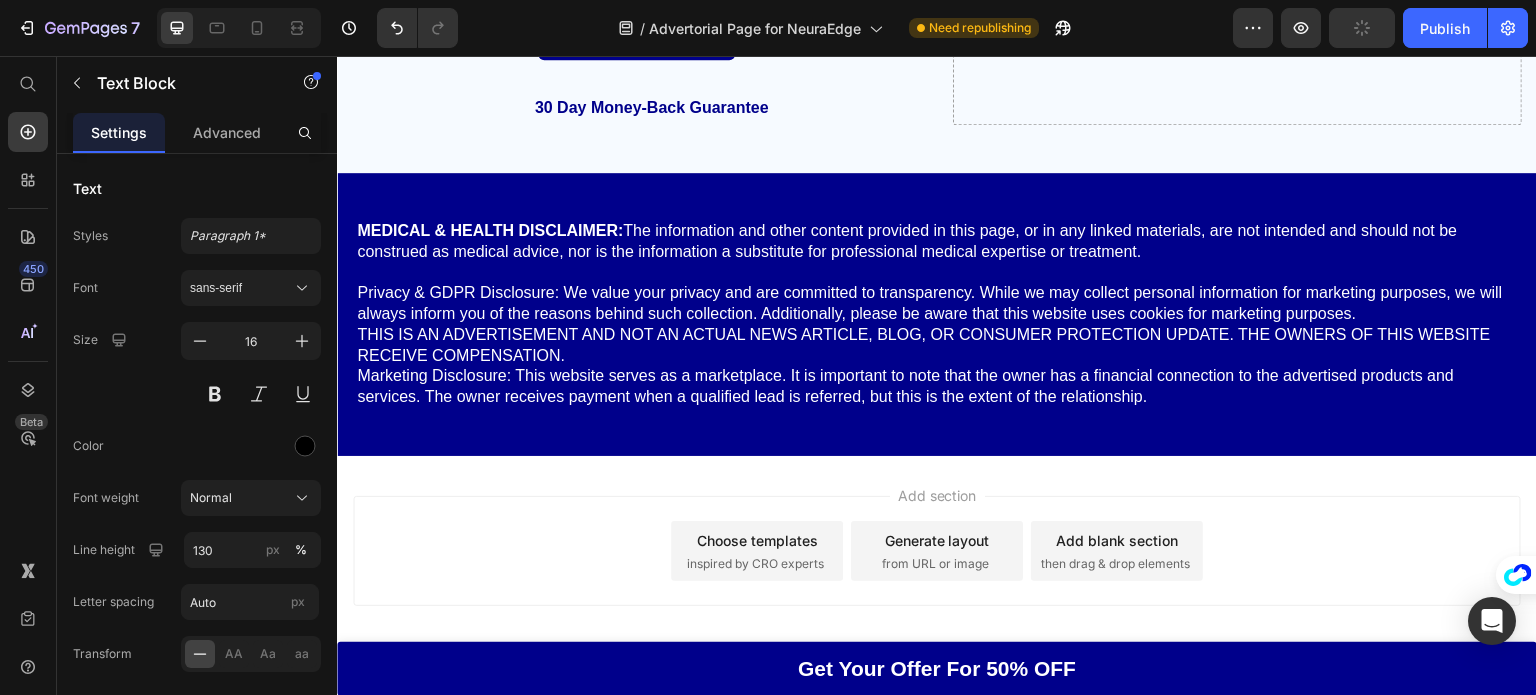 drag, startPoint x: 500, startPoint y: 304, endPoint x: 645, endPoint y: 373, distance: 160.5802 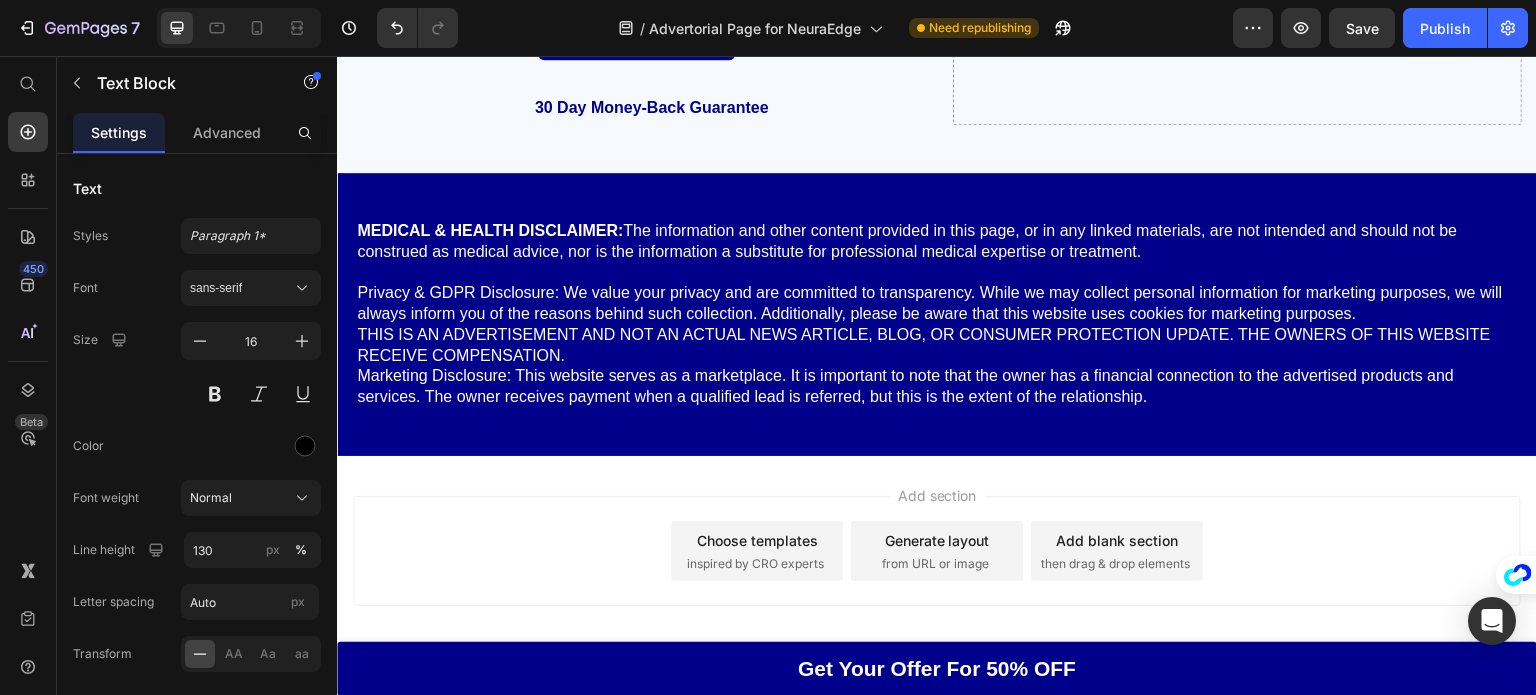 click on "It’s about your family— who worry every time you disappear into a dark room or cancel another weekend plan." at bounding box center [636, -86] 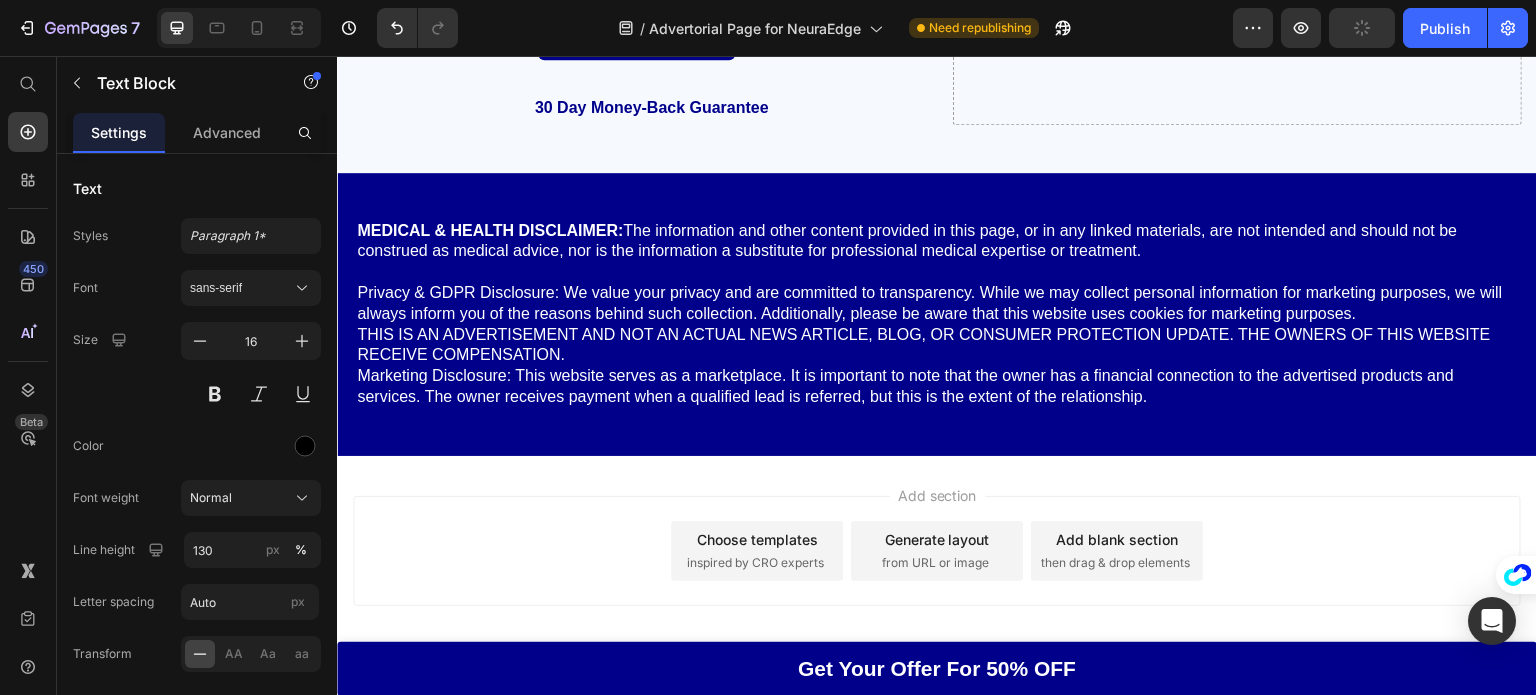 scroll, scrollTop: 22156, scrollLeft: 0, axis: vertical 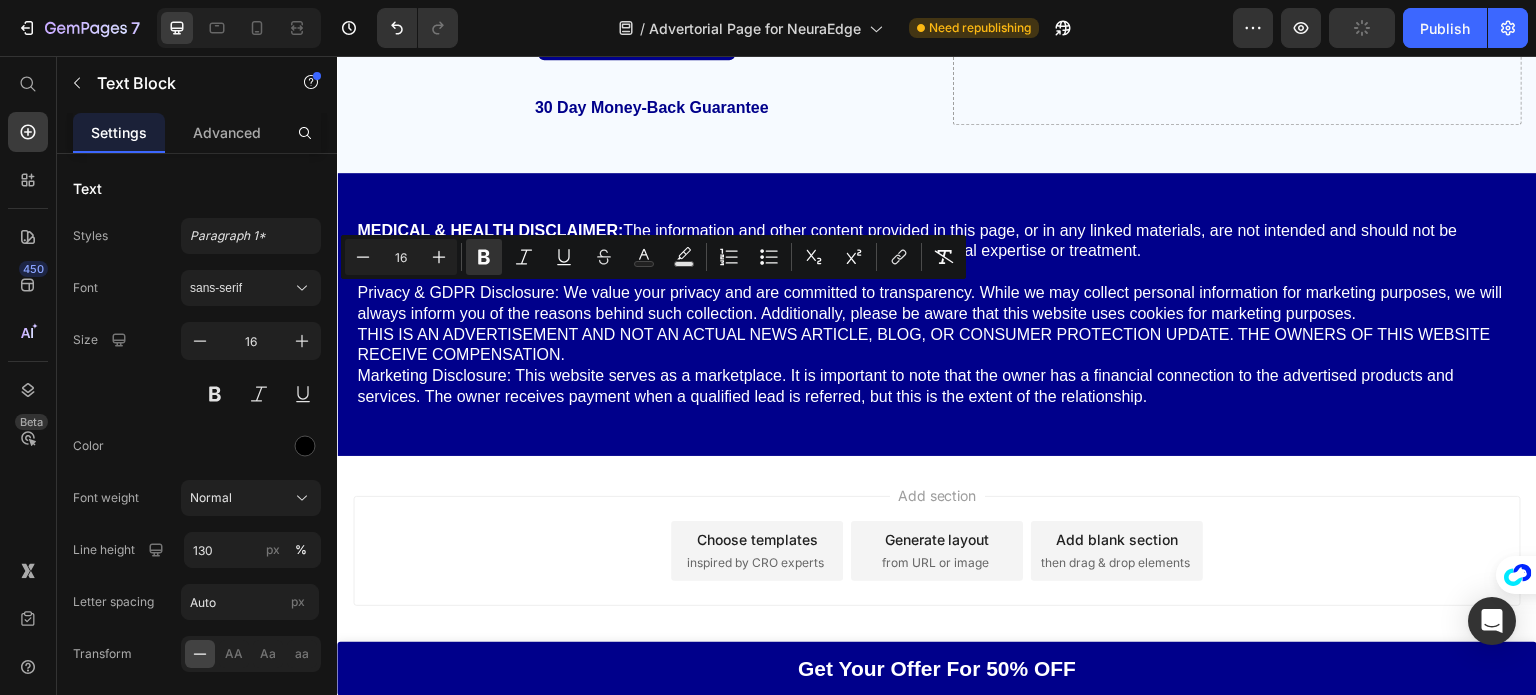 drag, startPoint x: 617, startPoint y: 319, endPoint x: 356, endPoint y: 294, distance: 262.19458 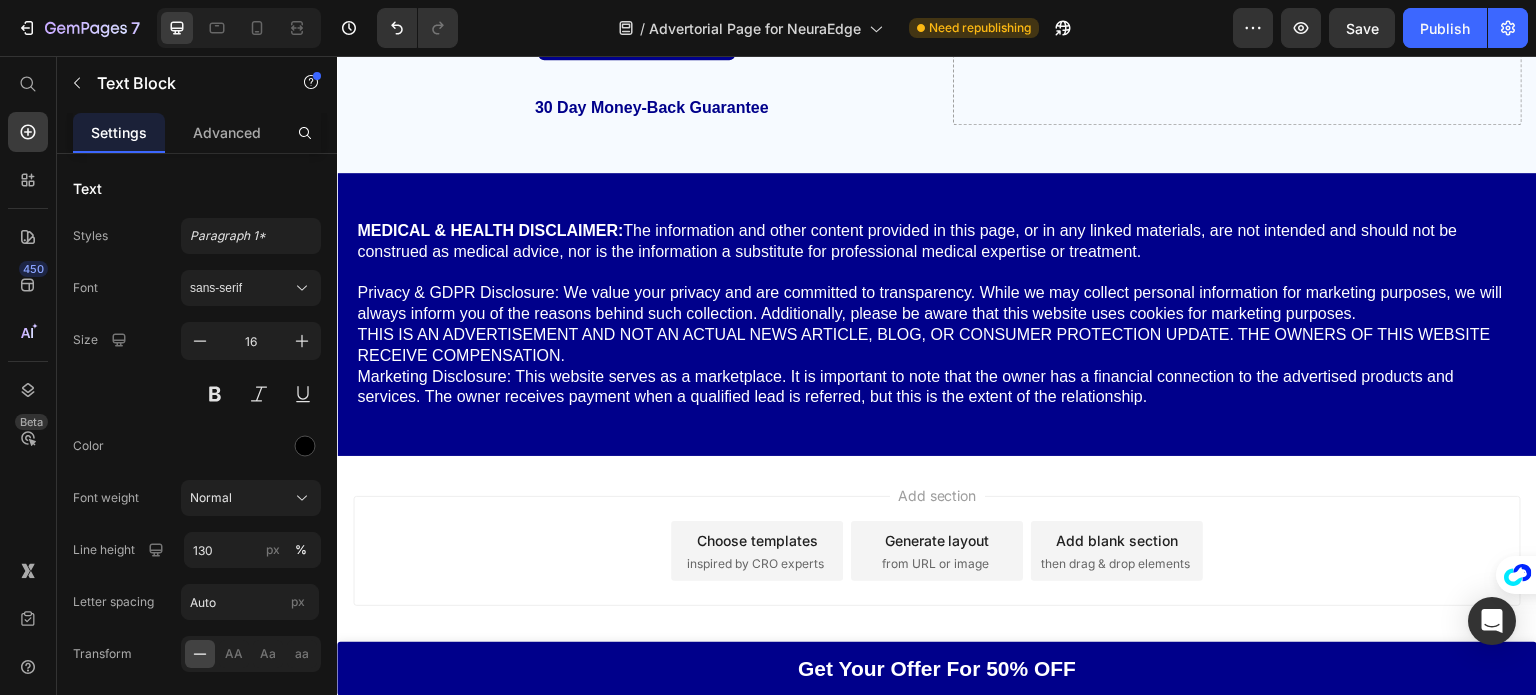 click at bounding box center [636, -76] 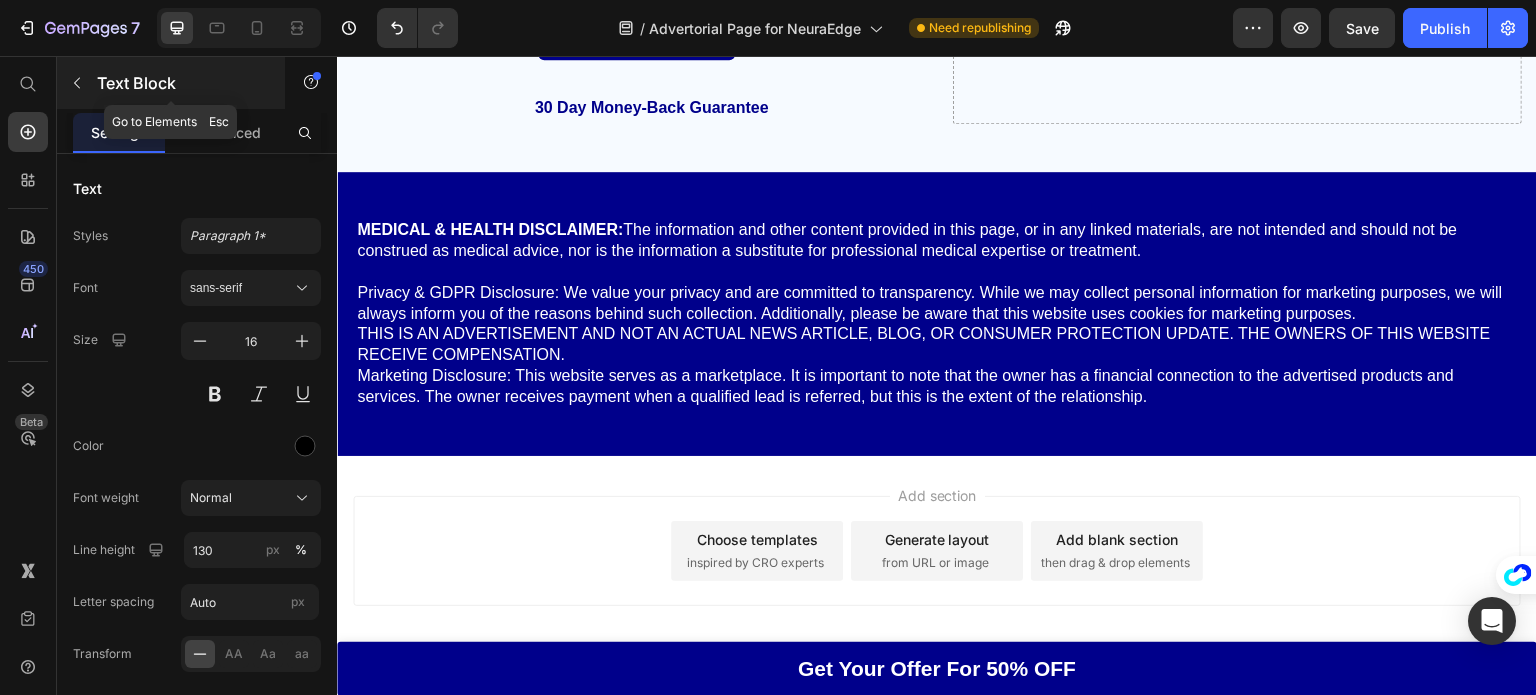 click on "Text Block" at bounding box center (182, 83) 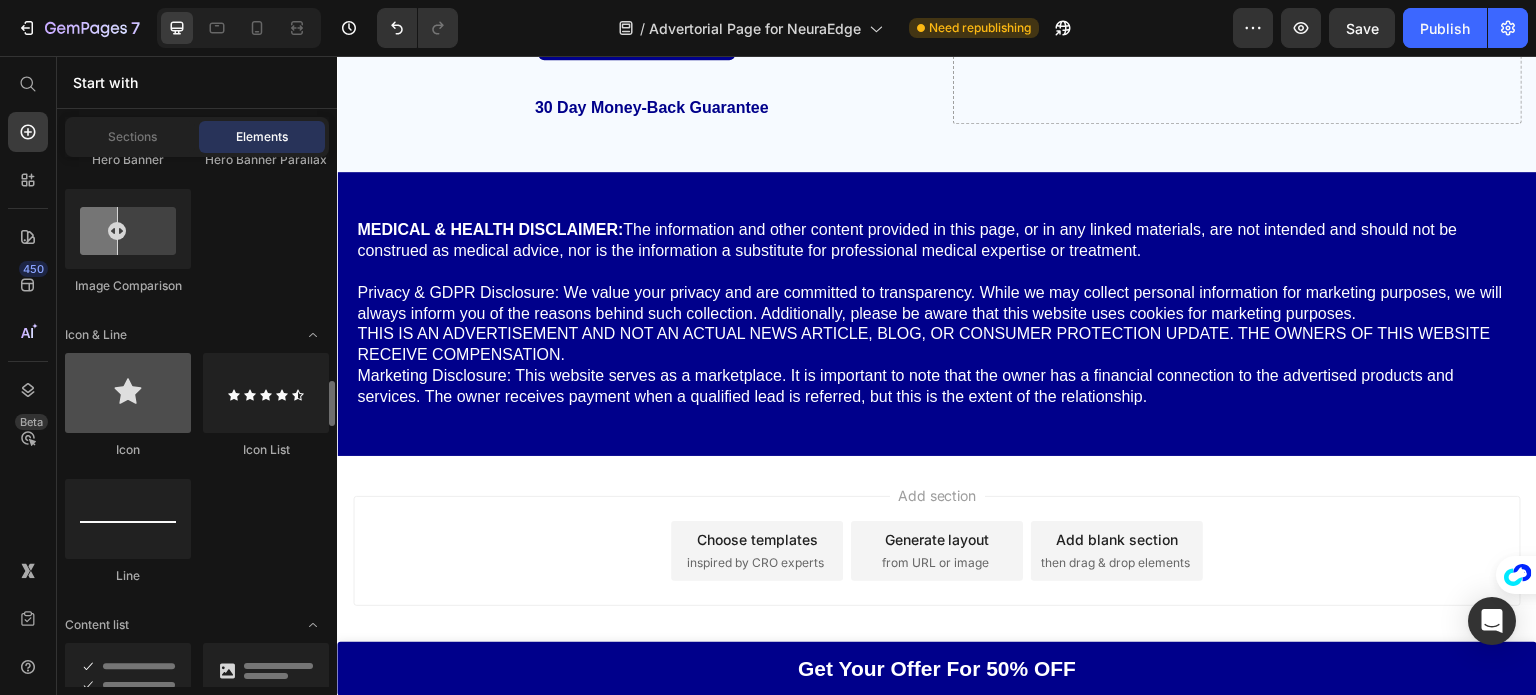 scroll, scrollTop: 1547, scrollLeft: 0, axis: vertical 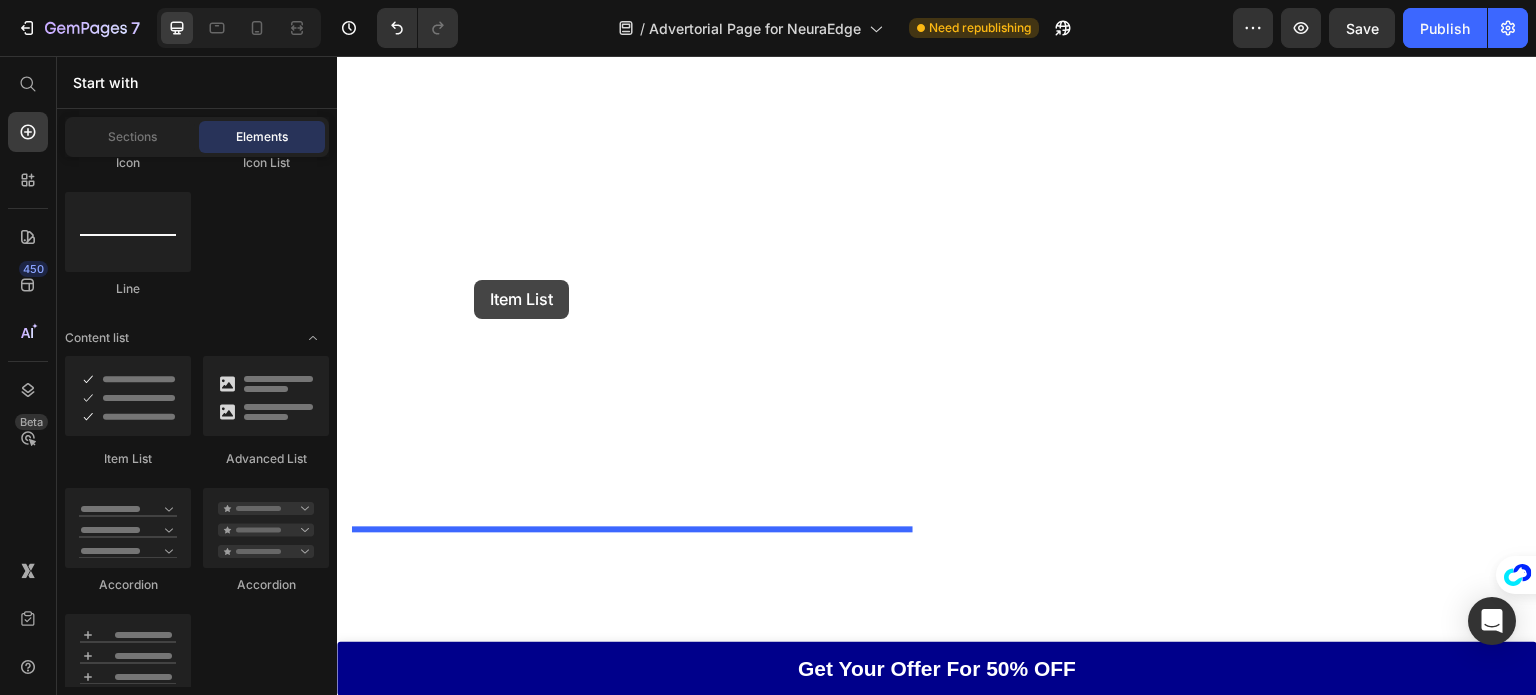 drag, startPoint x: 464, startPoint y: 487, endPoint x: 474, endPoint y: 280, distance: 207.24141 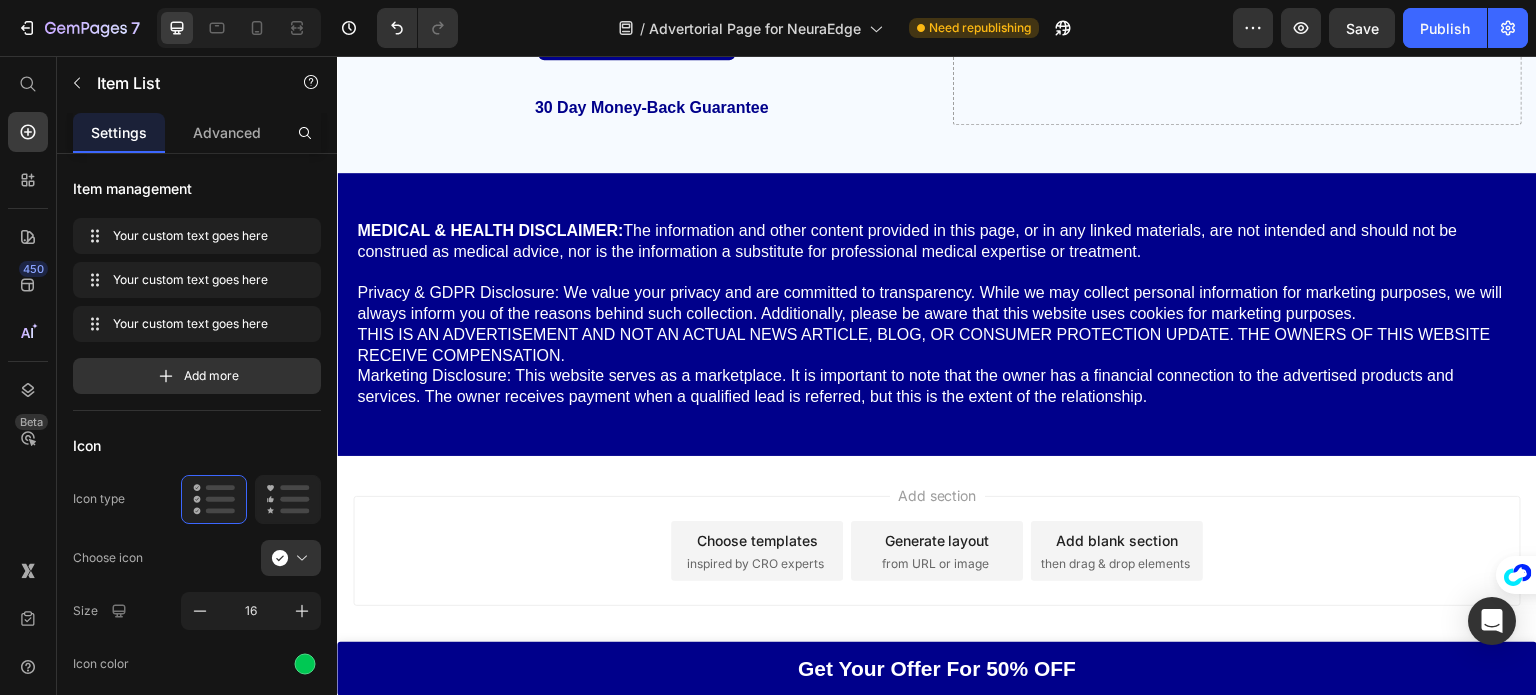 click on "Your custom text goes here" at bounding box center (476, -183) 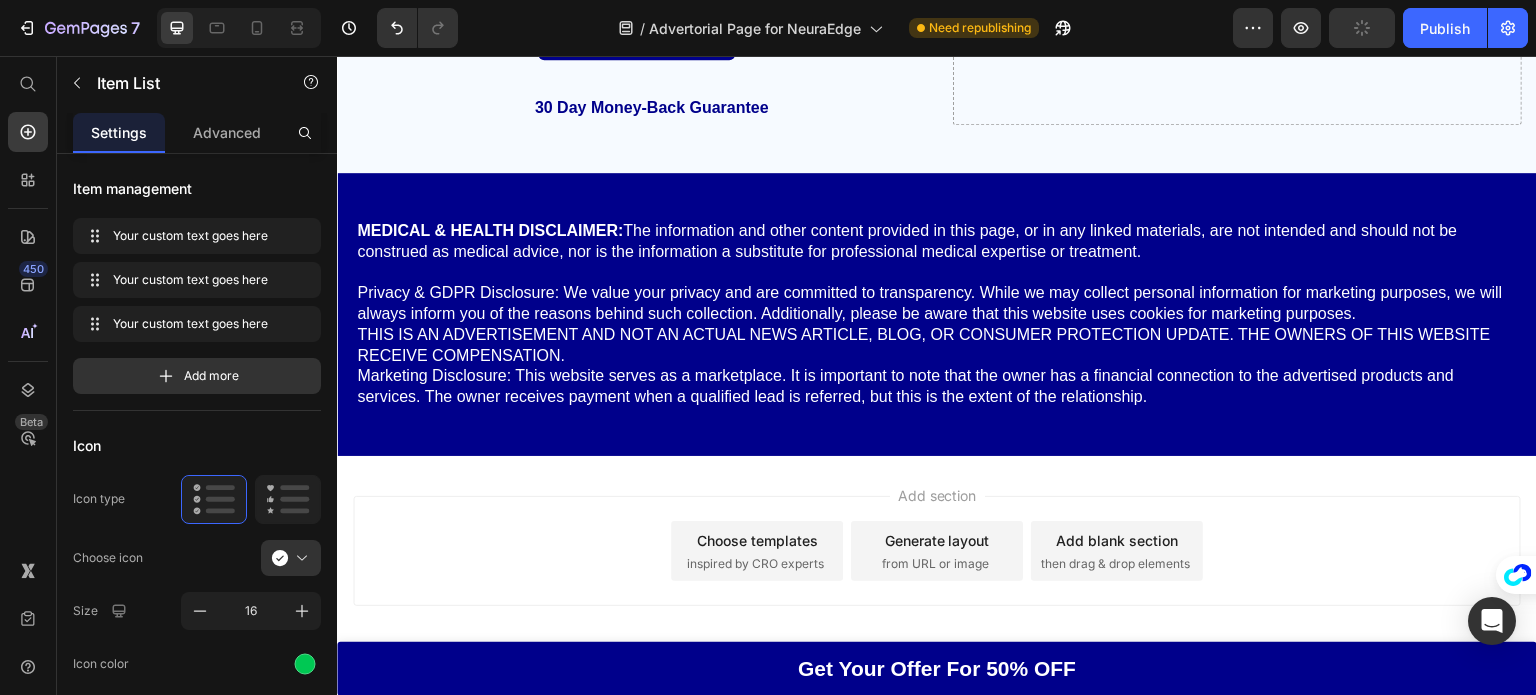 click on "Your custom text goes here" at bounding box center (476, -183) 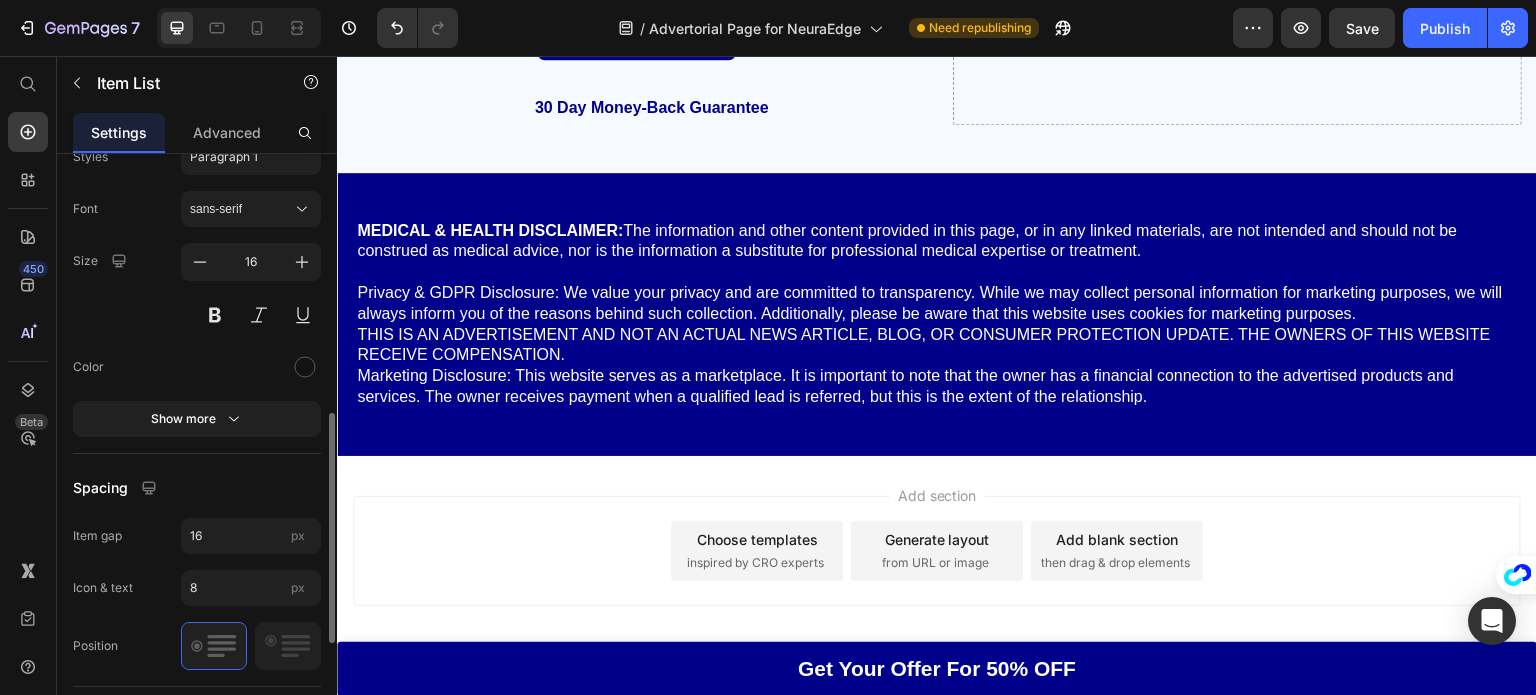 scroll, scrollTop: 676, scrollLeft: 0, axis: vertical 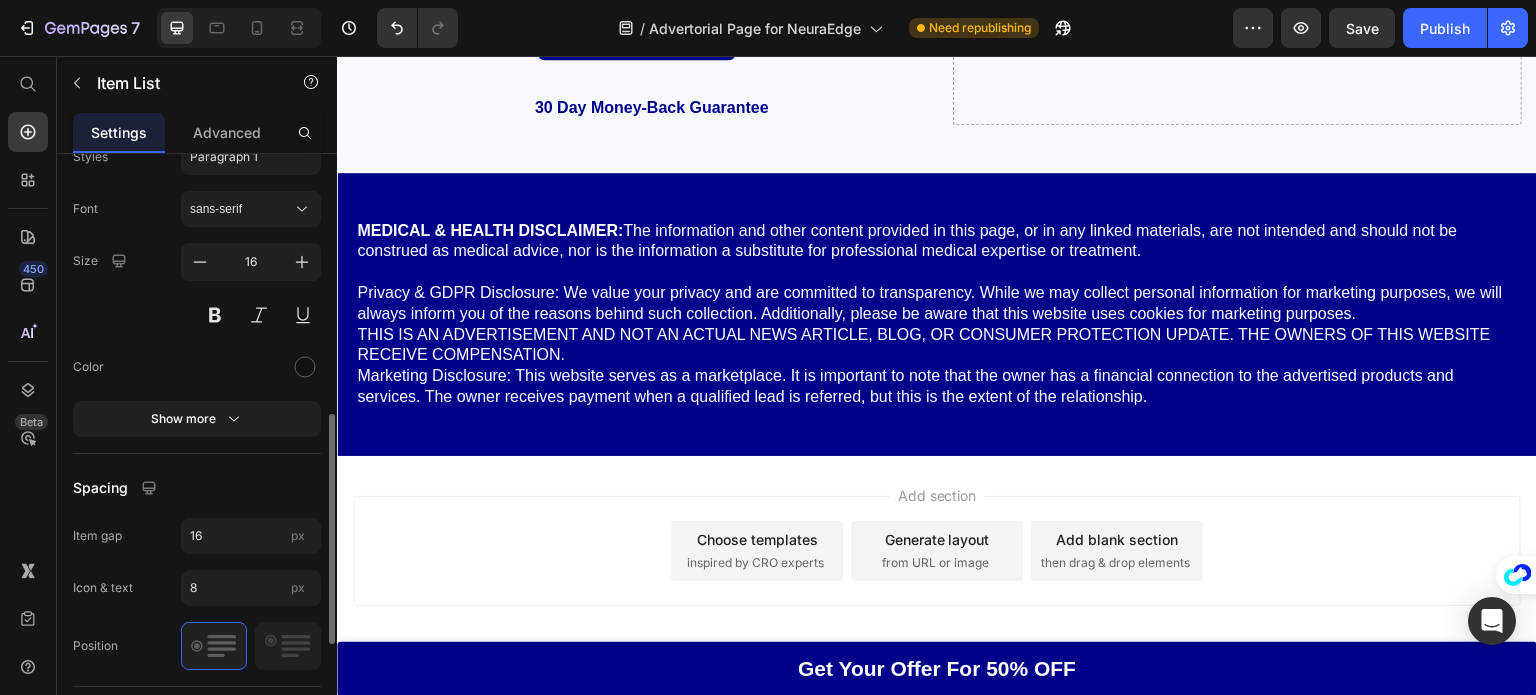 click on "Font sans-serif Size 16 Color Show more" at bounding box center [197, 314] 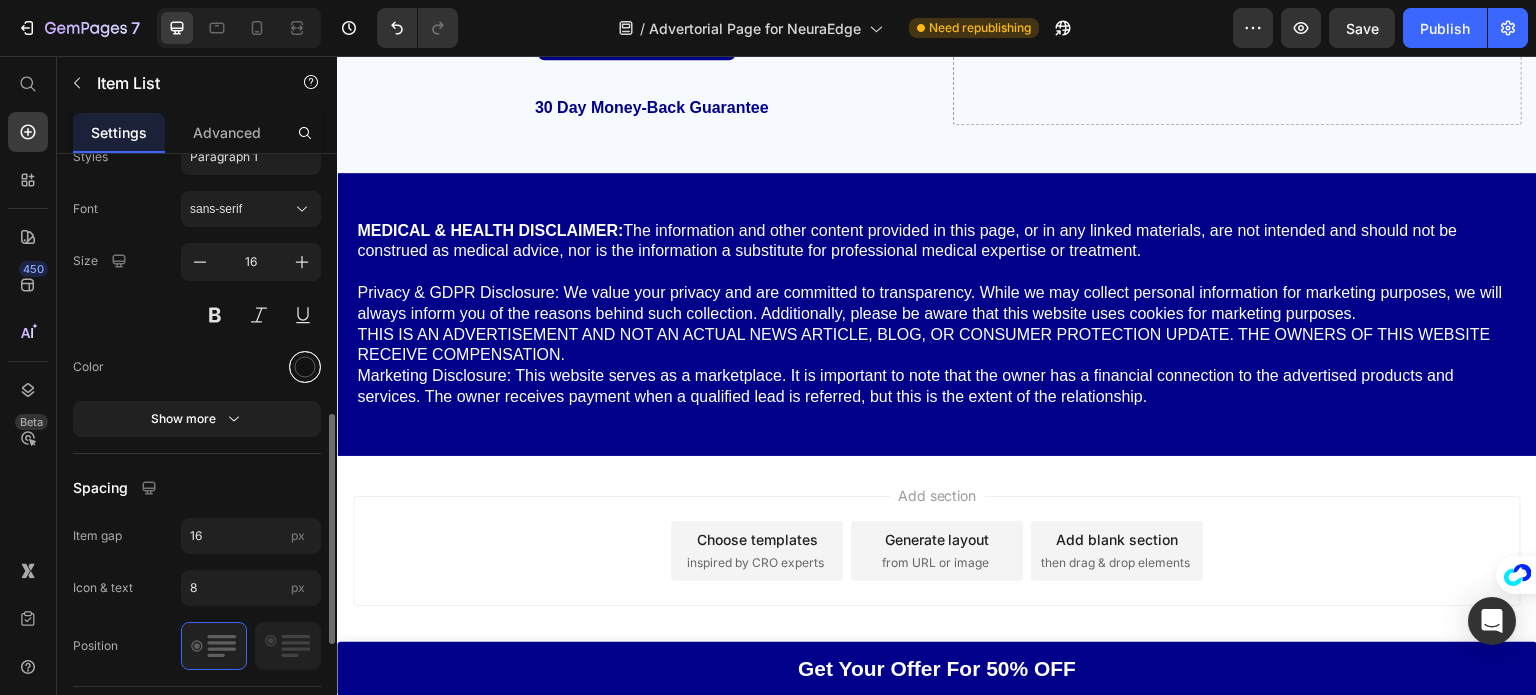 click at bounding box center (305, 366) 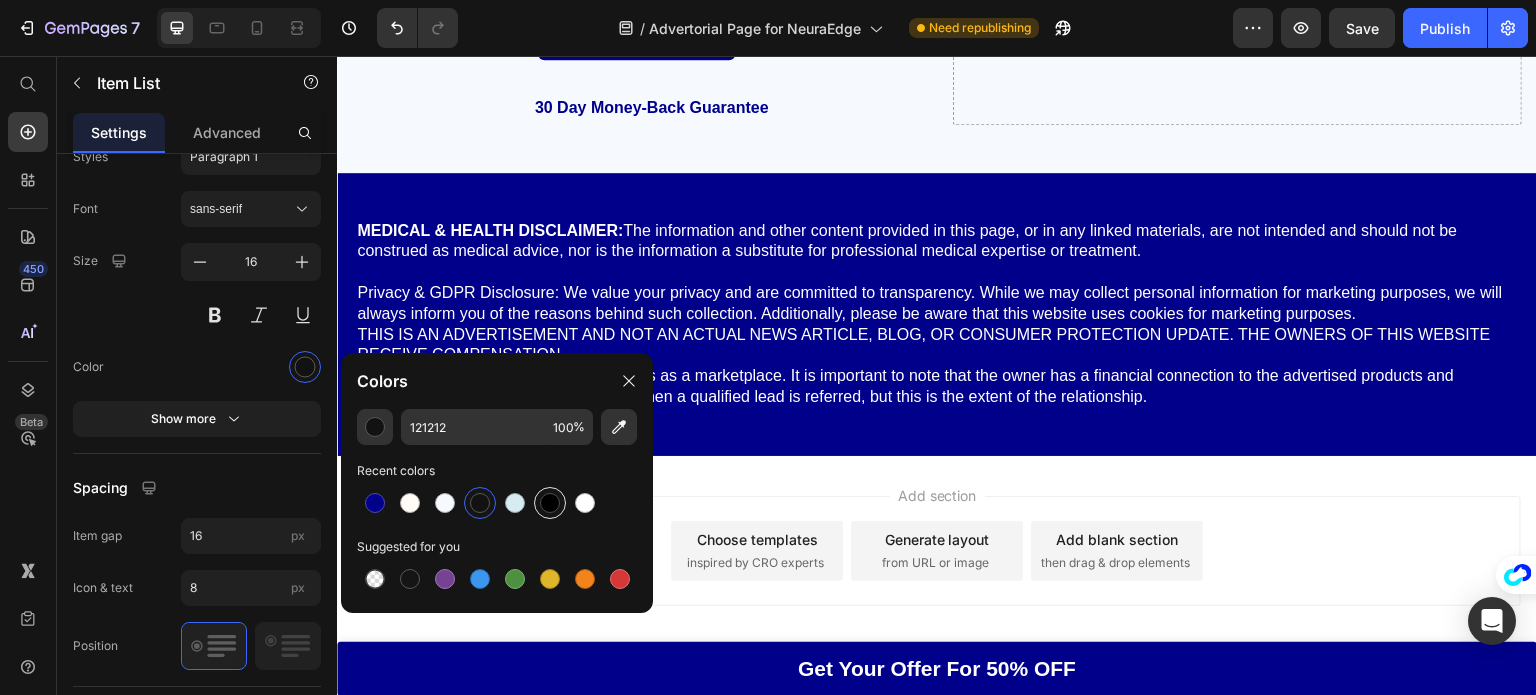 click at bounding box center (550, 503) 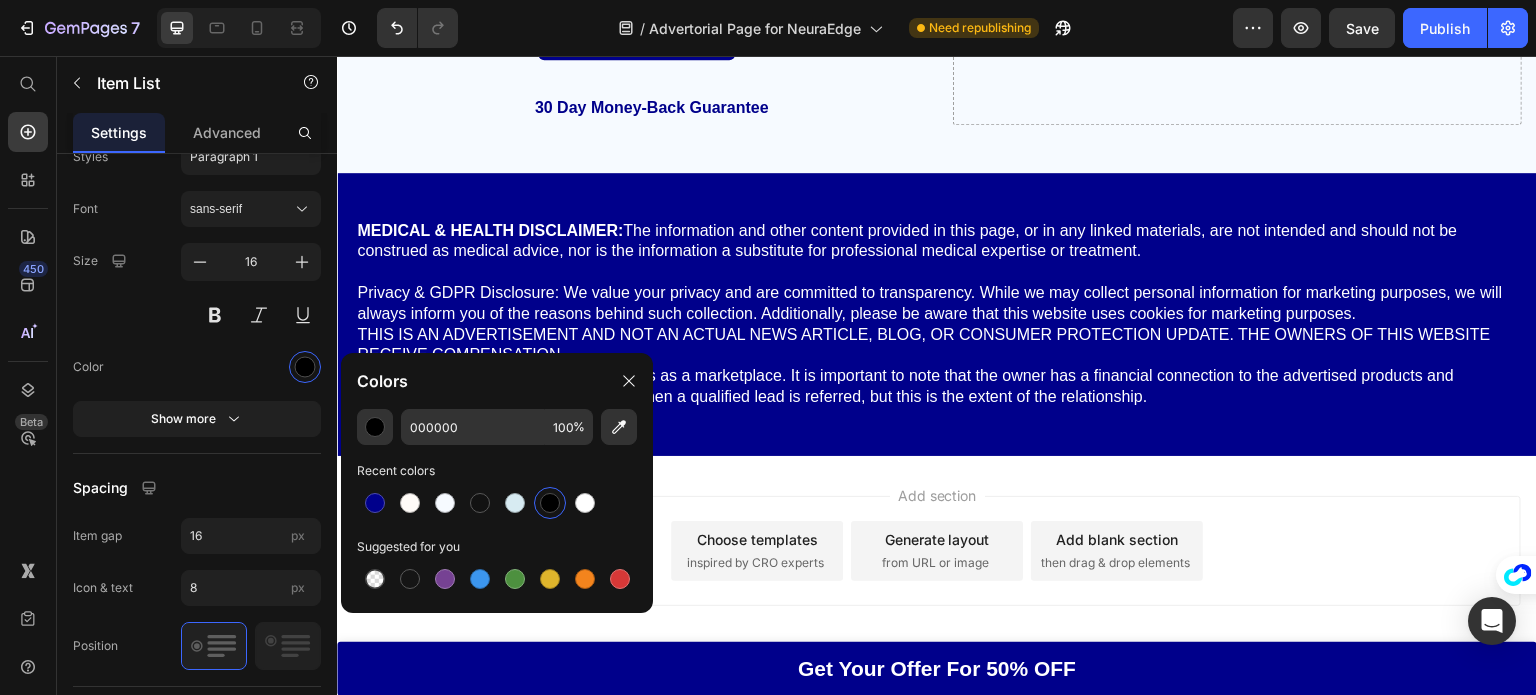 click on "Colors" 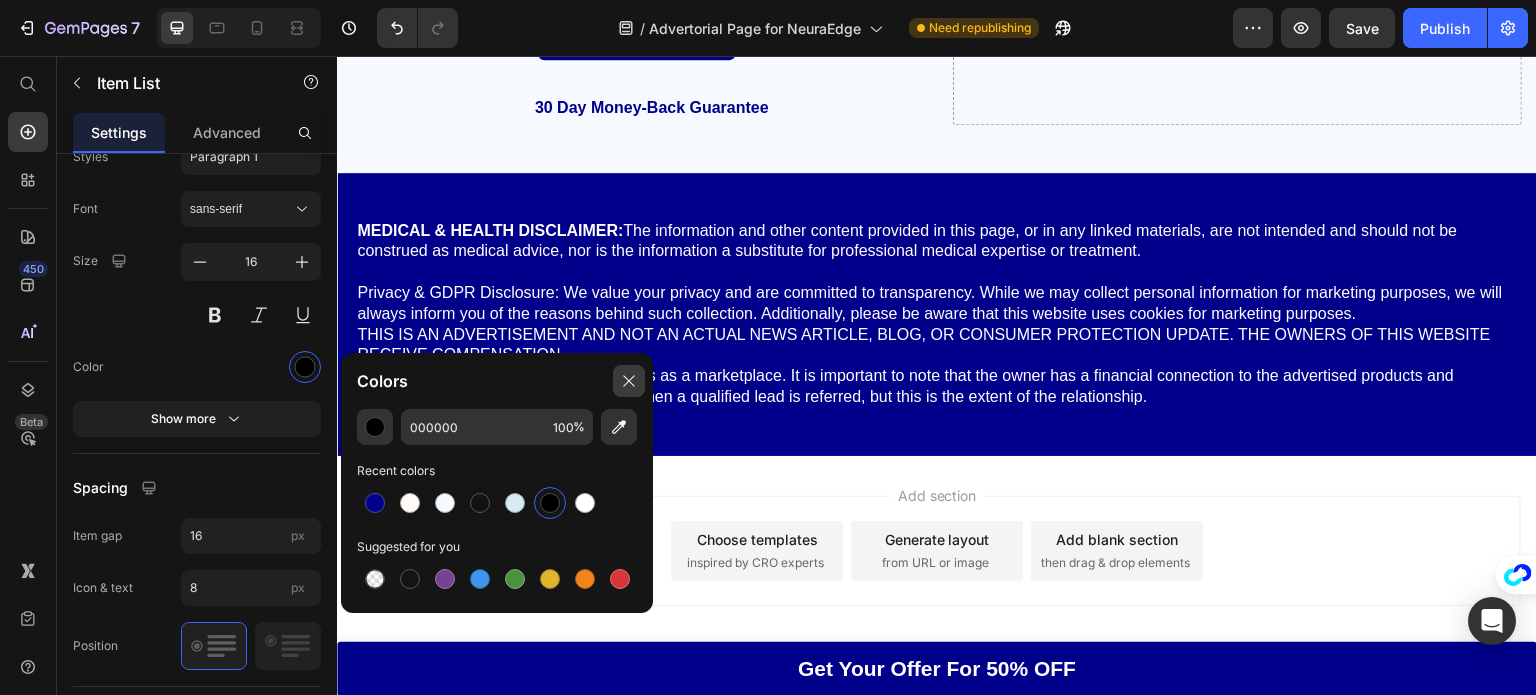 click 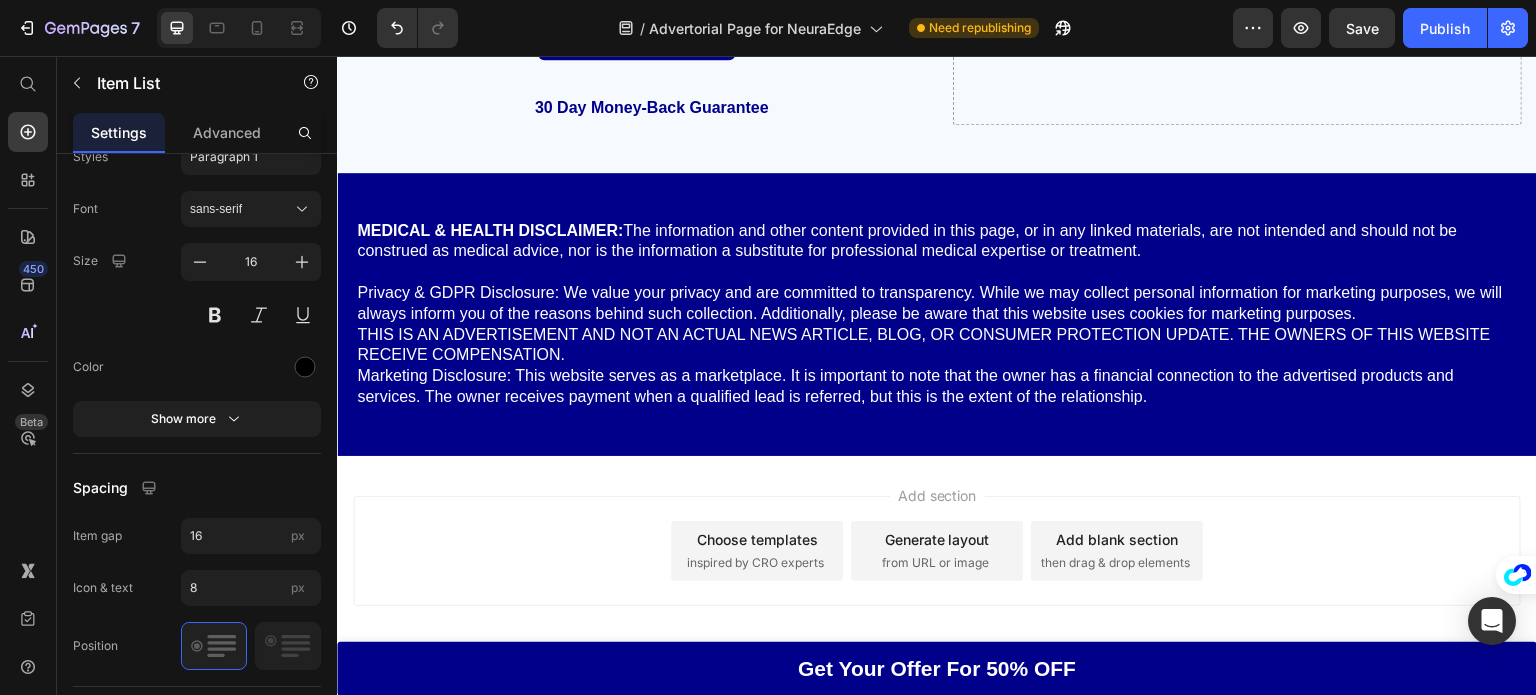 click on "Your custom text goes here" at bounding box center (648, -132) 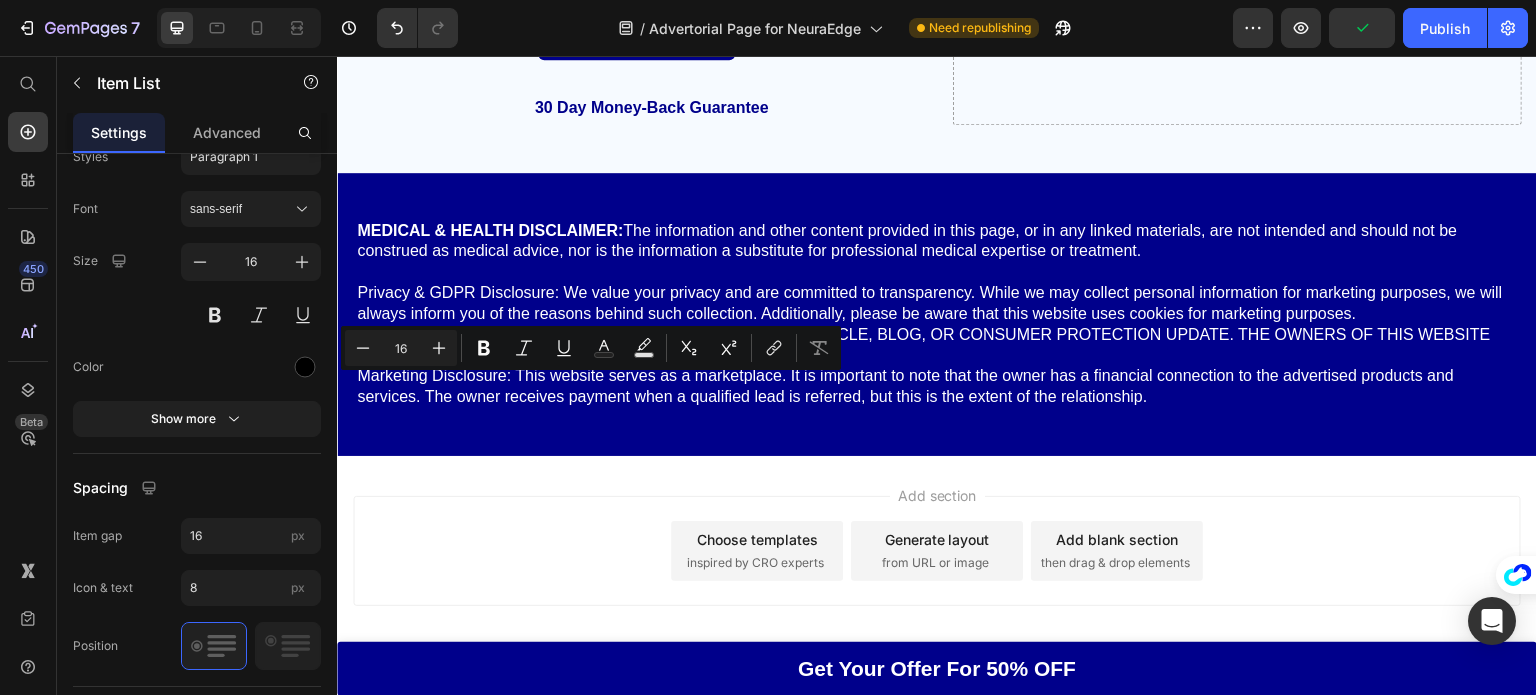 click on "It’s about your family—" at bounding box center (467, -213) 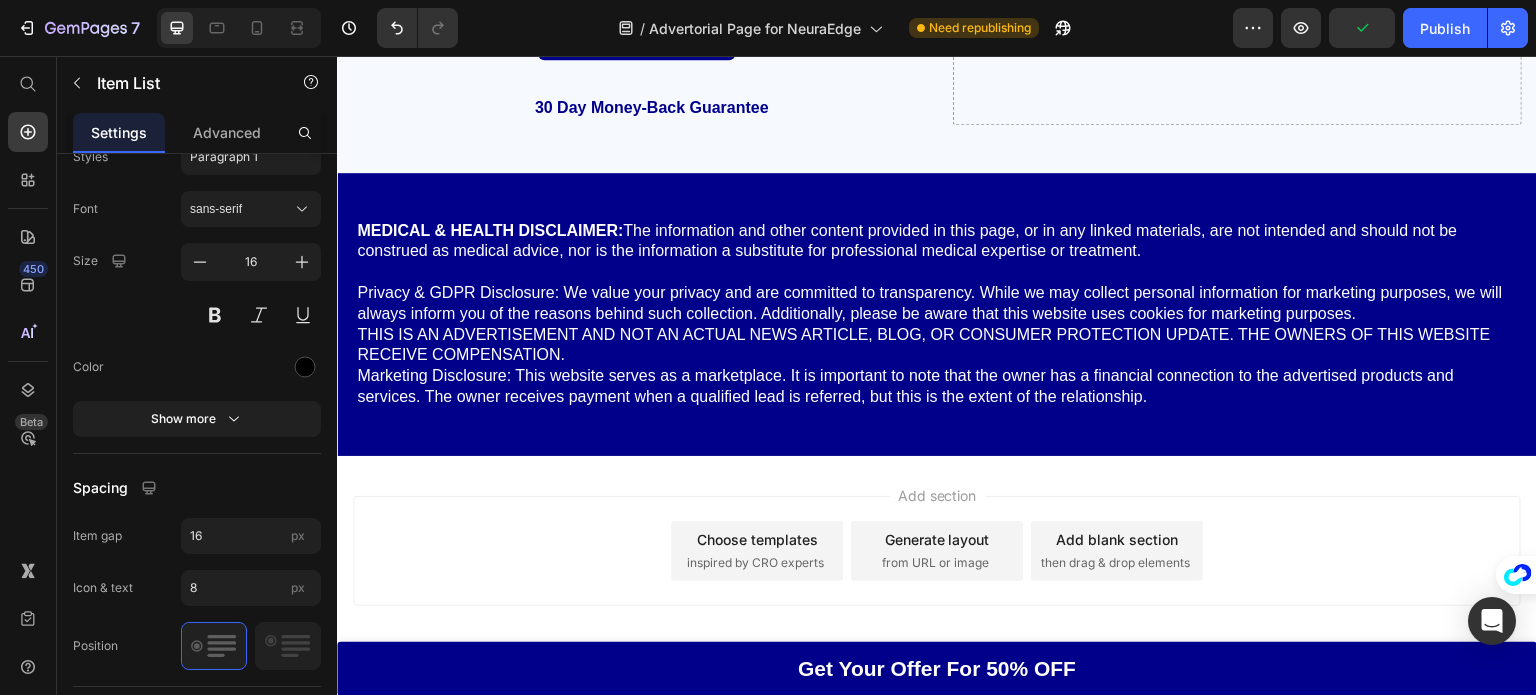 click on "It’s about your family—" at bounding box center (467, -213) 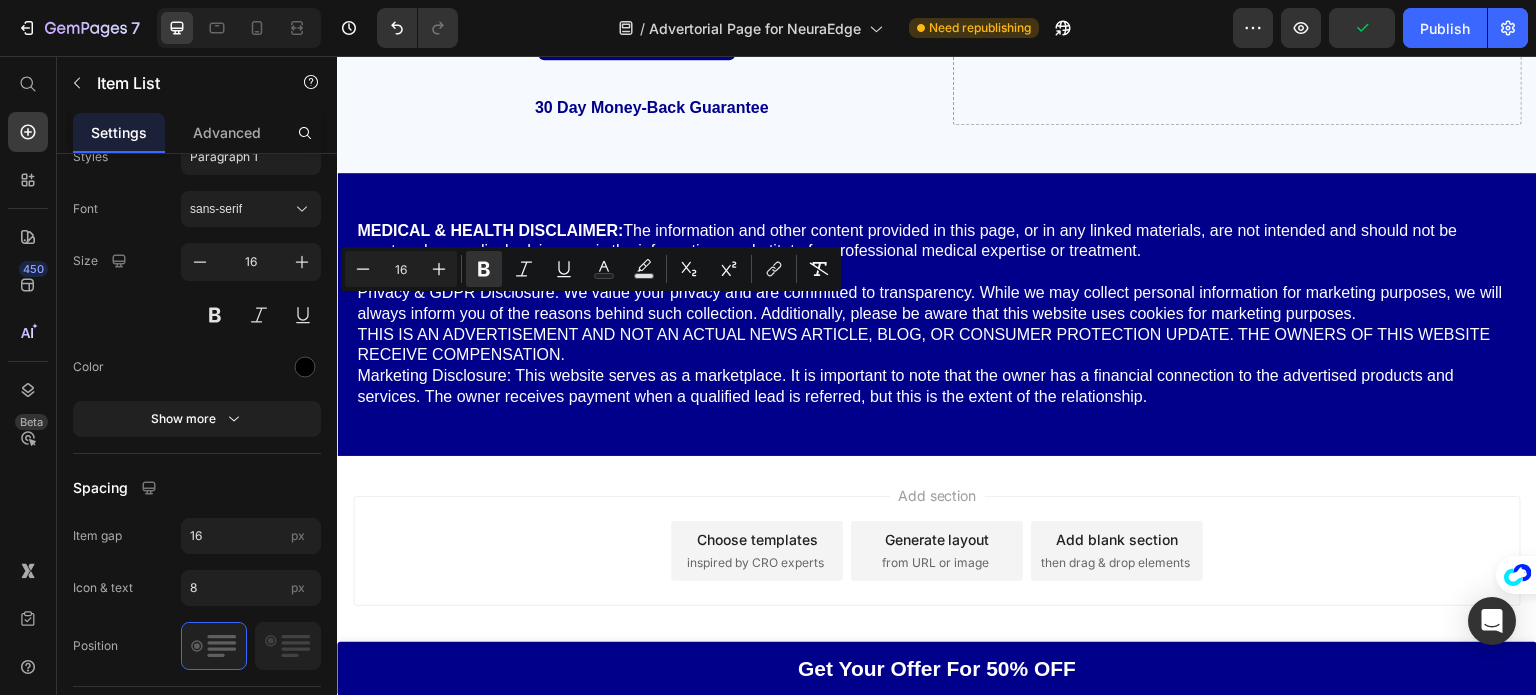 click on "It’s about your family—" at bounding box center (467, -213) 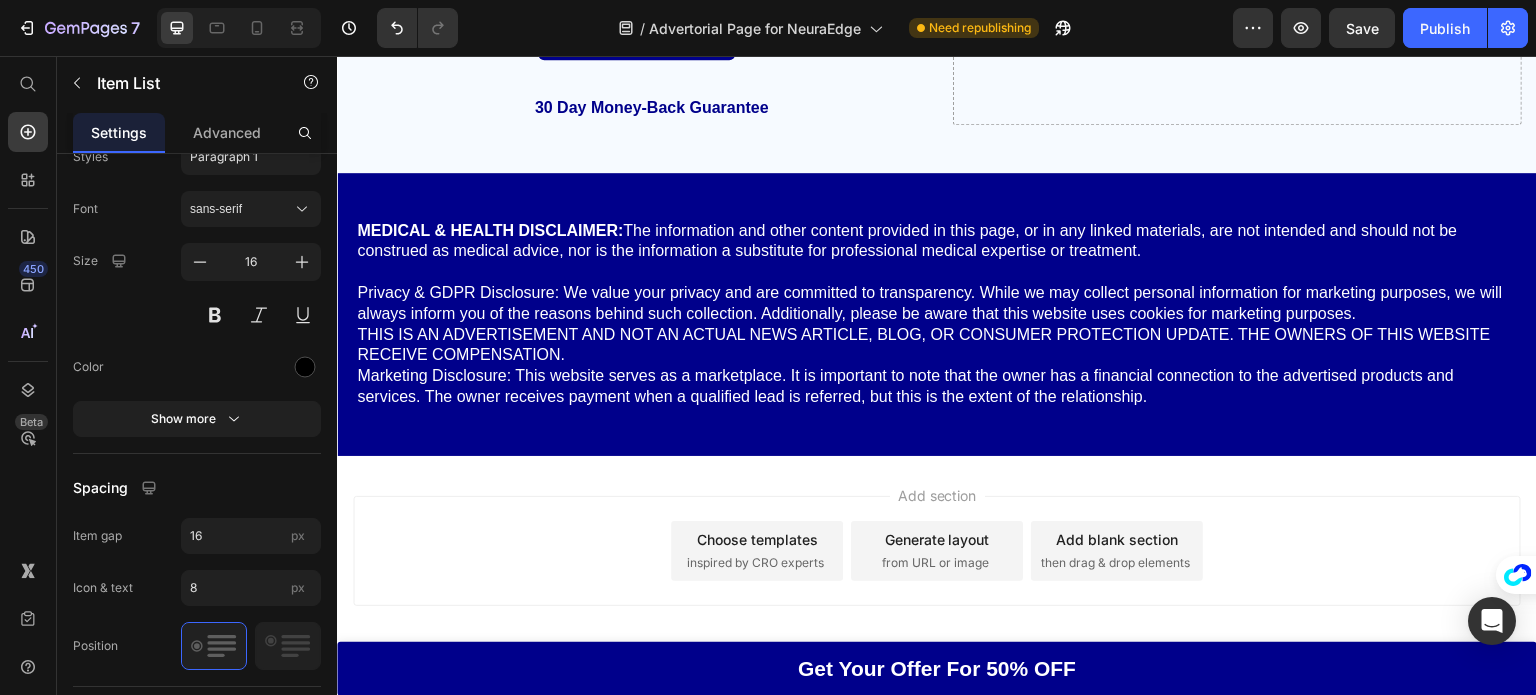 click on "Your custom text goes here" at bounding box center [648, -132] 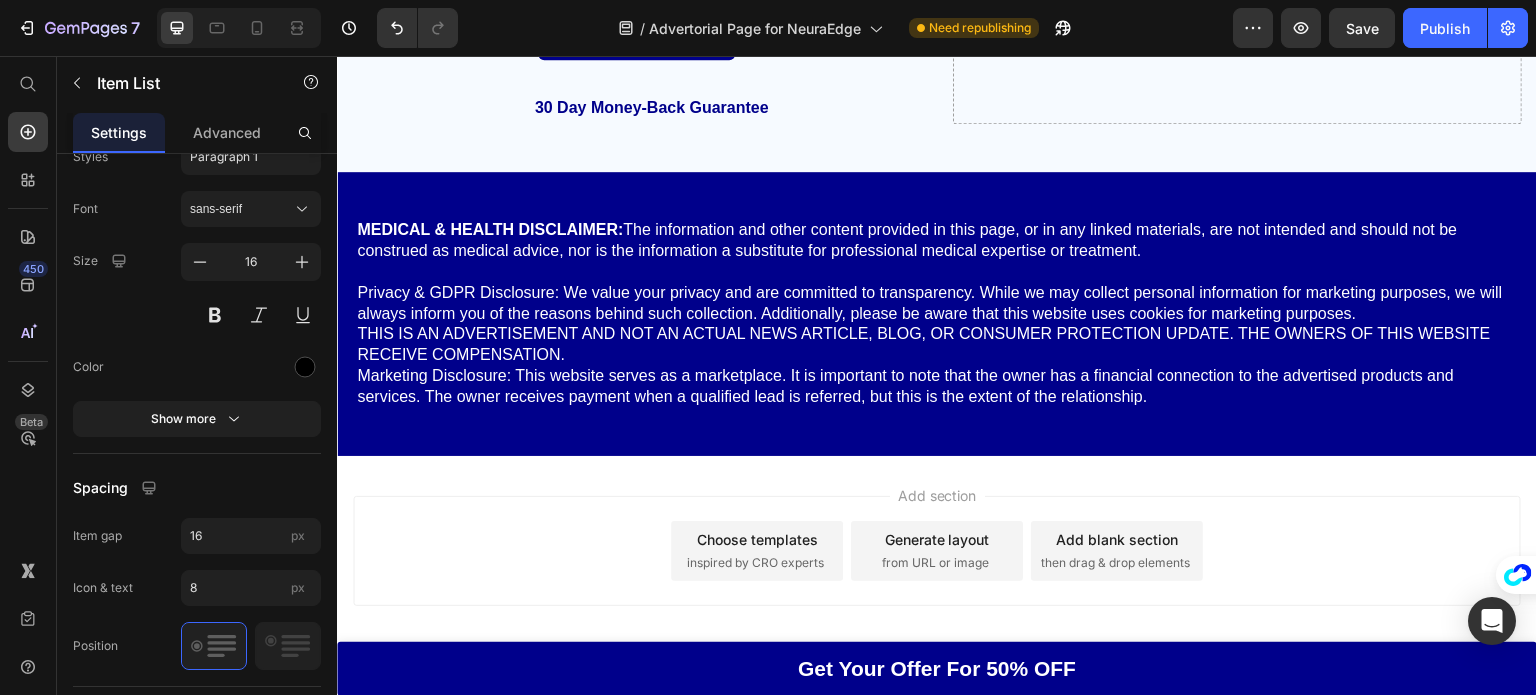 click on "This is about your family  who worry every time you disappear into a dark room or cancel another weekend plan." at bounding box center [648, -226] 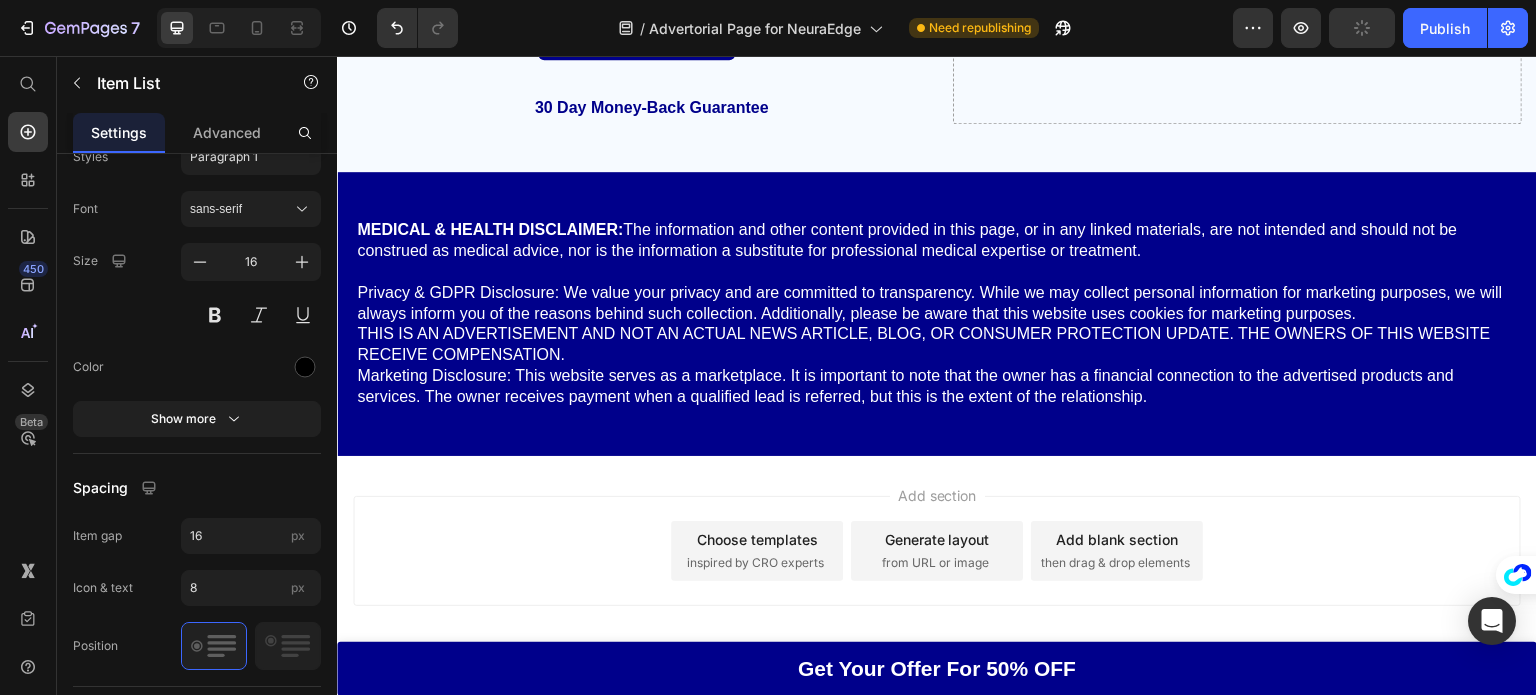 drag, startPoint x: 562, startPoint y: 393, endPoint x: 325, endPoint y: 400, distance: 237.10335 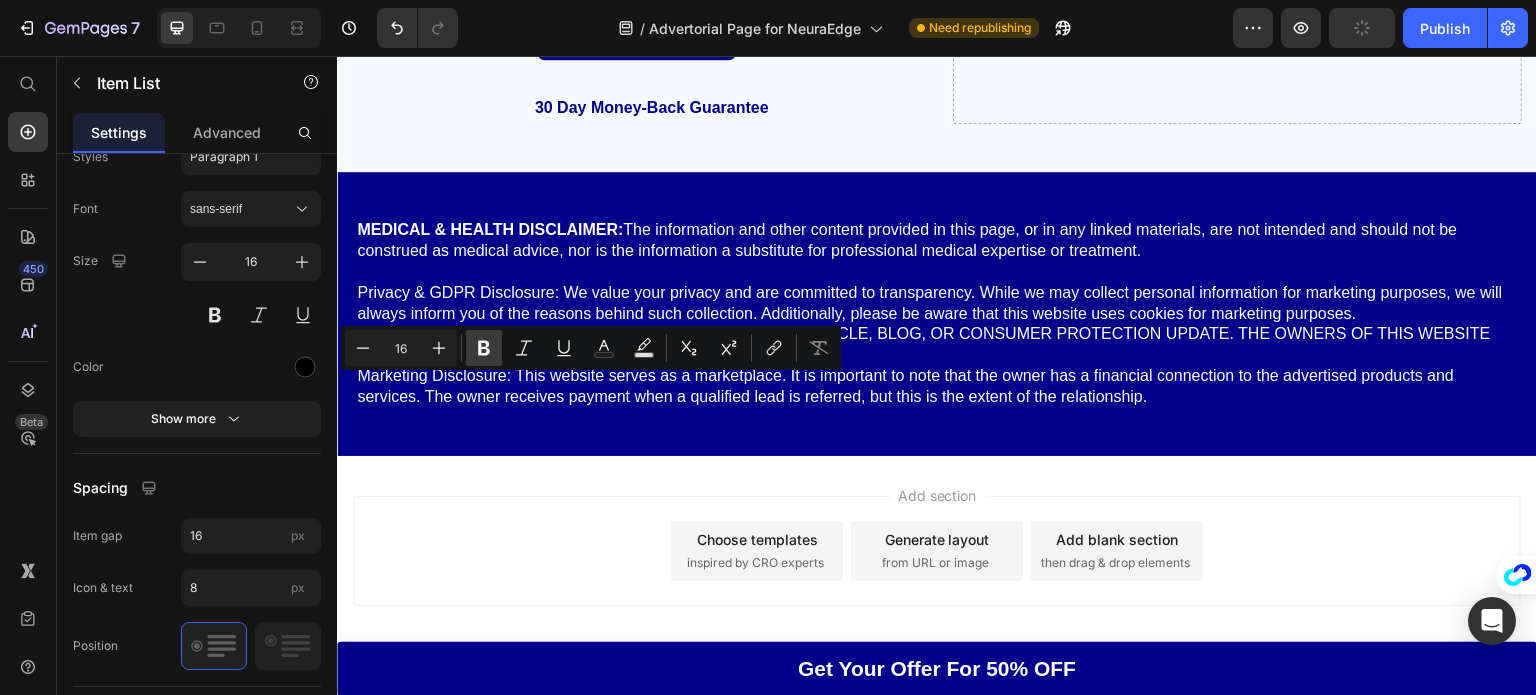 click 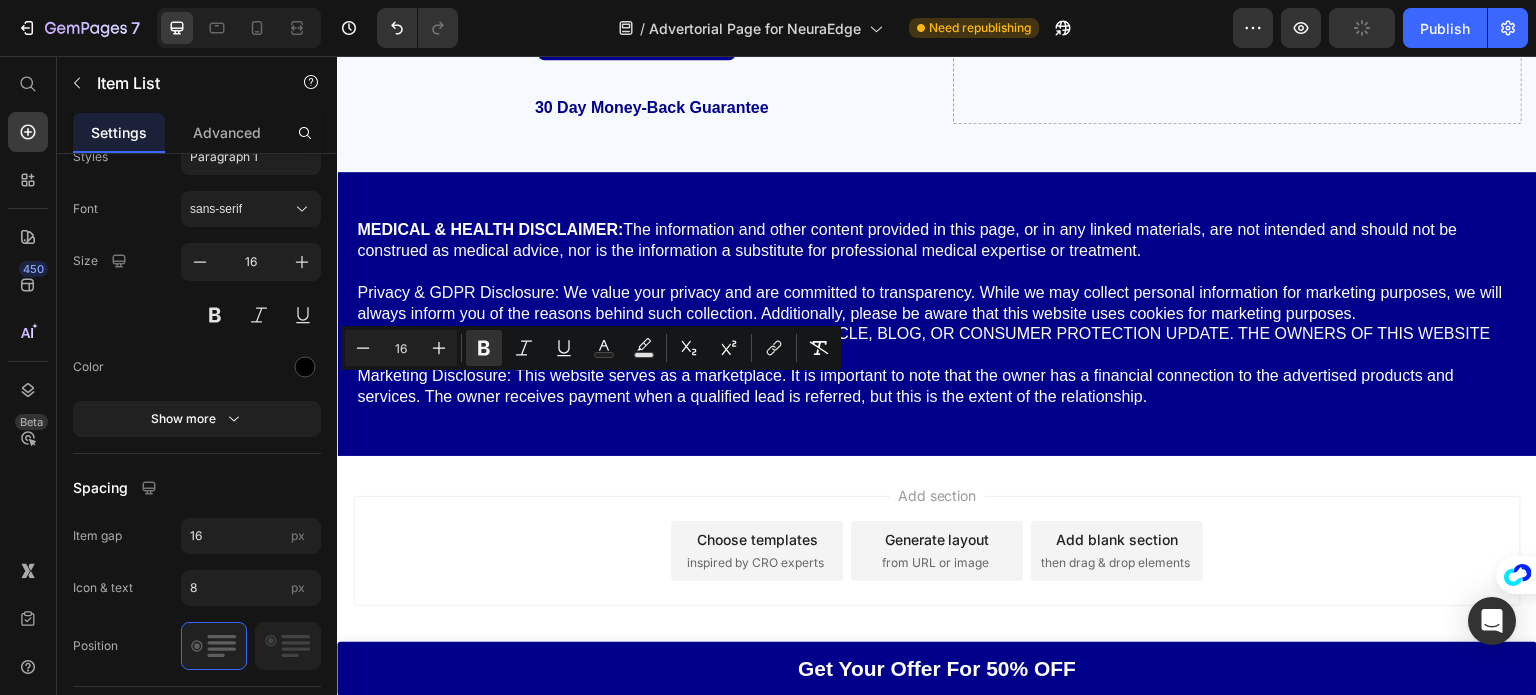 click on "This is about your family who worry every time you cancel another weekend plan. This is about your partner who will have to get used to living alone since you're battling your migraines in your dark room. Your custom text goes here" at bounding box center (636, -161) 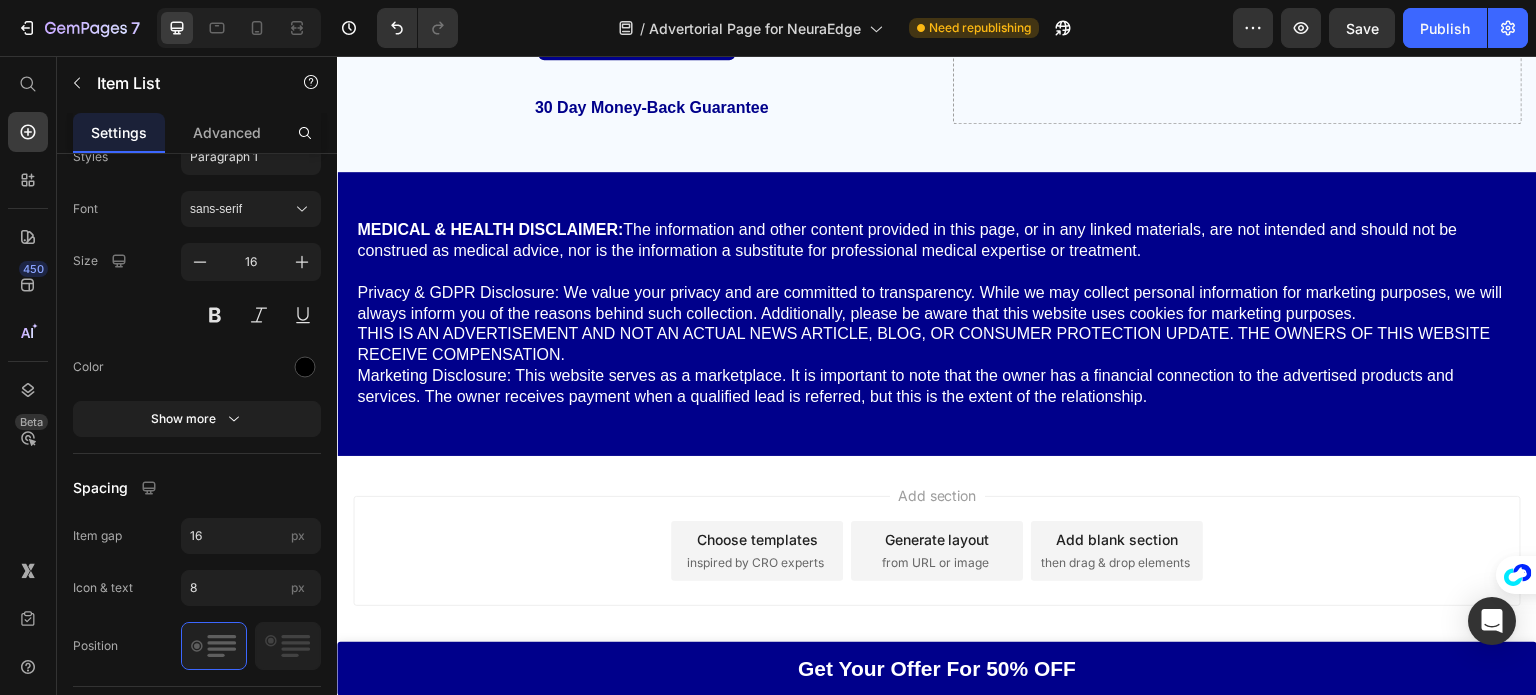 click on "Your custom text goes here" at bounding box center (648, -82) 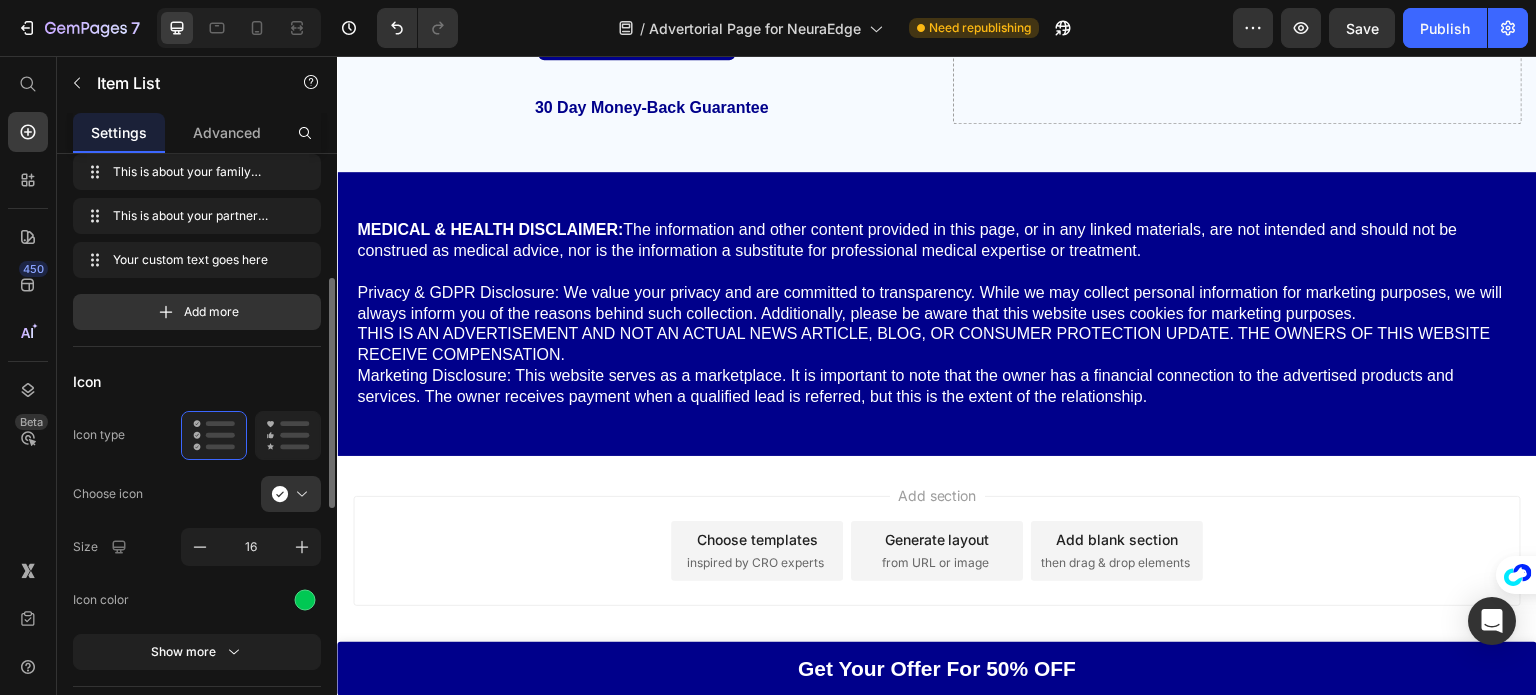scroll, scrollTop: 0, scrollLeft: 0, axis: both 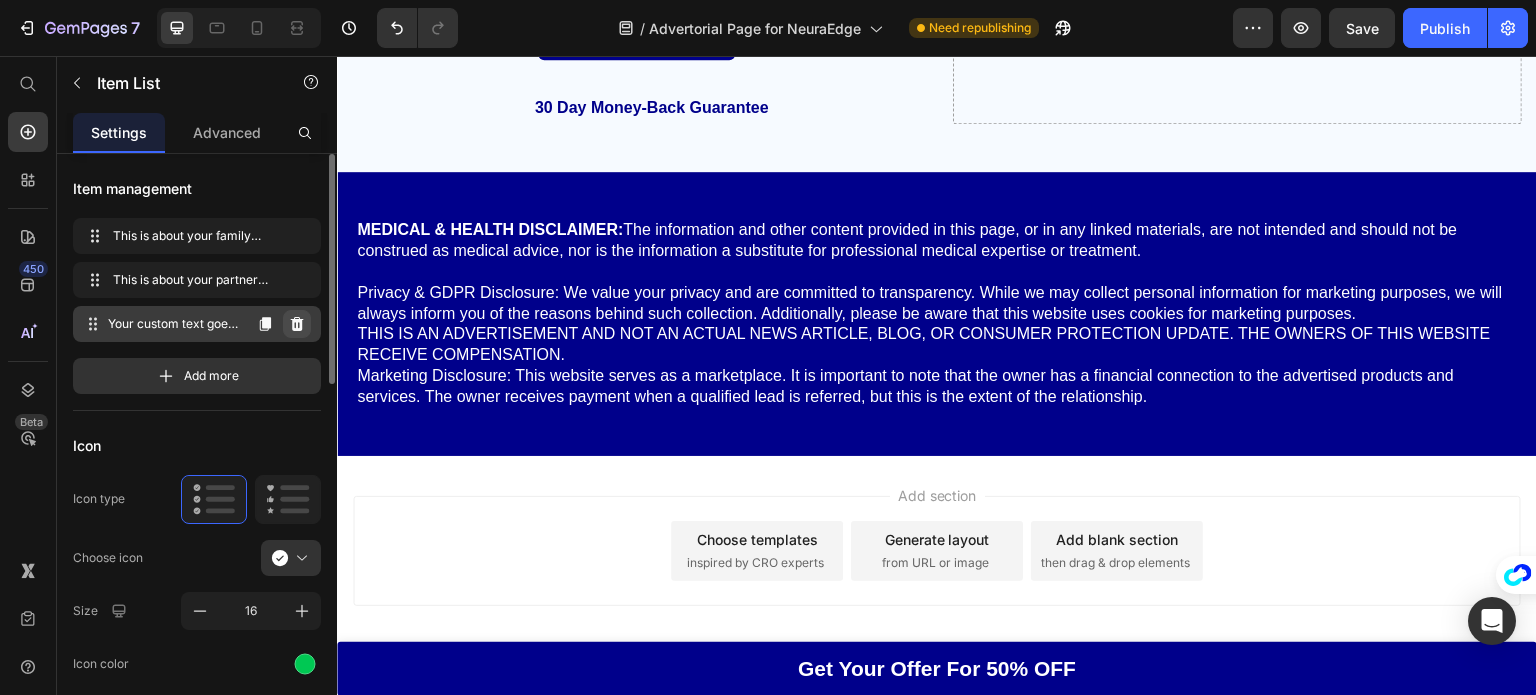 click 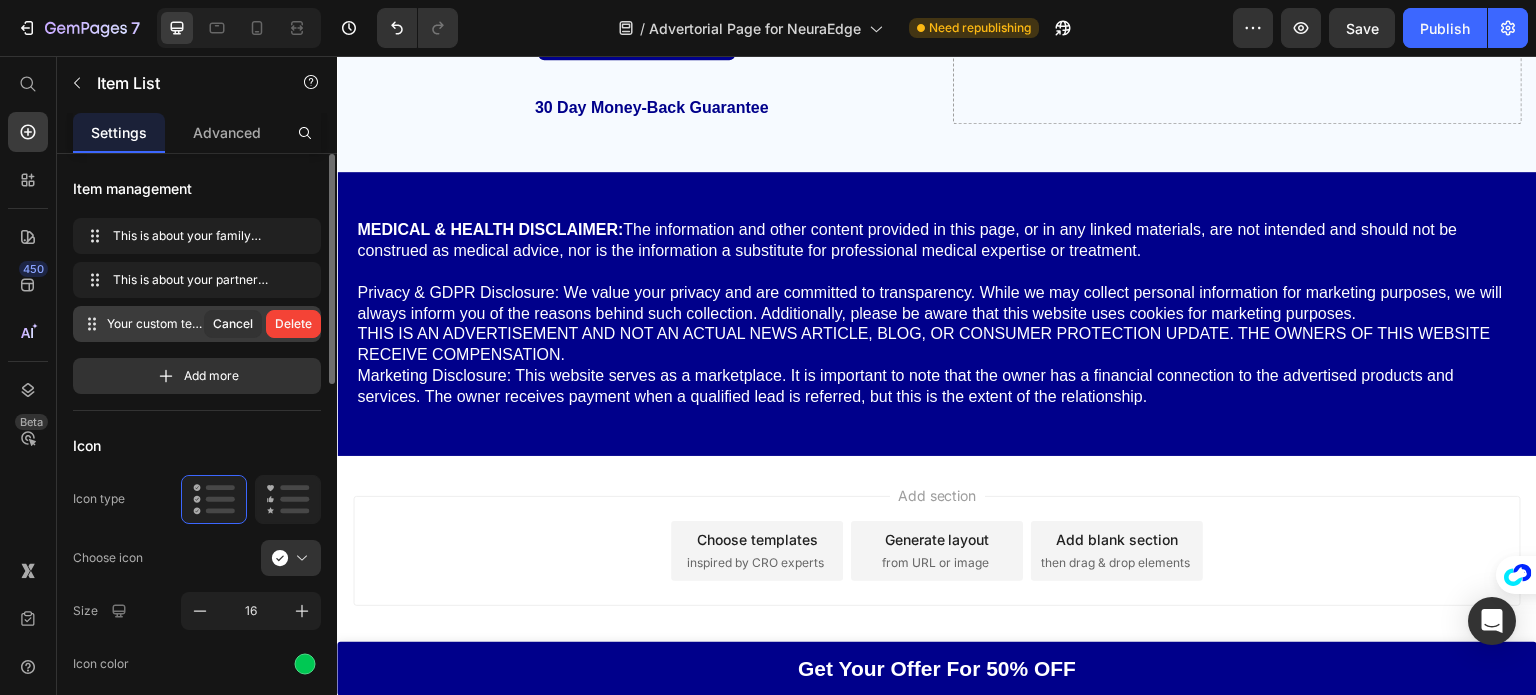 click on "Delete" at bounding box center [293, 324] 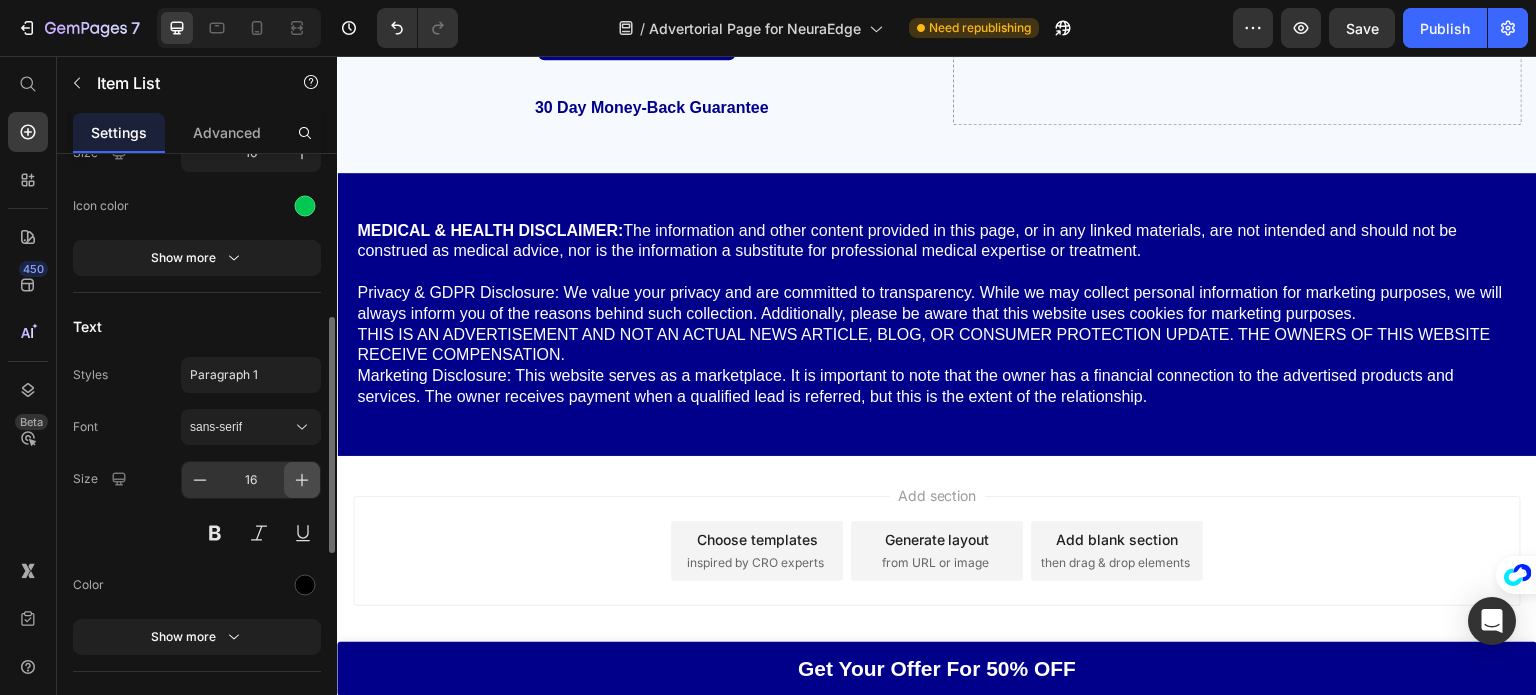 scroll, scrollTop: 413, scrollLeft: 0, axis: vertical 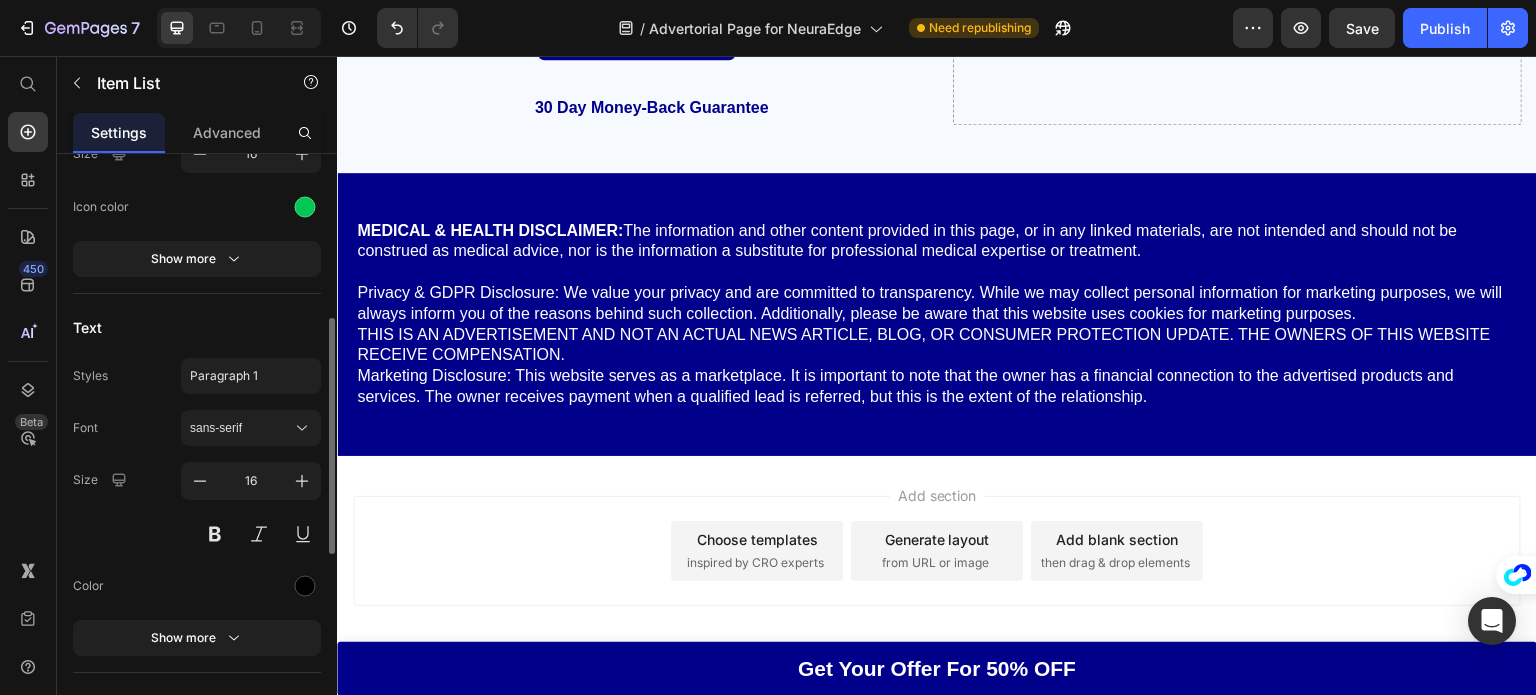 click on "Icon Icon type  Choose icon Size 16 Icon color Show more" 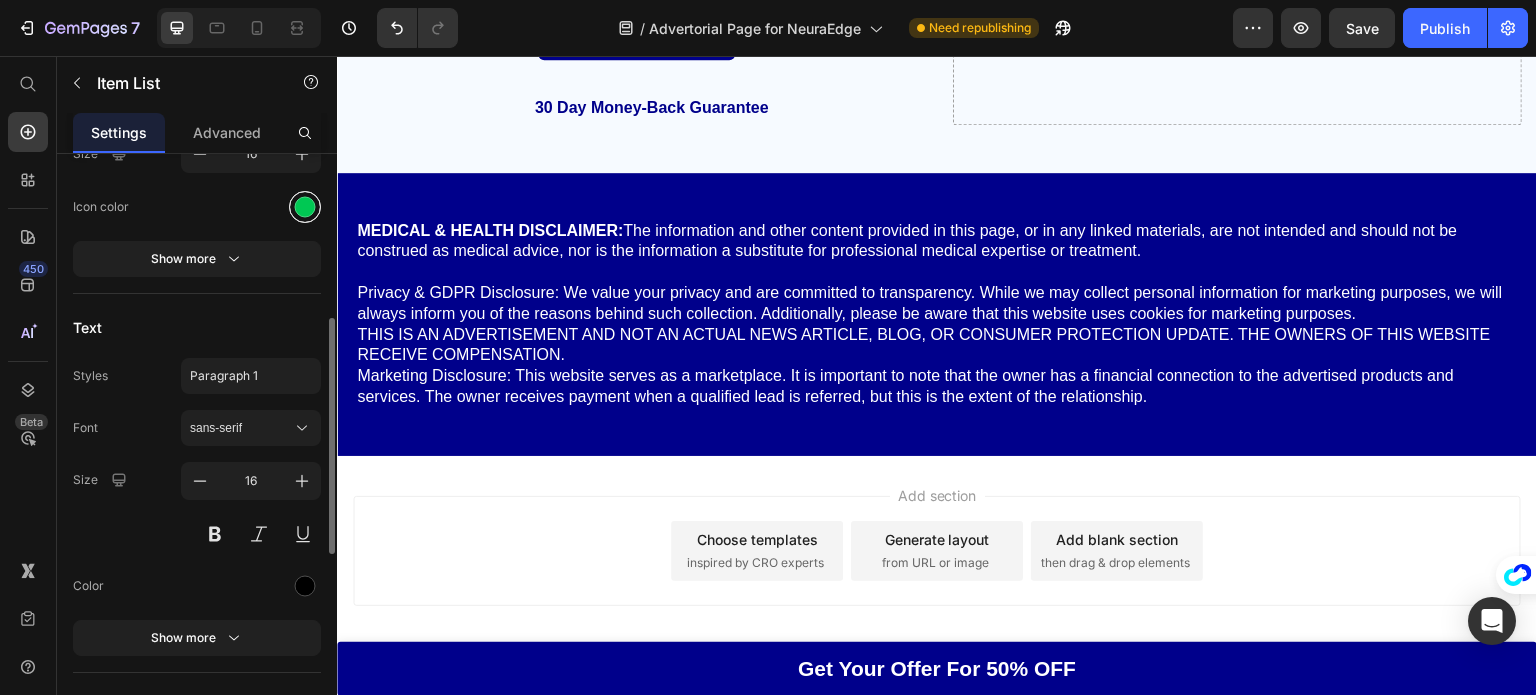click at bounding box center [305, 207] 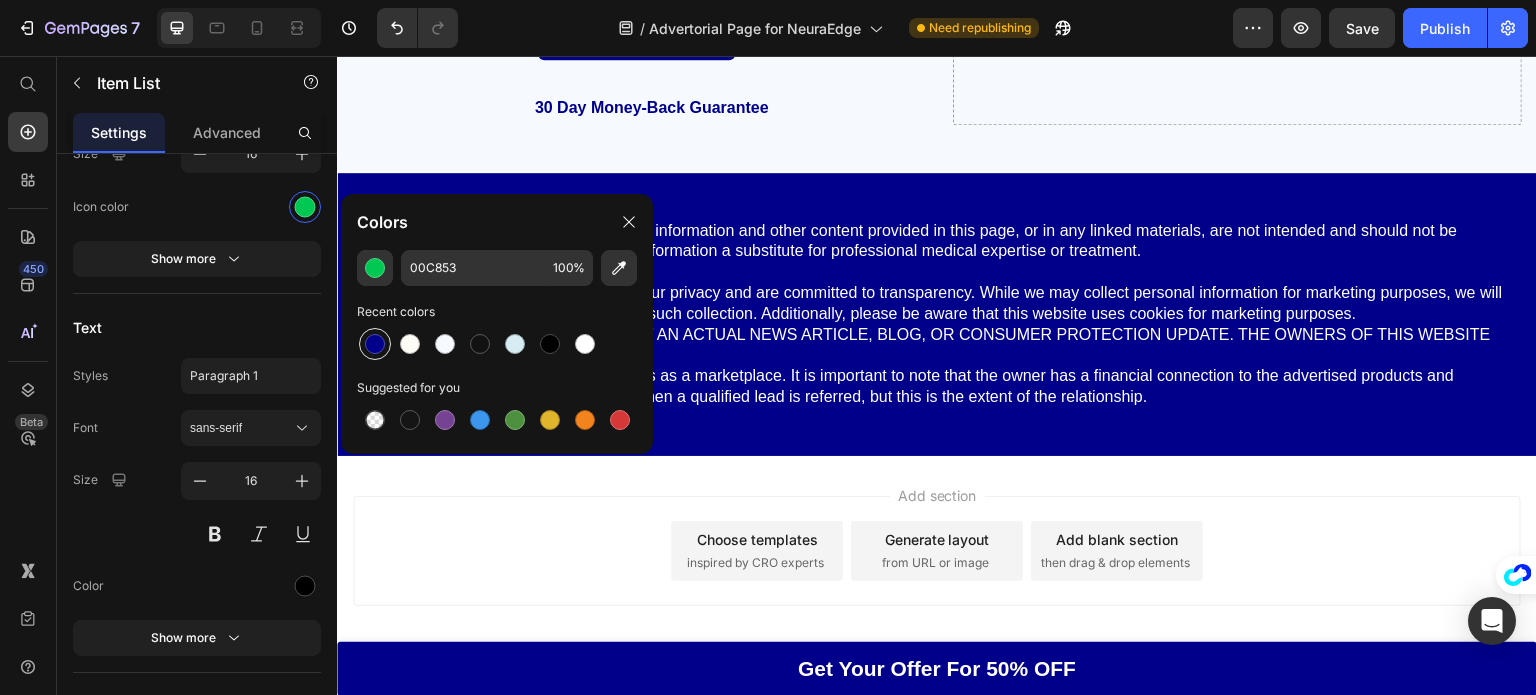 click at bounding box center (375, 344) 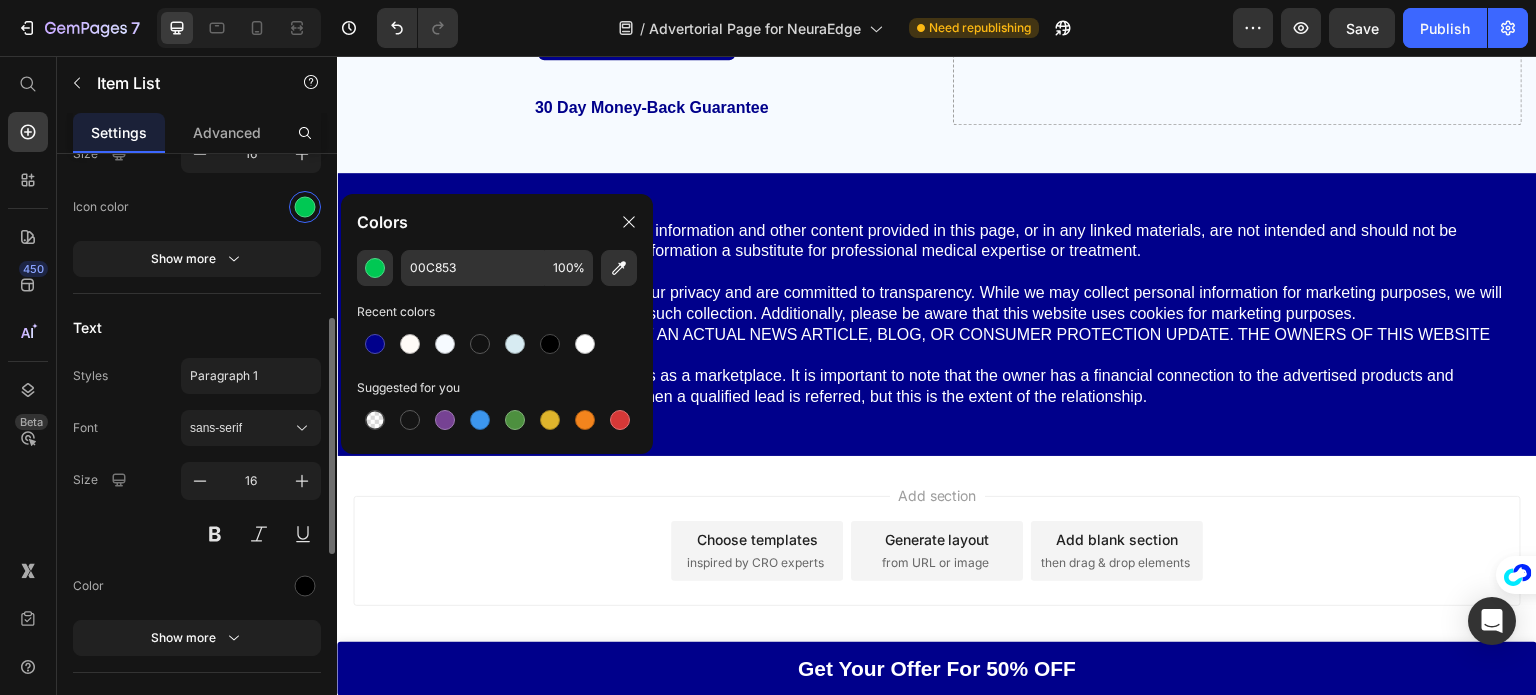 type on "00008B" 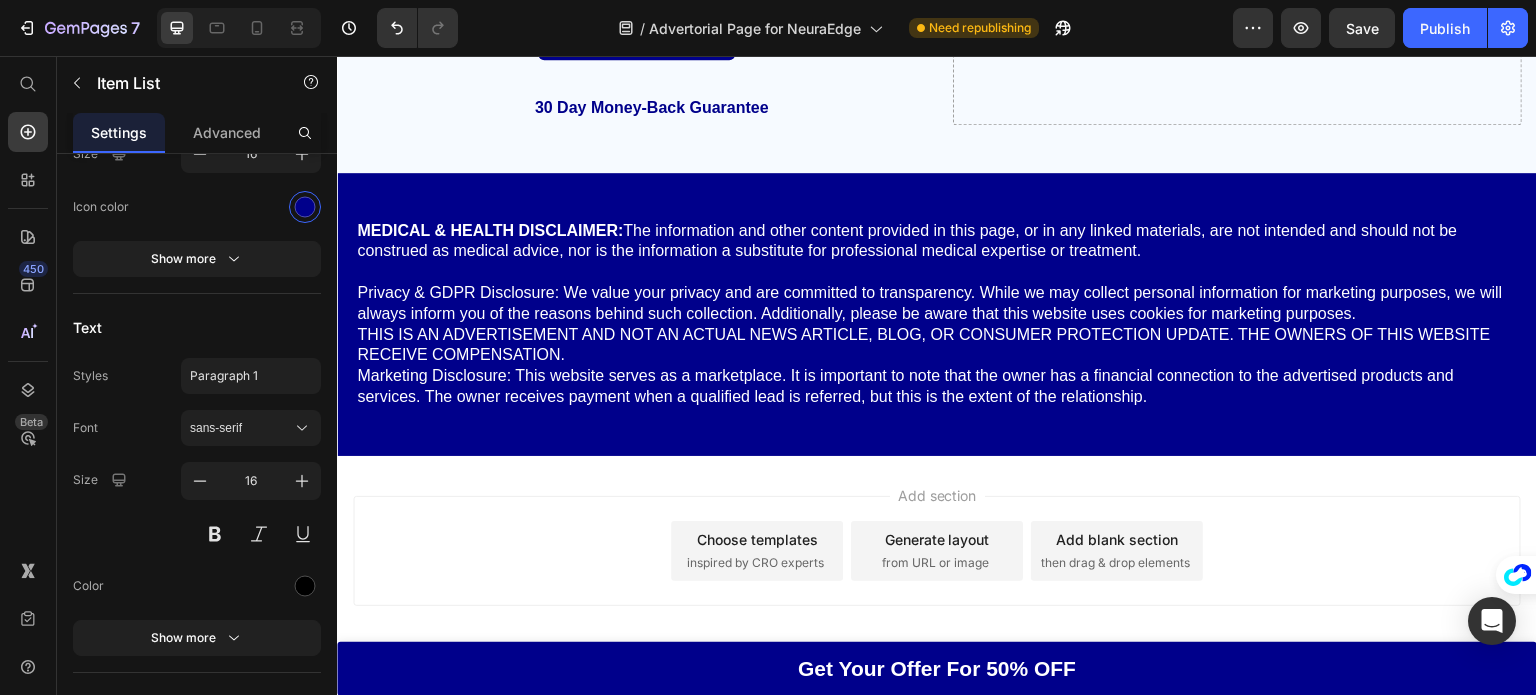 scroll, scrollTop: 910, scrollLeft: 0, axis: vertical 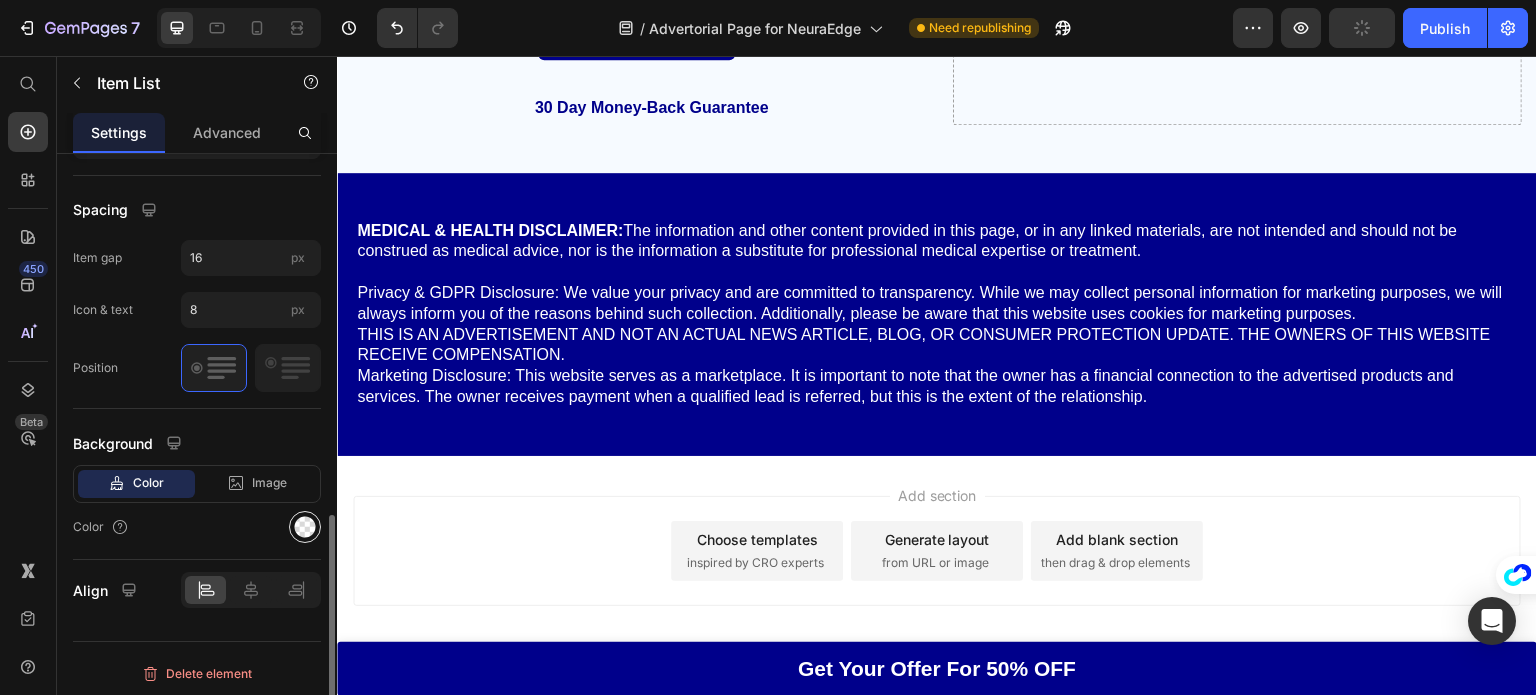 click at bounding box center [305, 527] 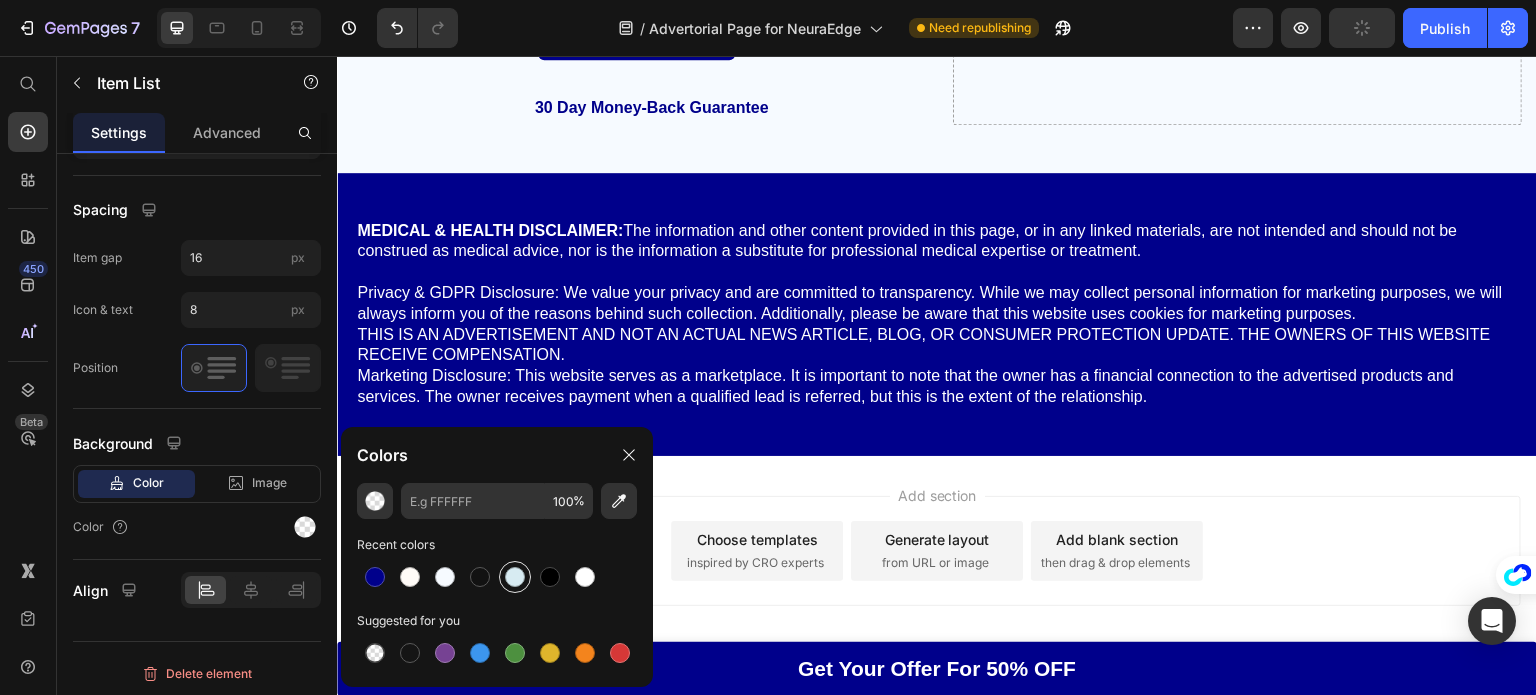click at bounding box center (515, 577) 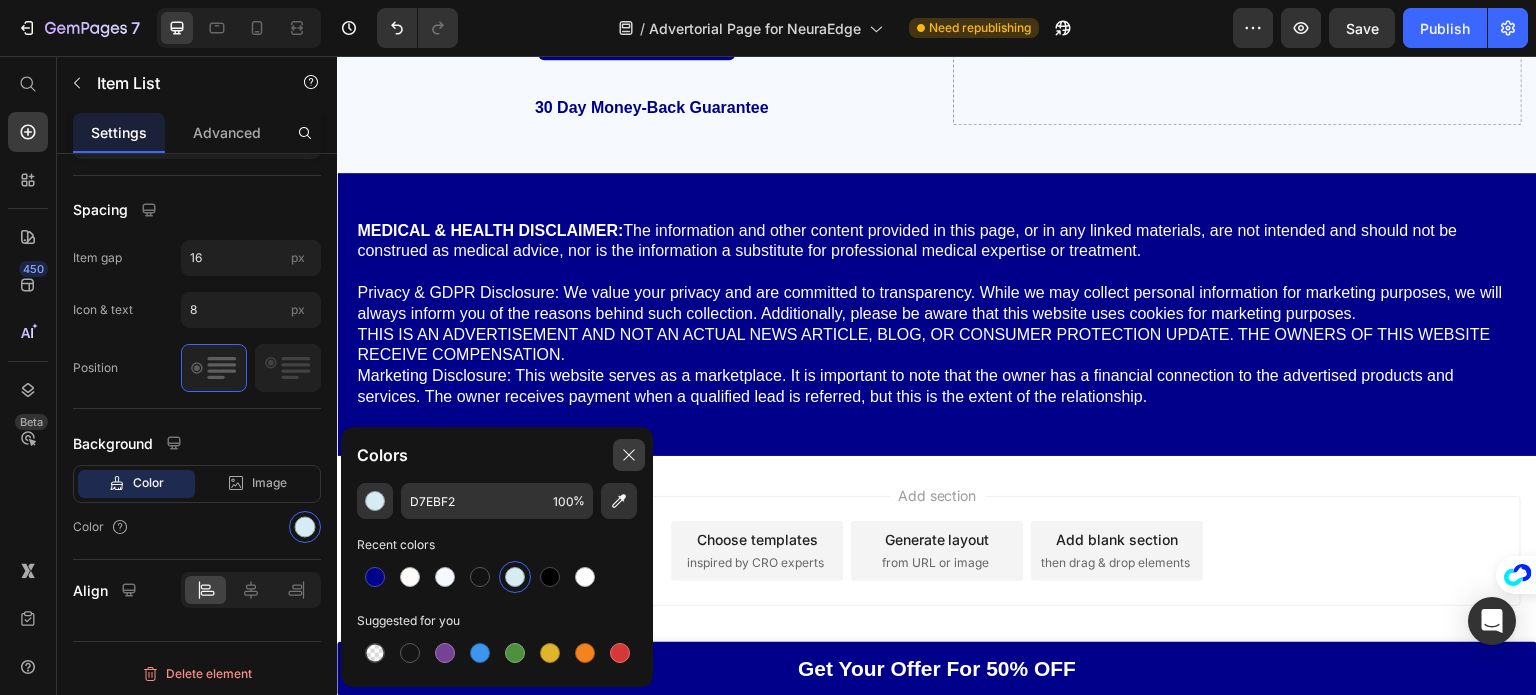 drag, startPoint x: 626, startPoint y: 451, endPoint x: 39, endPoint y: 454, distance: 587.0077 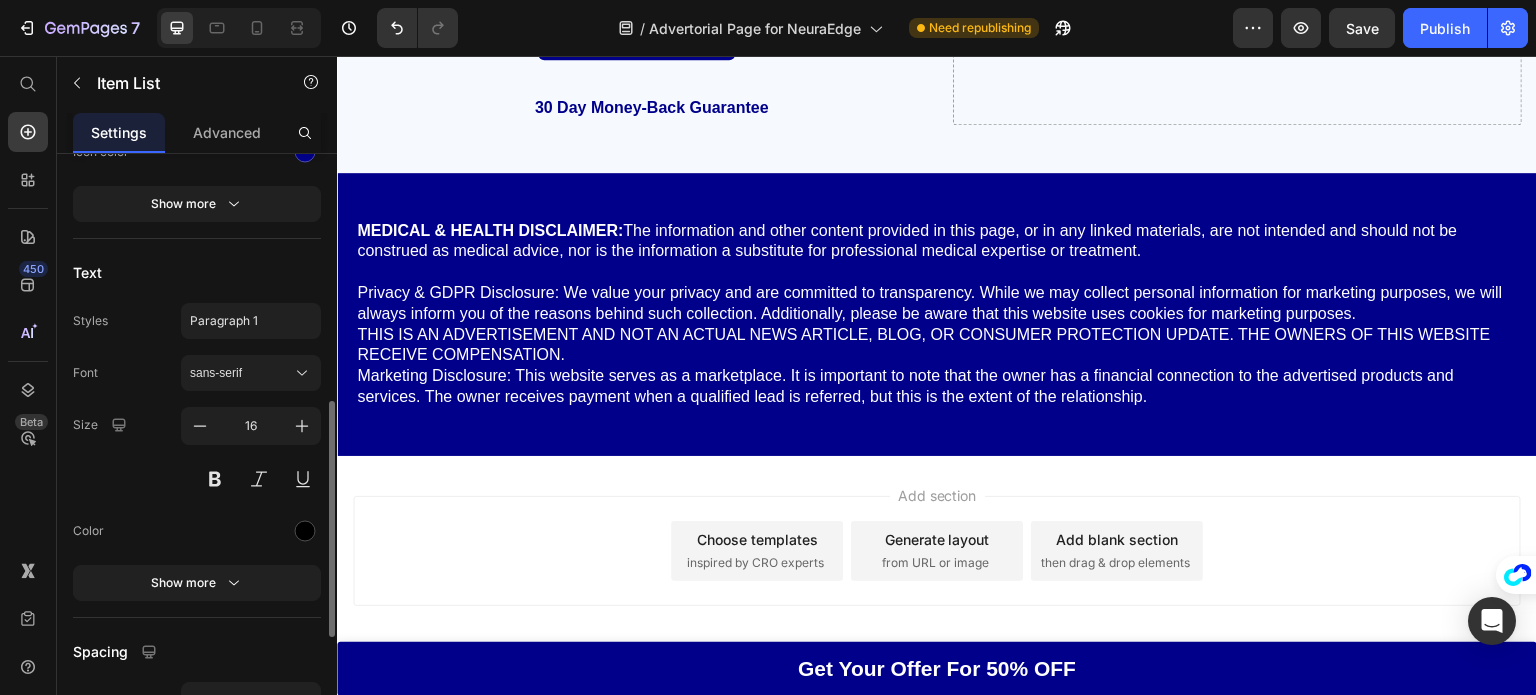 scroll, scrollTop: 602, scrollLeft: 0, axis: vertical 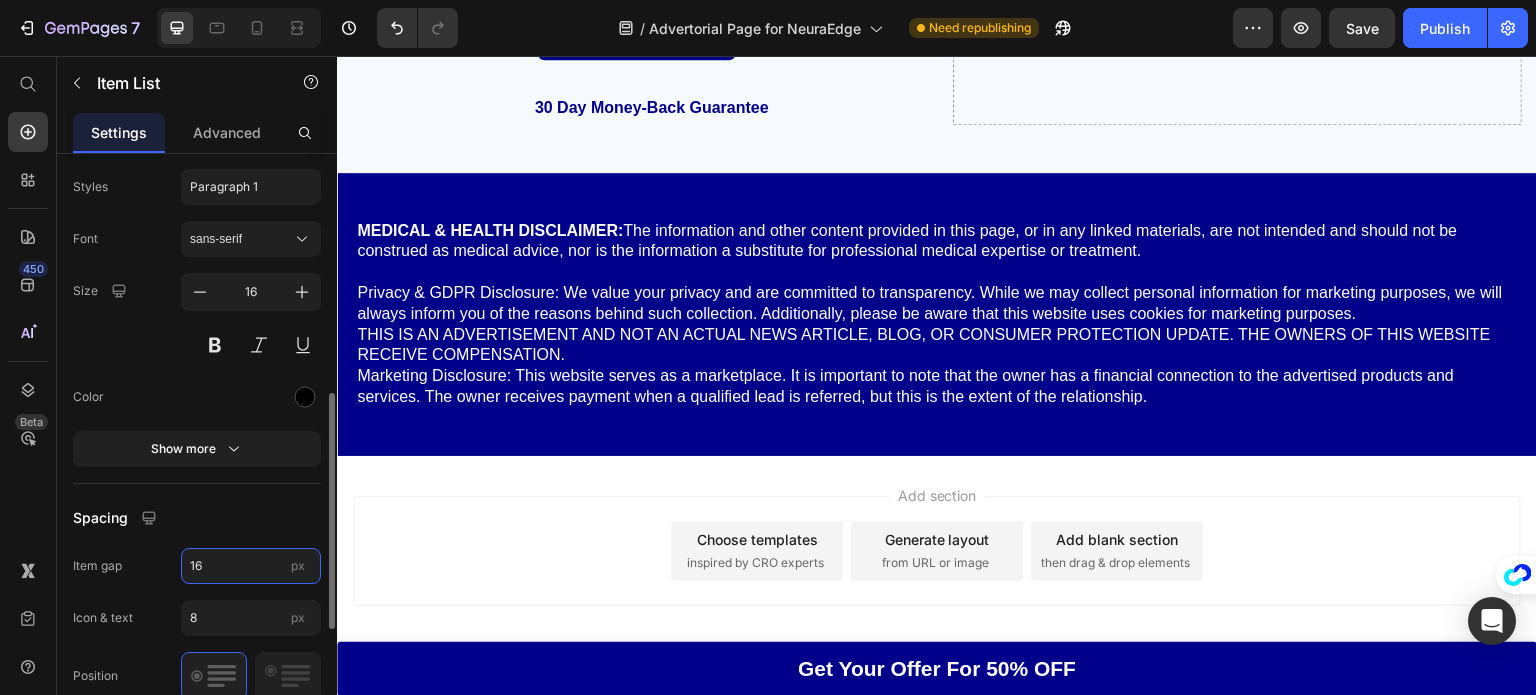 click on "16" at bounding box center (251, 566) 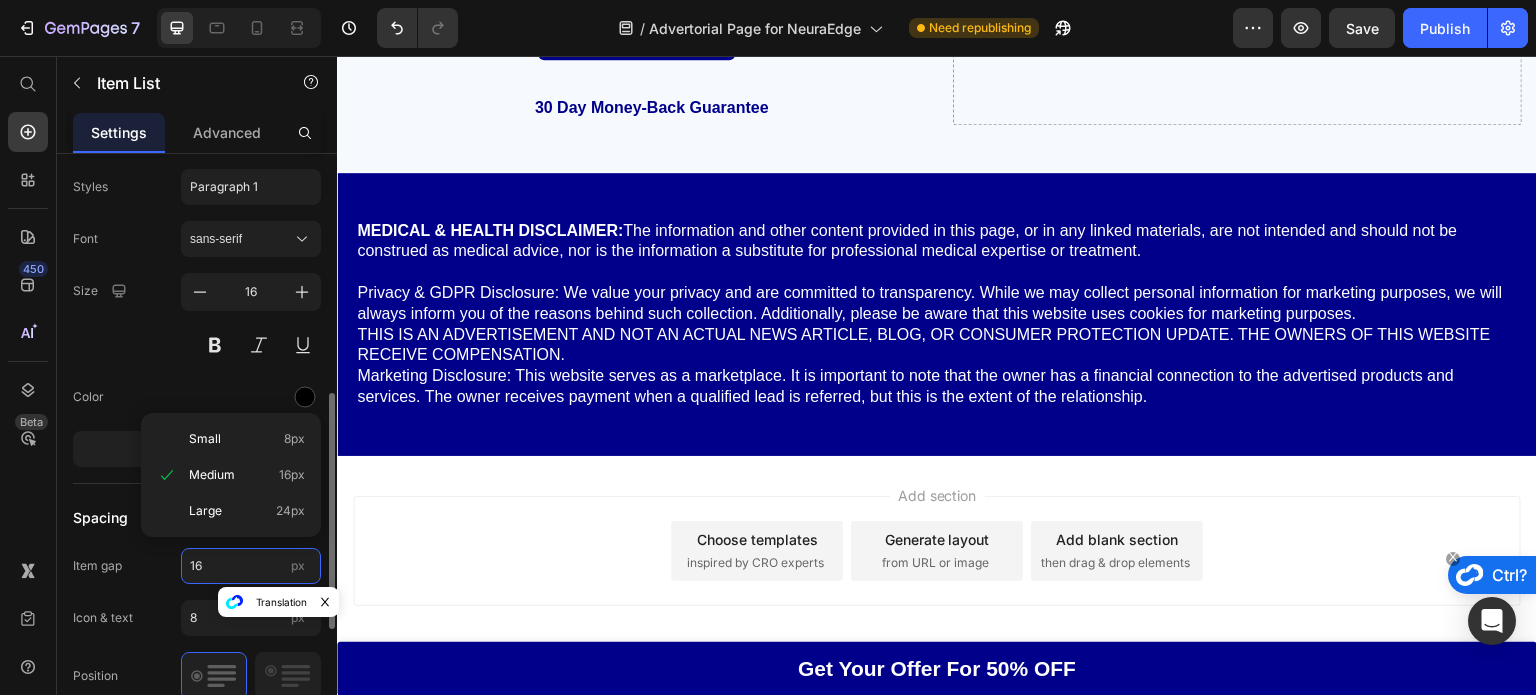 type on "3" 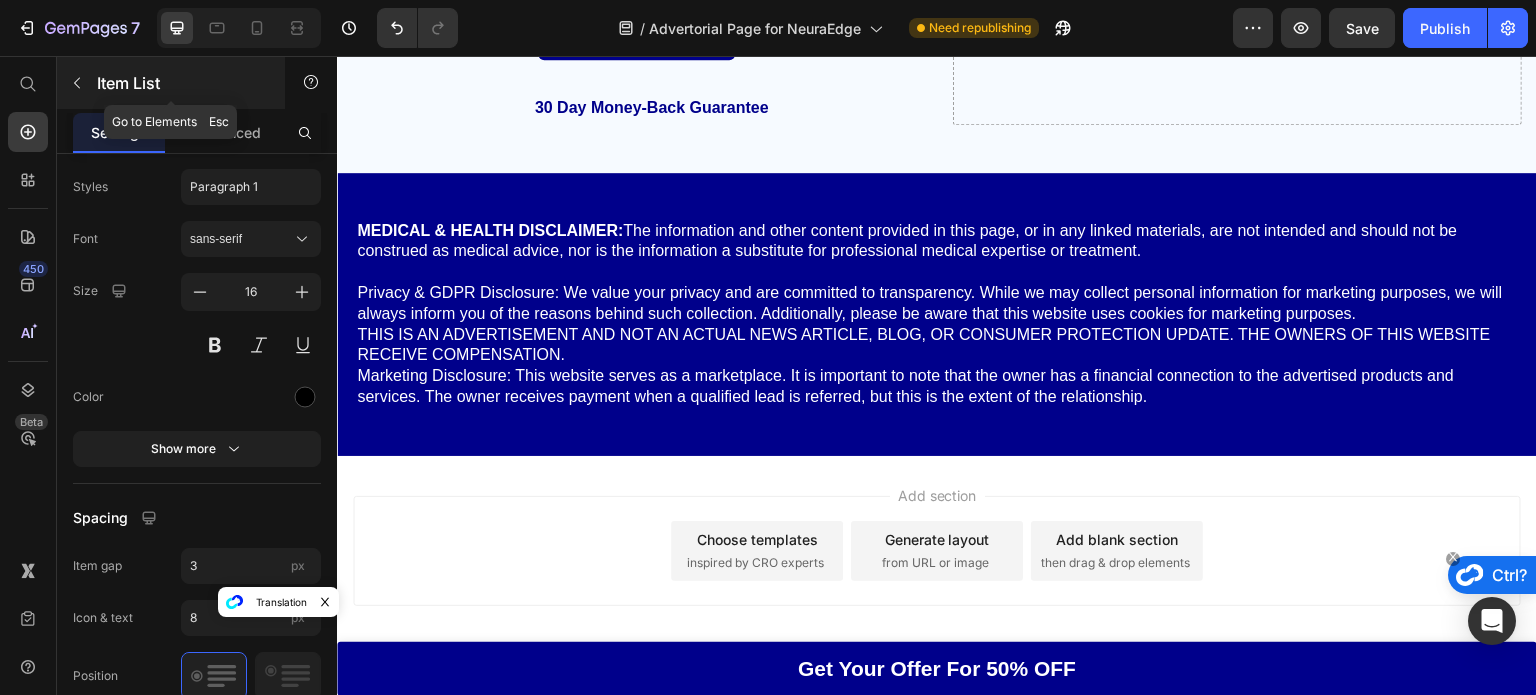 click at bounding box center [77, 83] 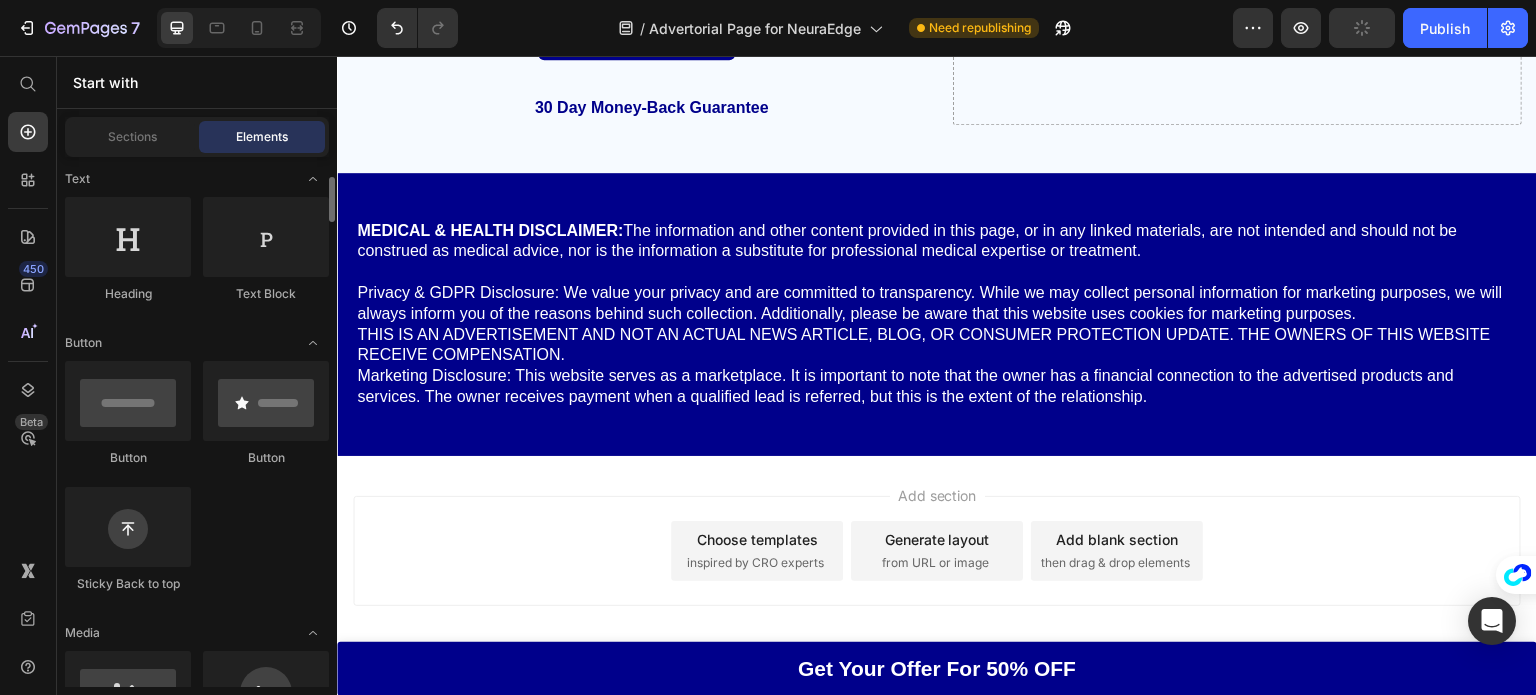 scroll, scrollTop: 289, scrollLeft: 0, axis: vertical 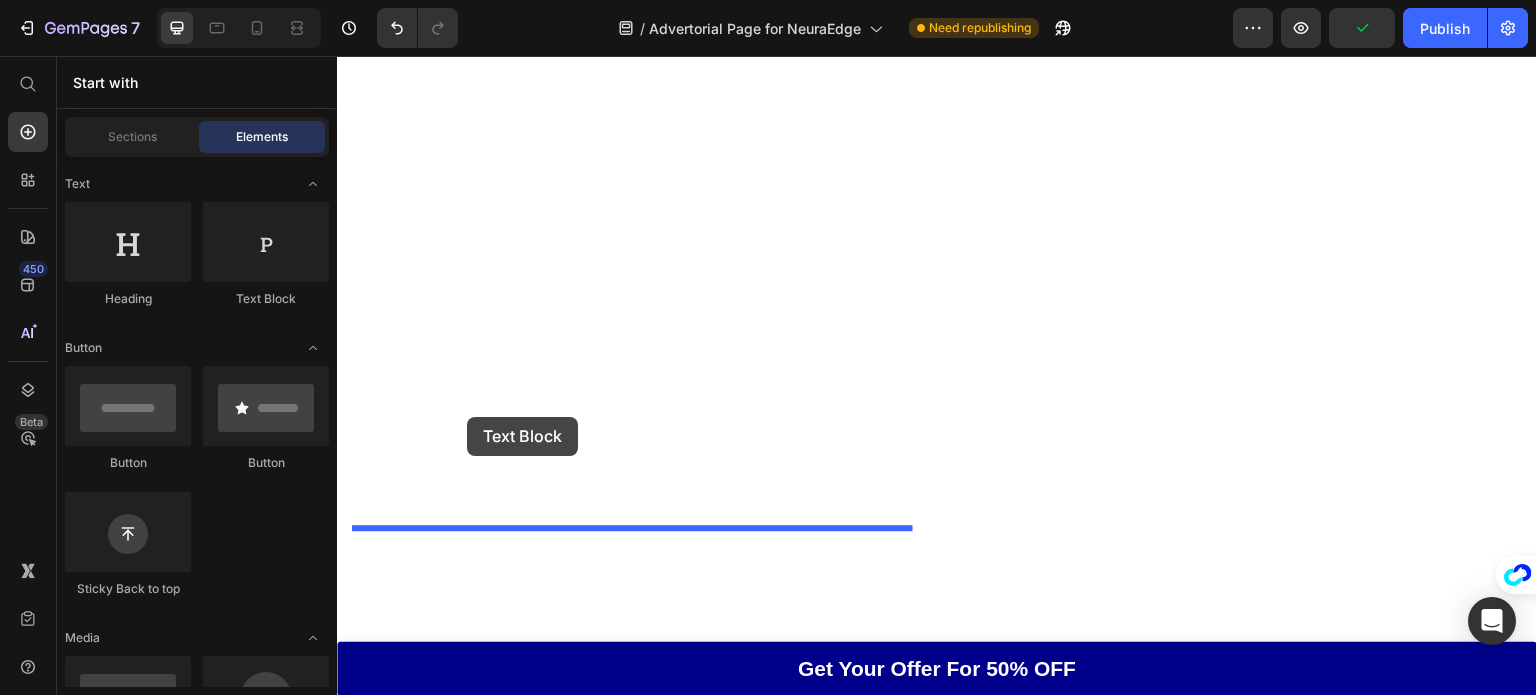 drag, startPoint x: 583, startPoint y: 314, endPoint x: 467, endPoint y: 417, distance: 155.12898 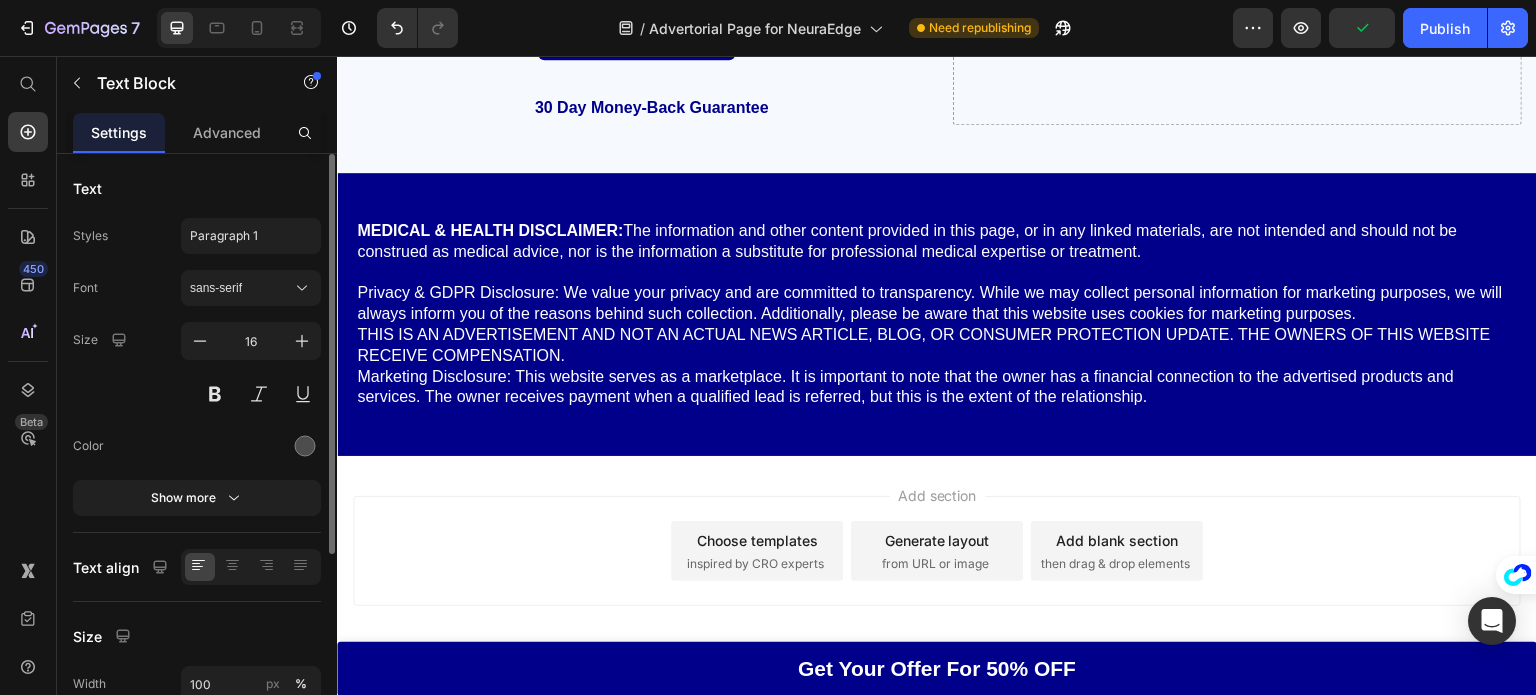 scroll, scrollTop: 0, scrollLeft: 0, axis: both 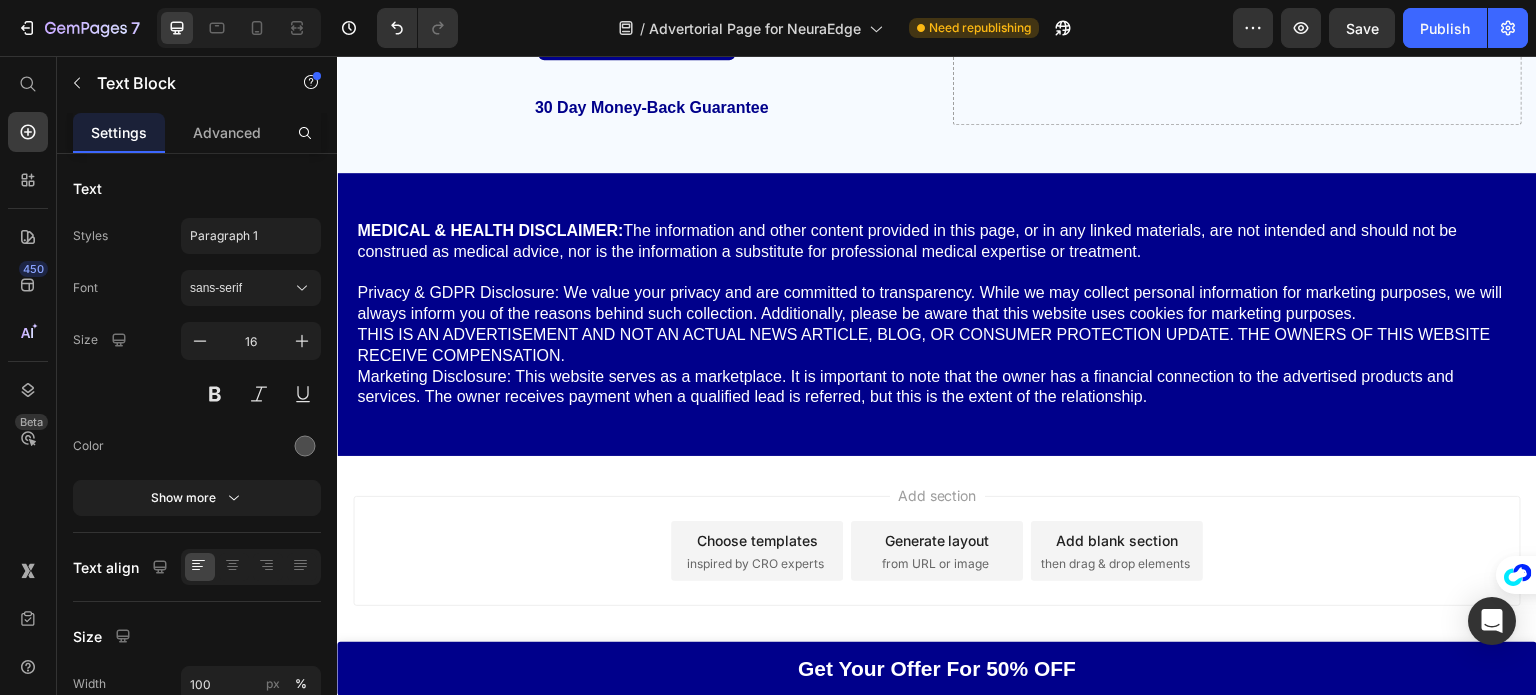 click on "Lorem ipsum dolor sit amet, consectetur adipiscing elit, sed do eiusmod tempor incididunt ut labore et dolore magna aliqua. Ut enim ad minim veniam, quis nostrud exercitation ullamco laboris nisi ut aliquip ex ea commodo consequat." at bounding box center (636, -109) 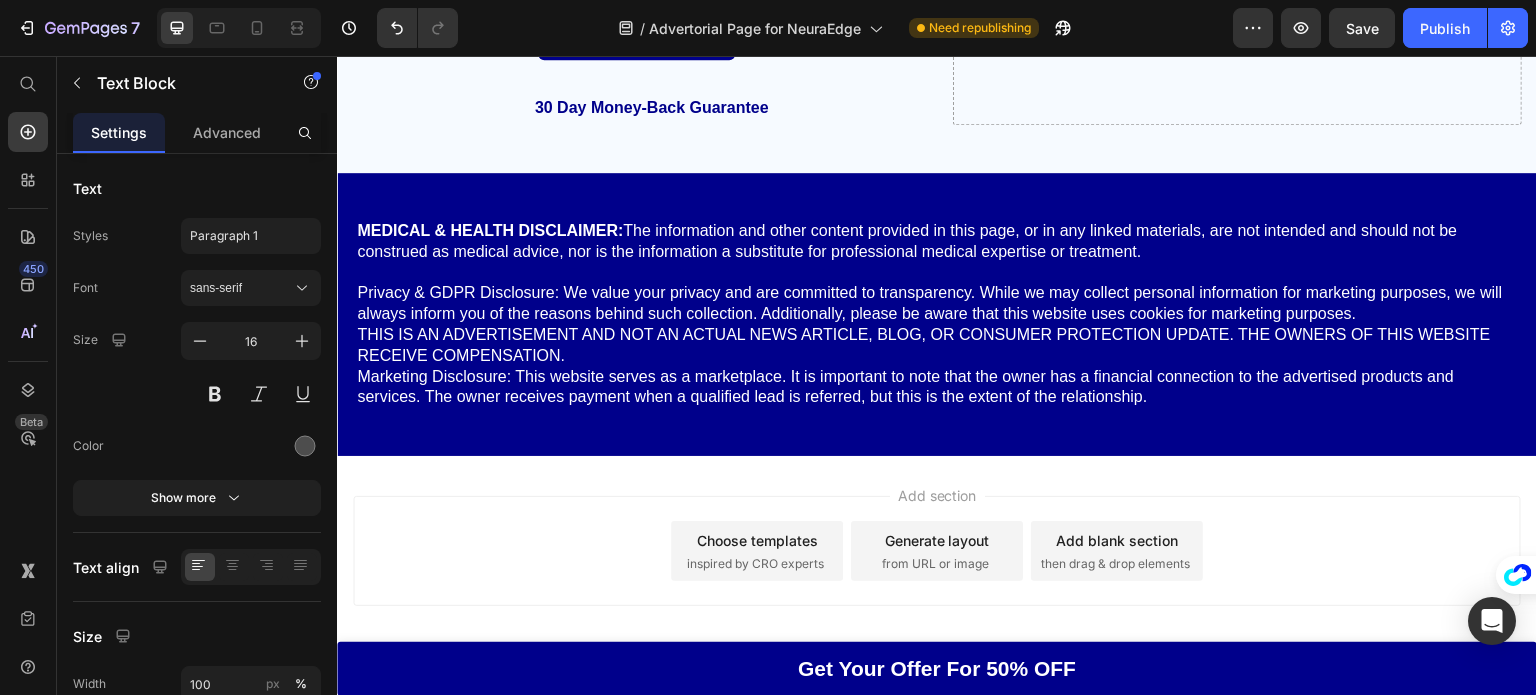 drag, startPoint x: 837, startPoint y: 81, endPoint x: 536, endPoint y: 286, distance: 364.17853 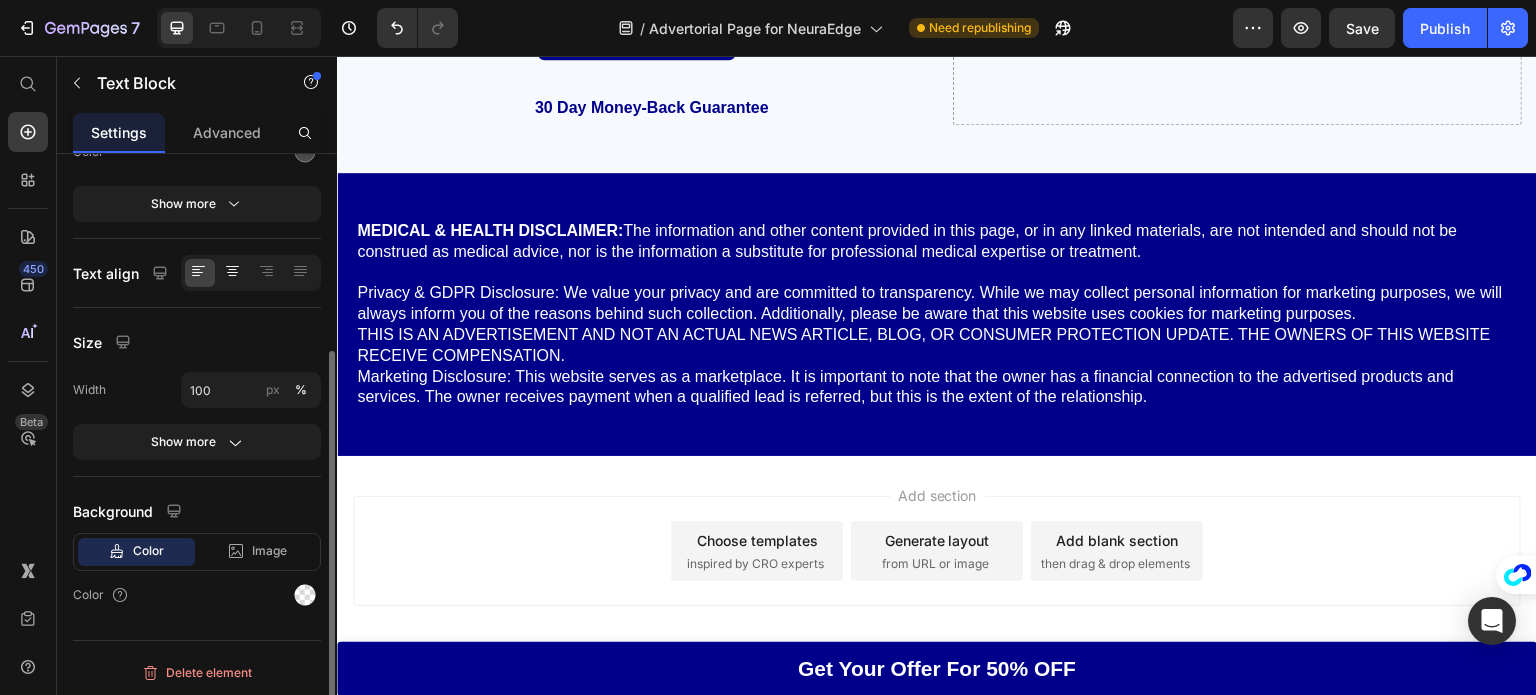 scroll, scrollTop: 290, scrollLeft: 0, axis: vertical 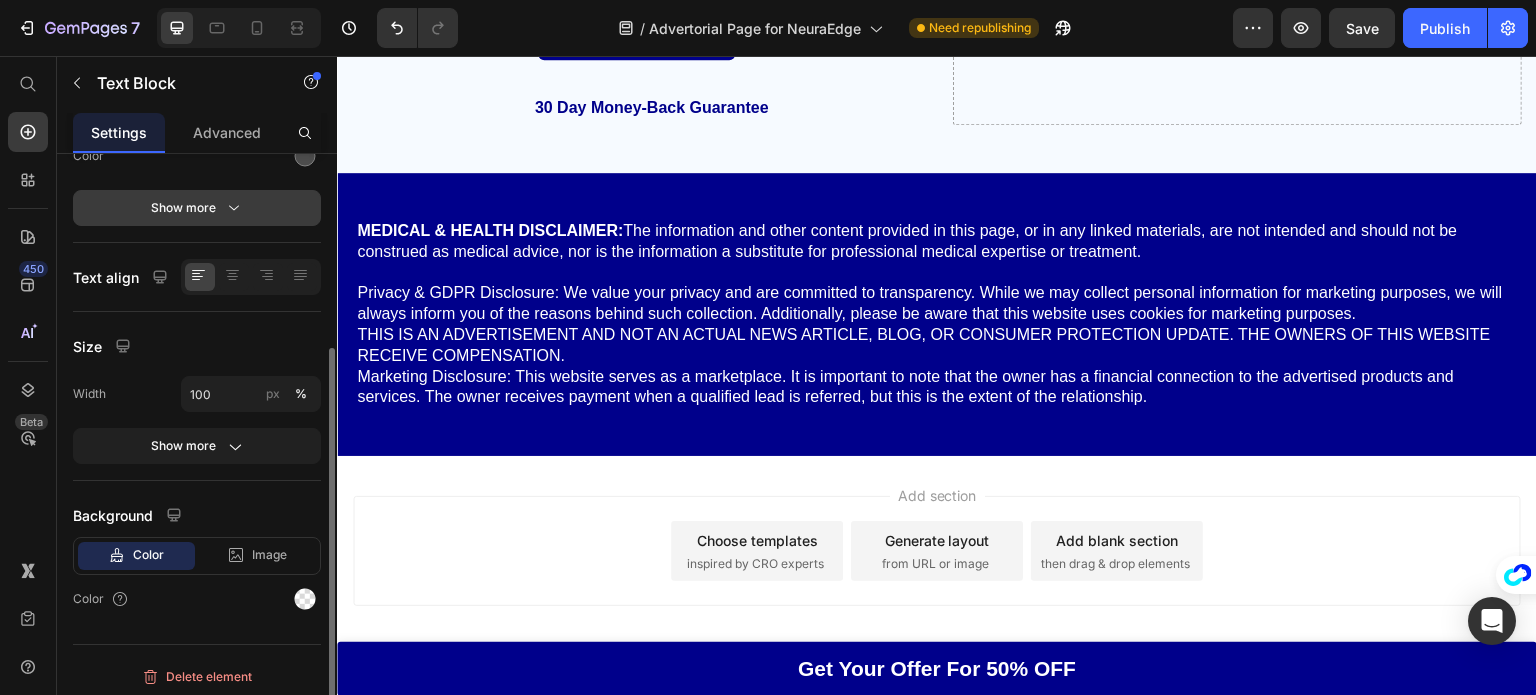 click on "Show more" at bounding box center (197, 208) 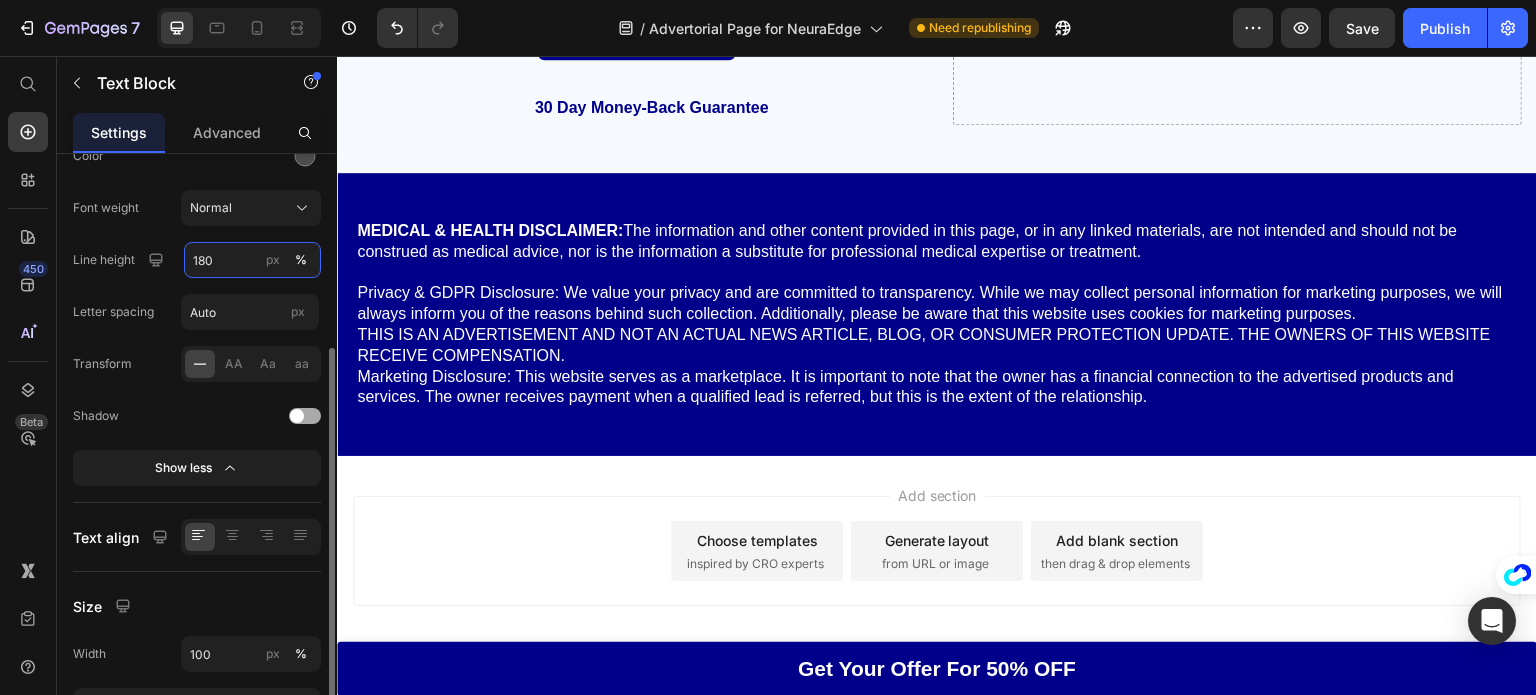 click on "180" at bounding box center [252, 260] 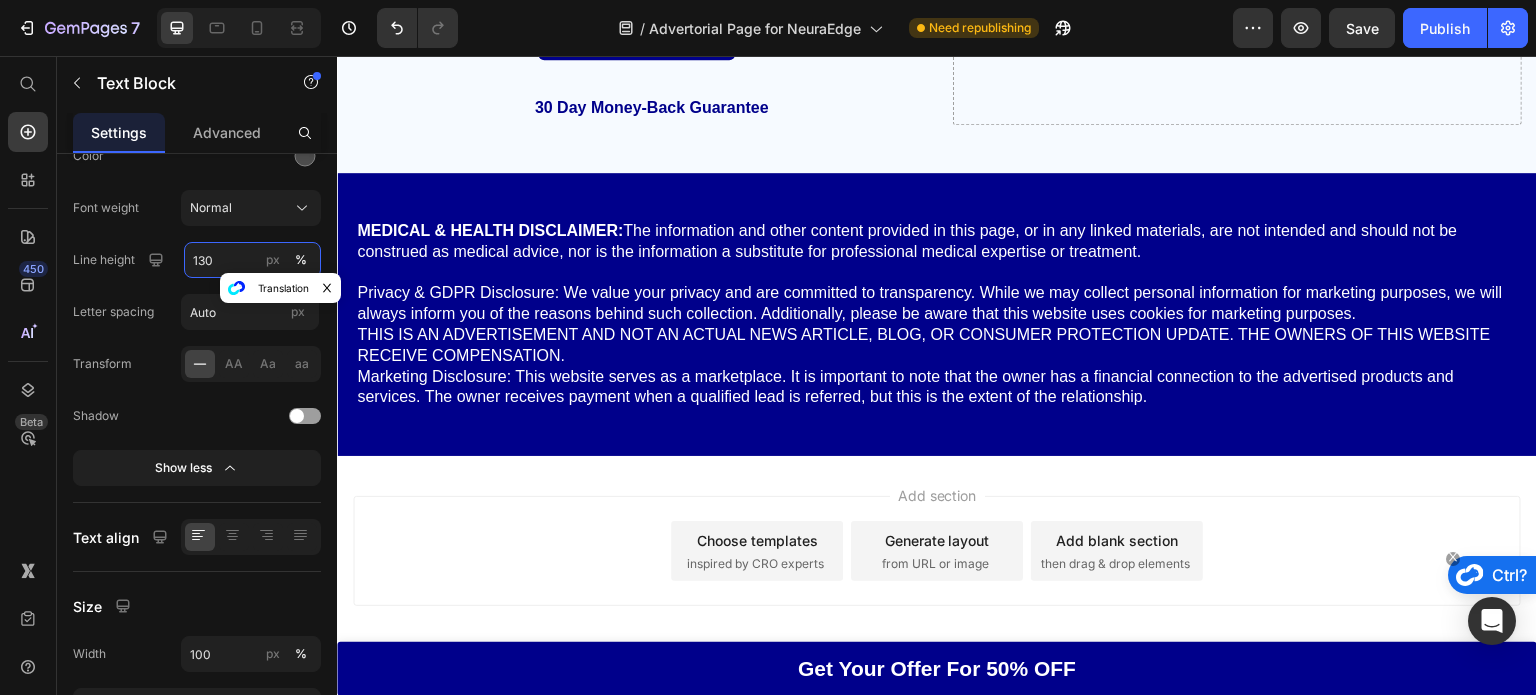 type on "130" 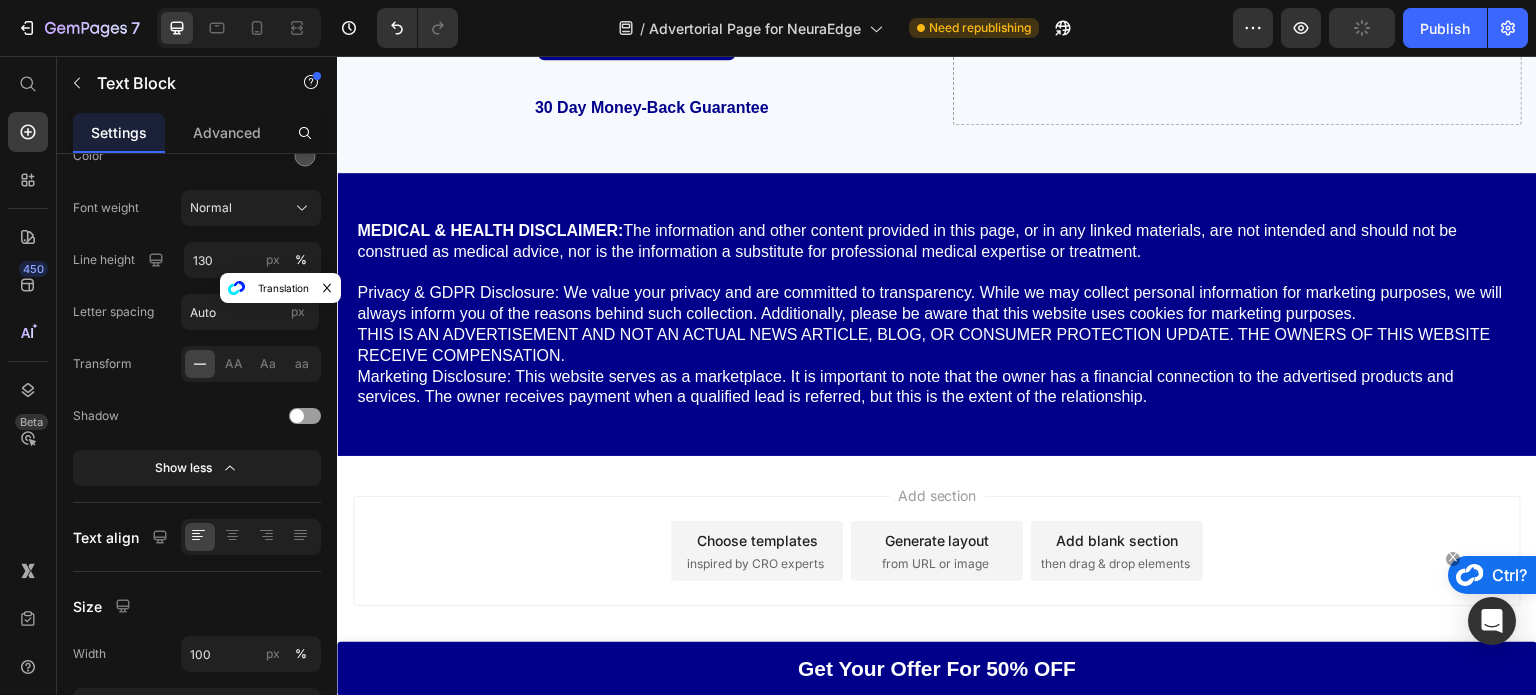 click at bounding box center (636, -76) 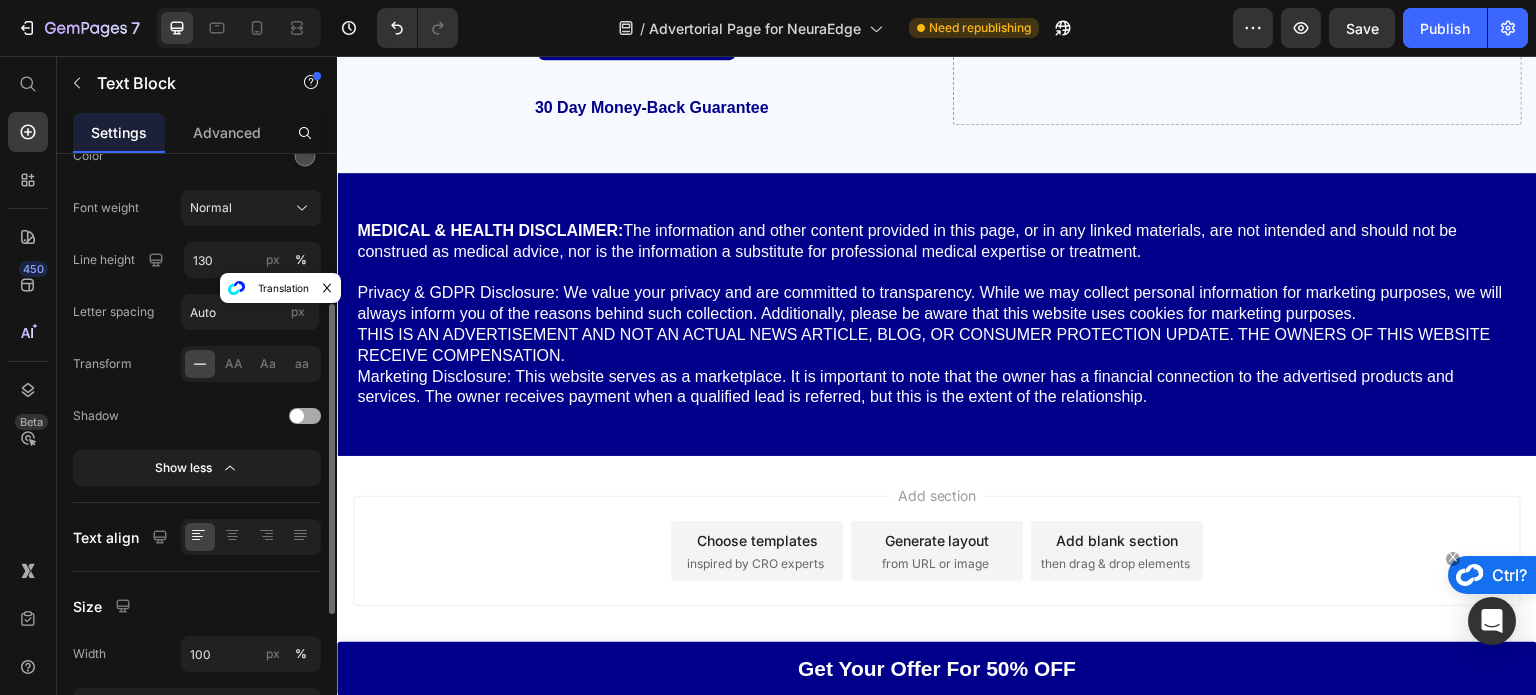 scroll, scrollTop: 168, scrollLeft: 0, axis: vertical 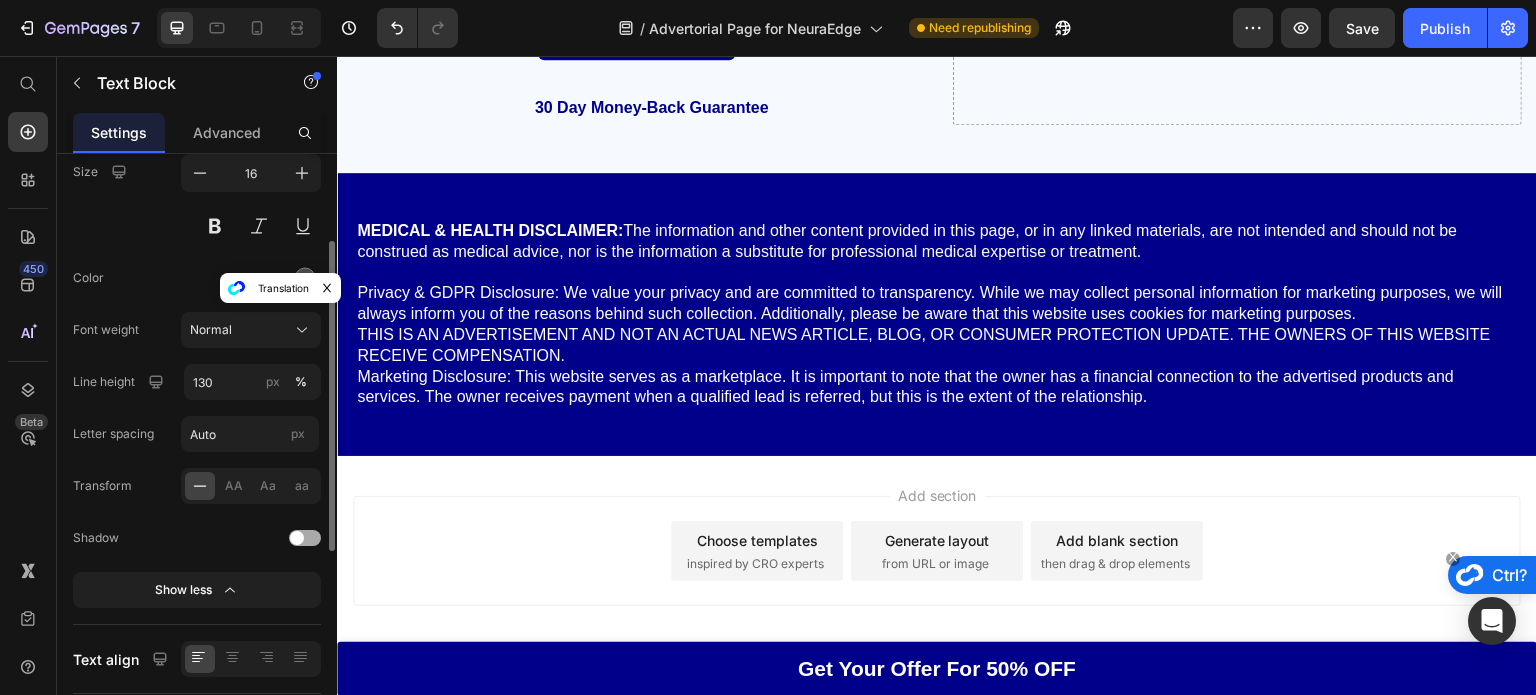 click at bounding box center (251, 278) 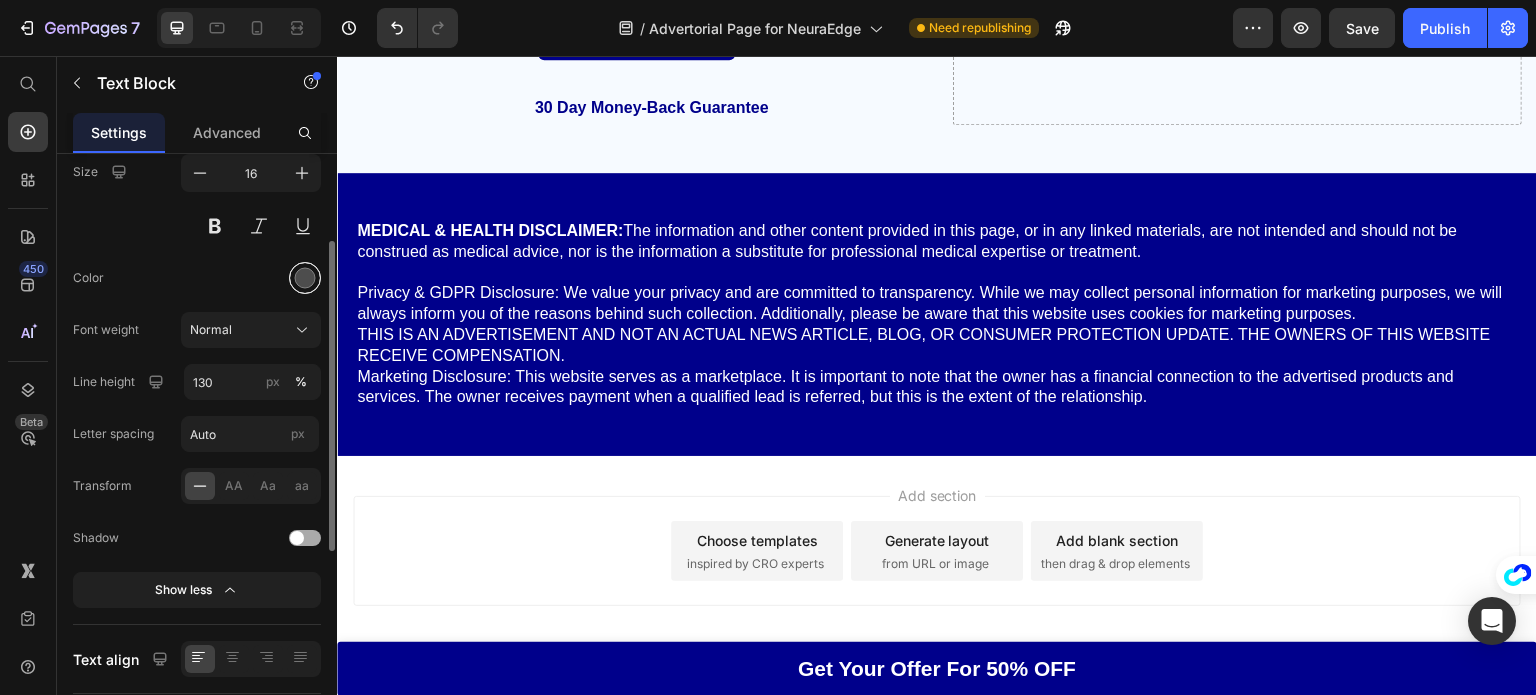 click at bounding box center (305, 278) 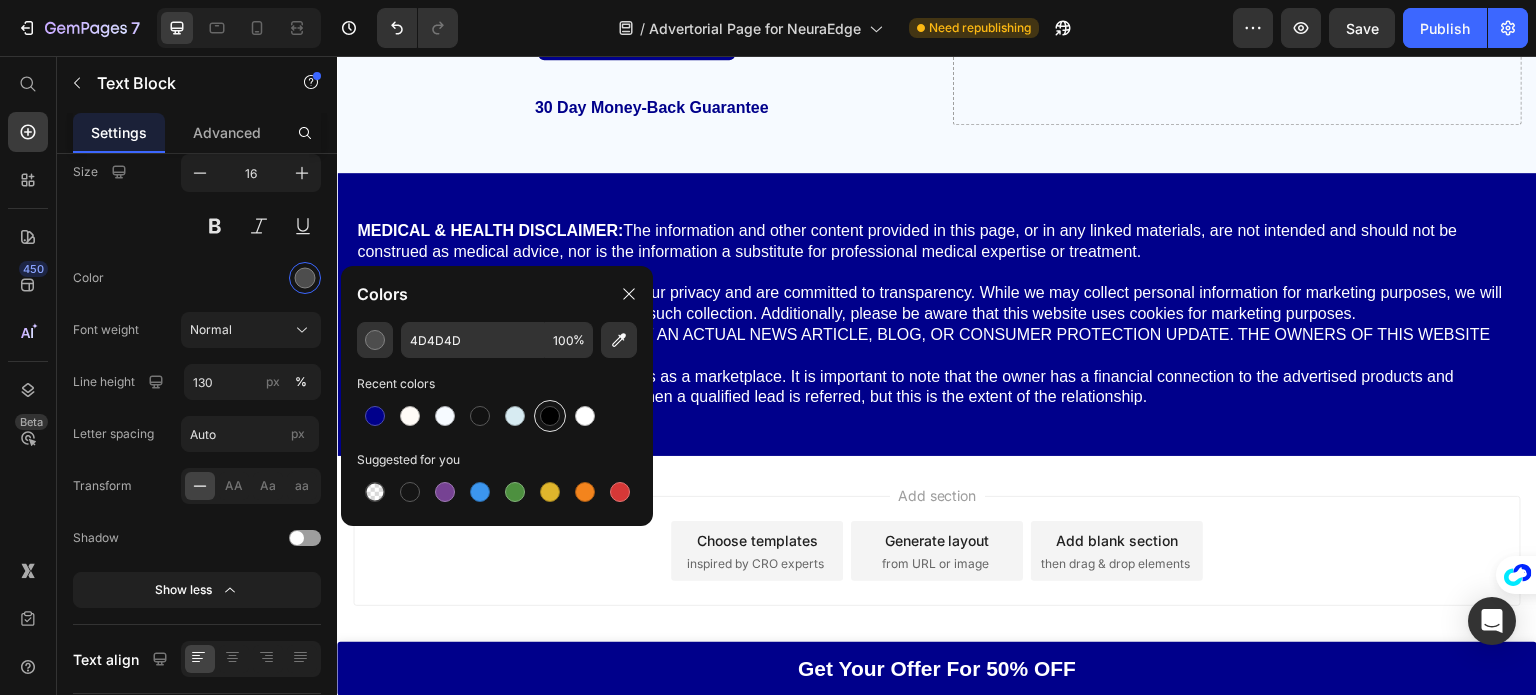 click at bounding box center (550, 416) 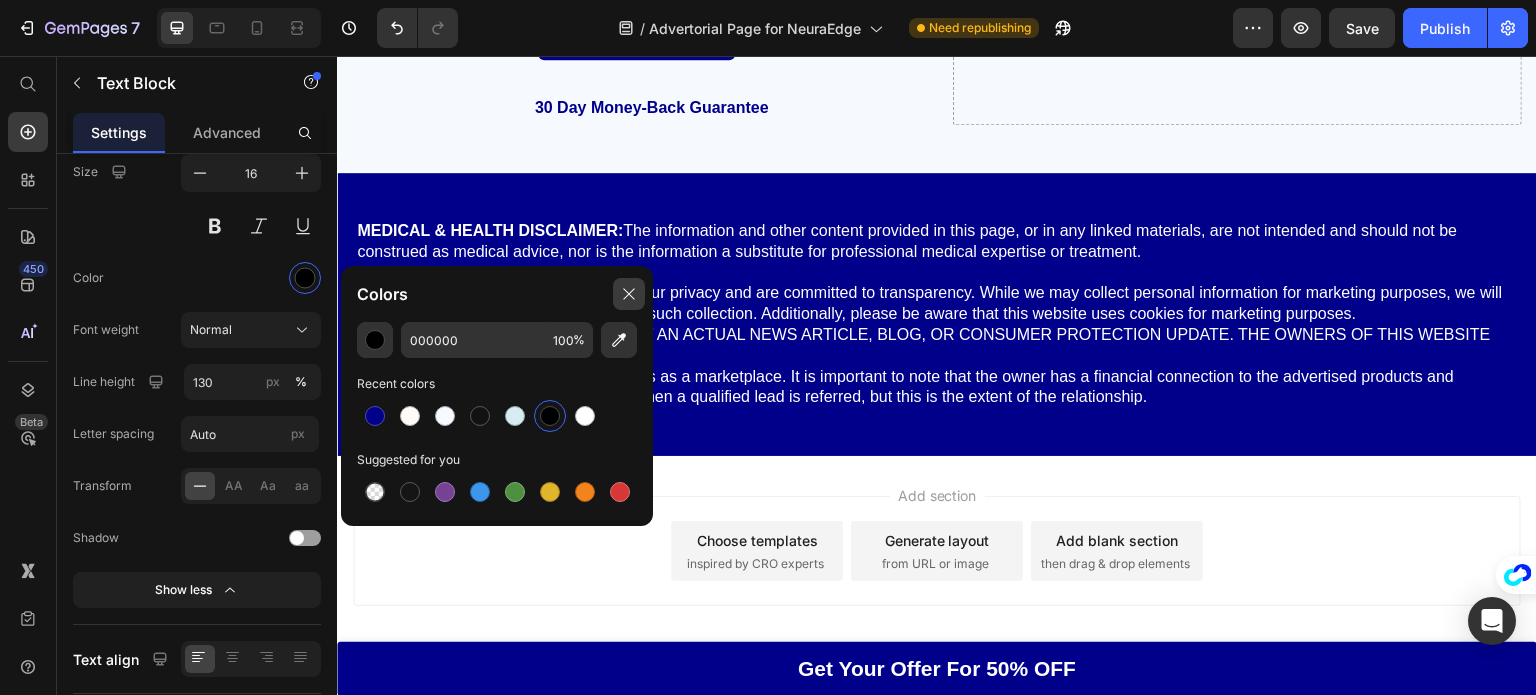 click 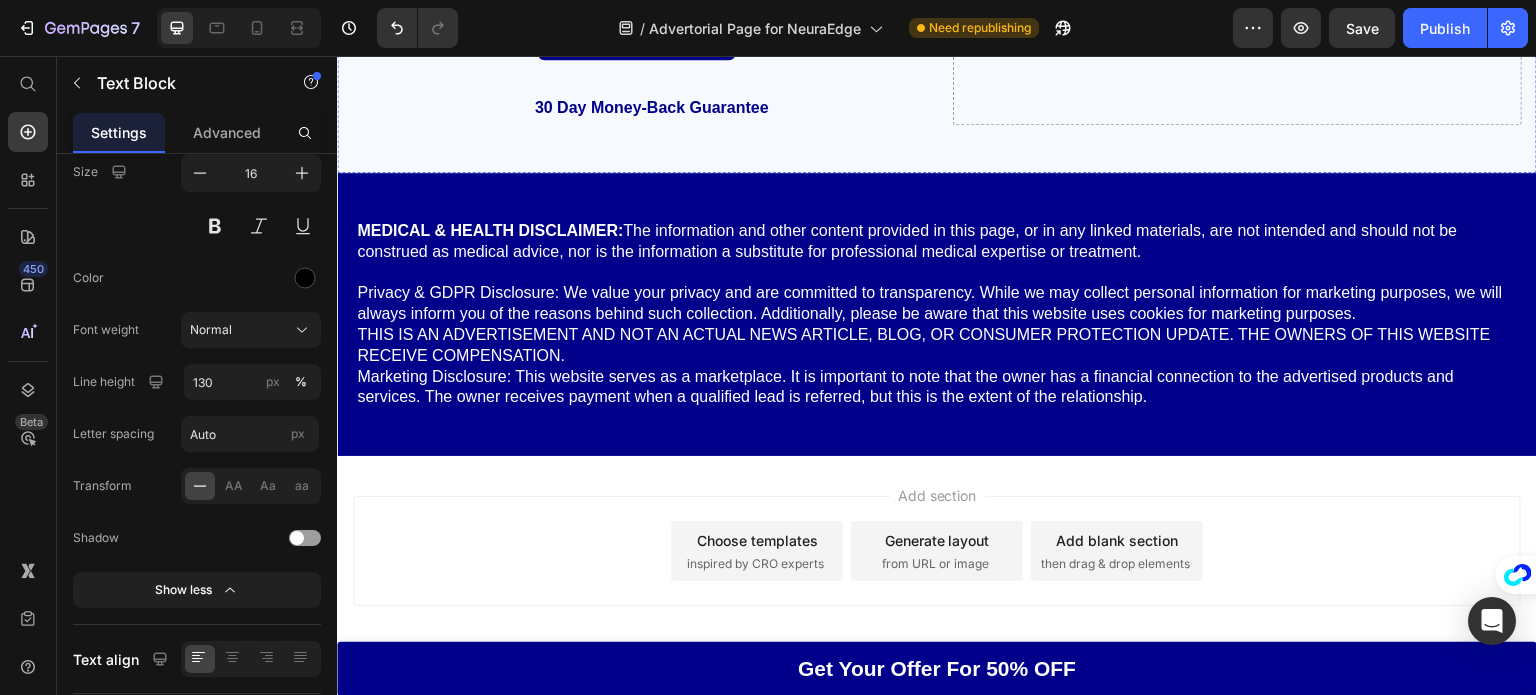 scroll, scrollTop: 22260, scrollLeft: 0, axis: vertical 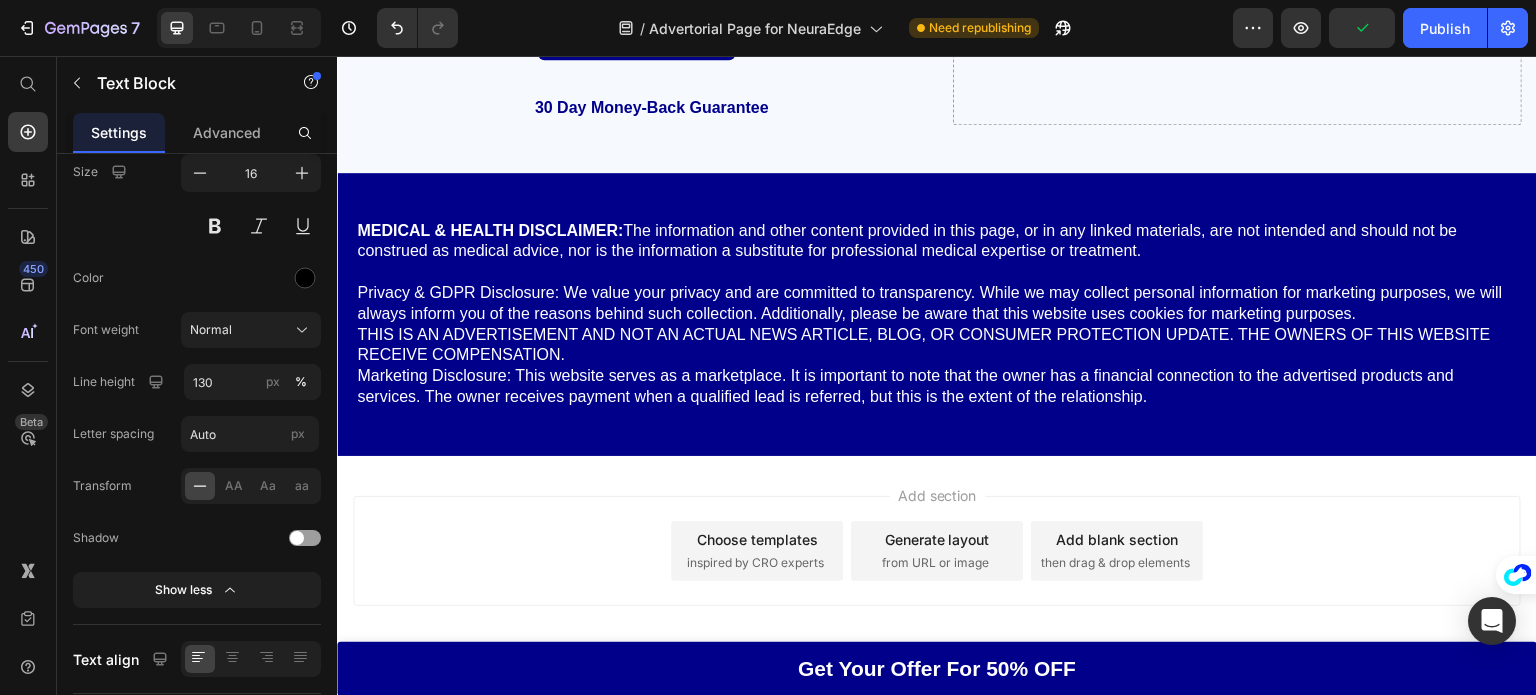 click on "That's why the decision you make will be" at bounding box center [636, -77] 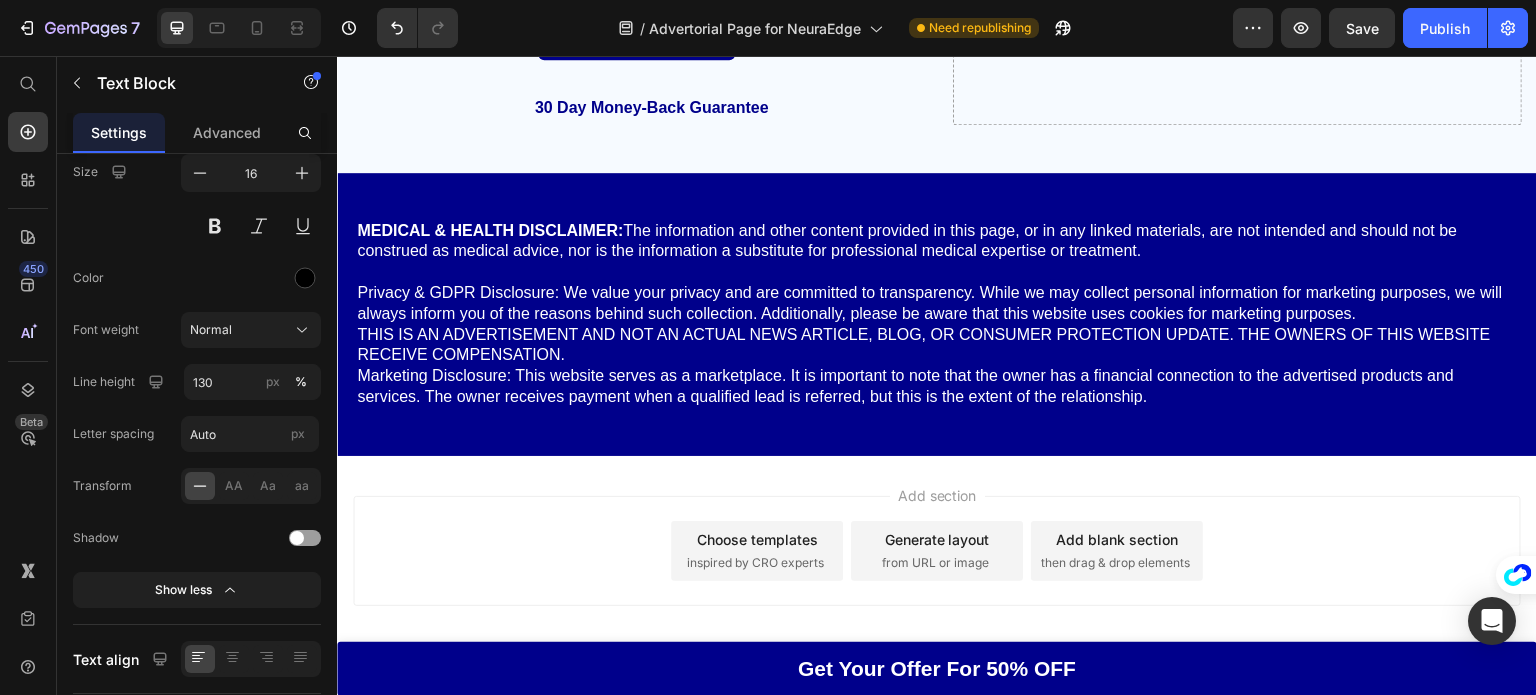 click on "That's why the decision you make today will be" at bounding box center [636, -77] 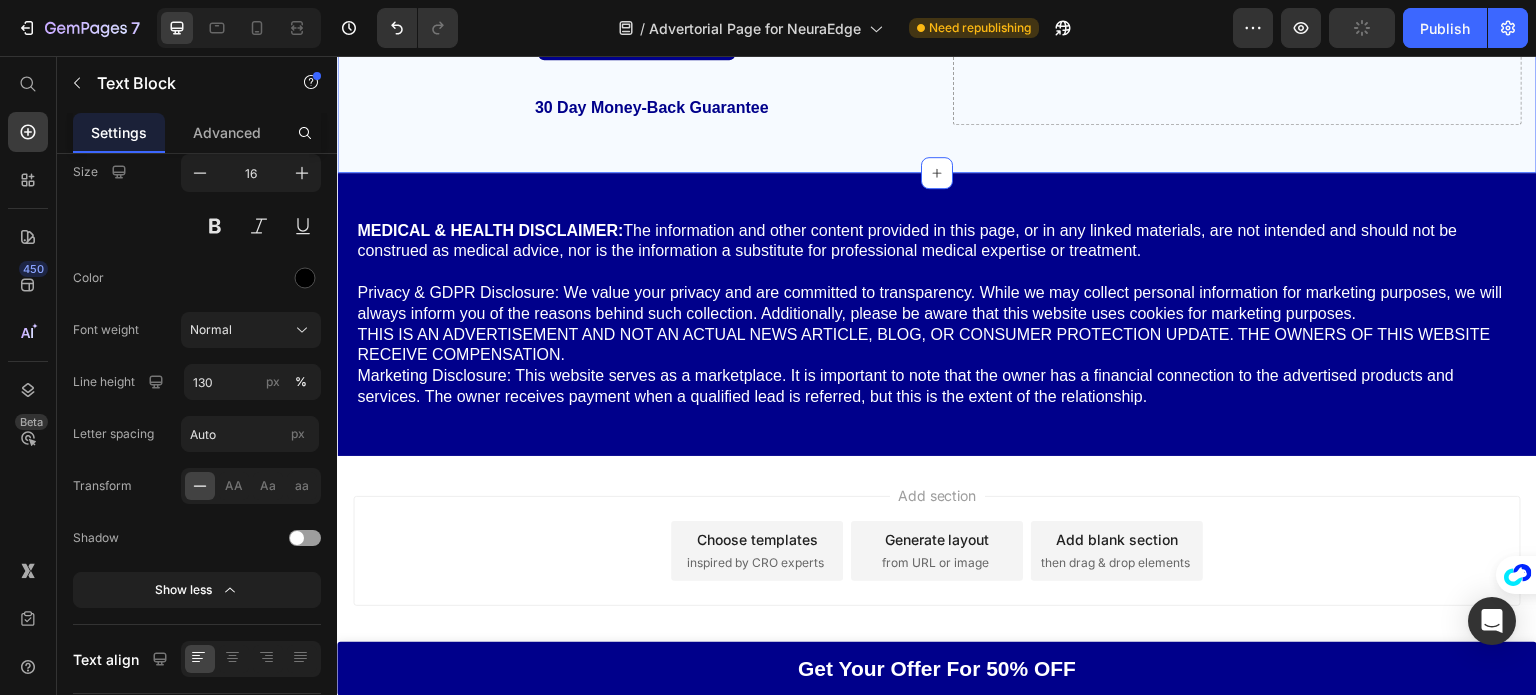 scroll, scrollTop: 22420, scrollLeft: 0, axis: vertical 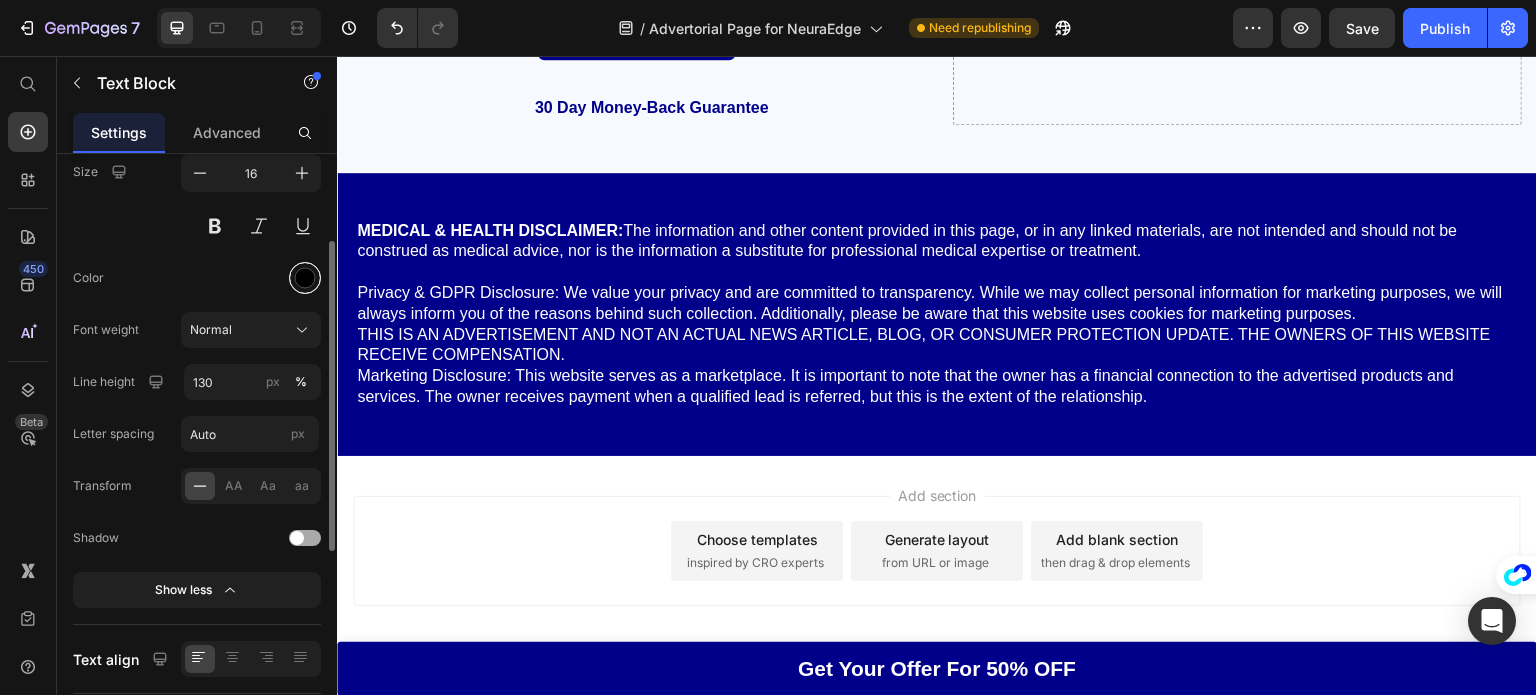 click at bounding box center [305, 278] 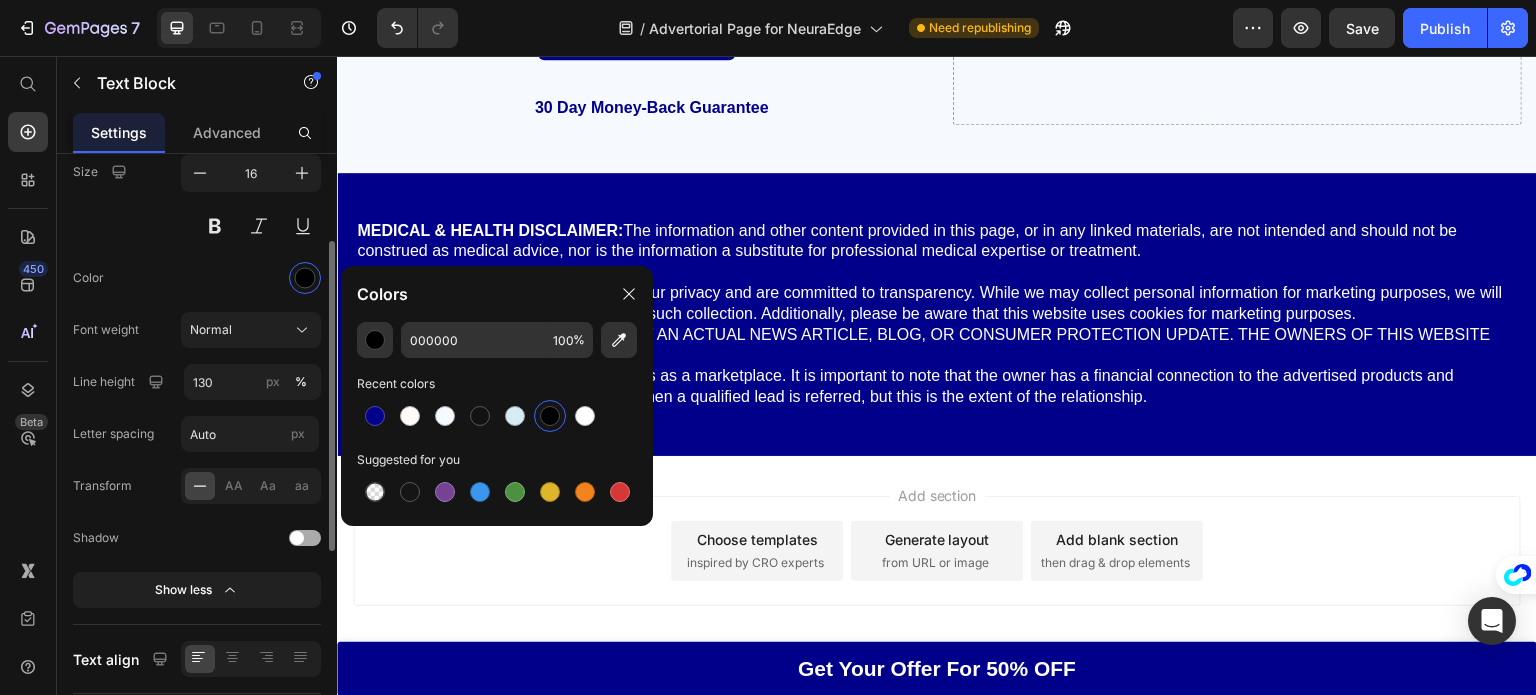 click at bounding box center (251, 278) 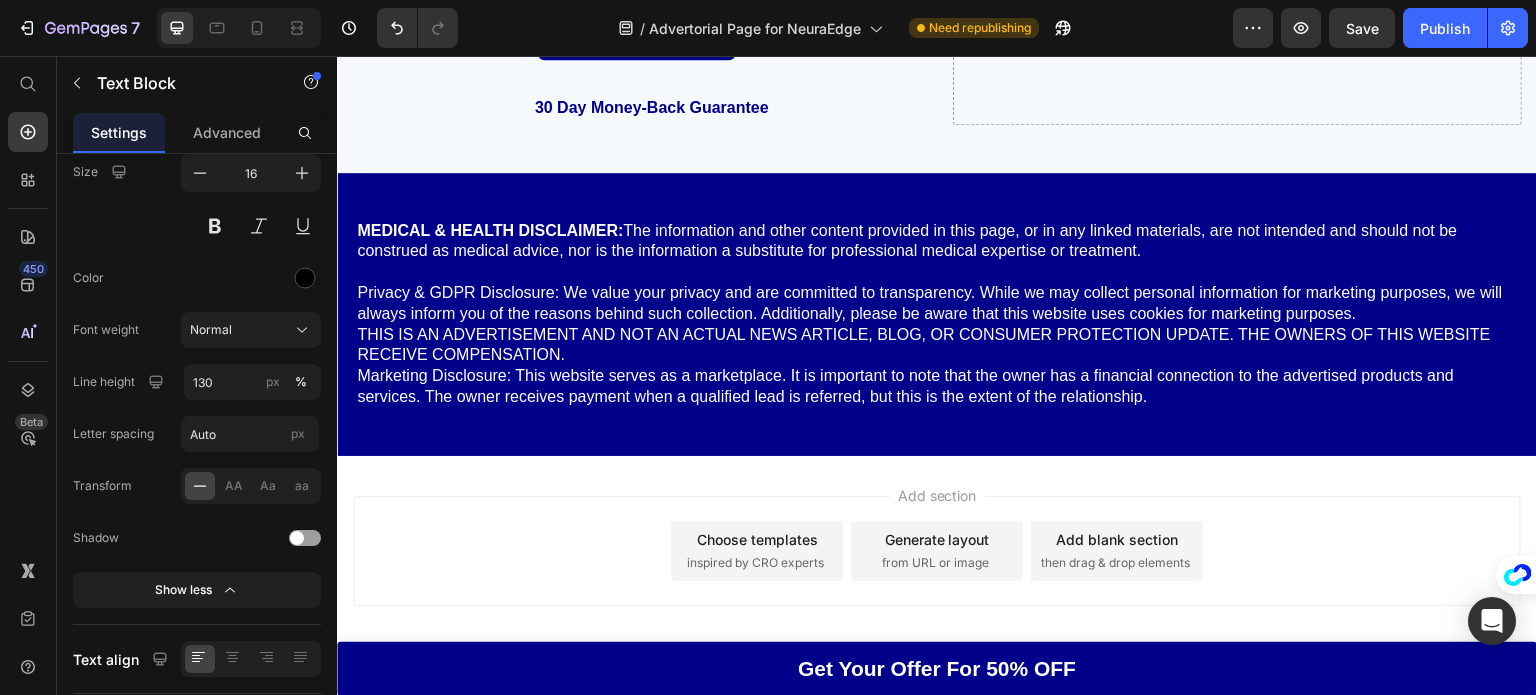 scroll, scrollTop: 22396, scrollLeft: 0, axis: vertical 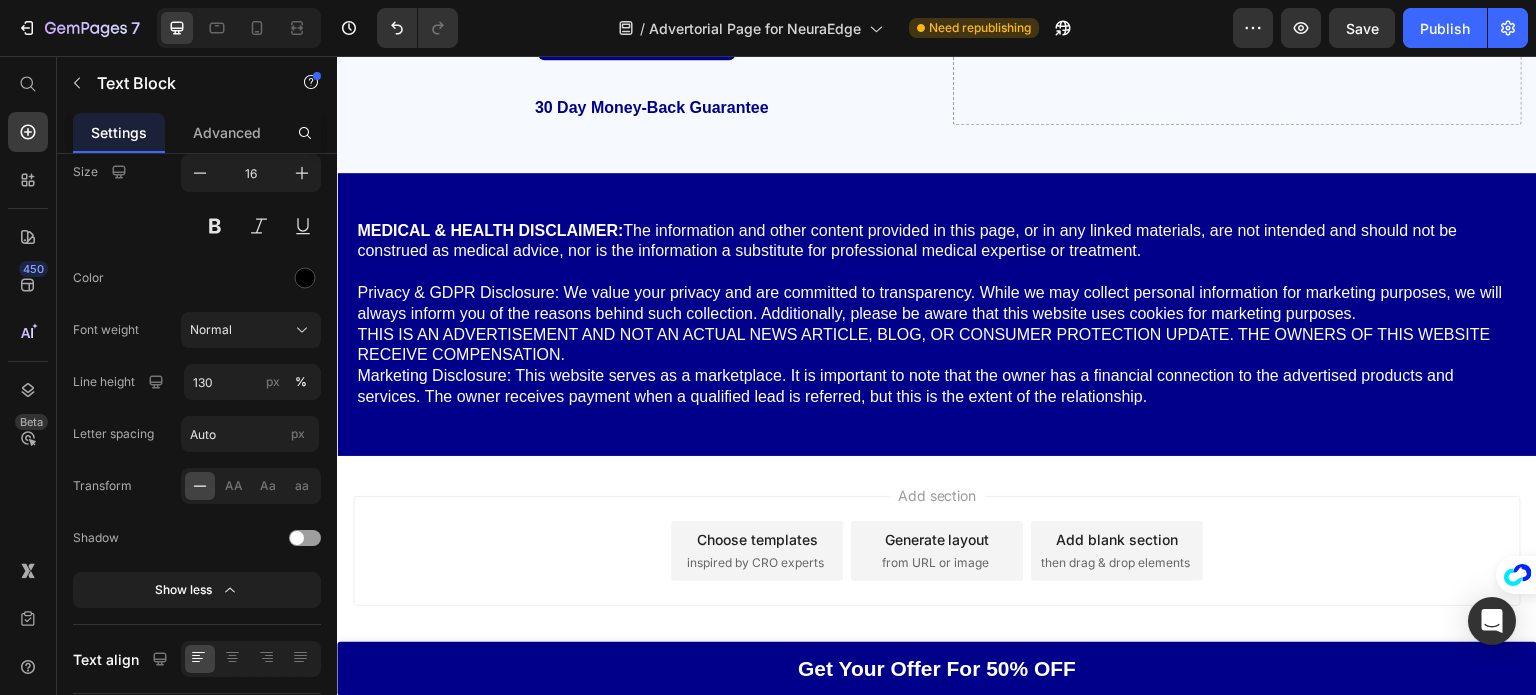 click on "And remember, if it doesn't work as promised, you DON'T pay." at bounding box center [636, -77] 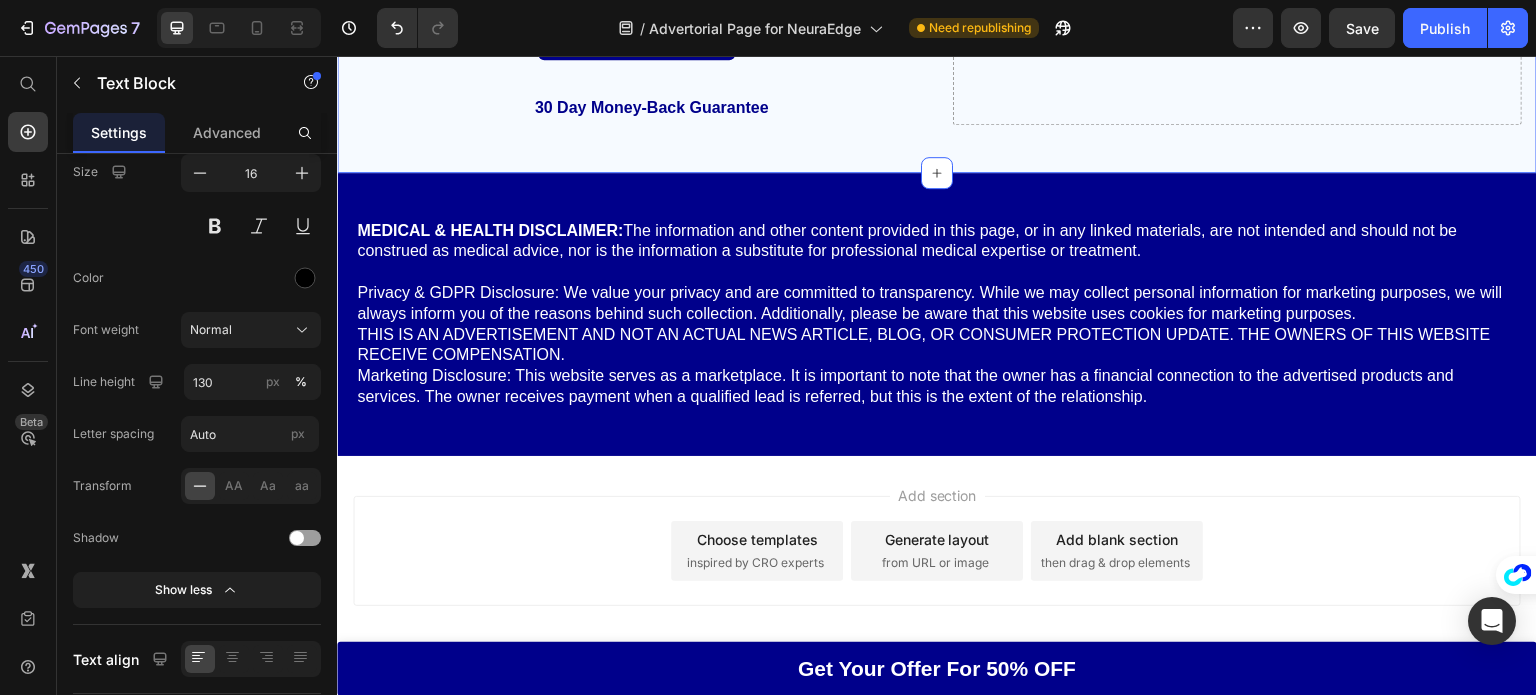 click on "Drop element here" at bounding box center [1237, -5390] 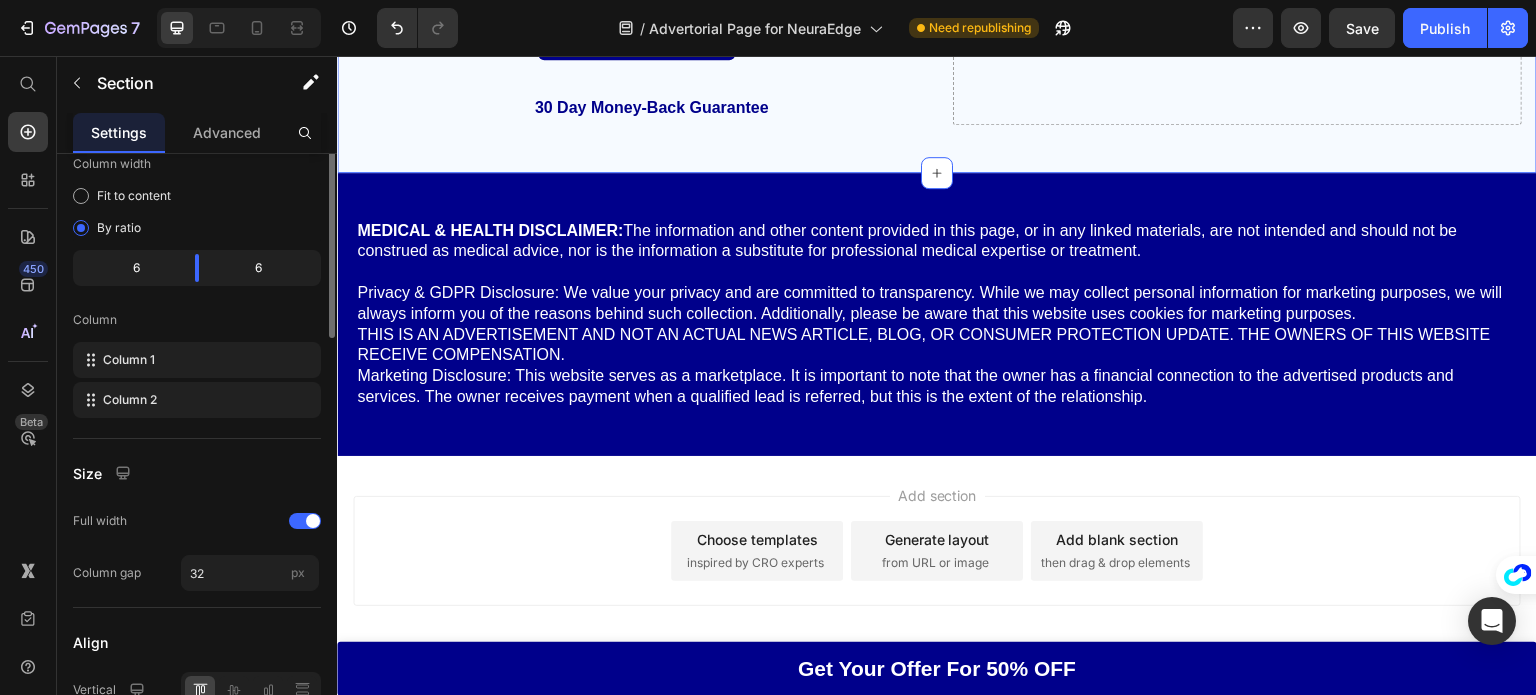 scroll, scrollTop: 0, scrollLeft: 0, axis: both 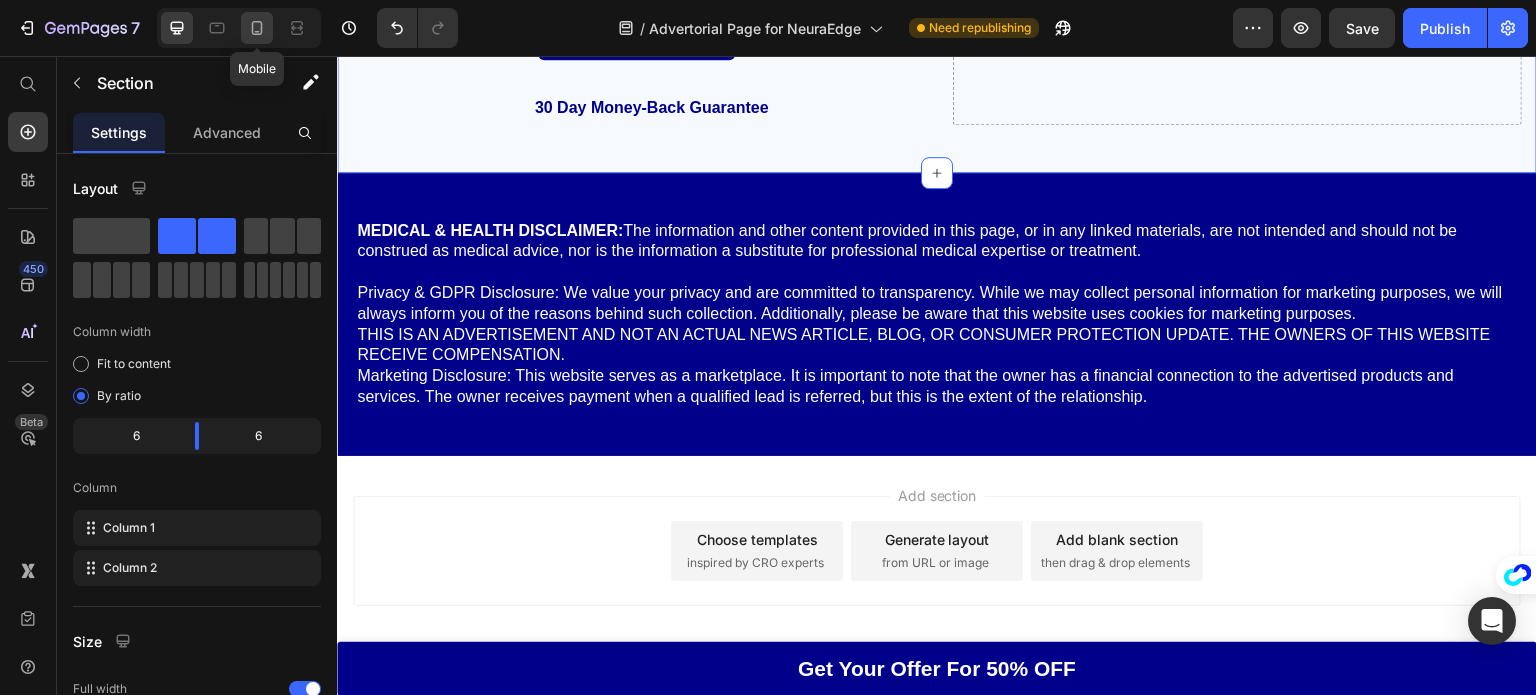click 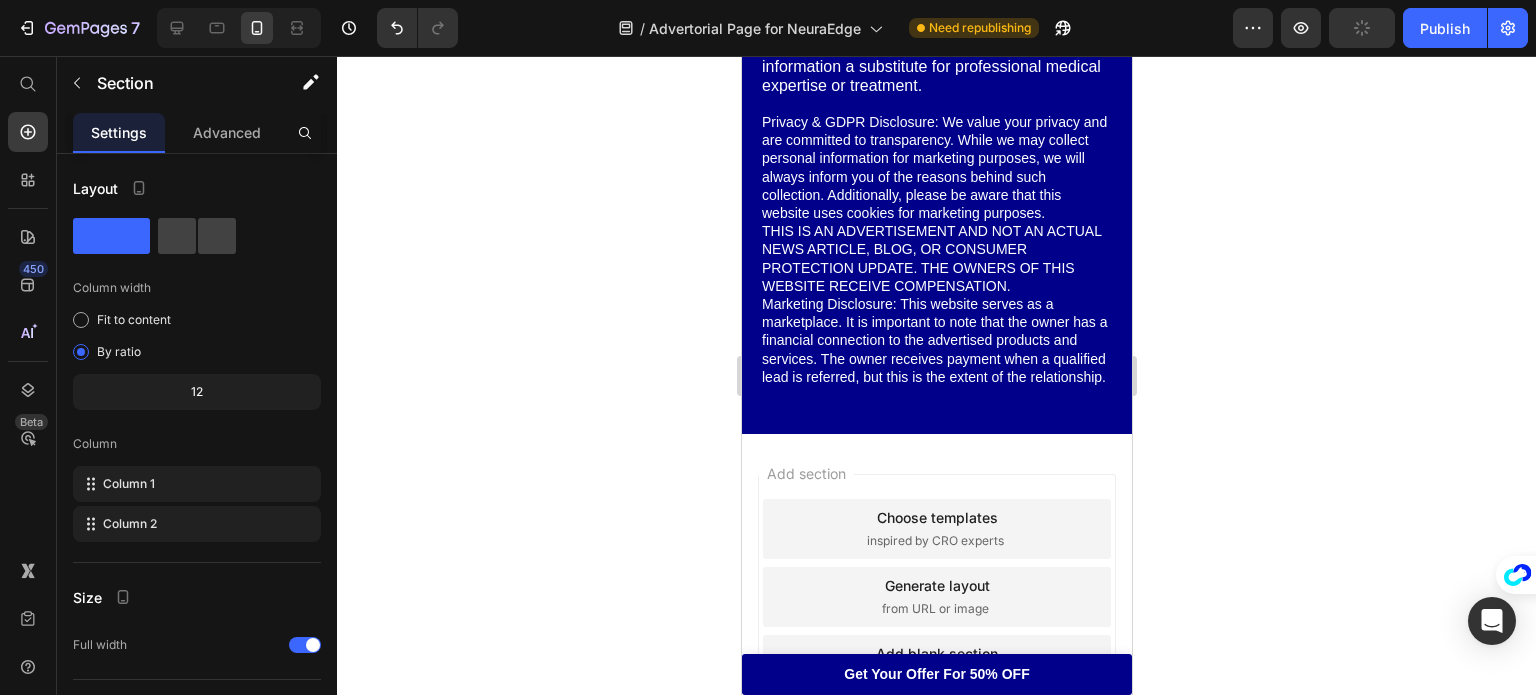 scroll, scrollTop: 20406, scrollLeft: 0, axis: vertical 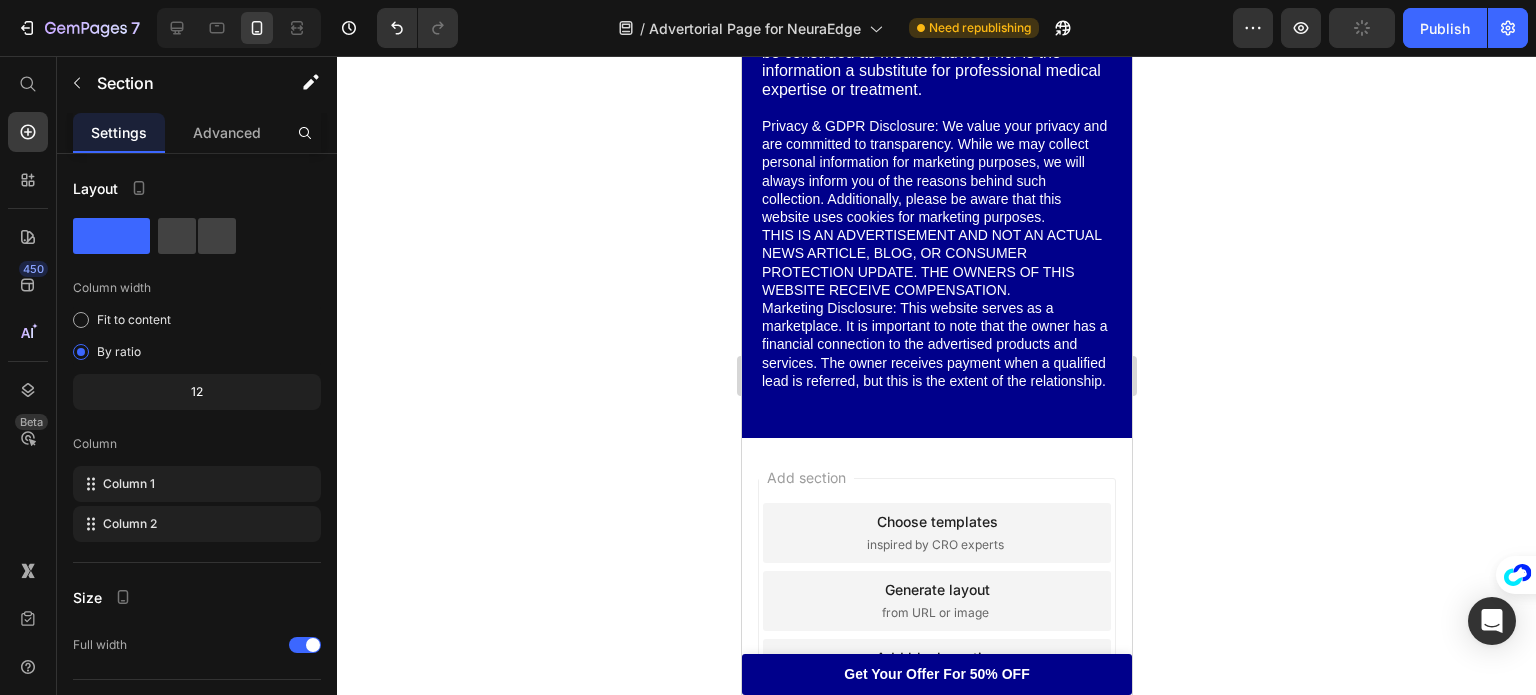 click on "Are you going to say NO to this opportunity and take your chances?" at bounding box center (936, -535) 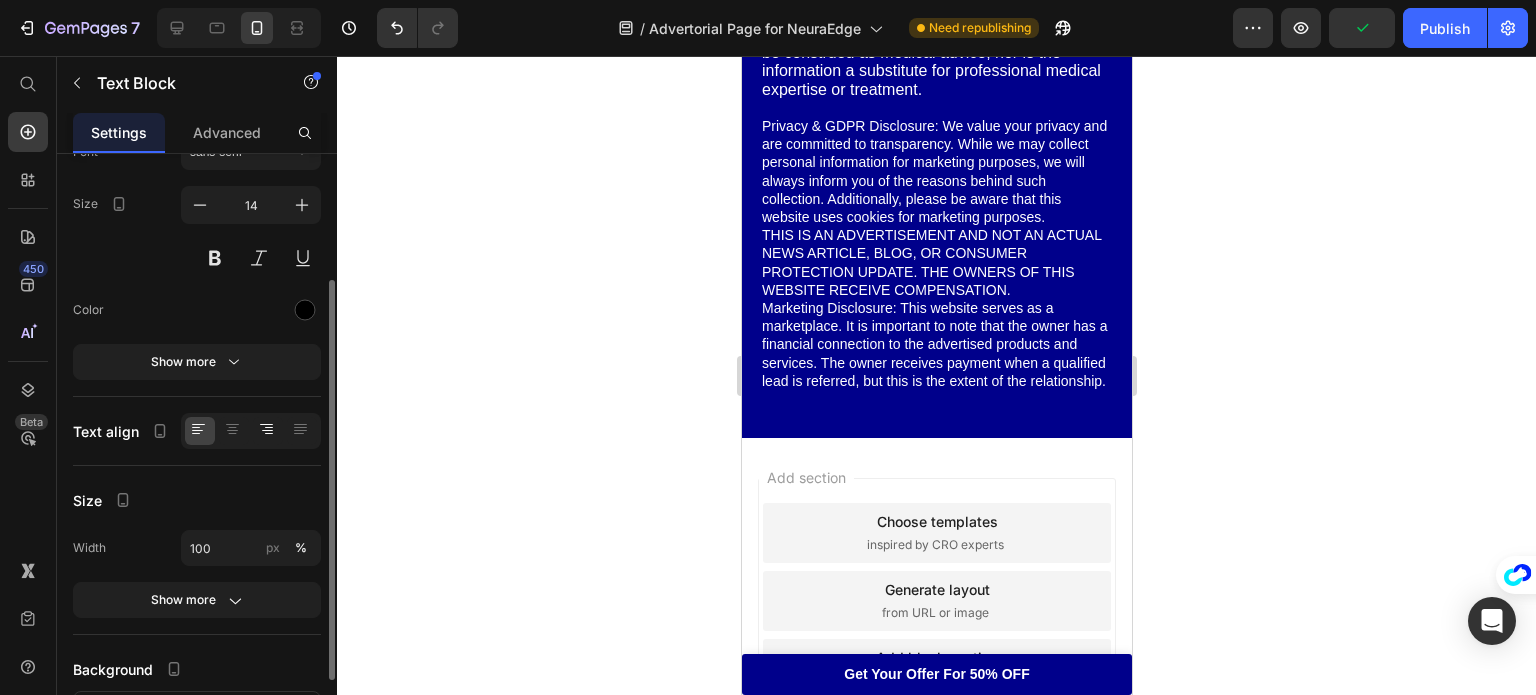scroll, scrollTop: 157, scrollLeft: 0, axis: vertical 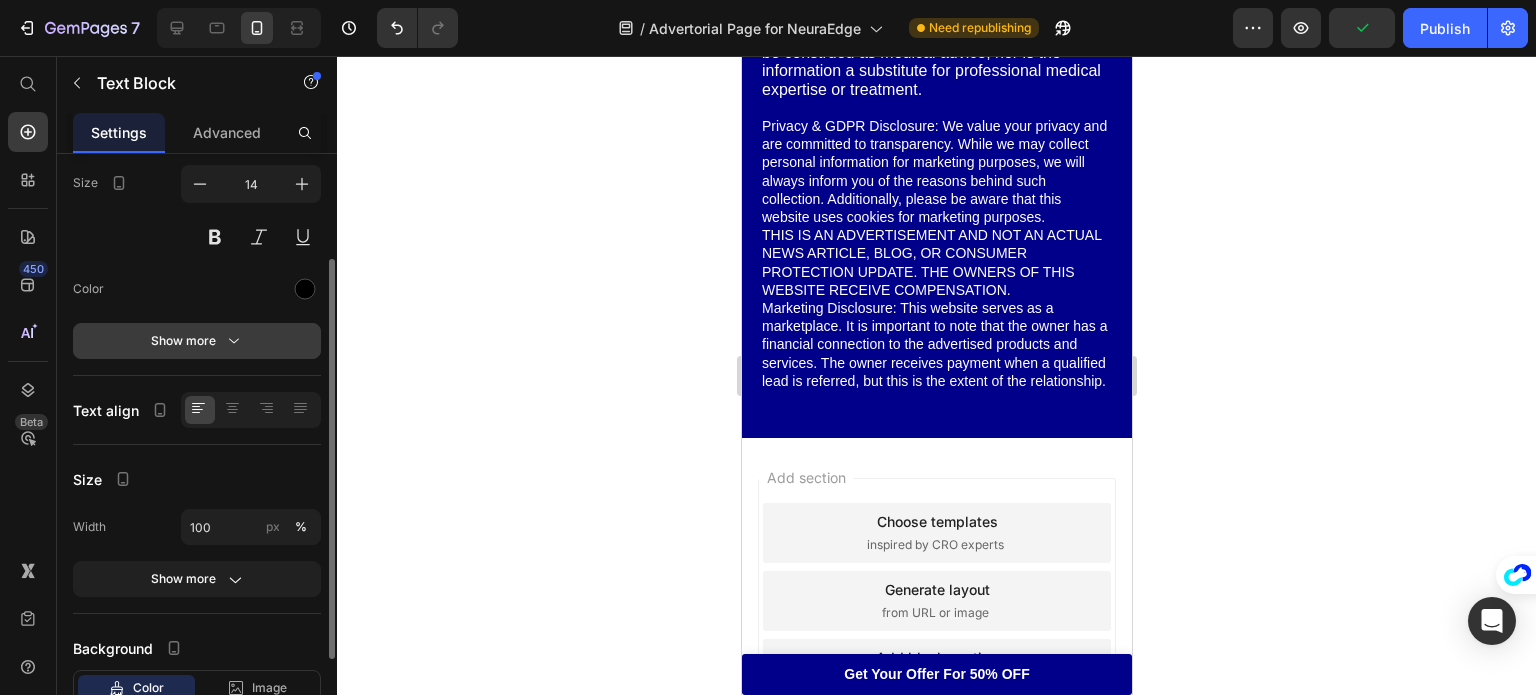 click on "Show more" at bounding box center (197, 341) 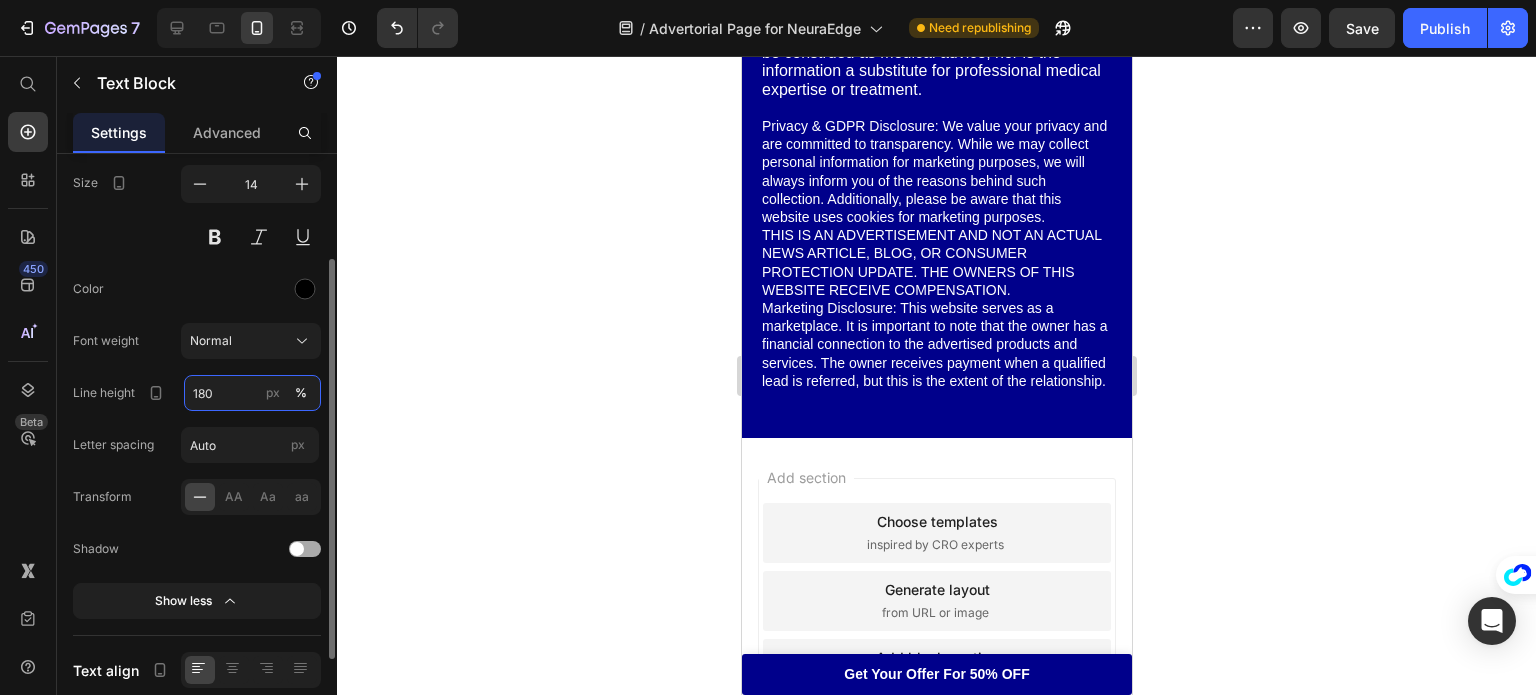 click on "180" at bounding box center [252, 393] 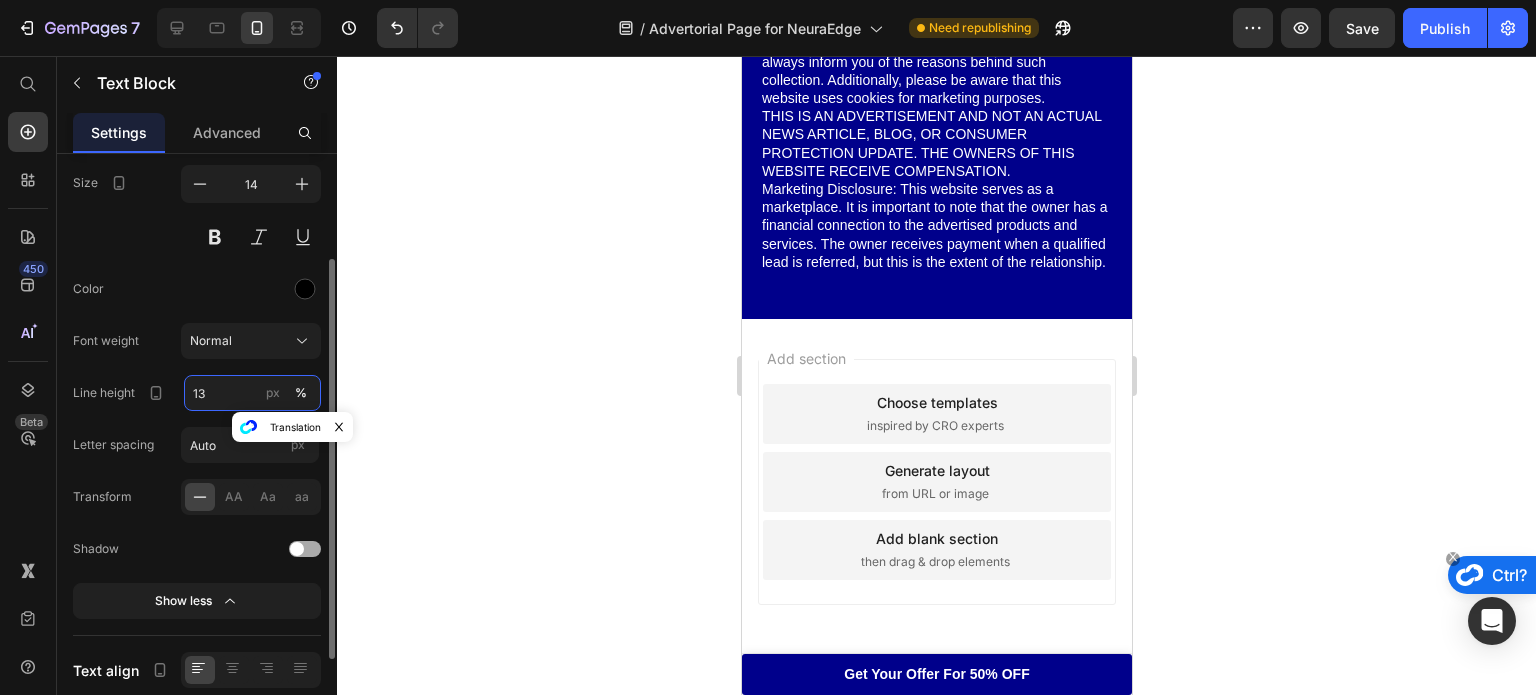 type on "130" 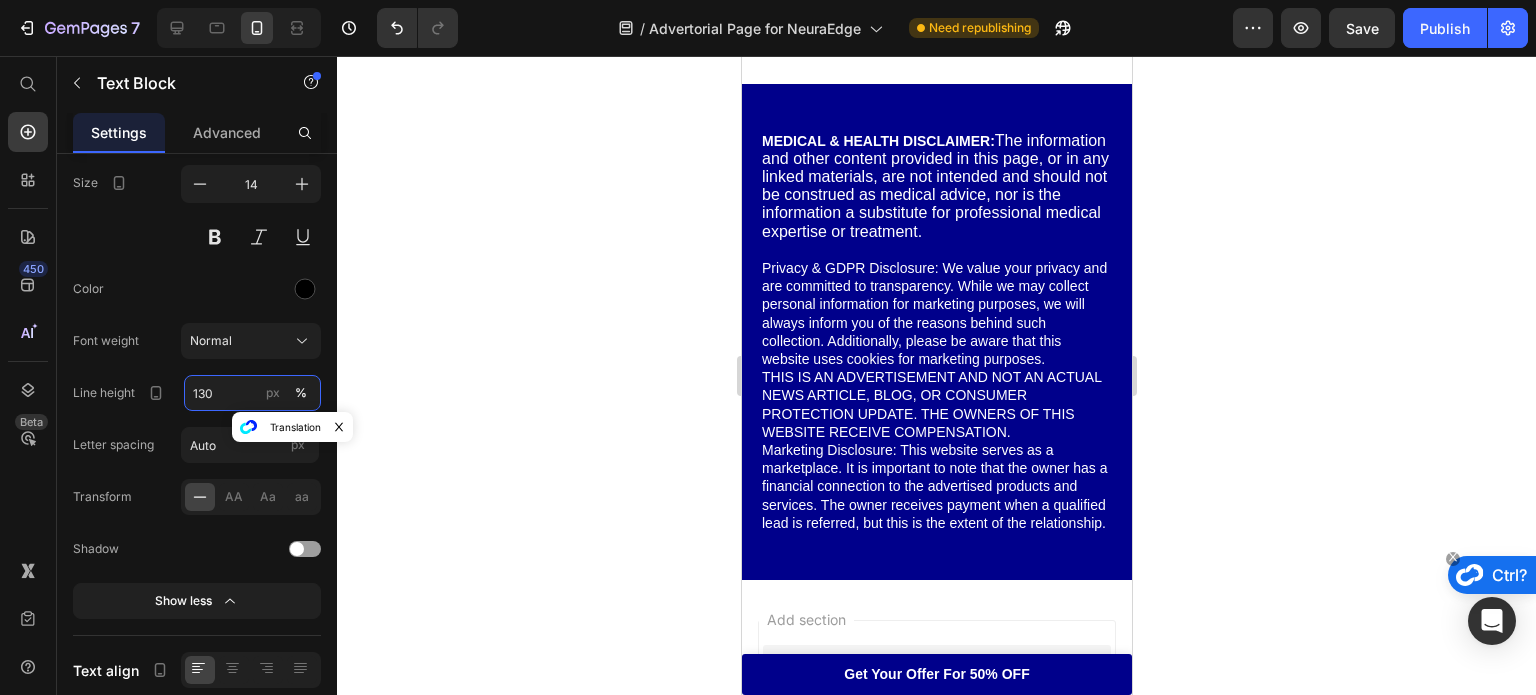 scroll, scrollTop: 20139, scrollLeft: 0, axis: vertical 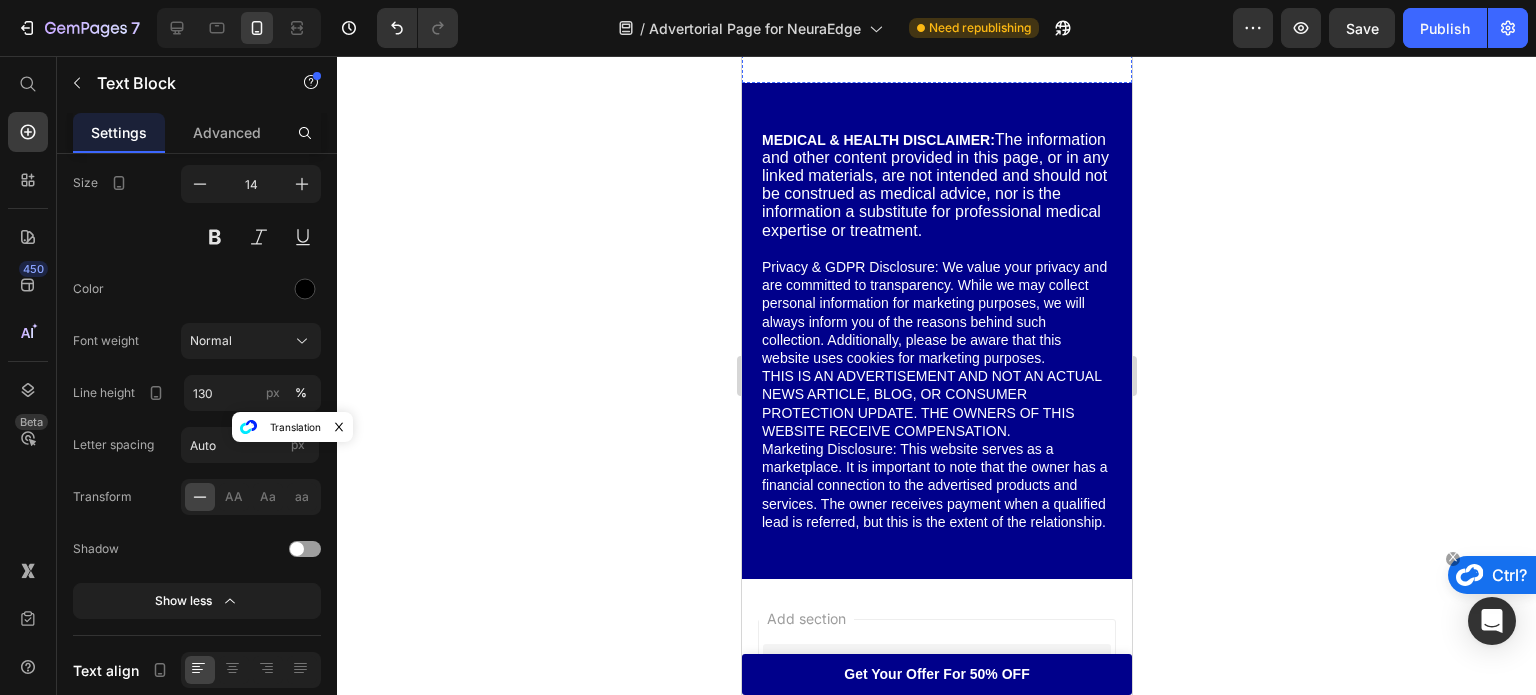 click on "This is about your family who worry every time you cancel another weekend plan." at bounding box center (948, -684) 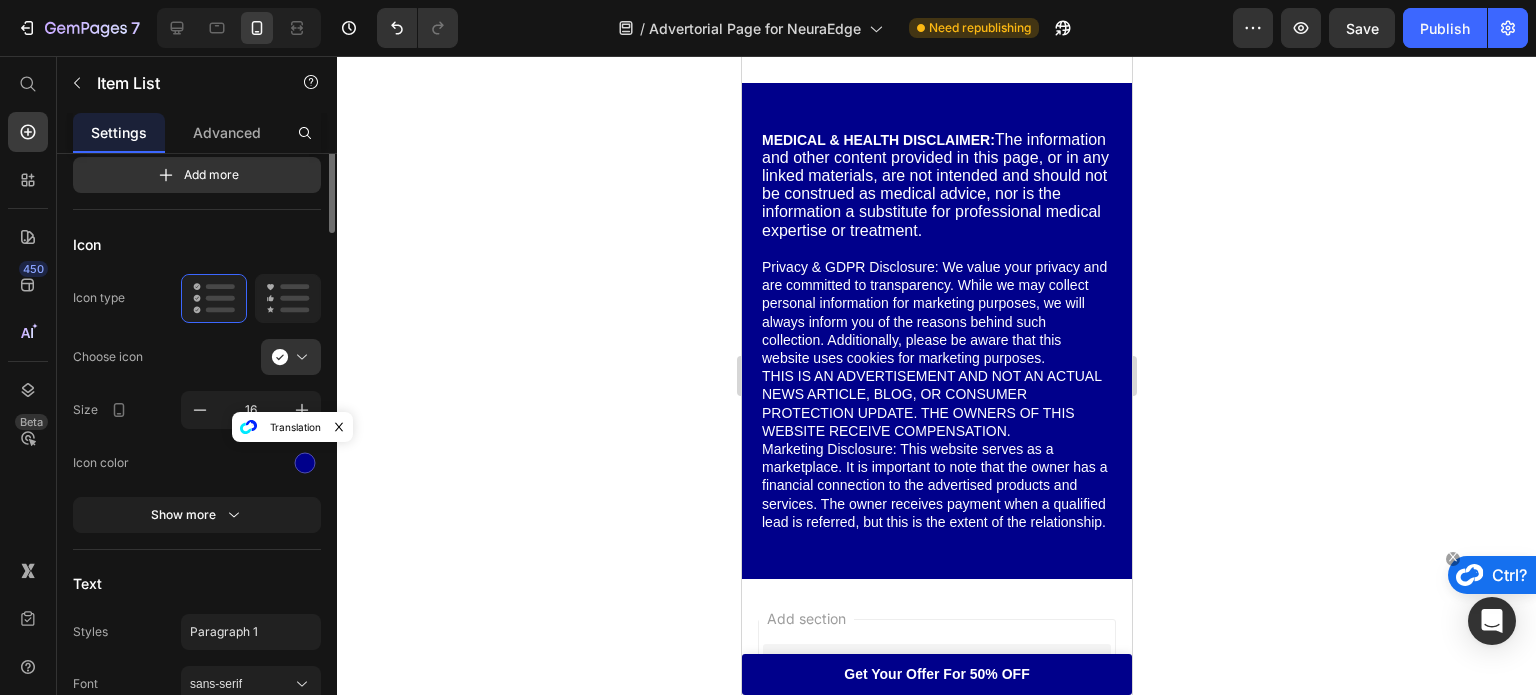 scroll, scrollTop: 0, scrollLeft: 0, axis: both 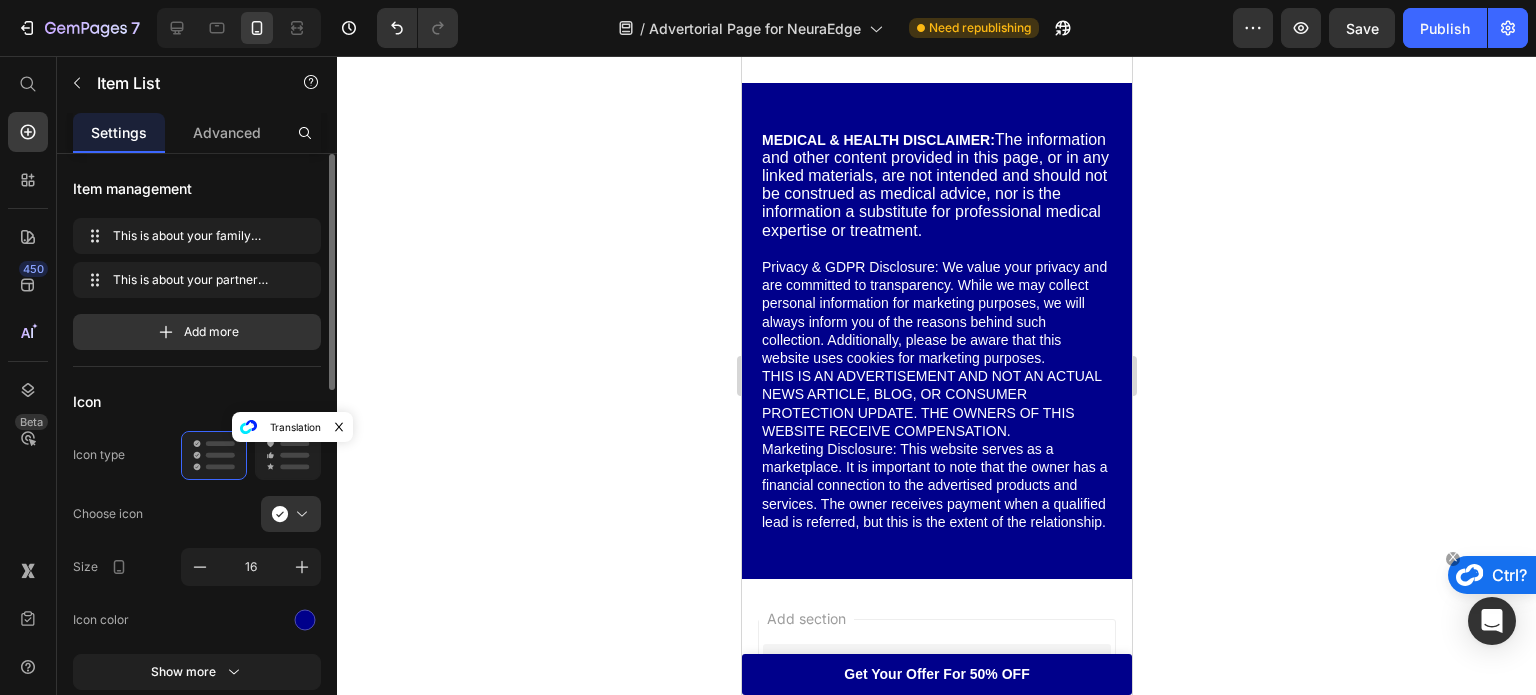 click 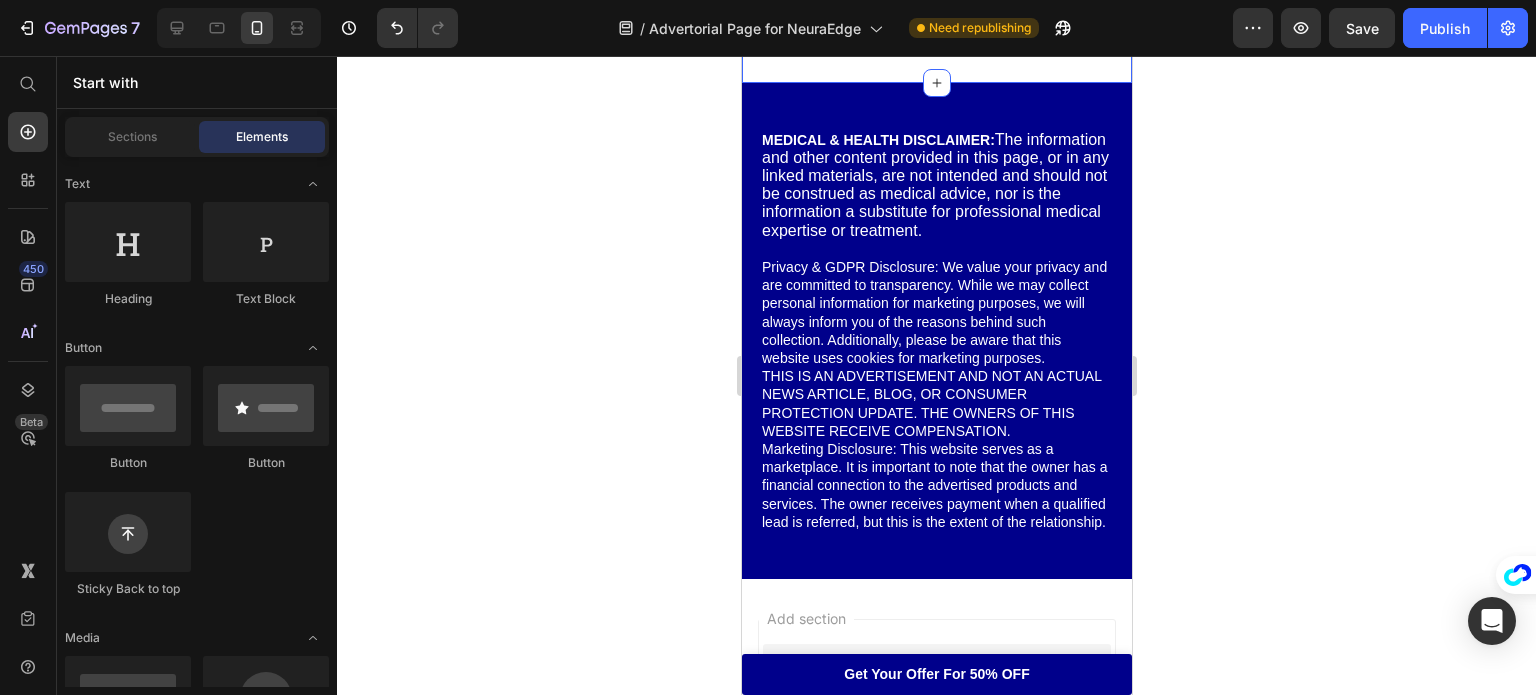 click on "This is about your partner  who will have to get used to living alone since you're battling your migraines in your dark room." at bounding box center (948, -612) 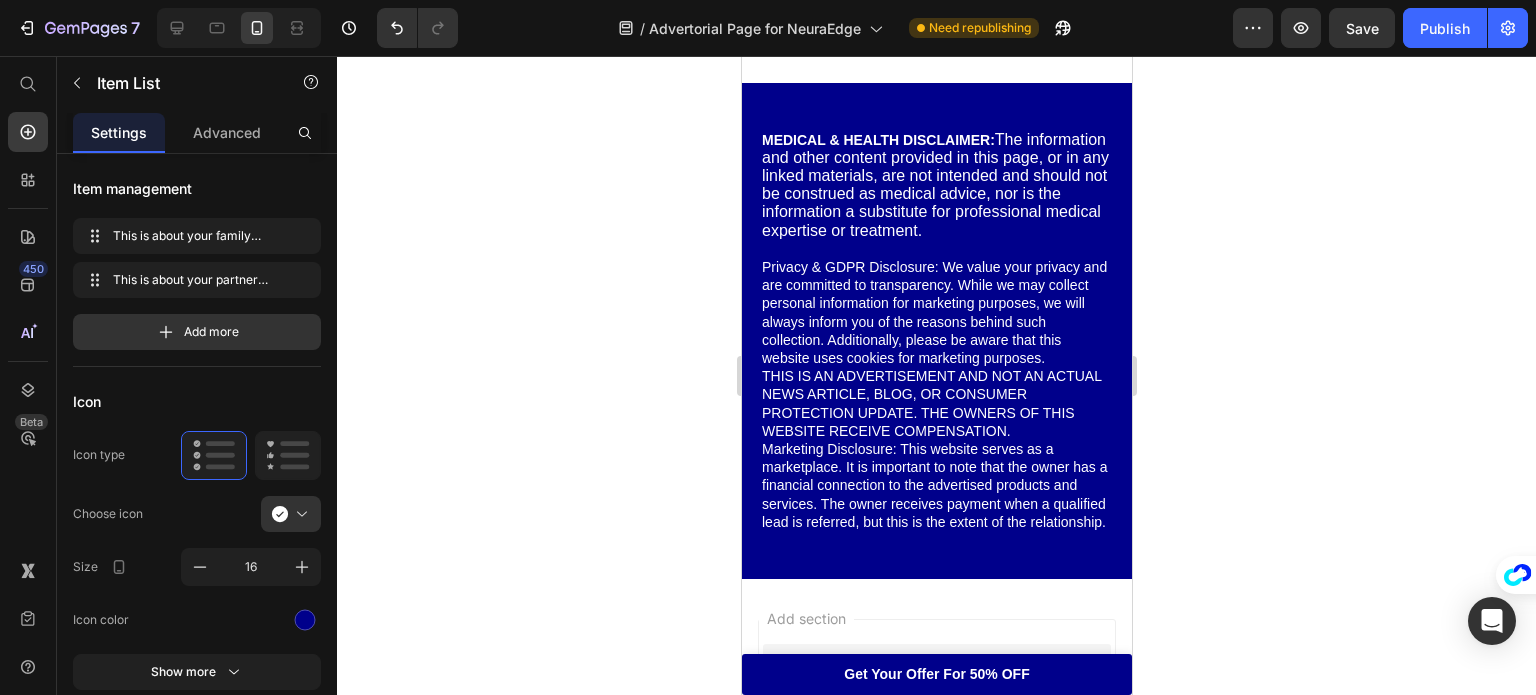 click on "This is about your partner  who will have to get used to living alone since you're battling your migraines in your dark room." at bounding box center (936, -612) 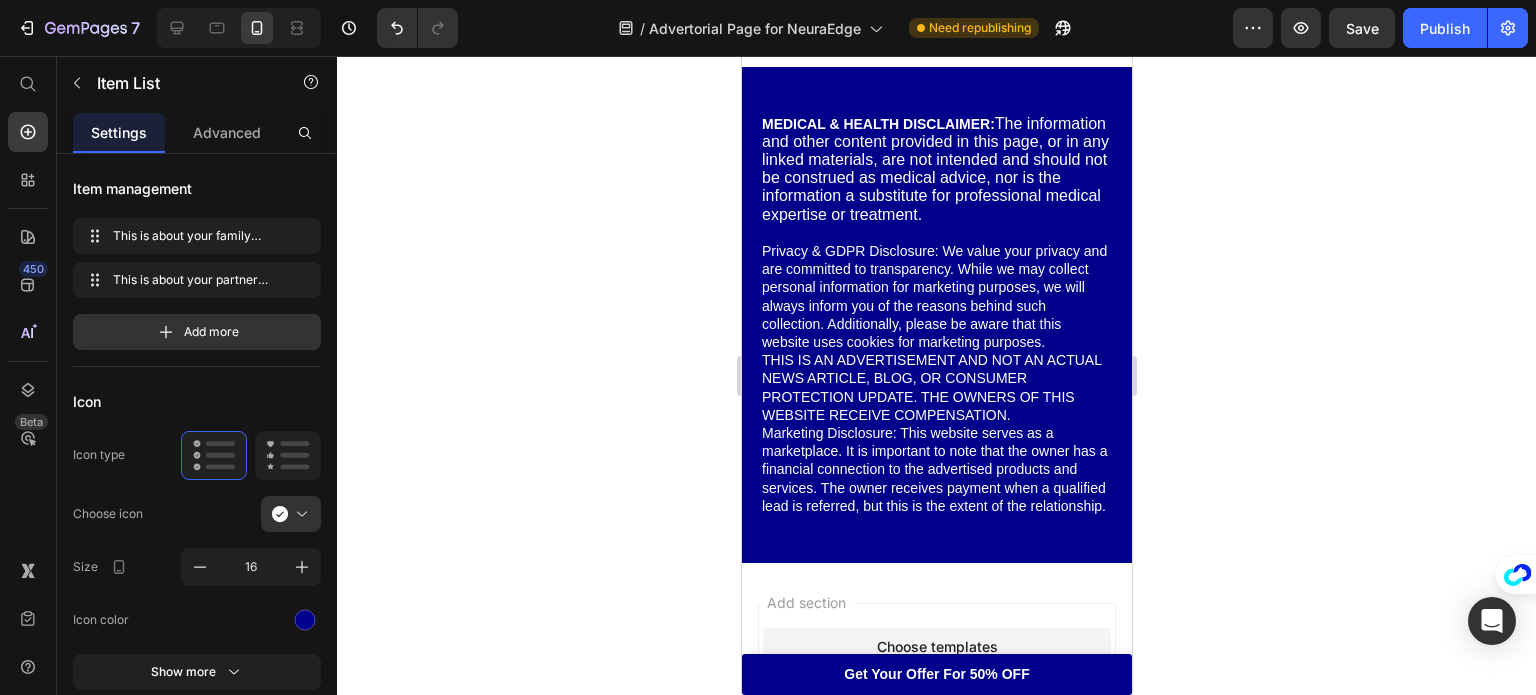 drag, startPoint x: 940, startPoint y: 327, endPoint x: 933, endPoint y: 311, distance: 17.464249 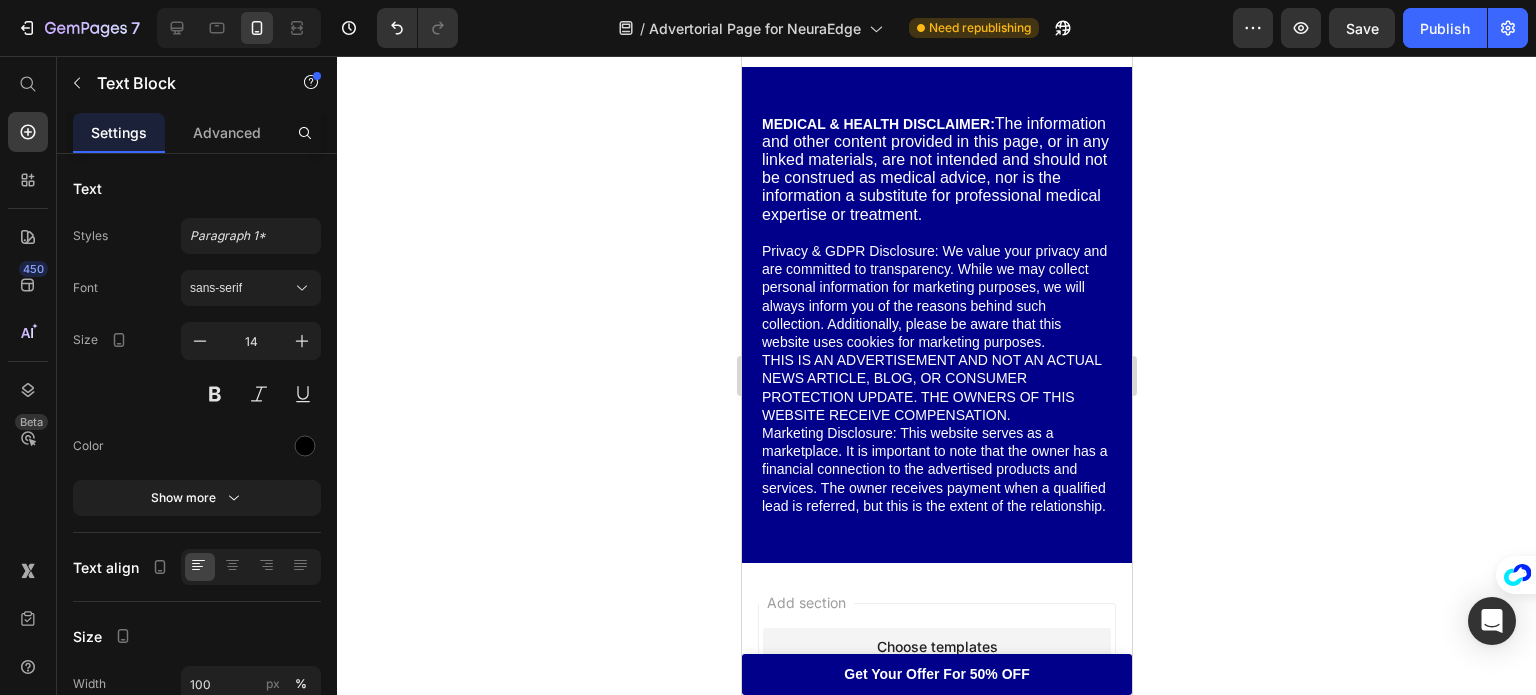 click 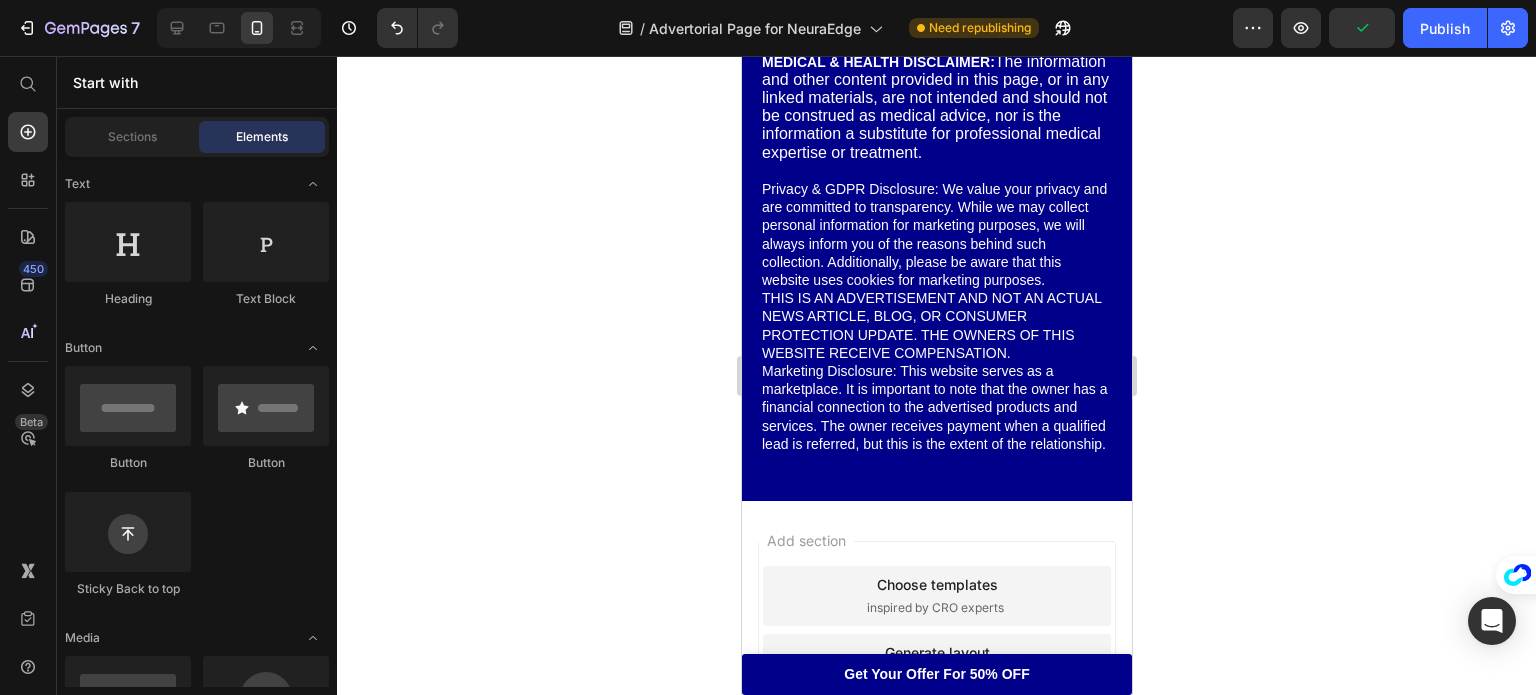 scroll, scrollTop: 20208, scrollLeft: 0, axis: vertical 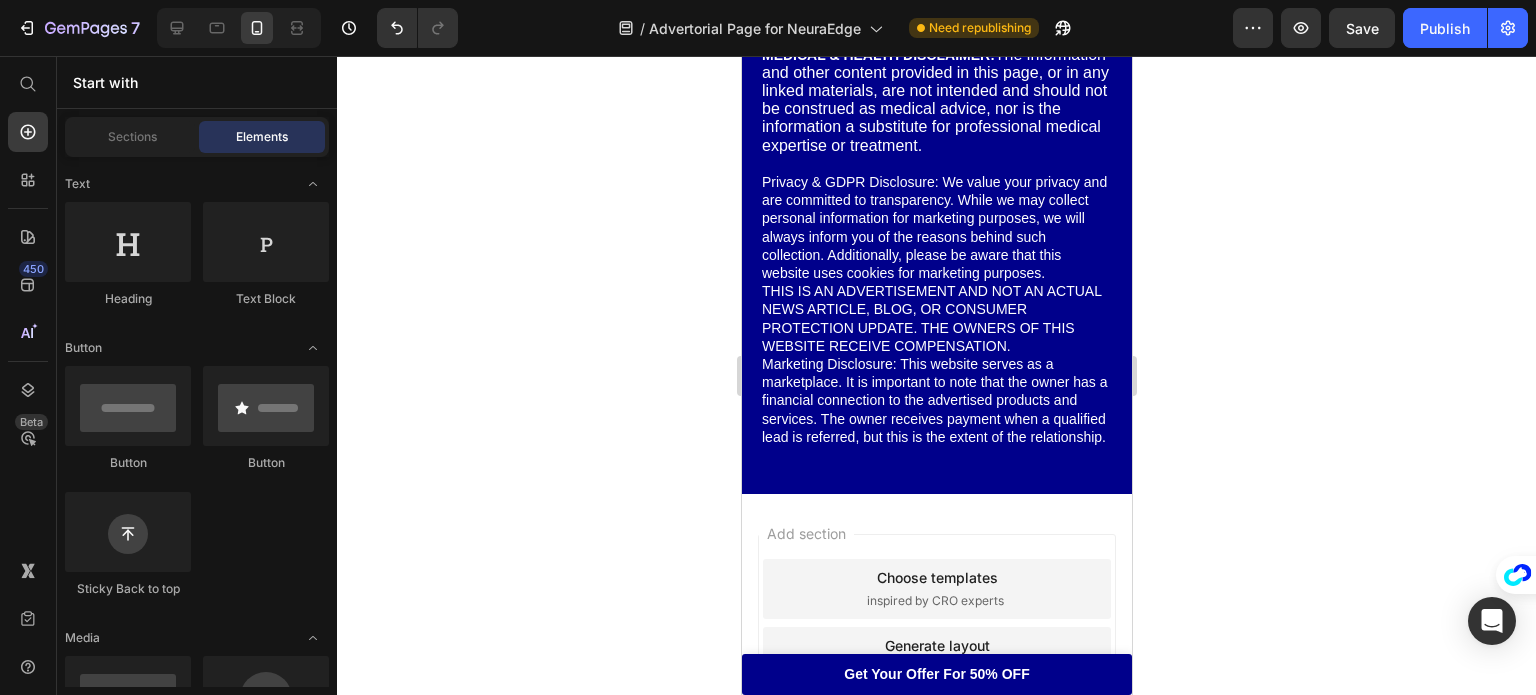 click on "That's why the decision you make today will be one of the most important decisions in your life." at bounding box center [936, -521] 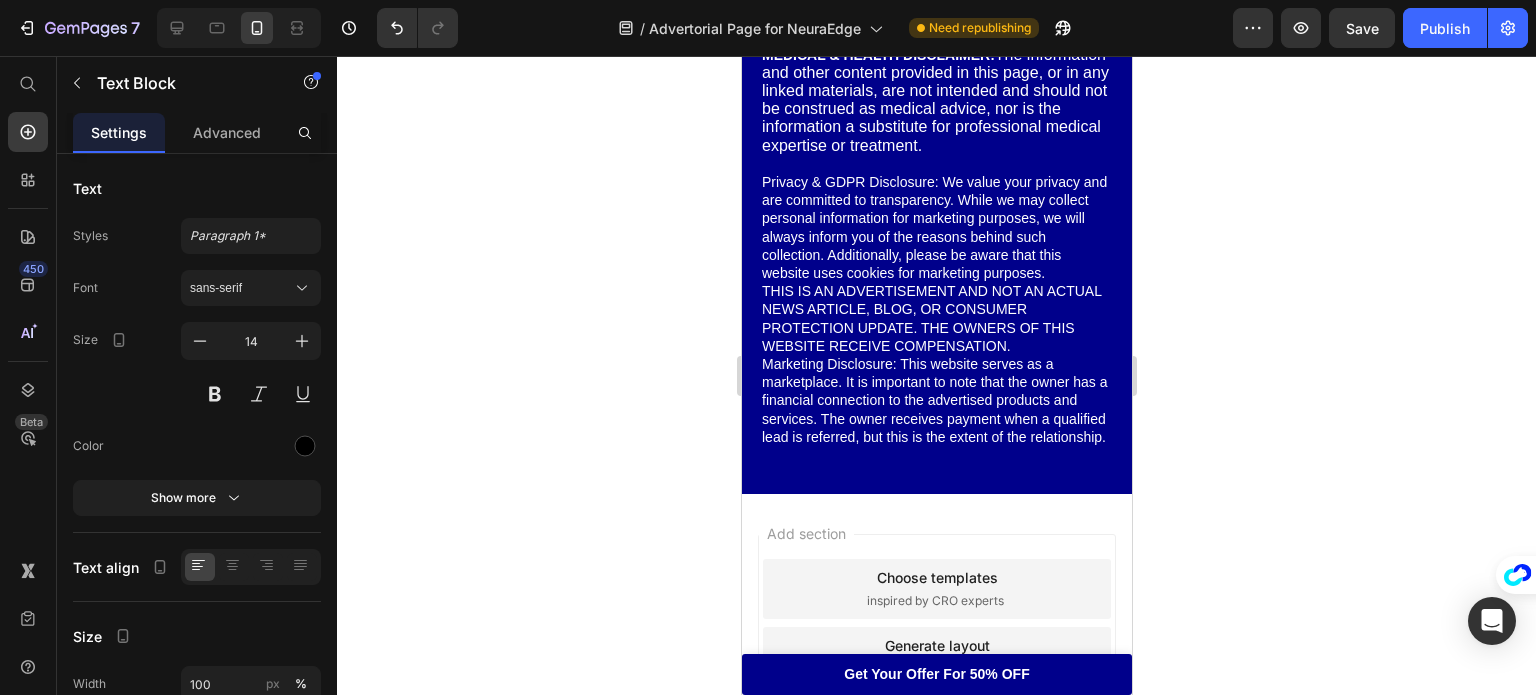 click on "That's why the decision you make today will be one of the most important decisions in your life." at bounding box center [936, -521] 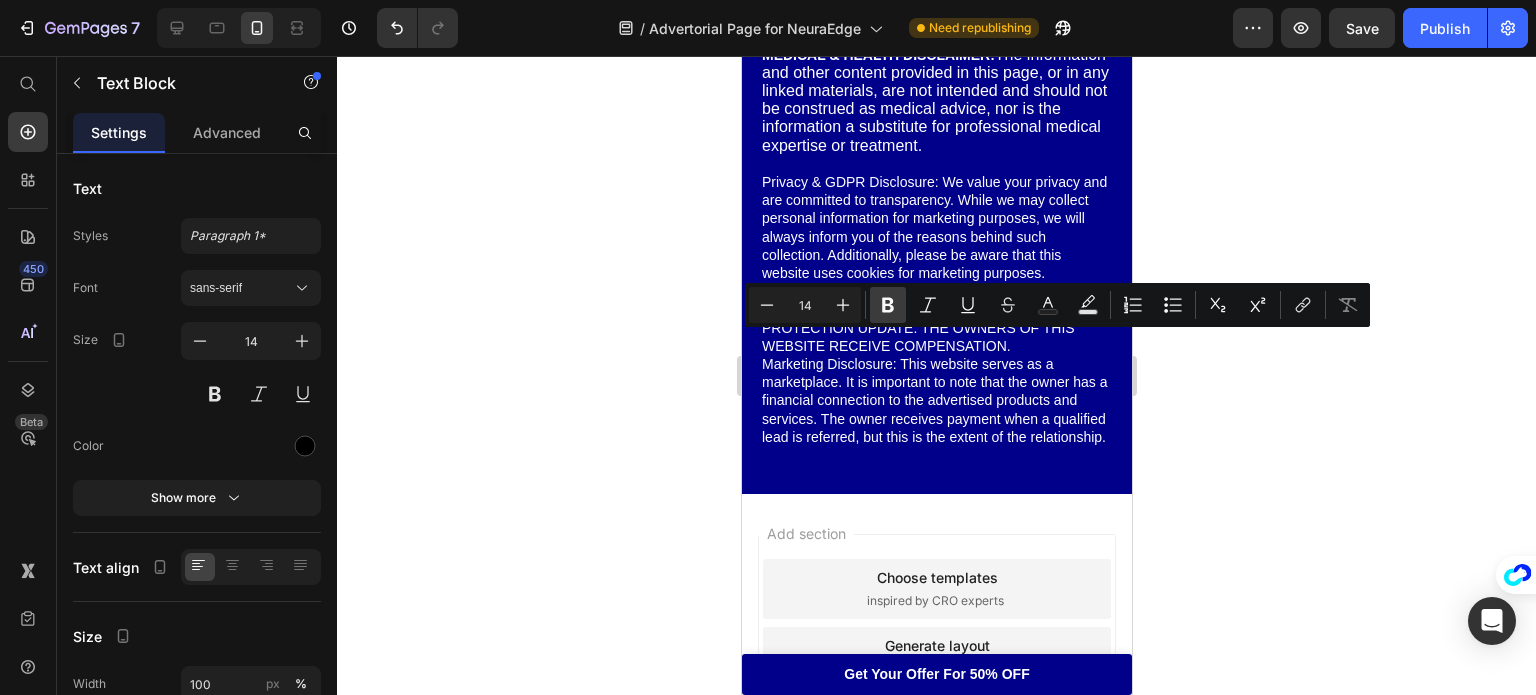 click 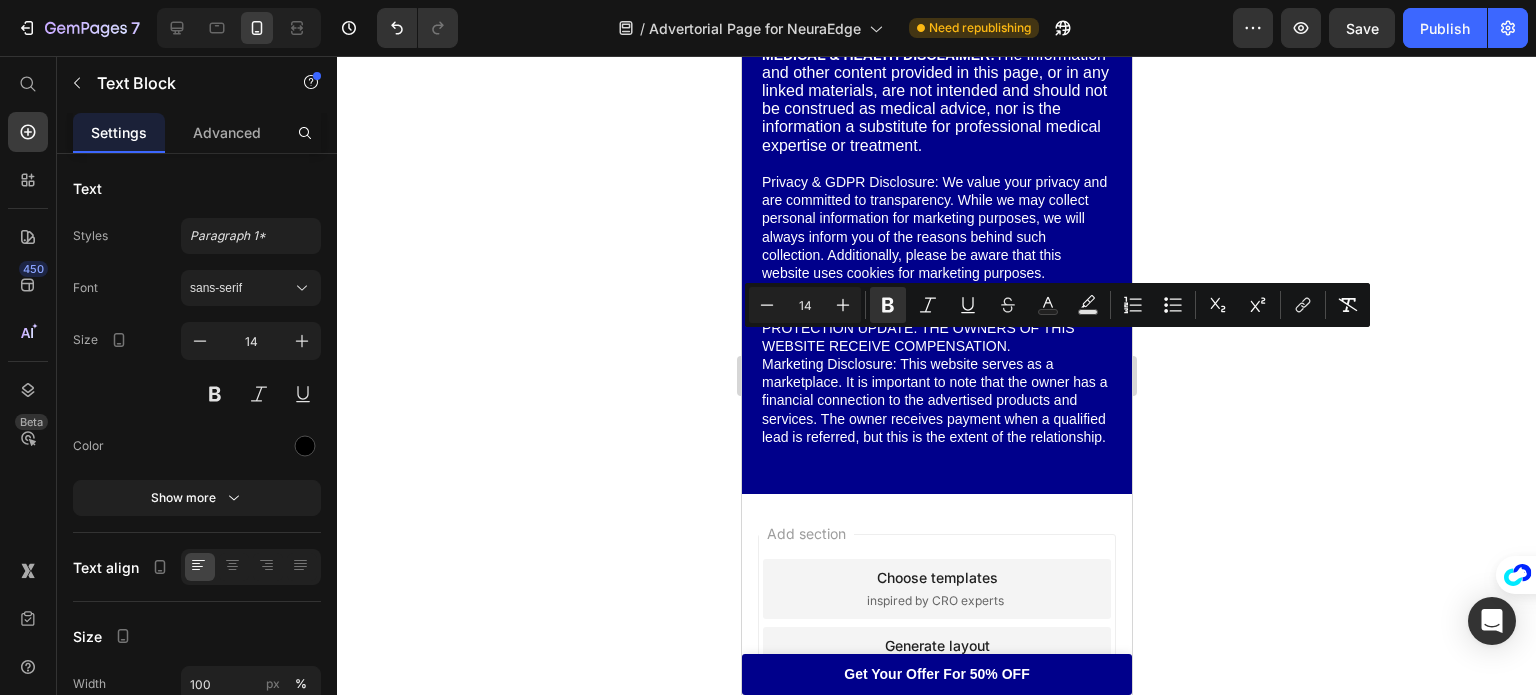 click 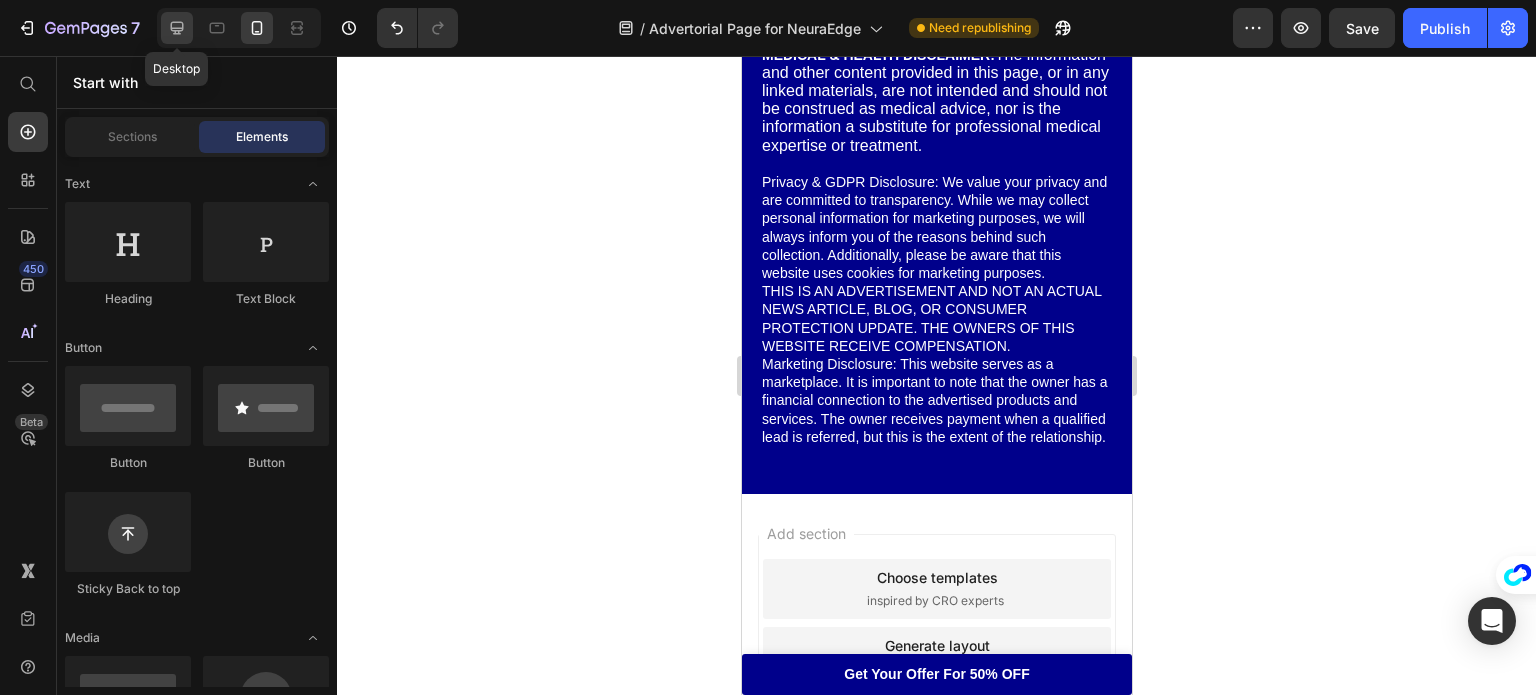 click 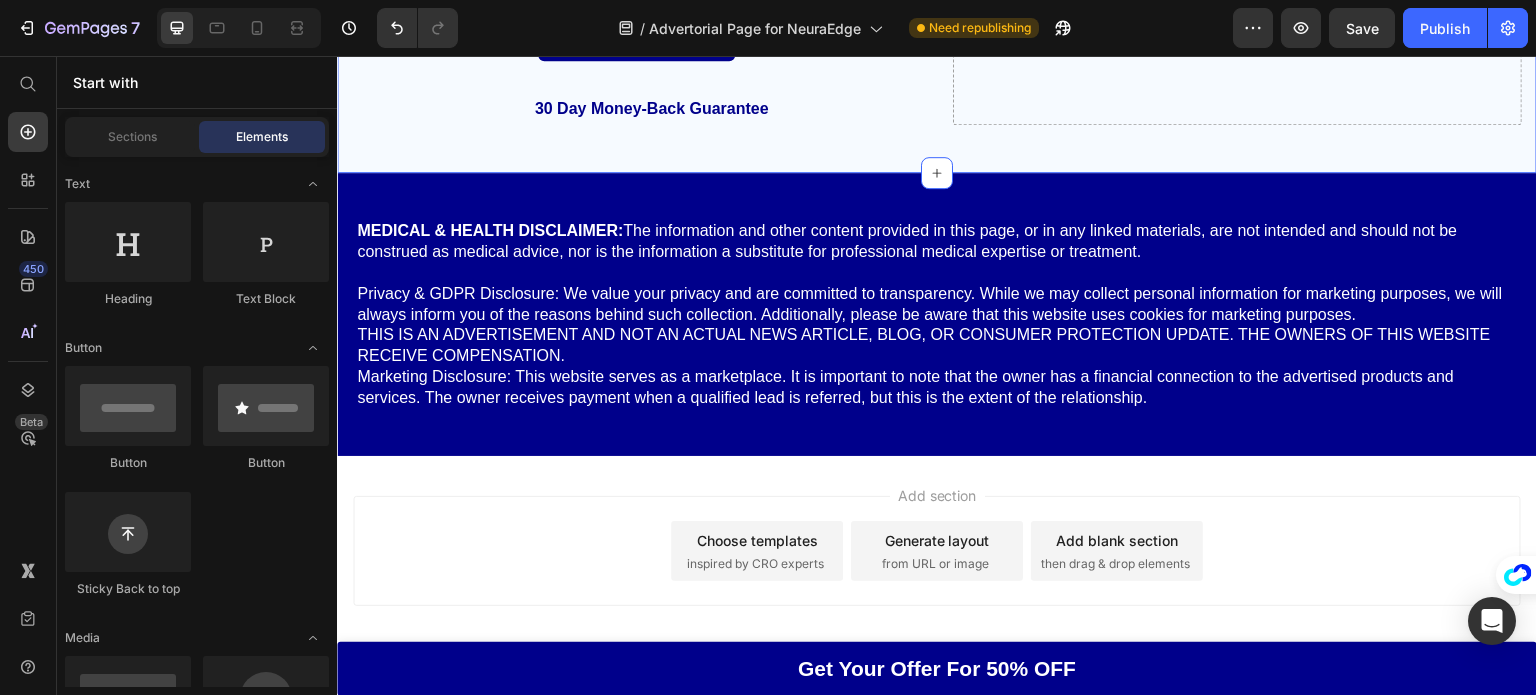 scroll, scrollTop: 22184, scrollLeft: 0, axis: vertical 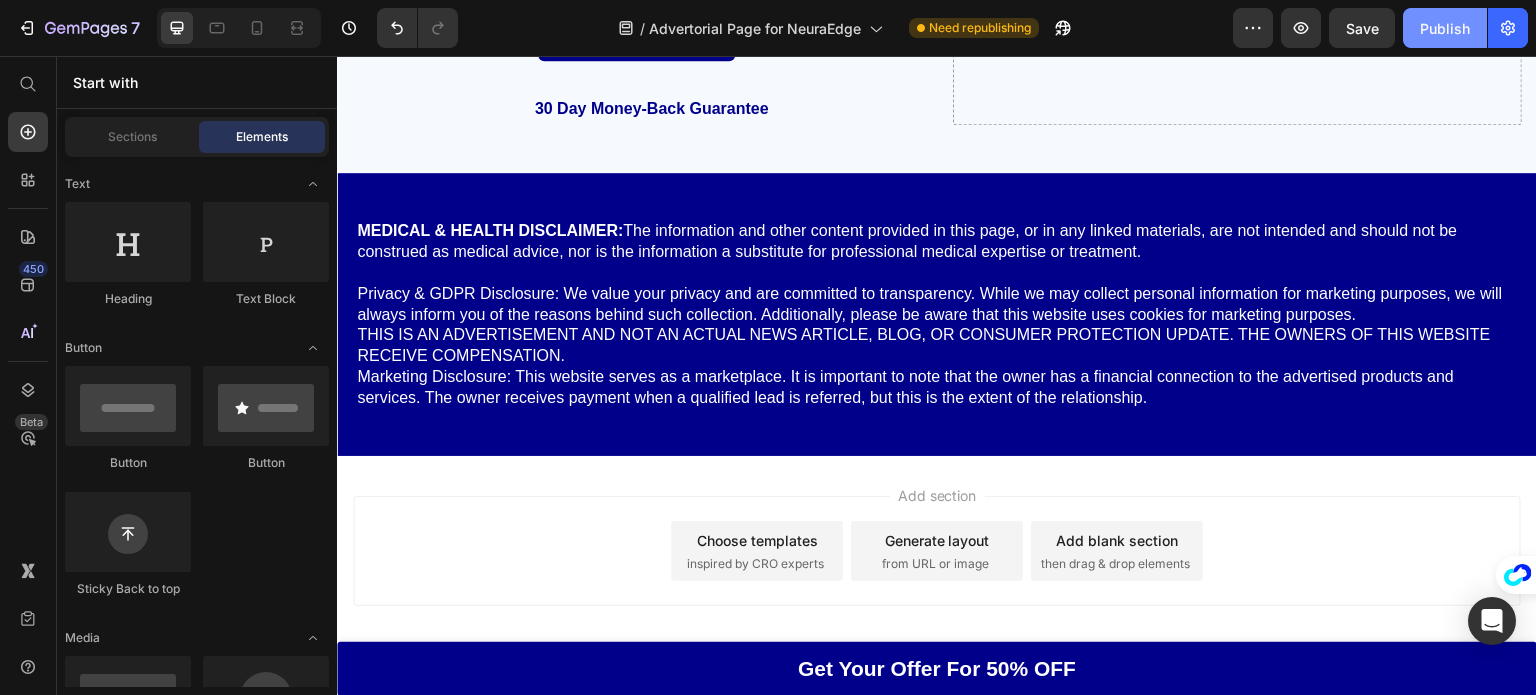 click on "Publish" at bounding box center [1445, 28] 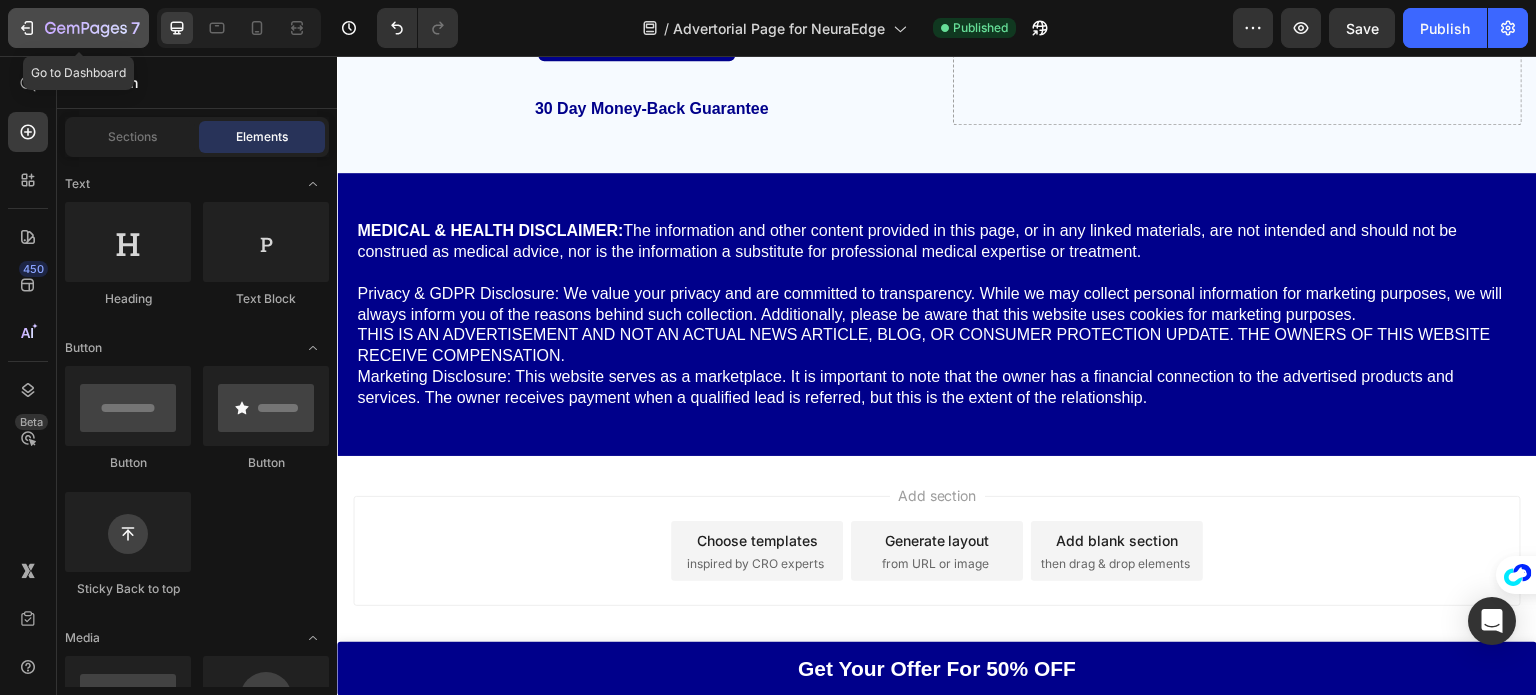 click on "7" 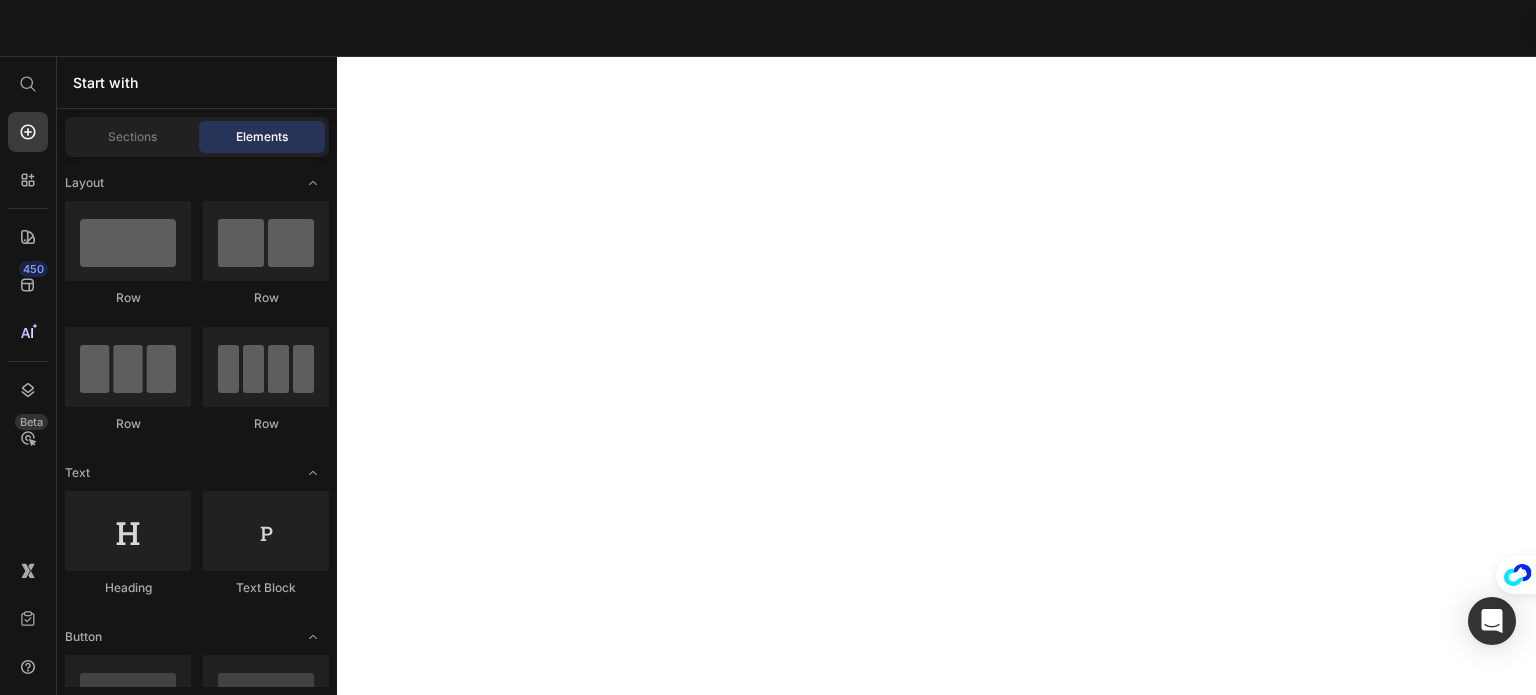 scroll, scrollTop: 0, scrollLeft: 0, axis: both 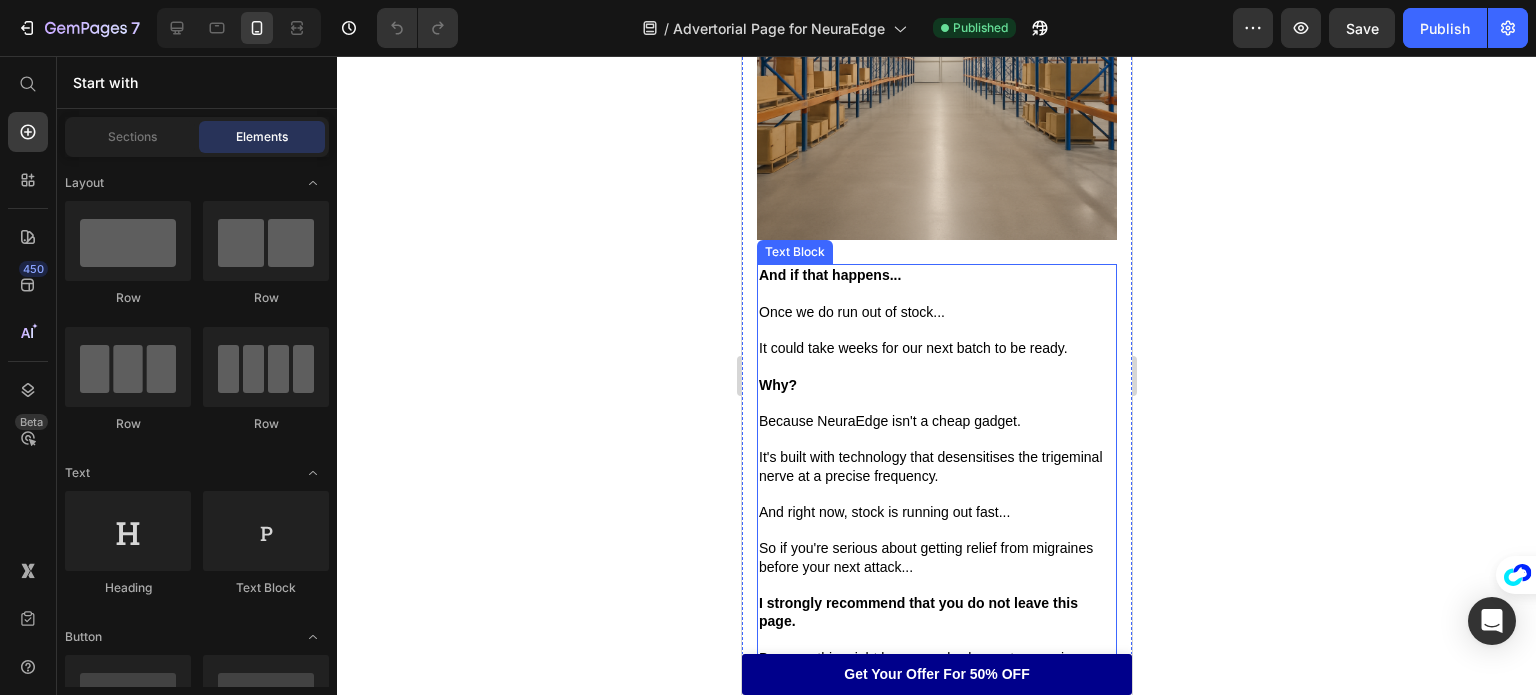 click on "Why?" at bounding box center (936, 385) 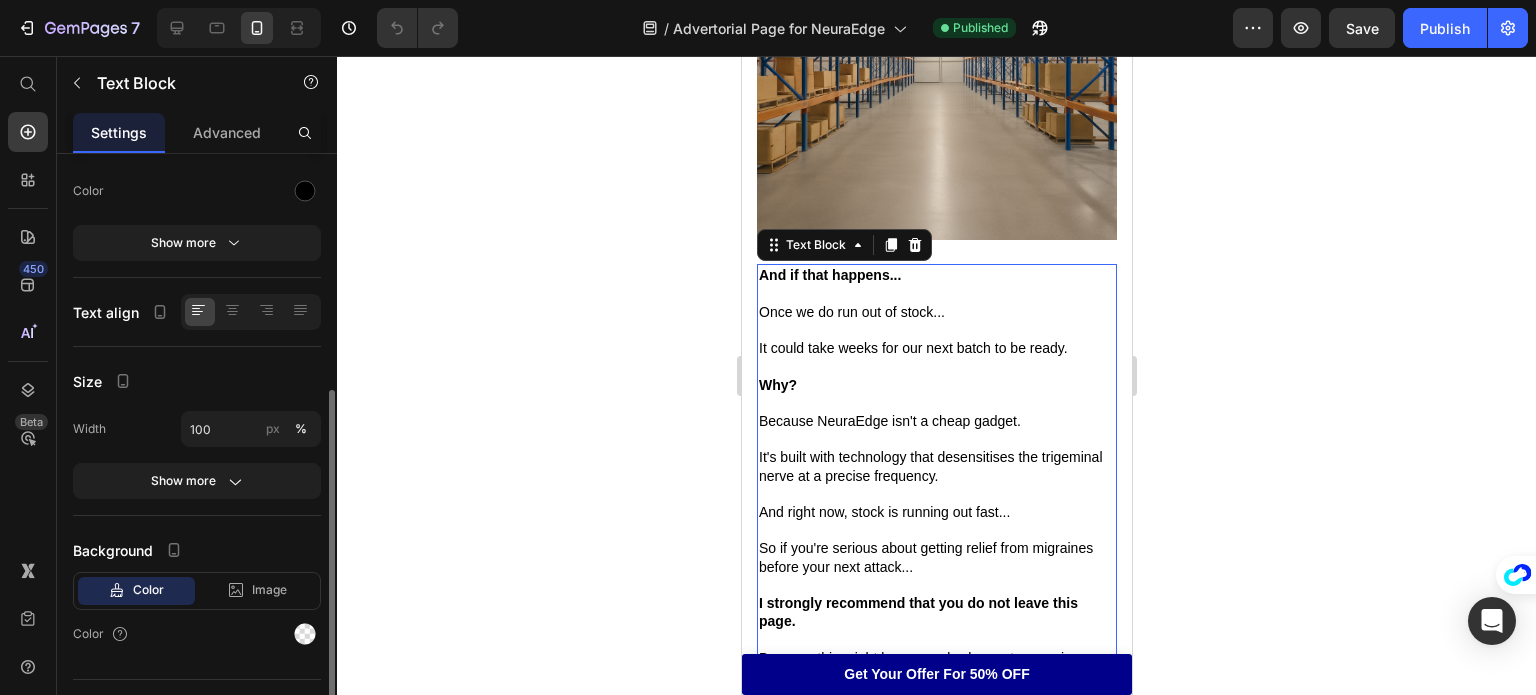 scroll, scrollTop: 294, scrollLeft: 0, axis: vertical 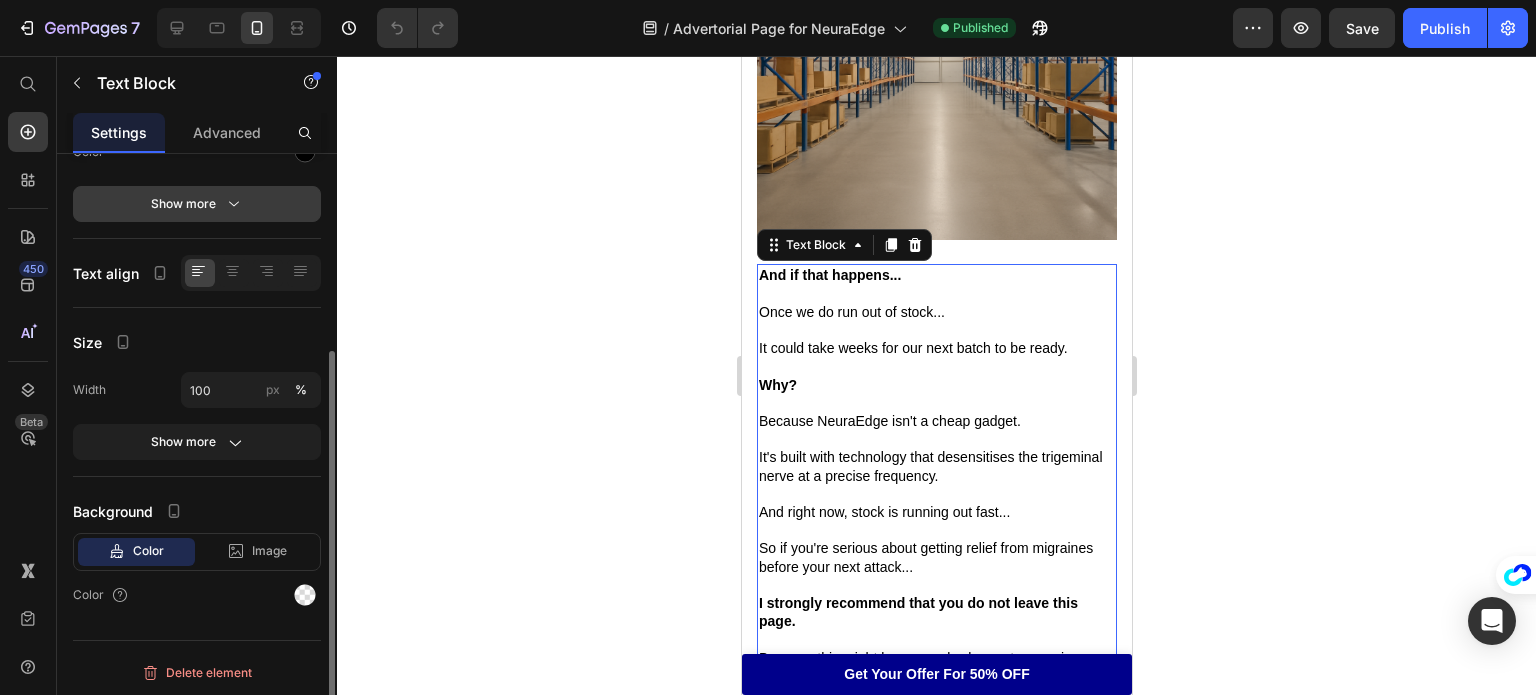 click on "Show more" at bounding box center [197, 204] 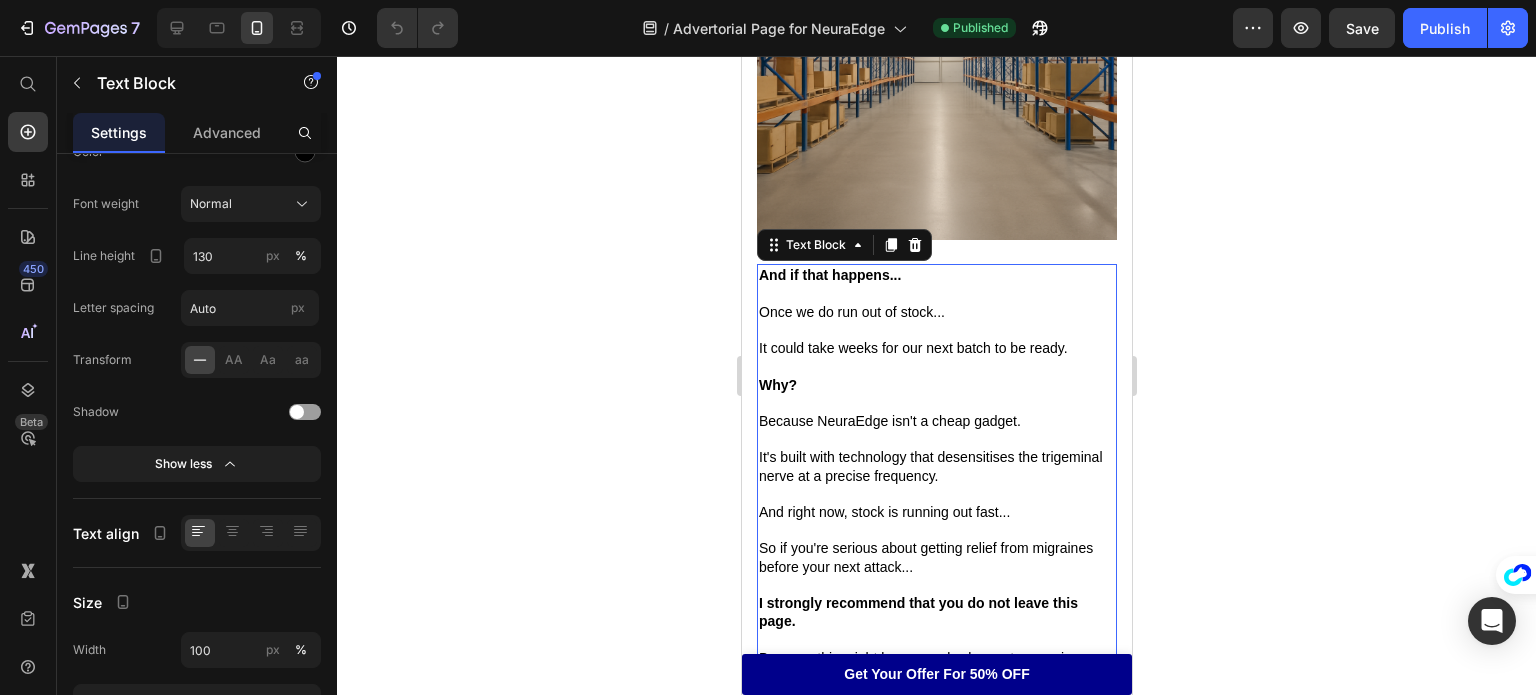 click 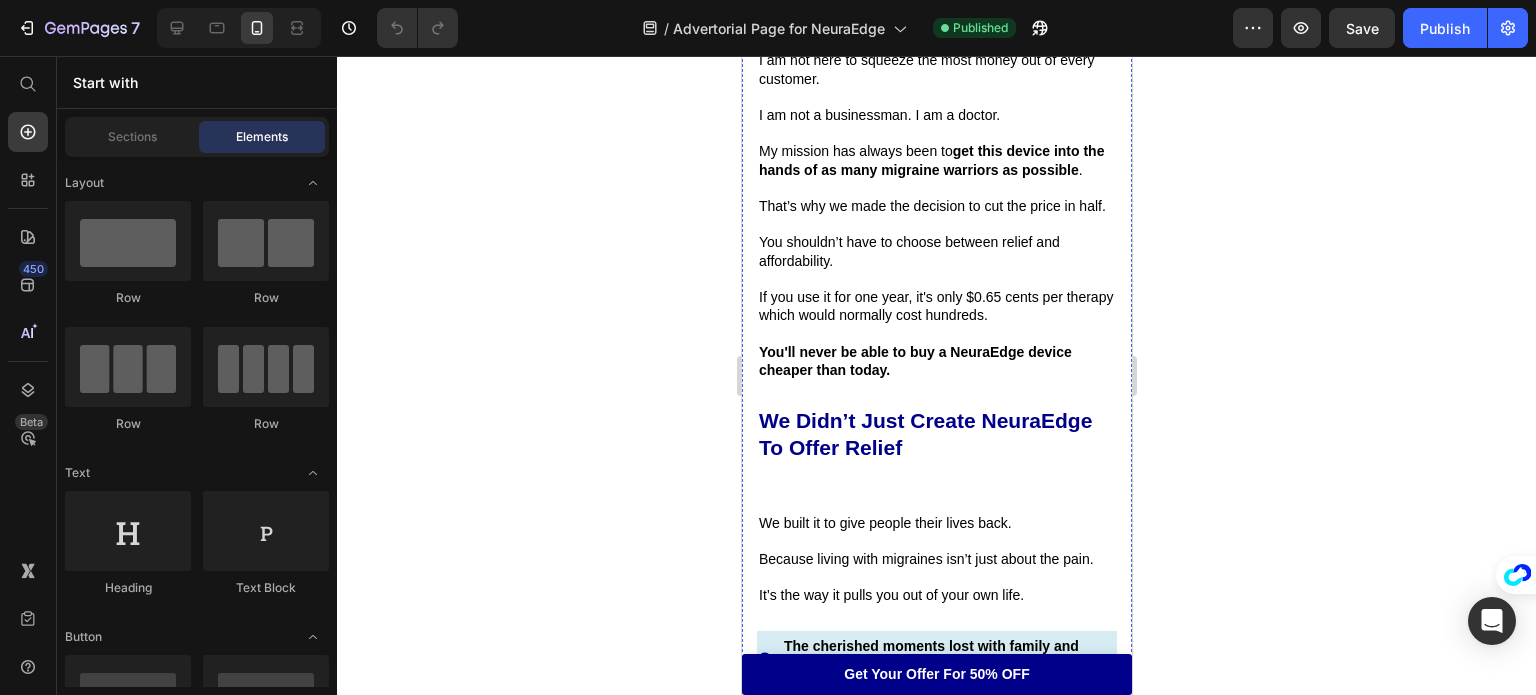 scroll, scrollTop: 16998, scrollLeft: 0, axis: vertical 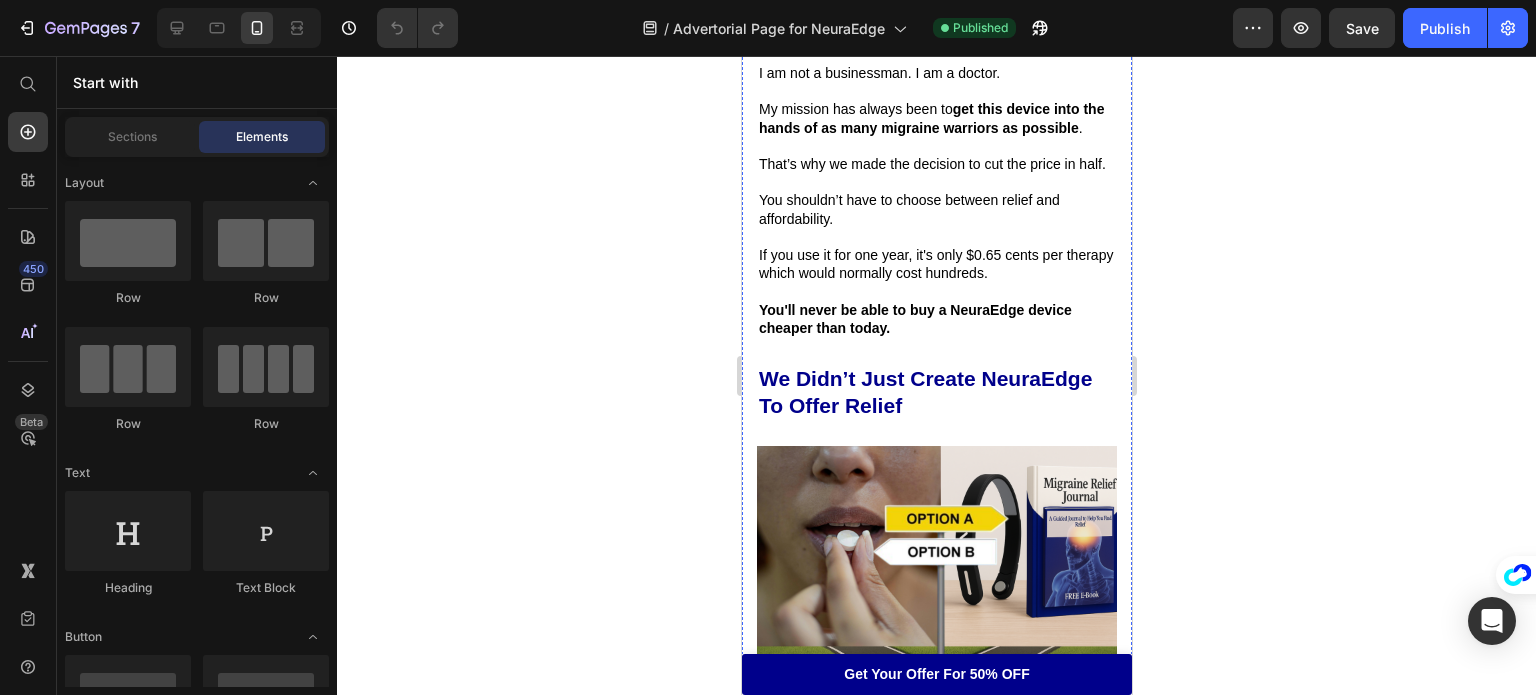 click at bounding box center [936, -197] 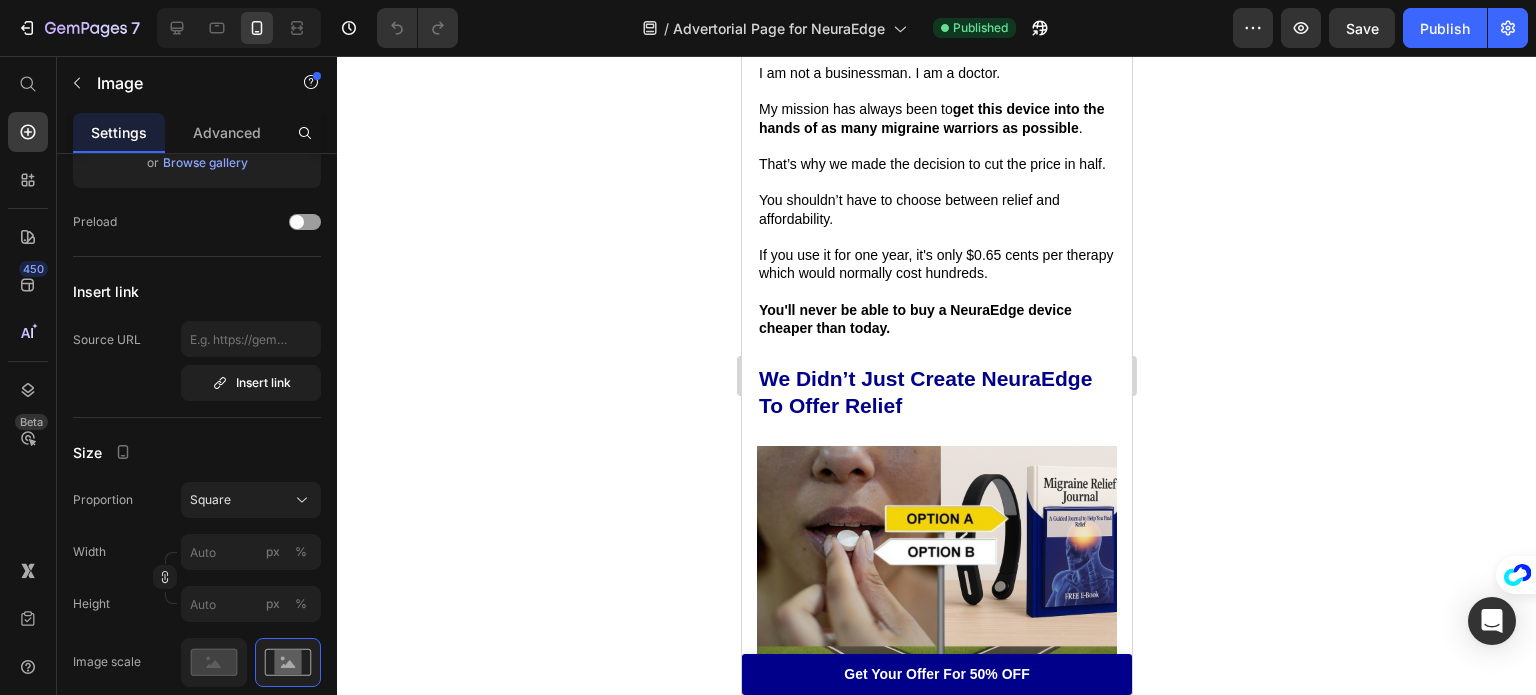 scroll, scrollTop: 0, scrollLeft: 0, axis: both 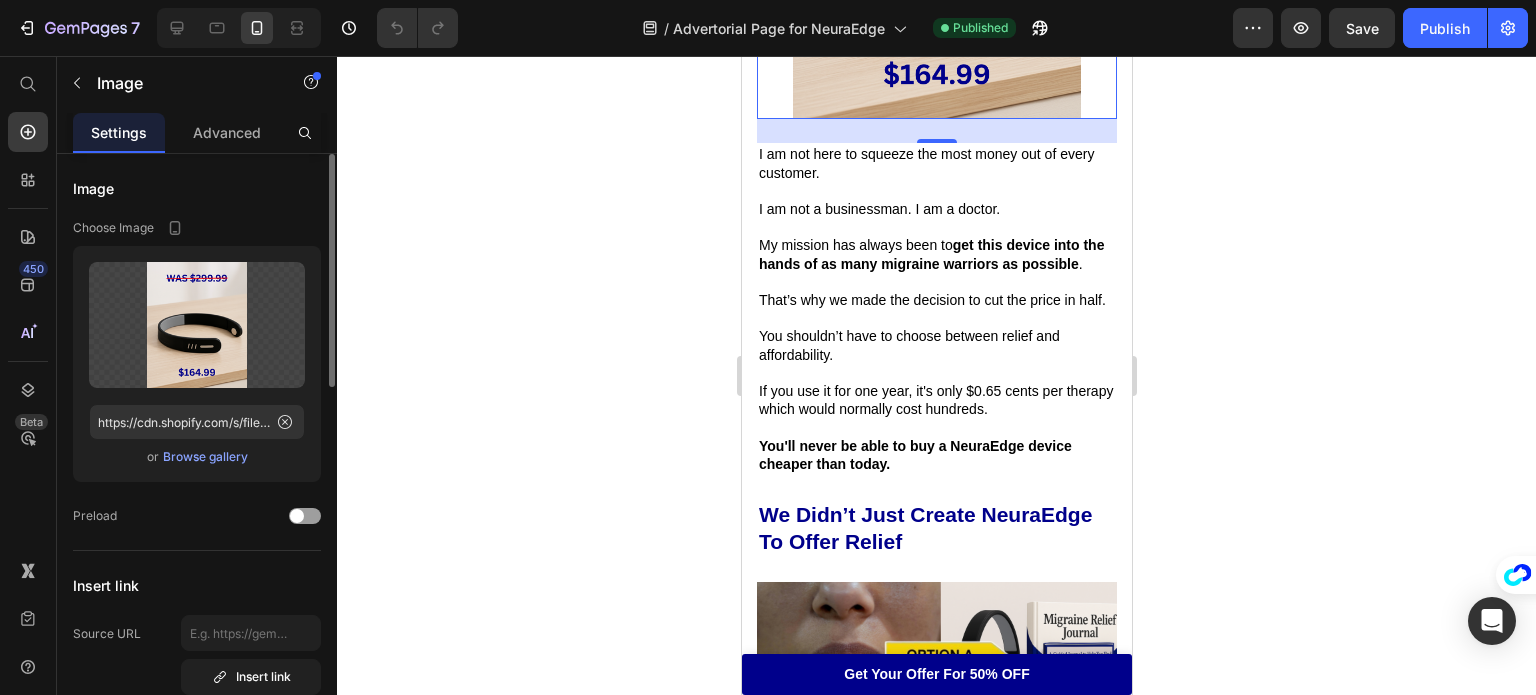 click on "Browse gallery" at bounding box center (205, 457) 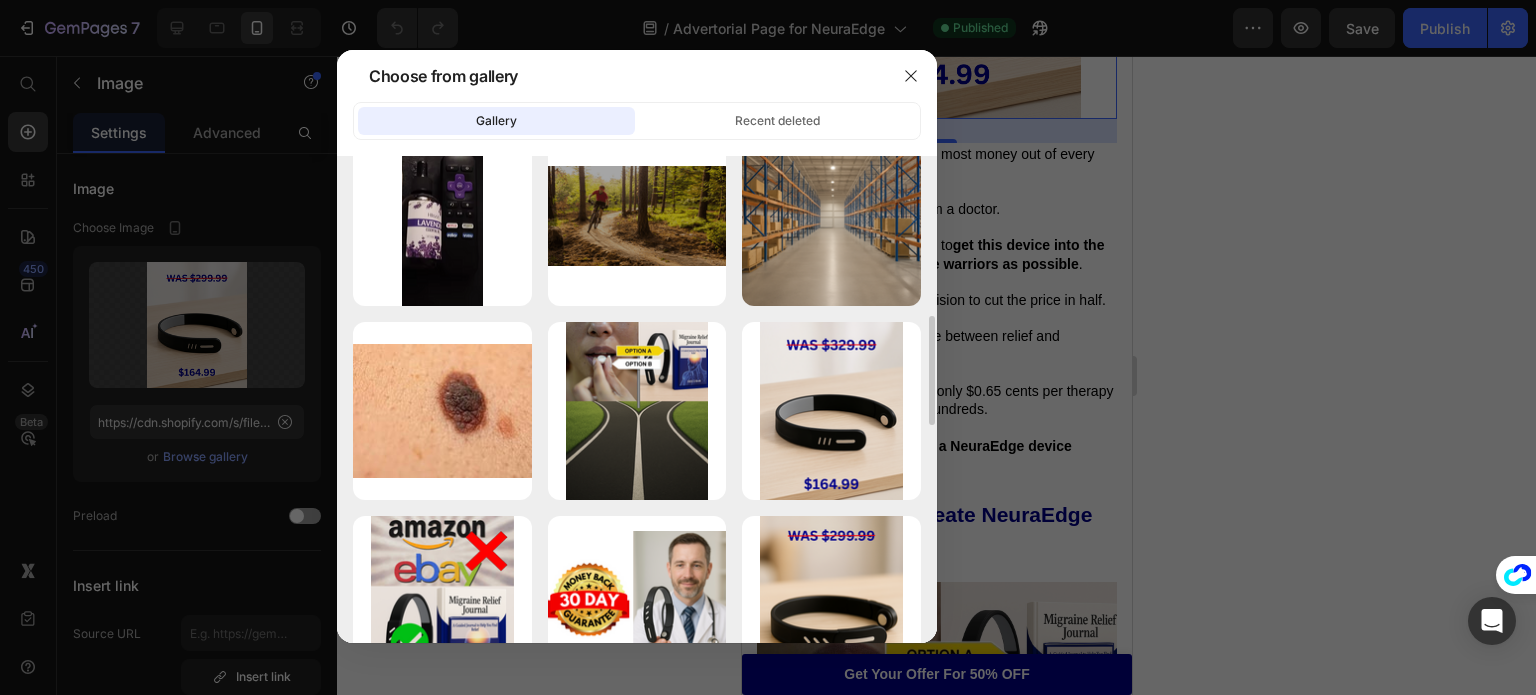 scroll, scrollTop: 696, scrollLeft: 0, axis: vertical 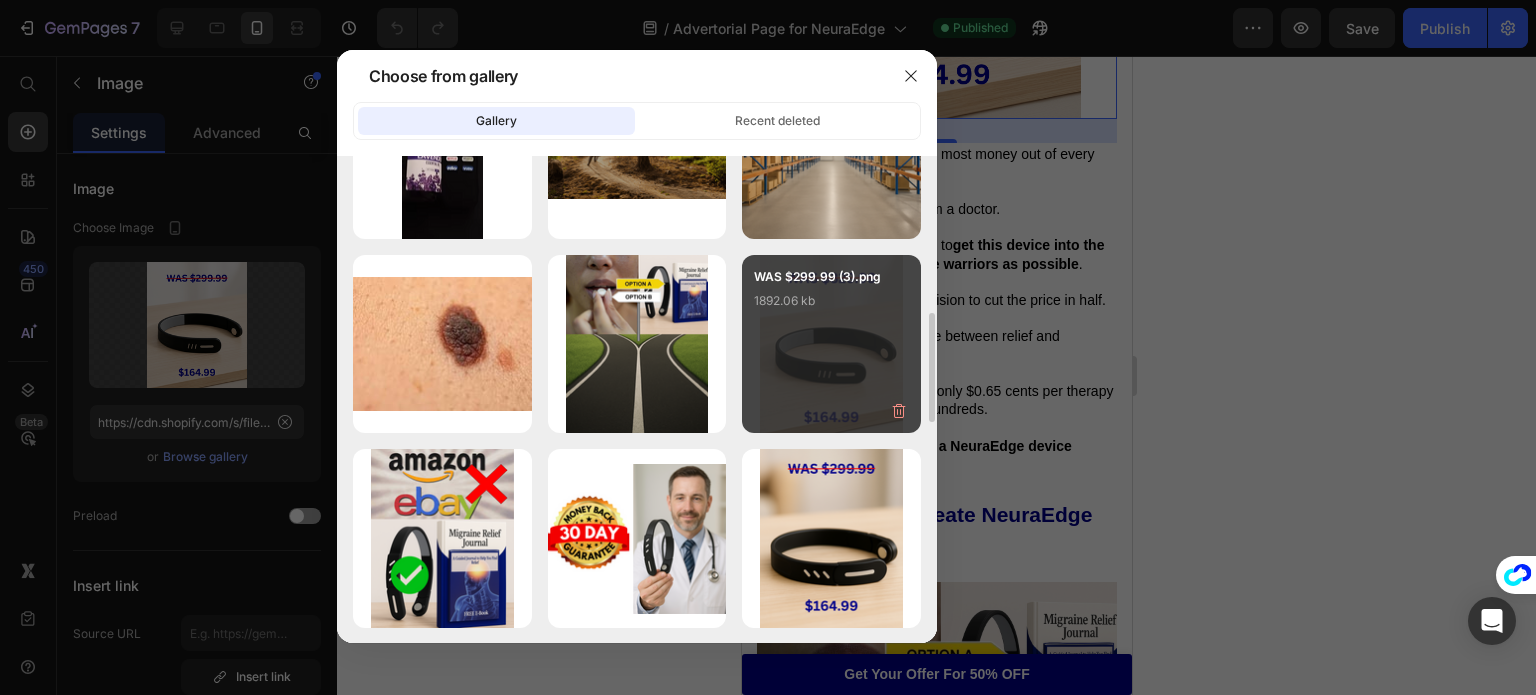 click on "WAS $299.99 (3).png" at bounding box center (831, 277) 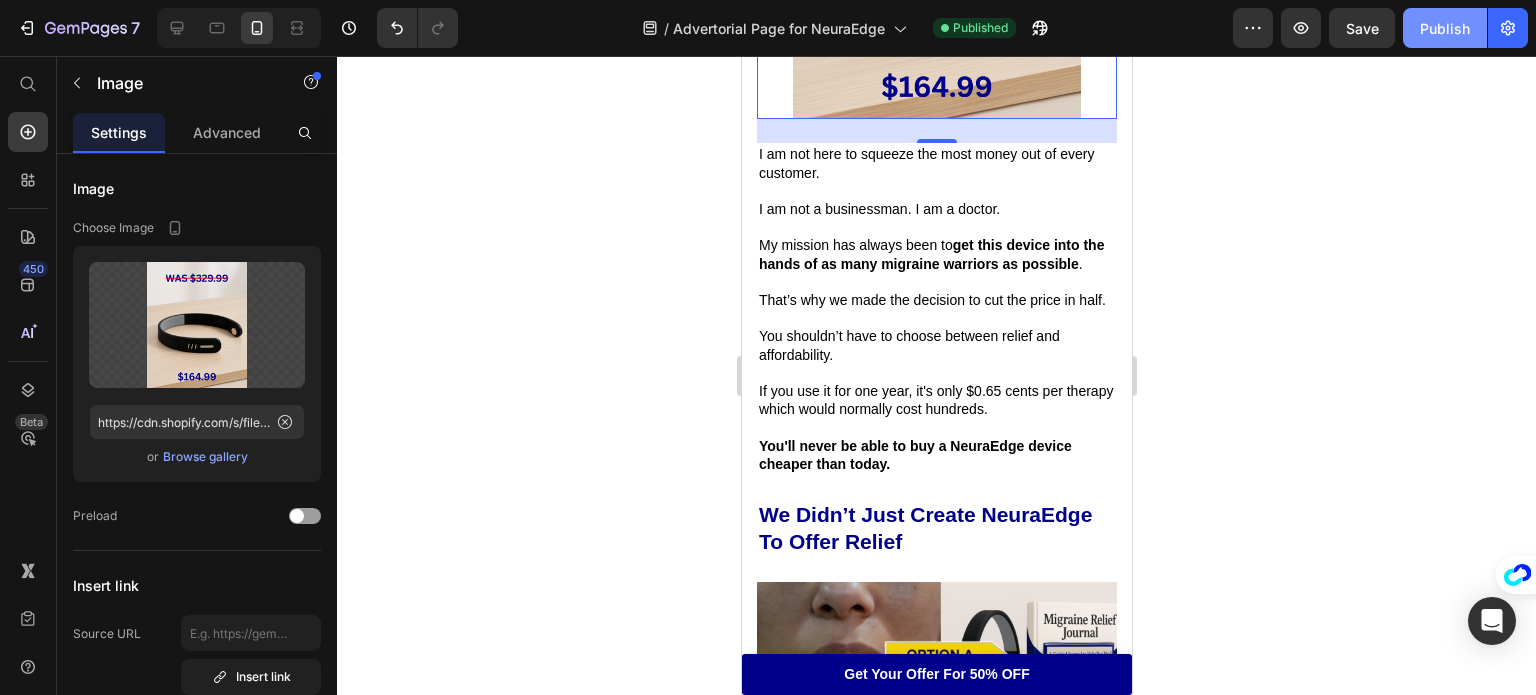 click on "Publish" 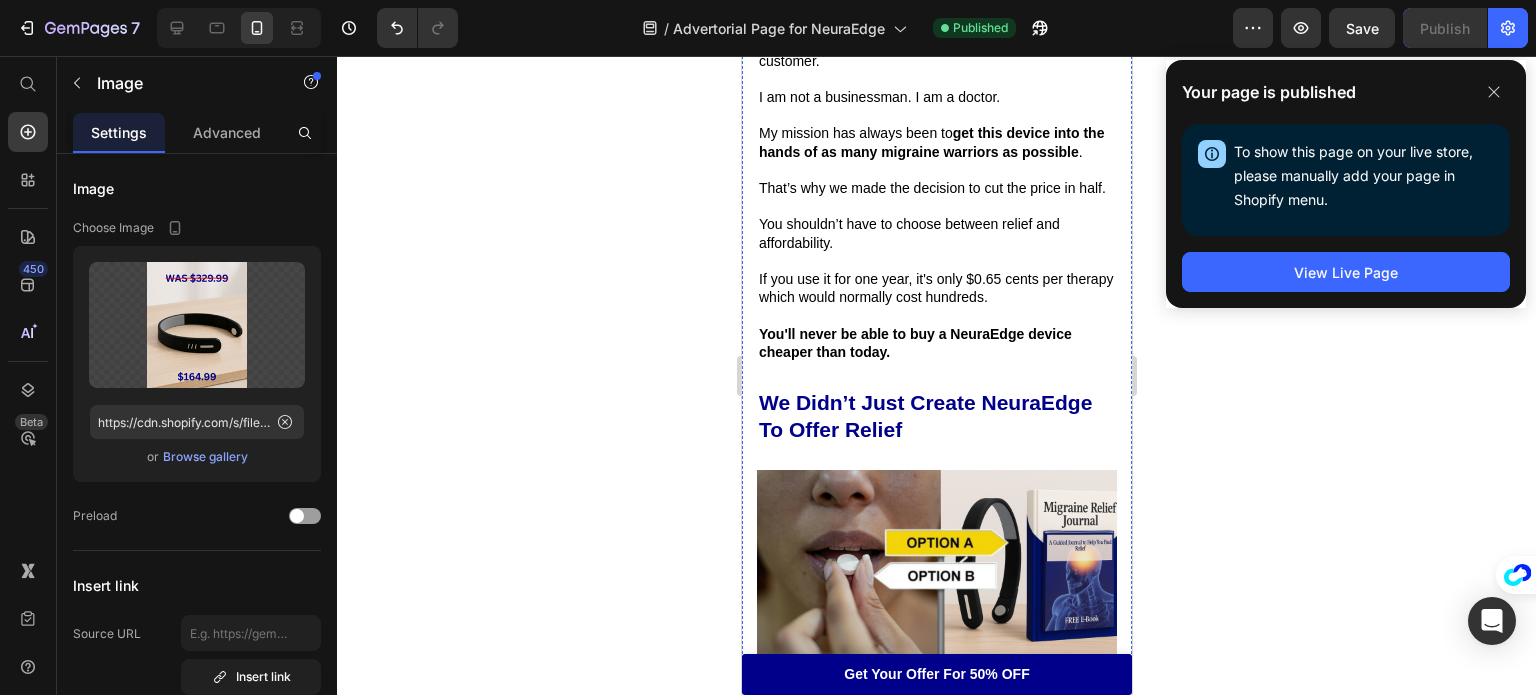 scroll, scrollTop: 16973, scrollLeft: 0, axis: vertical 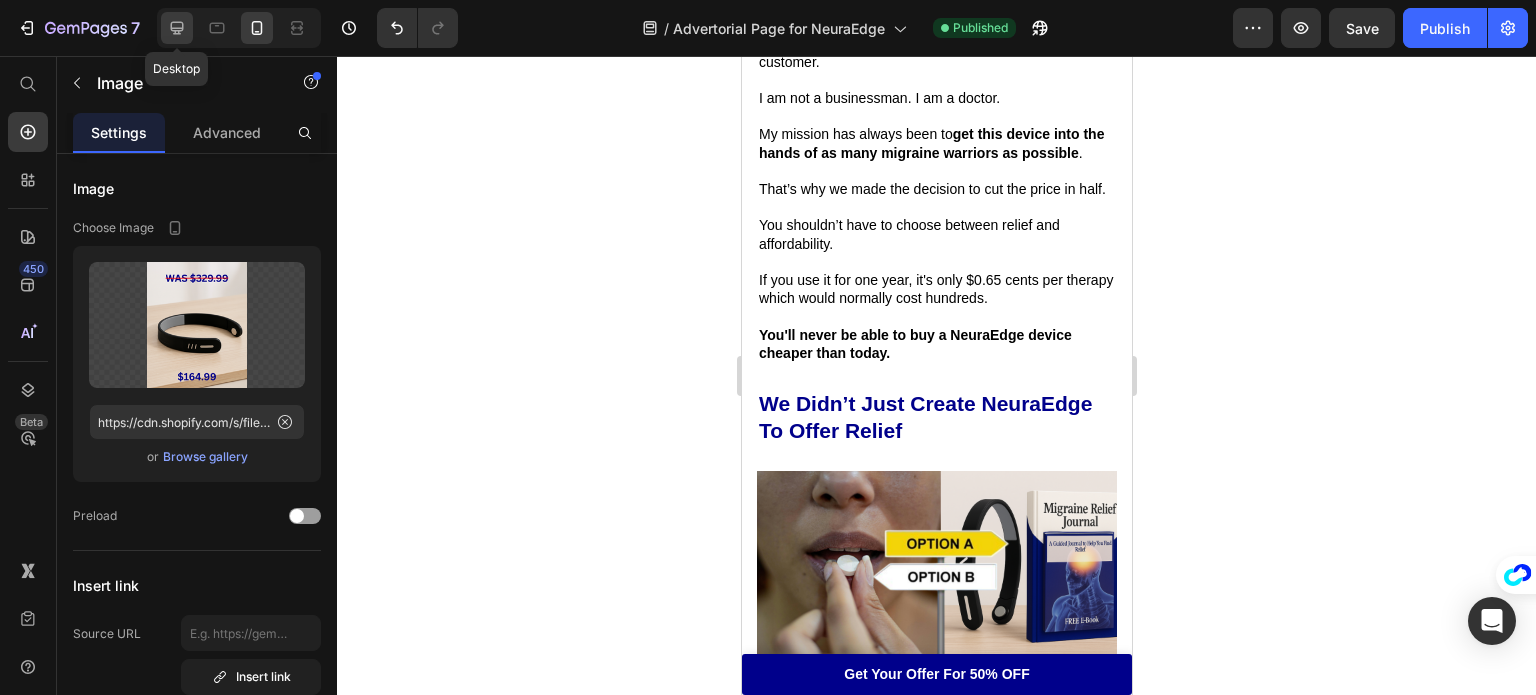 click 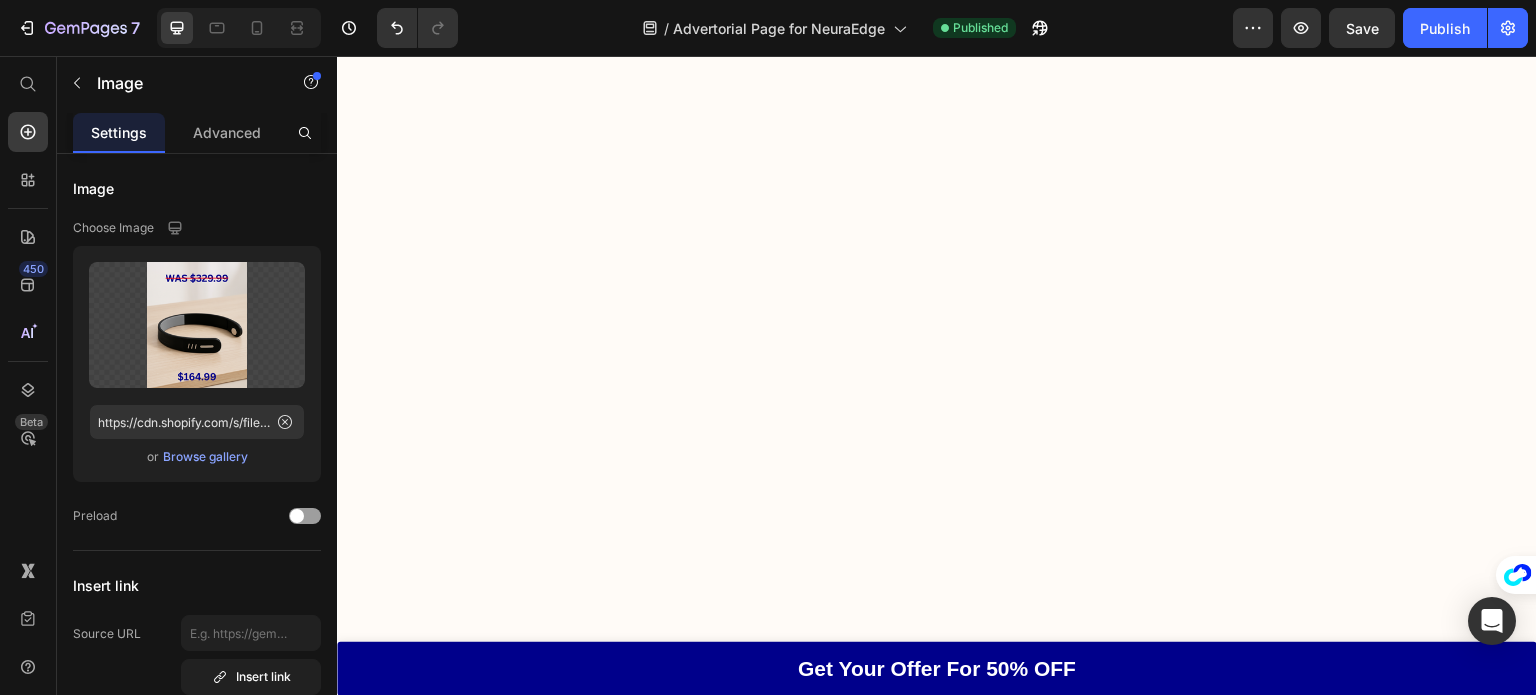 scroll, scrollTop: 5613, scrollLeft: 0, axis: vertical 